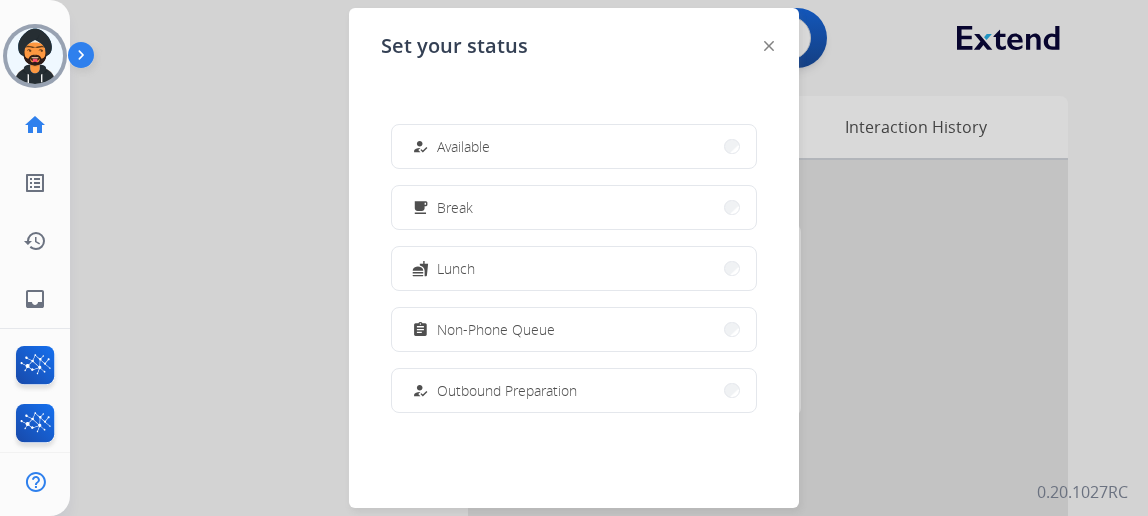 scroll, scrollTop: 0, scrollLeft: 0, axis: both 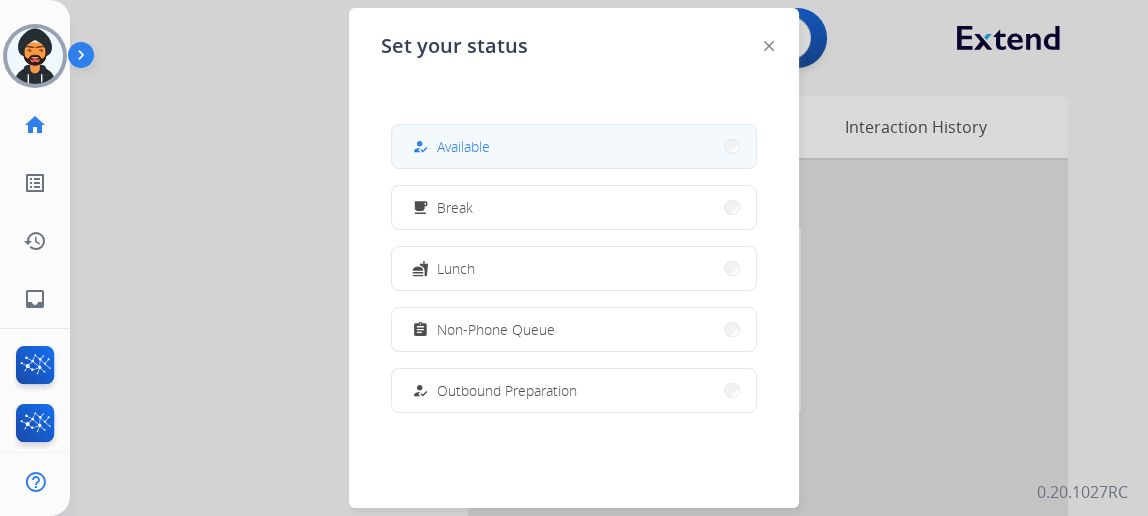 click on "how_to_reg Available" at bounding box center (574, 146) 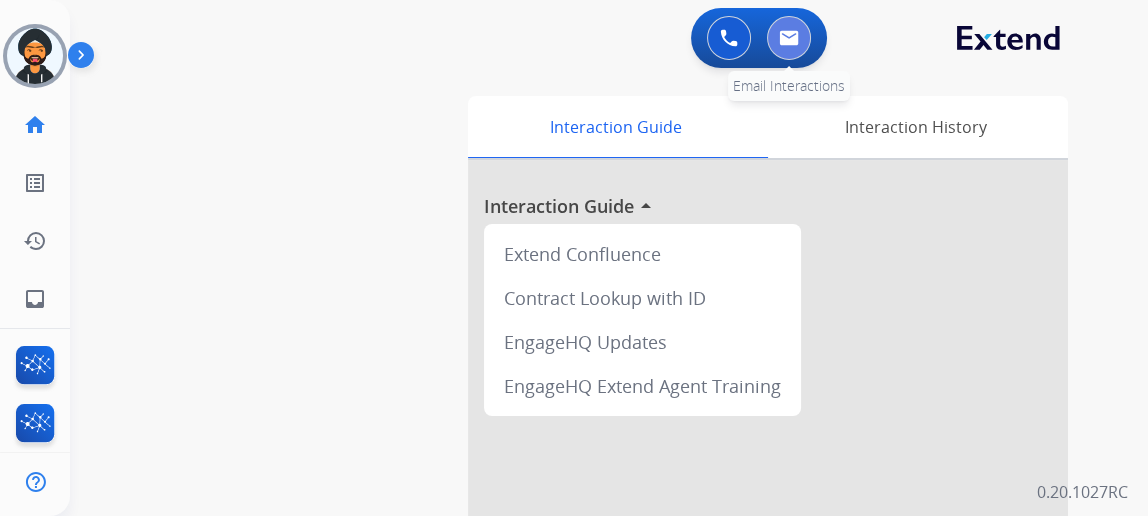 click at bounding box center [789, 38] 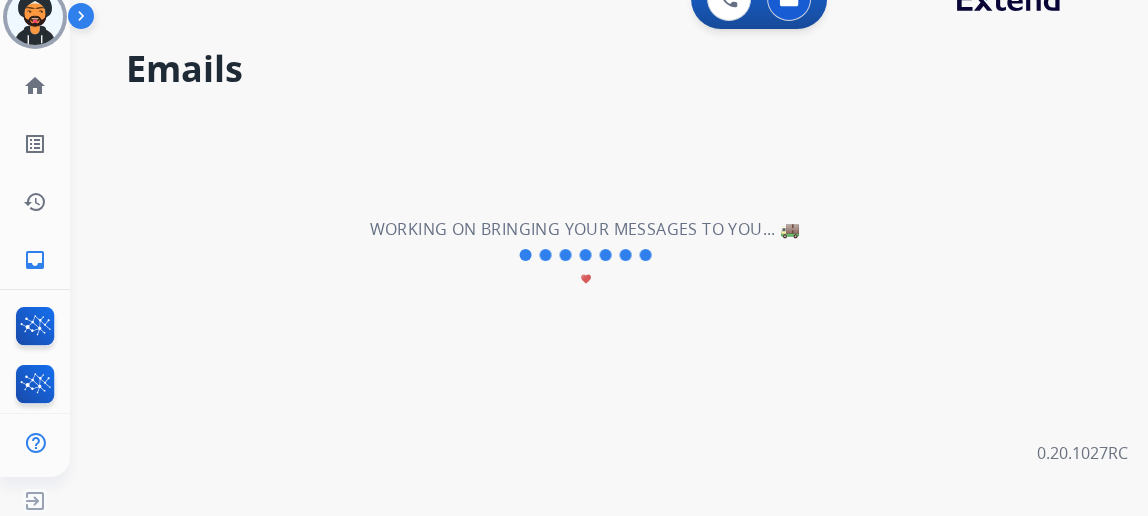 scroll, scrollTop: 43, scrollLeft: 0, axis: vertical 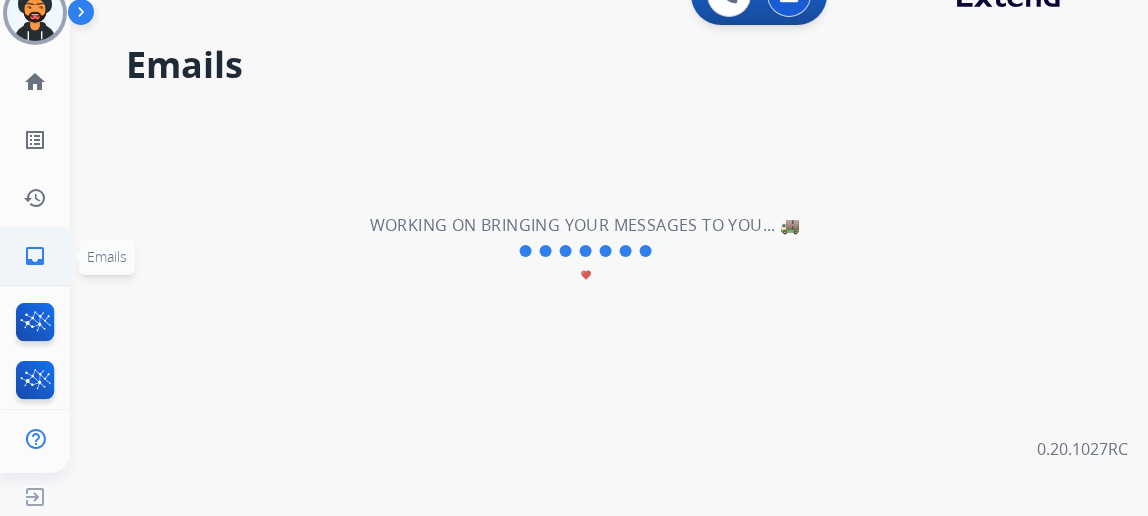 click on "inbox" 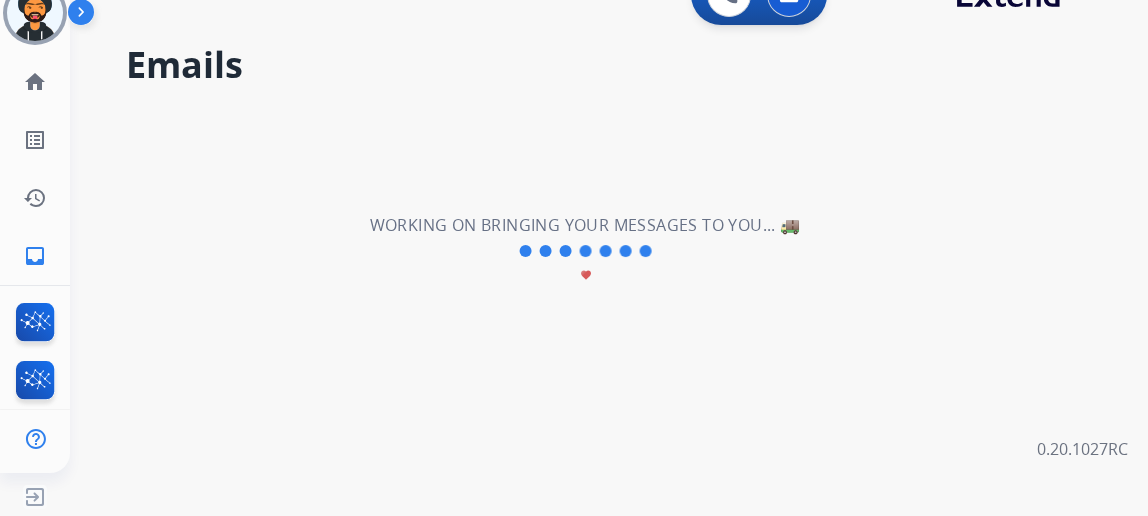 scroll, scrollTop: 0, scrollLeft: 0, axis: both 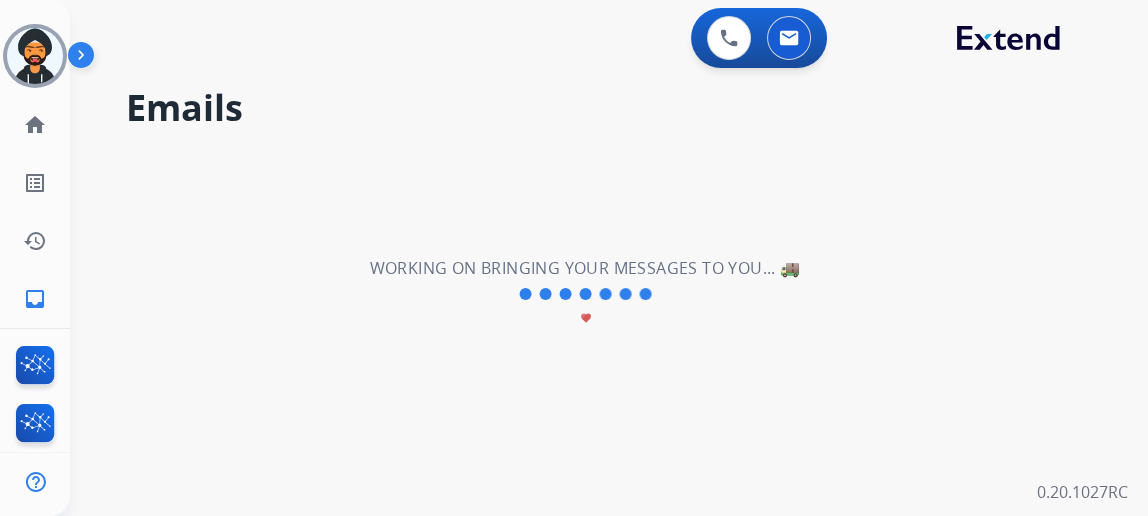 click on "**********" at bounding box center [585, 294] 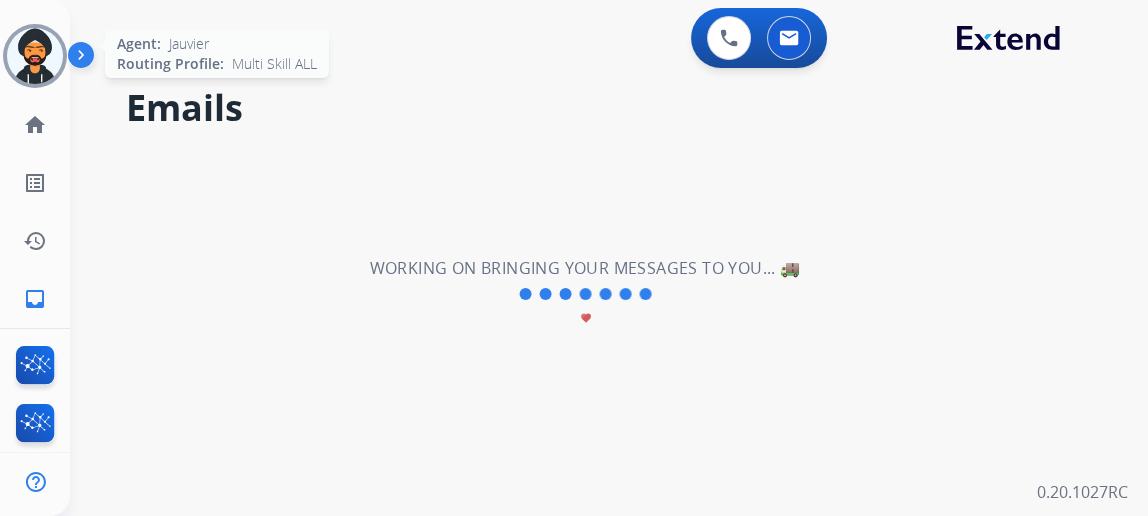 click at bounding box center [35, 56] 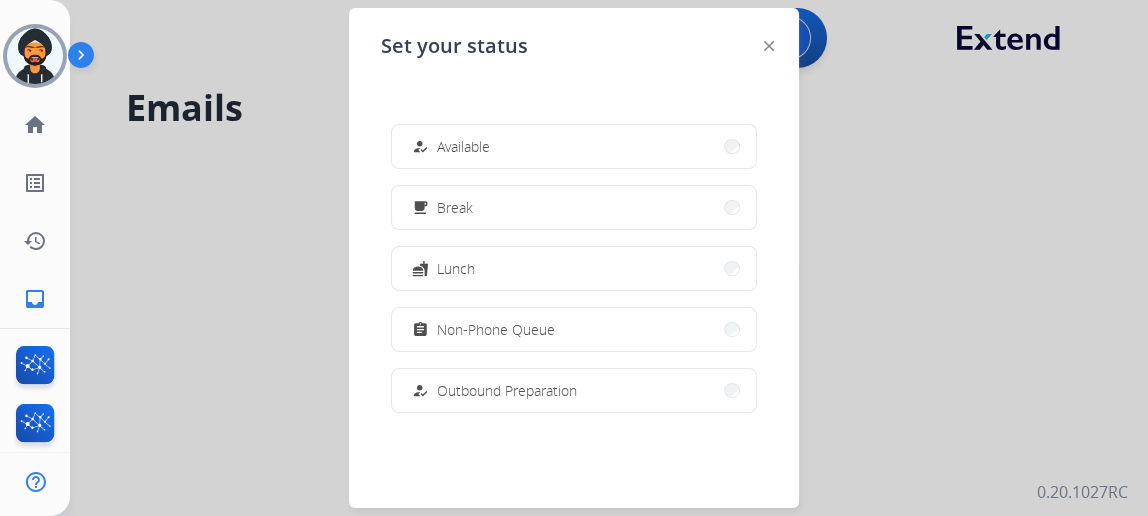 click at bounding box center (574, 258) 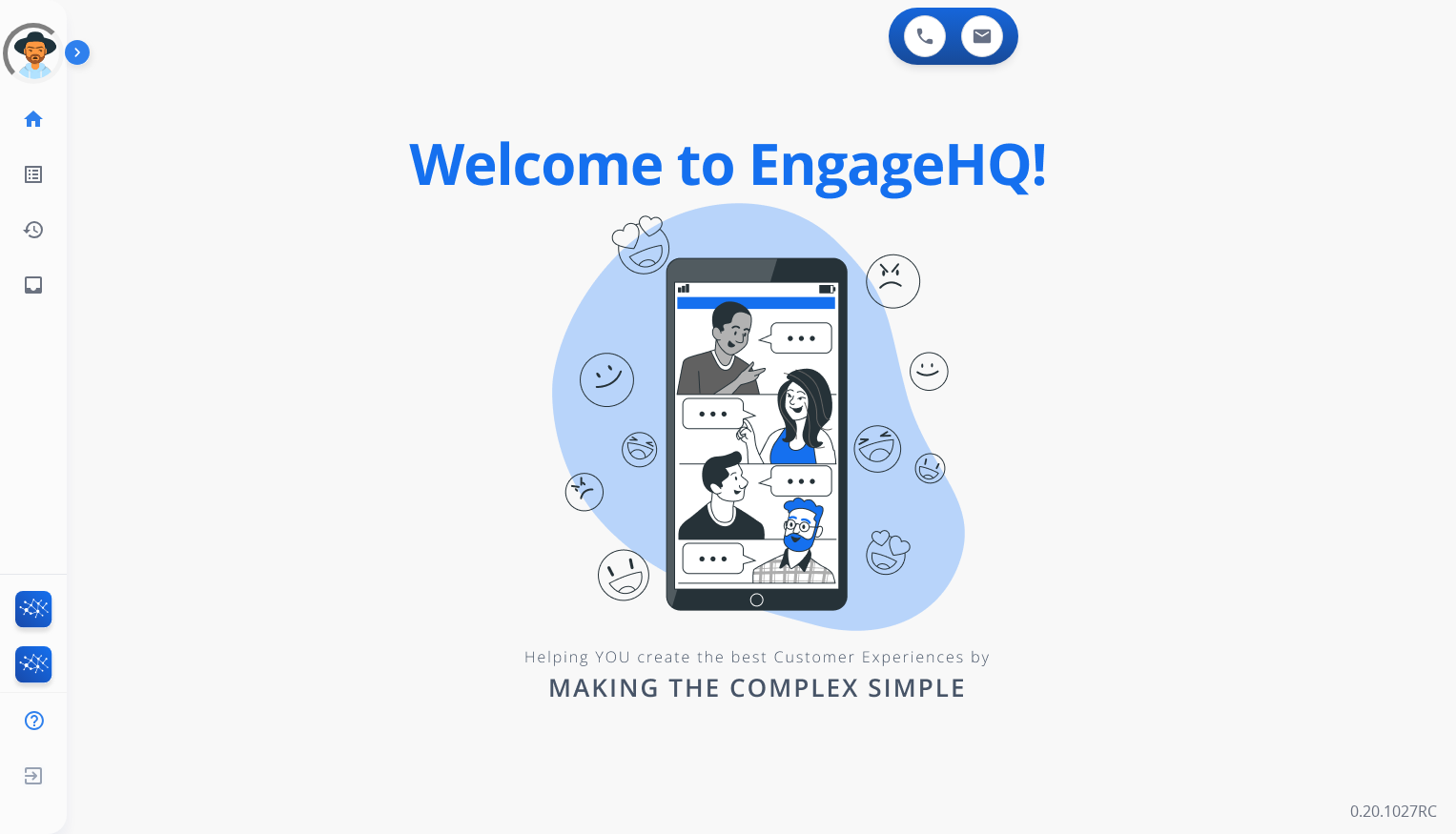 scroll, scrollTop: 0, scrollLeft: 0, axis: both 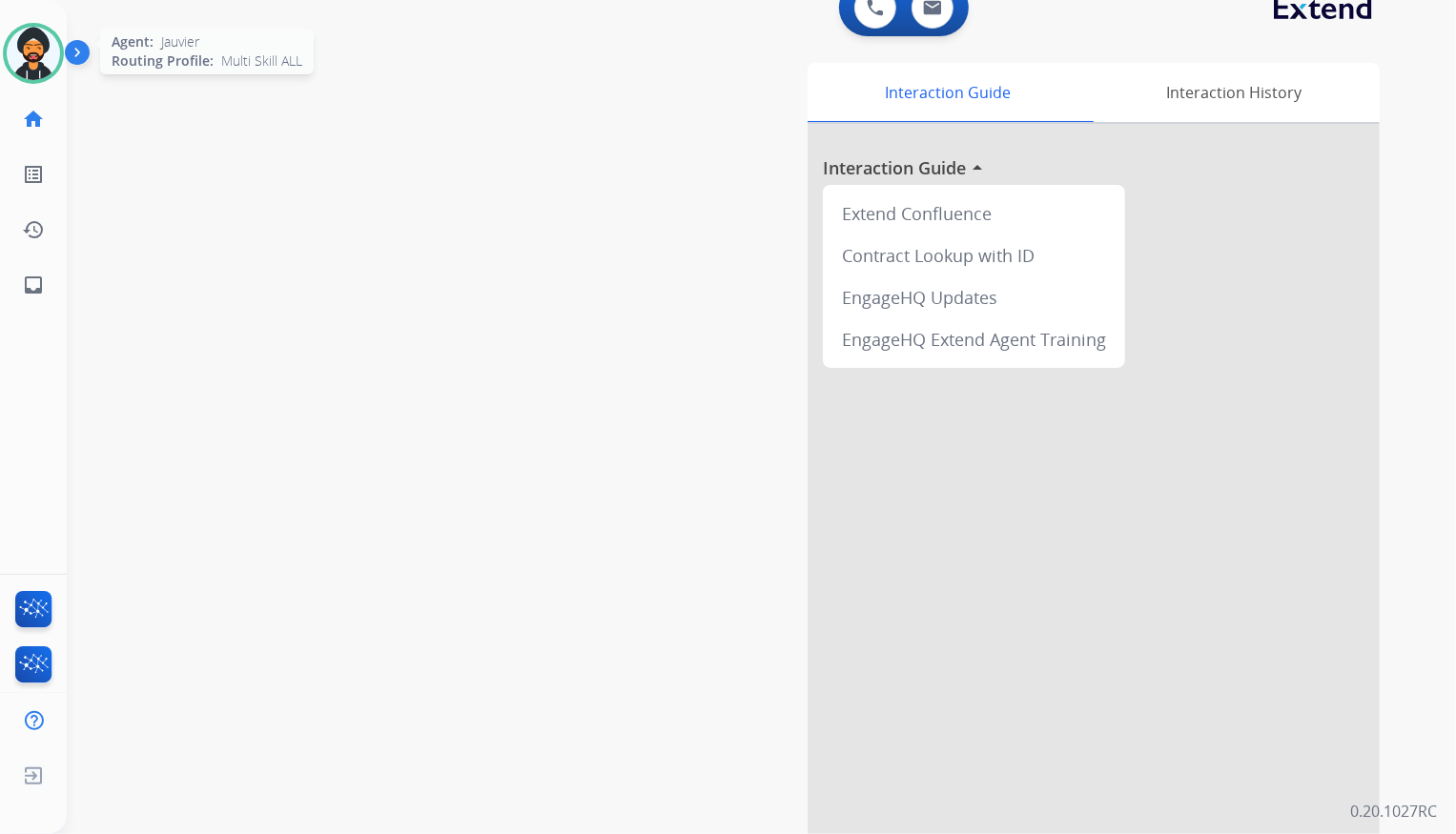 drag, startPoint x: 45, startPoint y: 39, endPoint x: 71, endPoint y: 48, distance: 27.513633 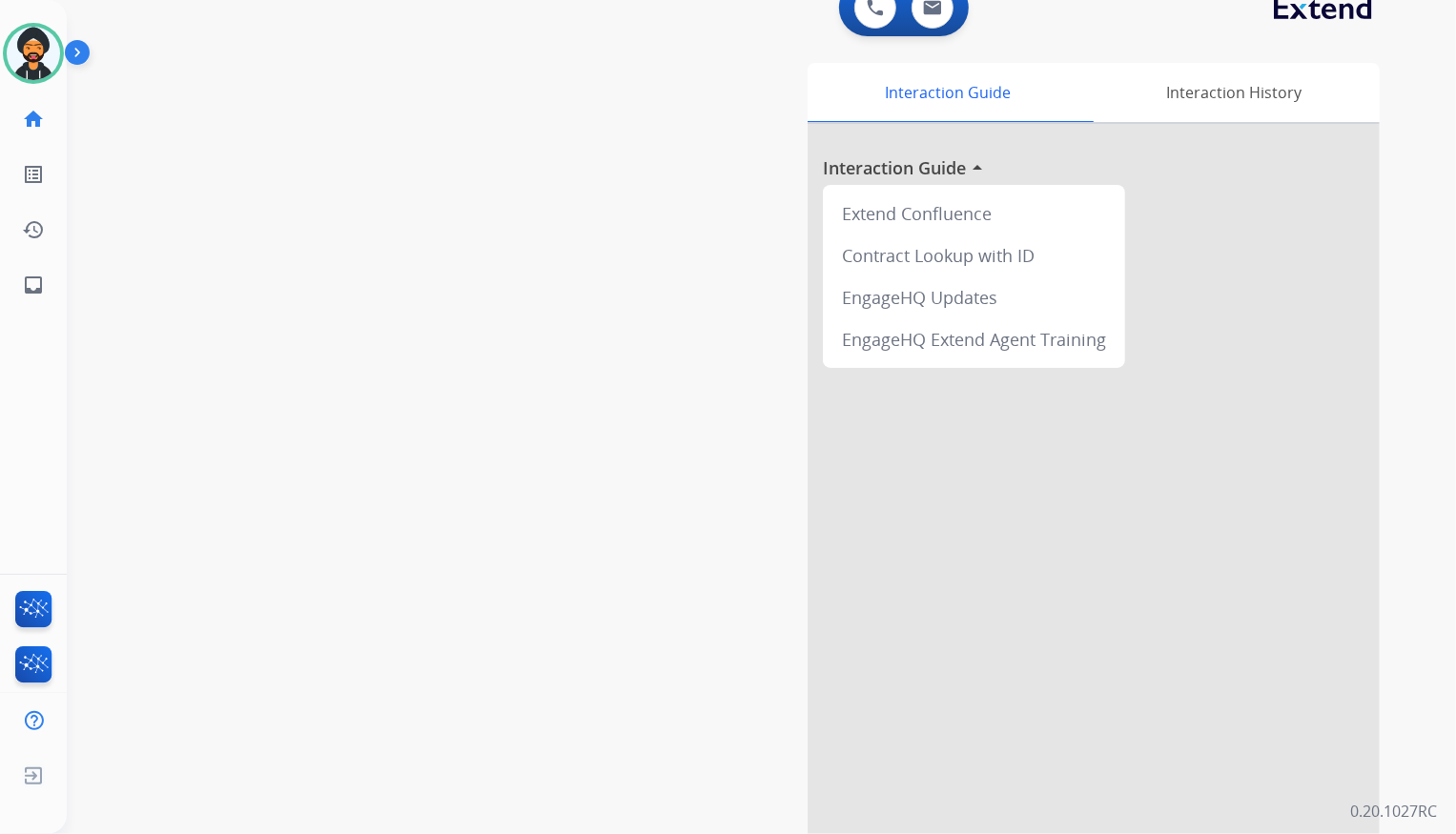 click at bounding box center (33, 53) 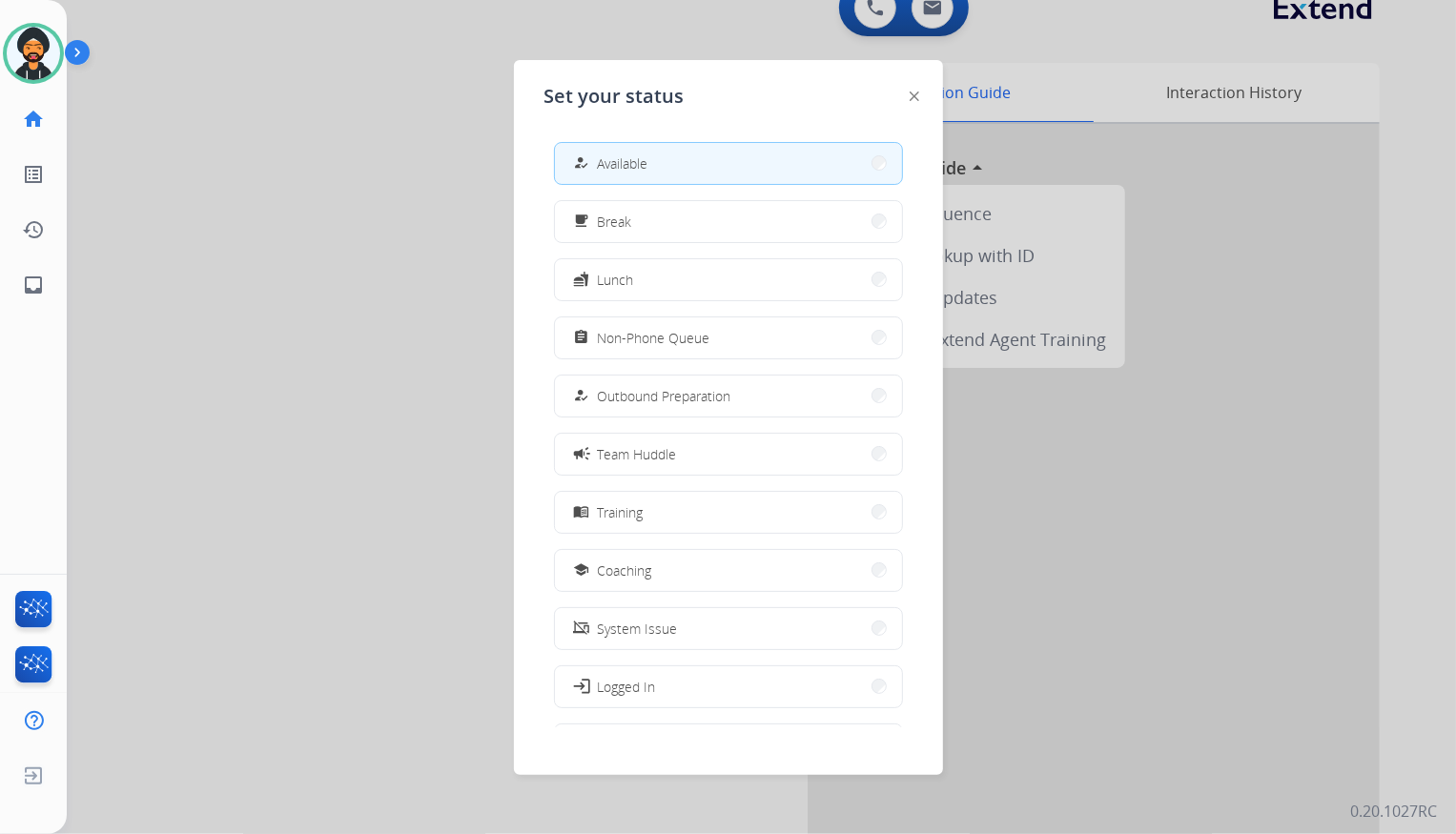 click on "how_to_reg Available" at bounding box center [728, 163] 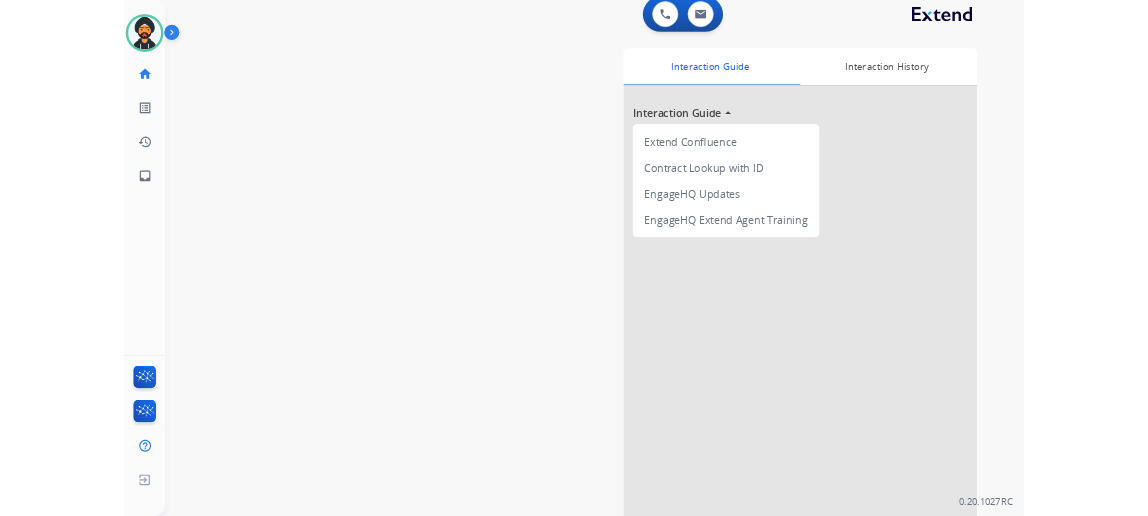 scroll, scrollTop: 0, scrollLeft: 0, axis: both 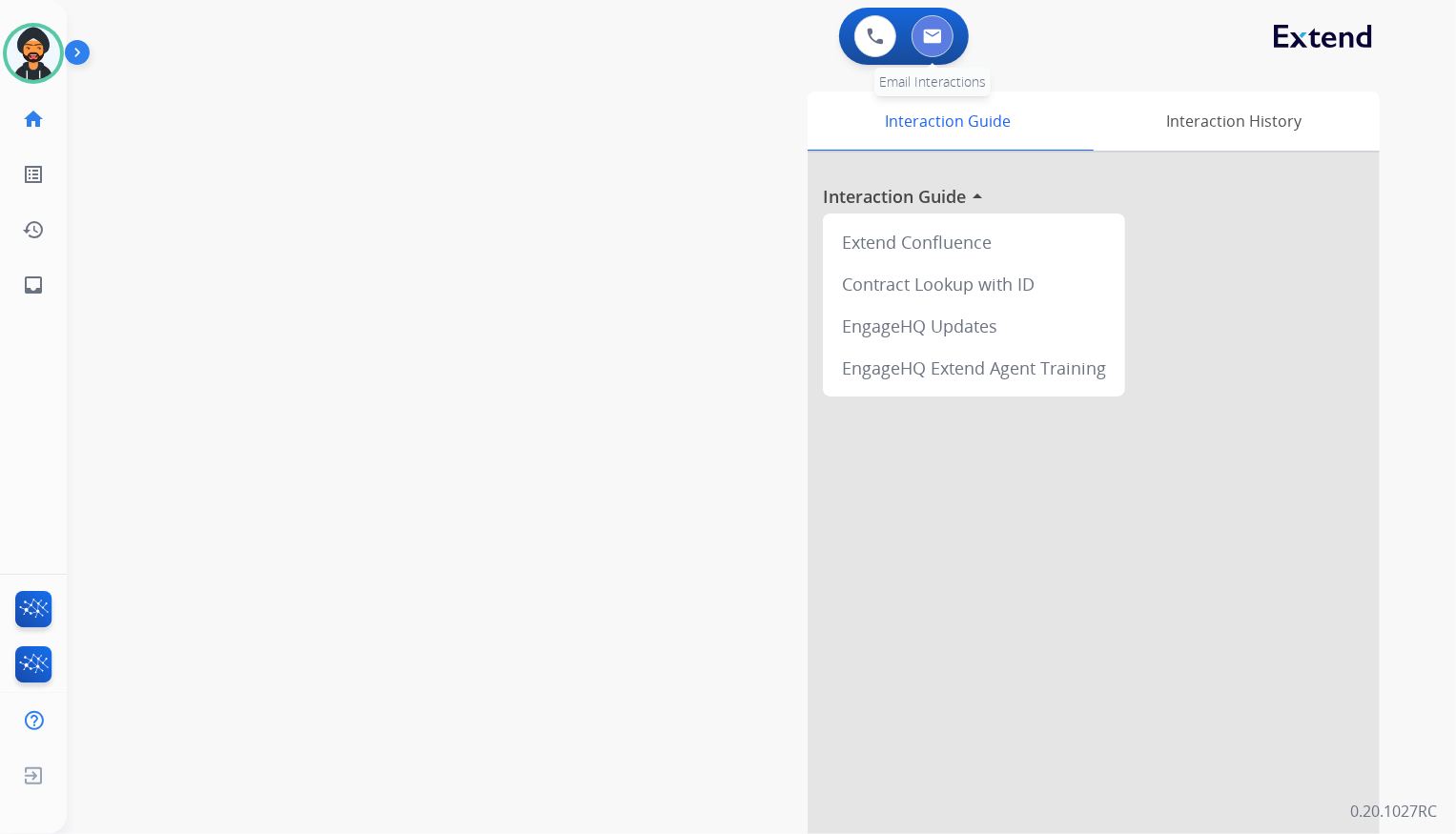 click at bounding box center (933, 36) 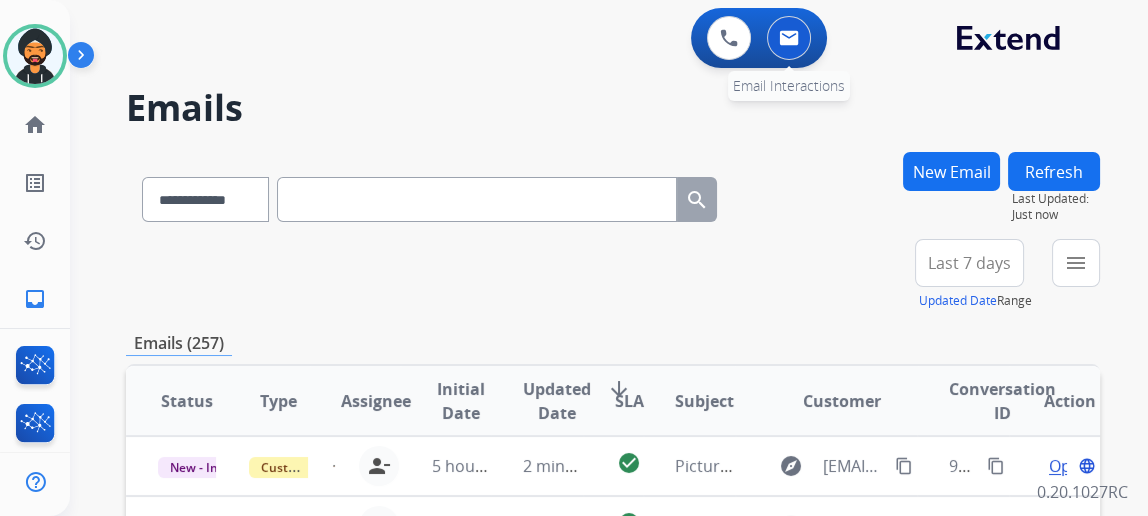 click at bounding box center (789, 38) 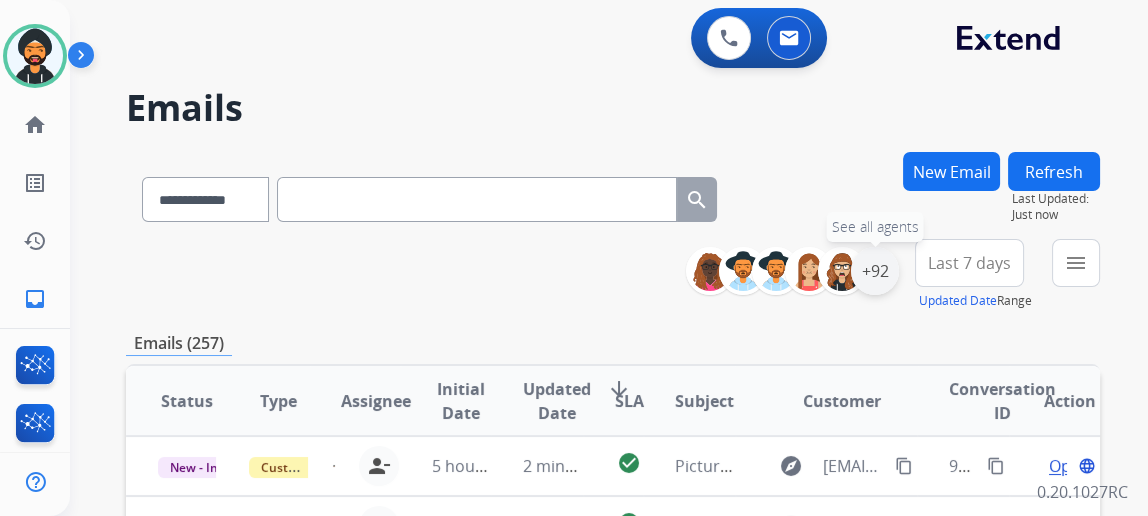 click on "+92" at bounding box center (875, 271) 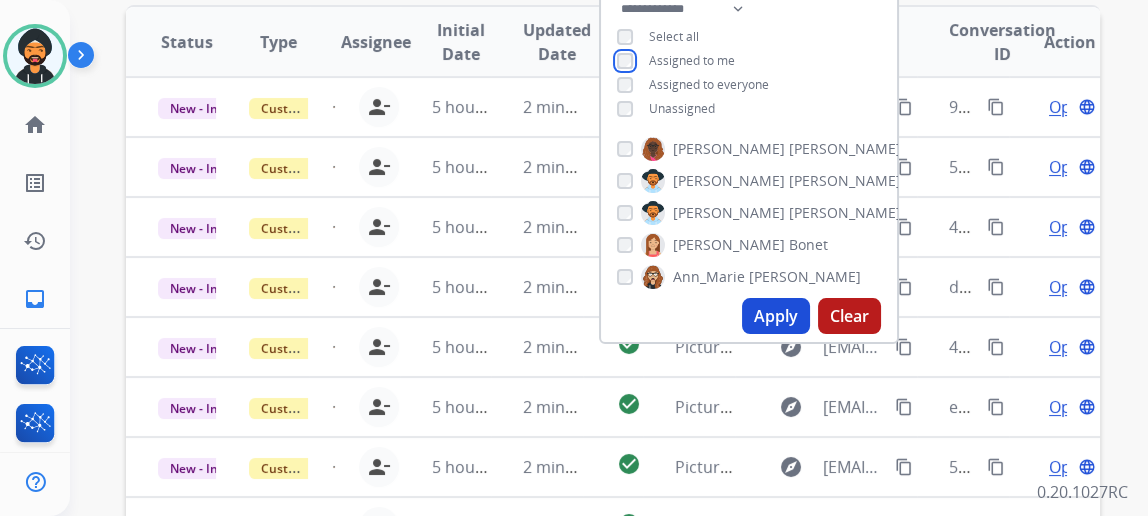 scroll, scrollTop: 363, scrollLeft: 0, axis: vertical 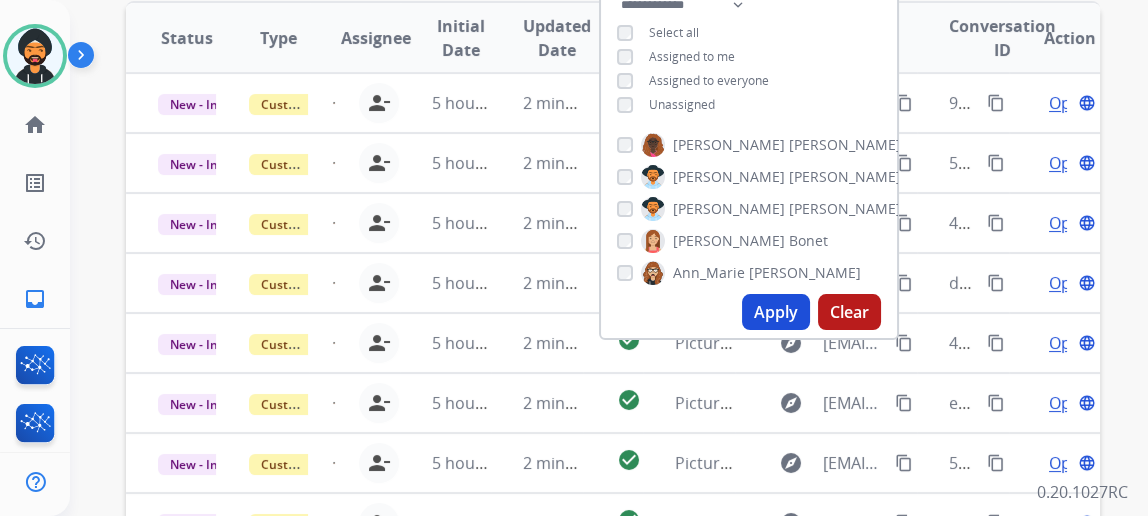 click on "Apply" at bounding box center [776, 312] 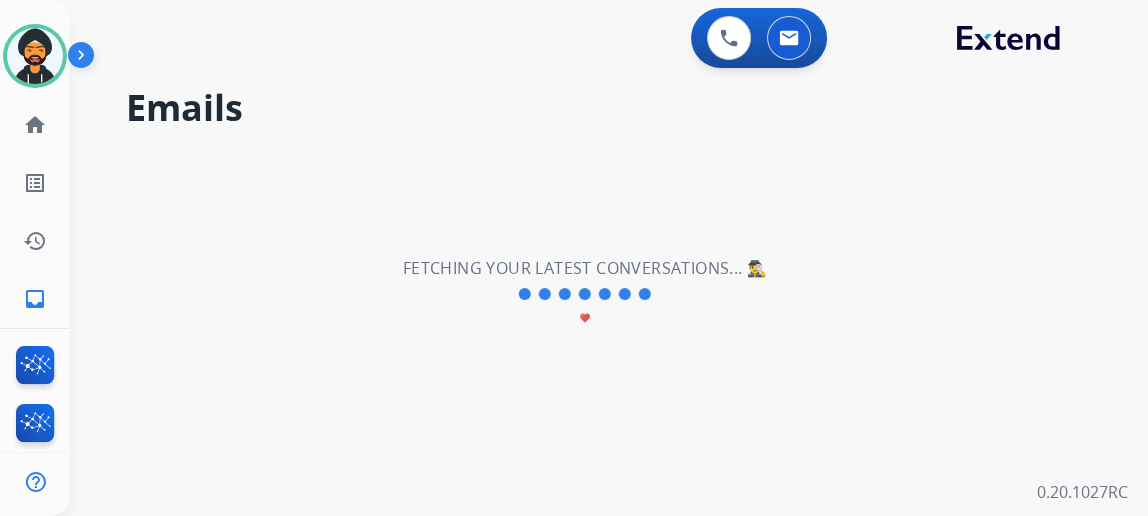 scroll, scrollTop: 0, scrollLeft: 0, axis: both 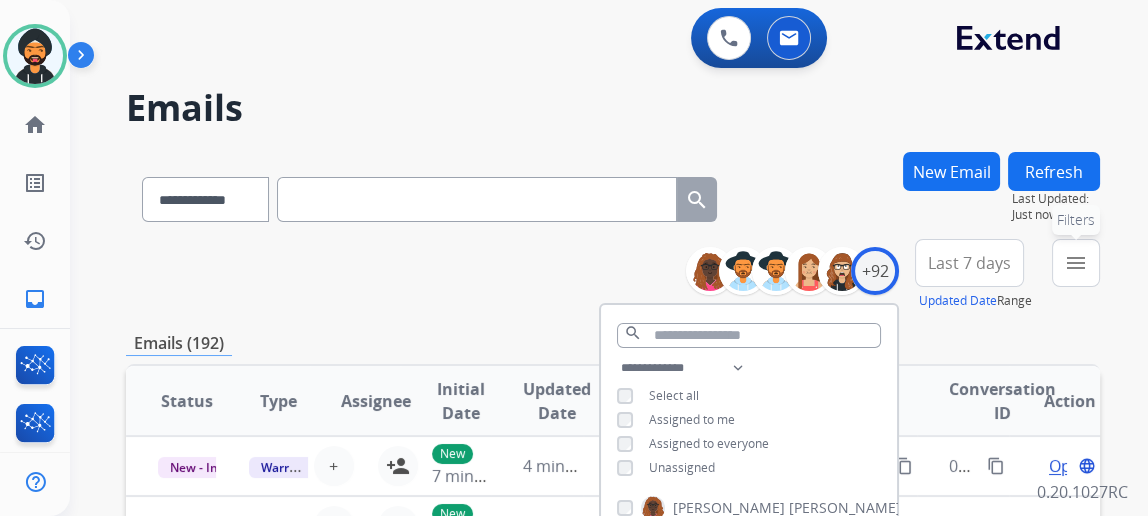 click on "menu" at bounding box center (1076, 263) 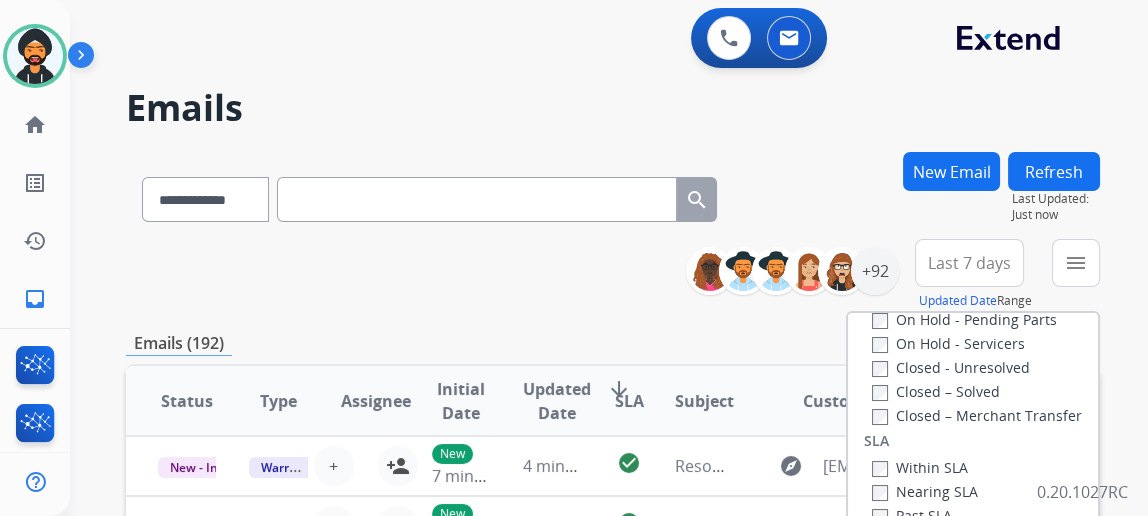 scroll, scrollTop: 527, scrollLeft: 0, axis: vertical 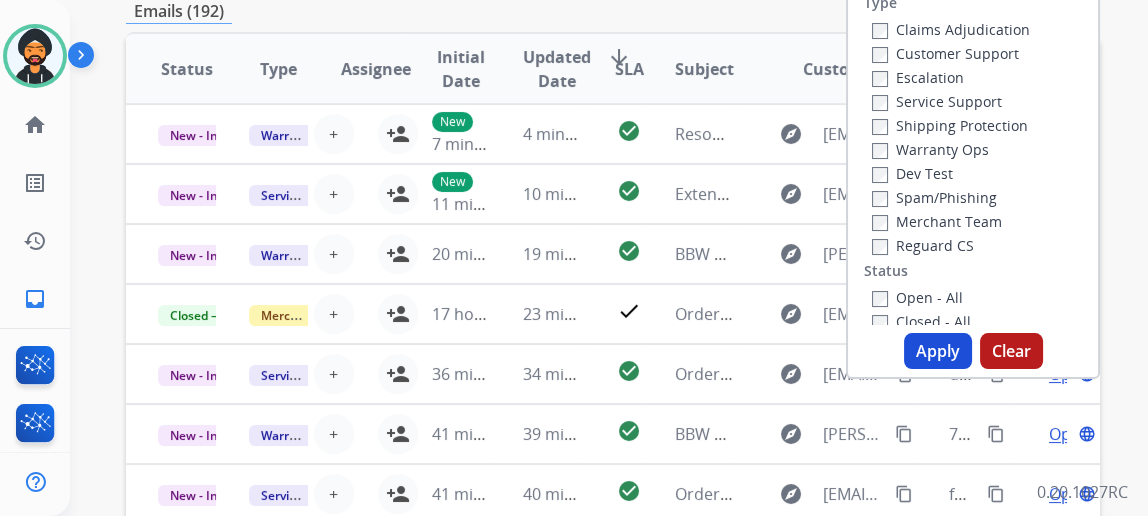 click on "Reguard CS" at bounding box center (923, 245) 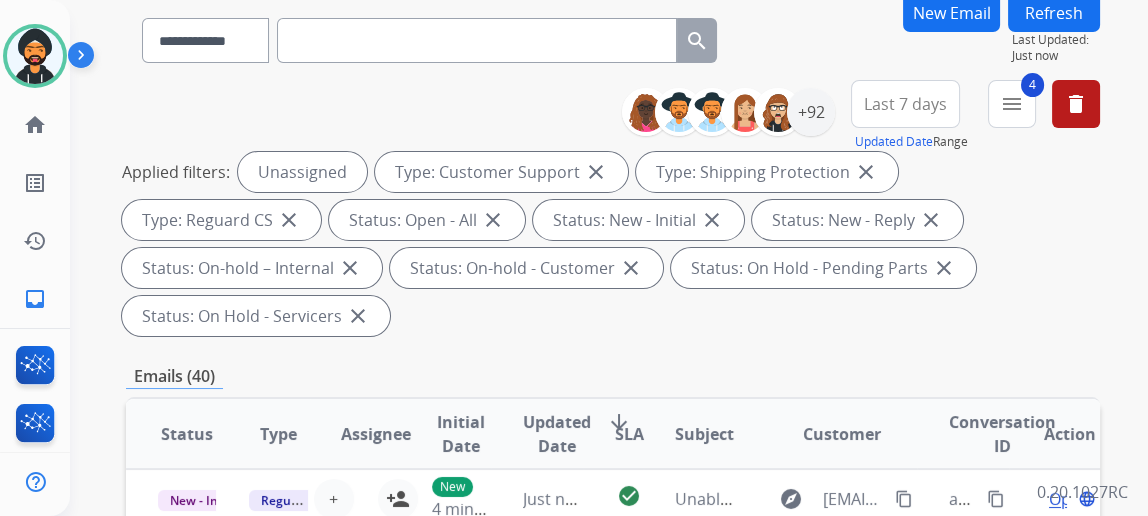 scroll, scrollTop: 272, scrollLeft: 0, axis: vertical 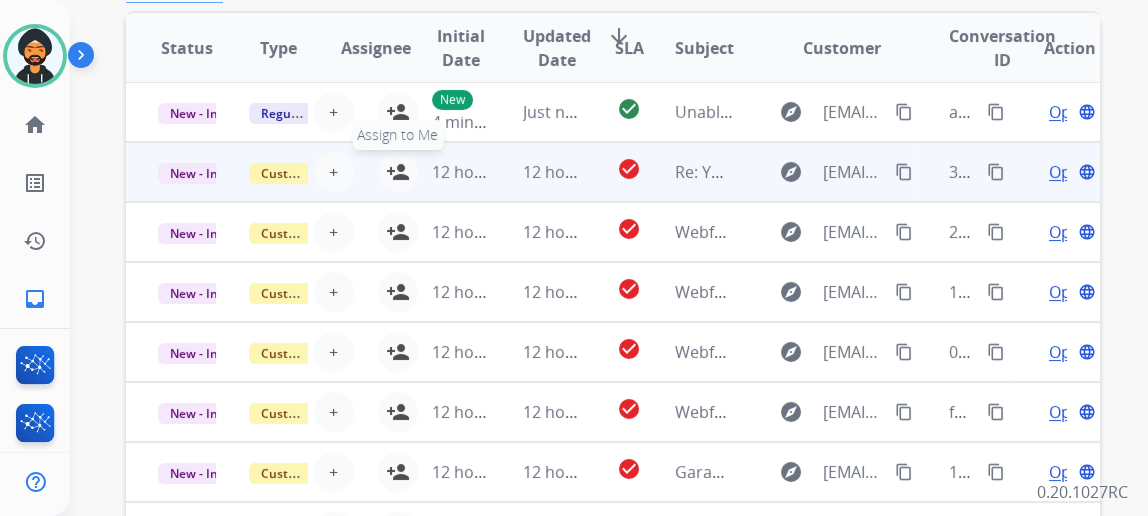 click on "person_add" at bounding box center [398, 172] 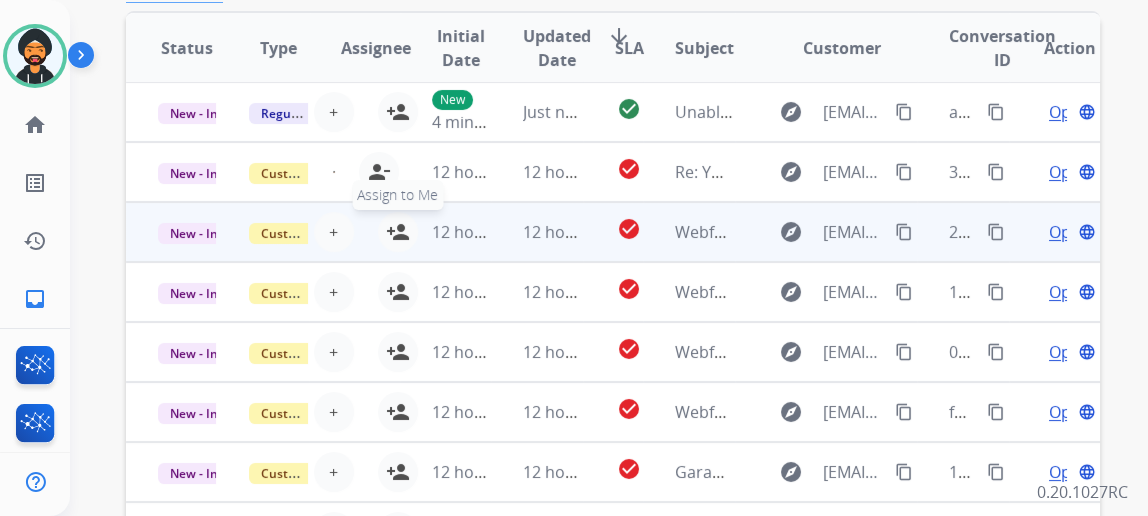 click on "person_add" at bounding box center (398, 232) 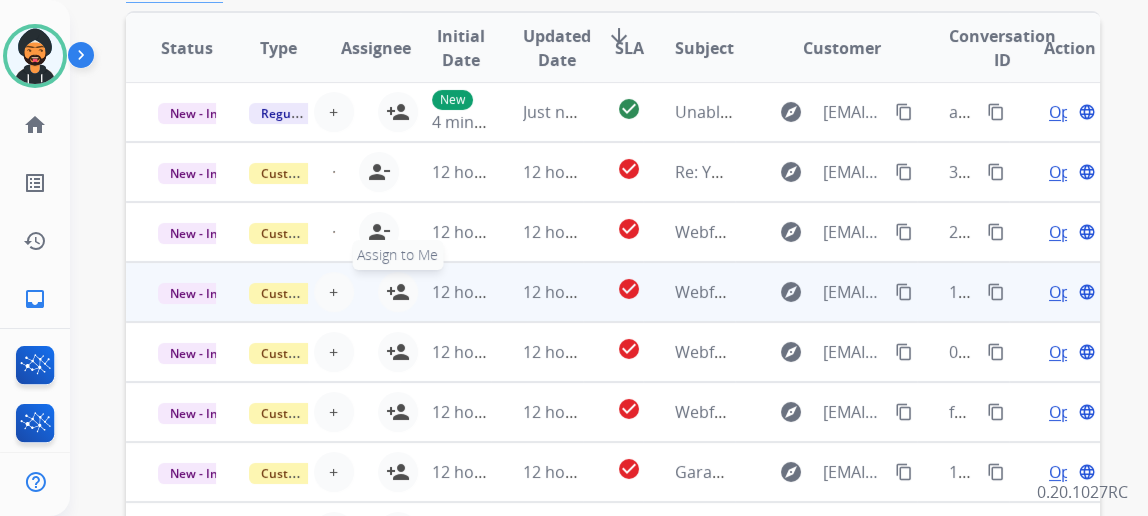 click on "+ Select agent person_add Assign to Me" at bounding box center [354, 292] 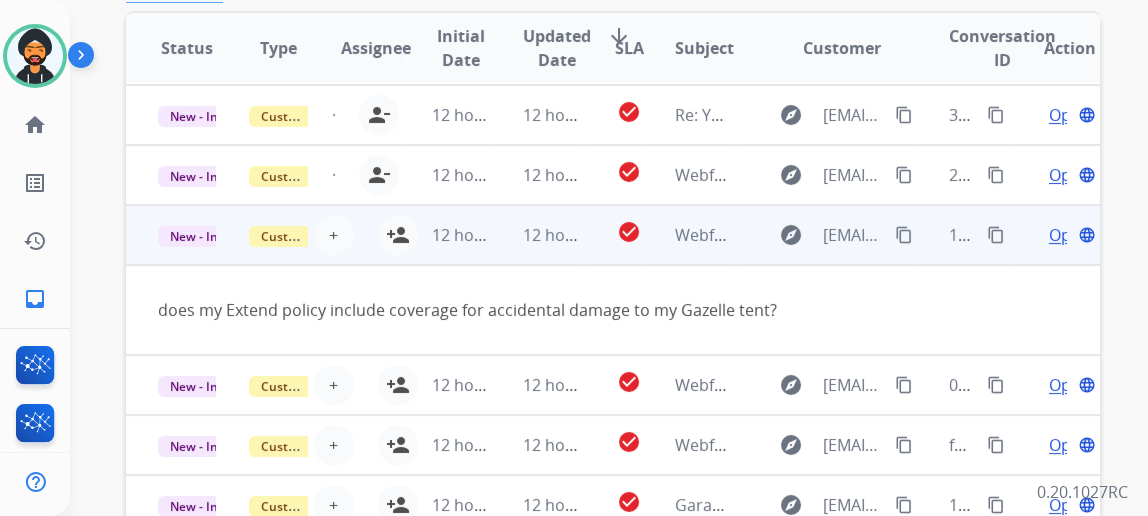 scroll, scrollTop: 91, scrollLeft: 0, axis: vertical 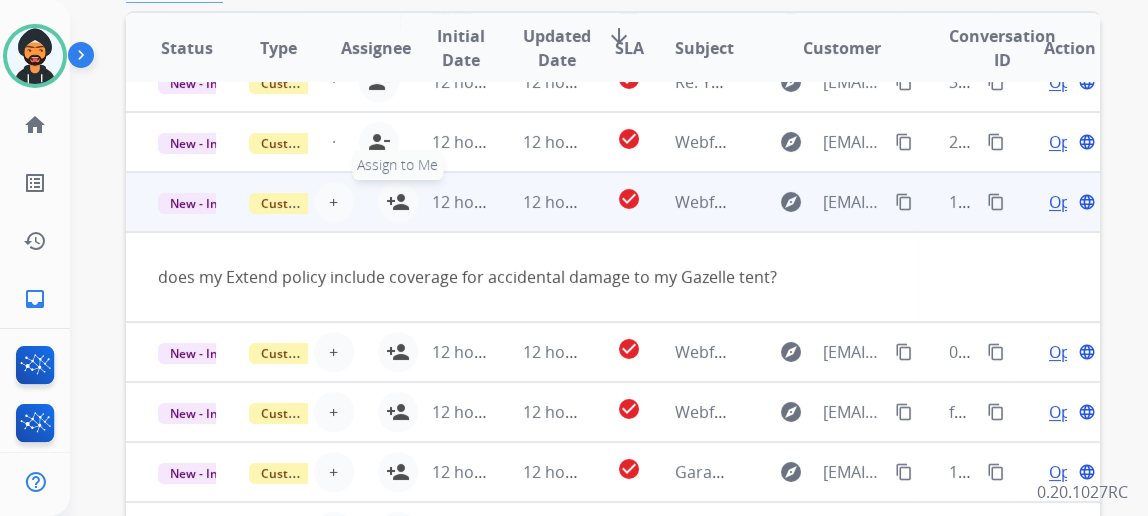 click on "person_add Assign to Me" at bounding box center (398, 202) 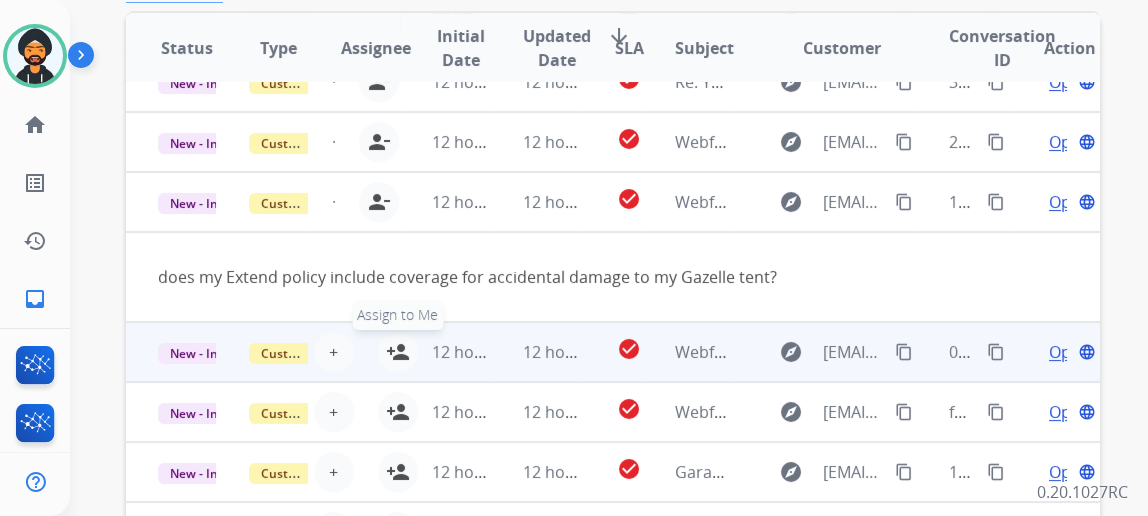 click on "person_add" at bounding box center (398, 352) 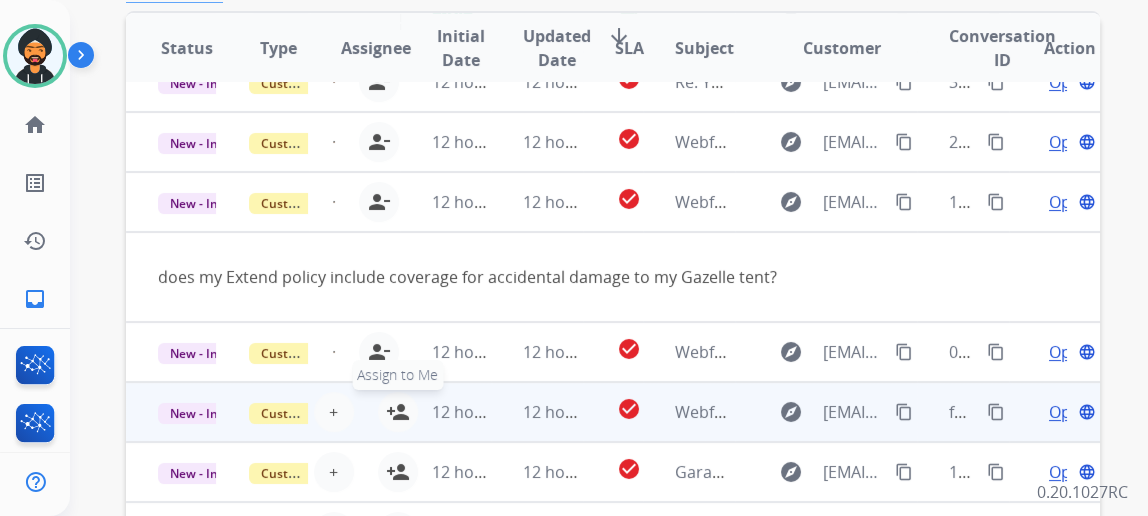 click on "person_add" at bounding box center [398, 412] 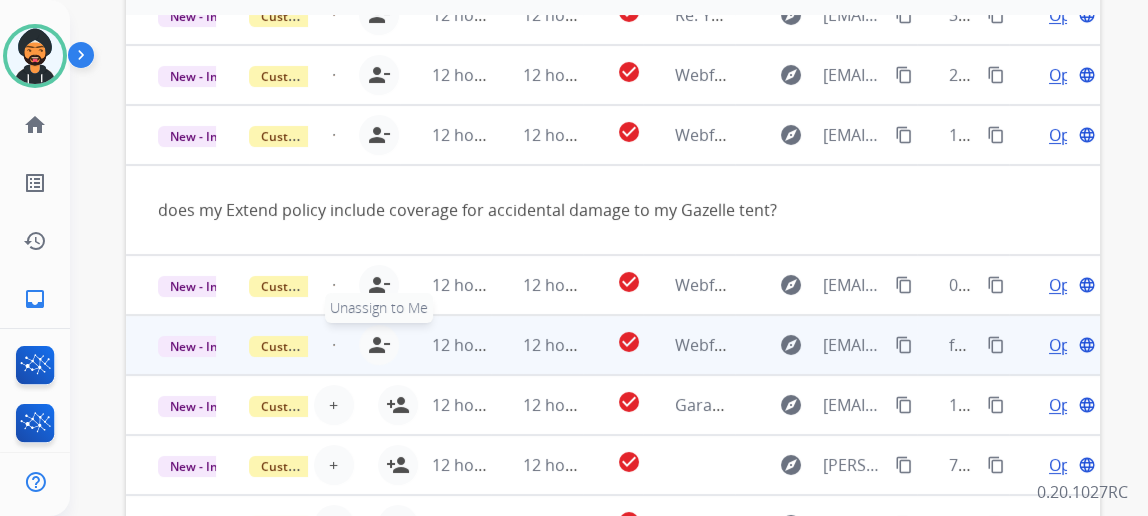 scroll, scrollTop: 636, scrollLeft: 0, axis: vertical 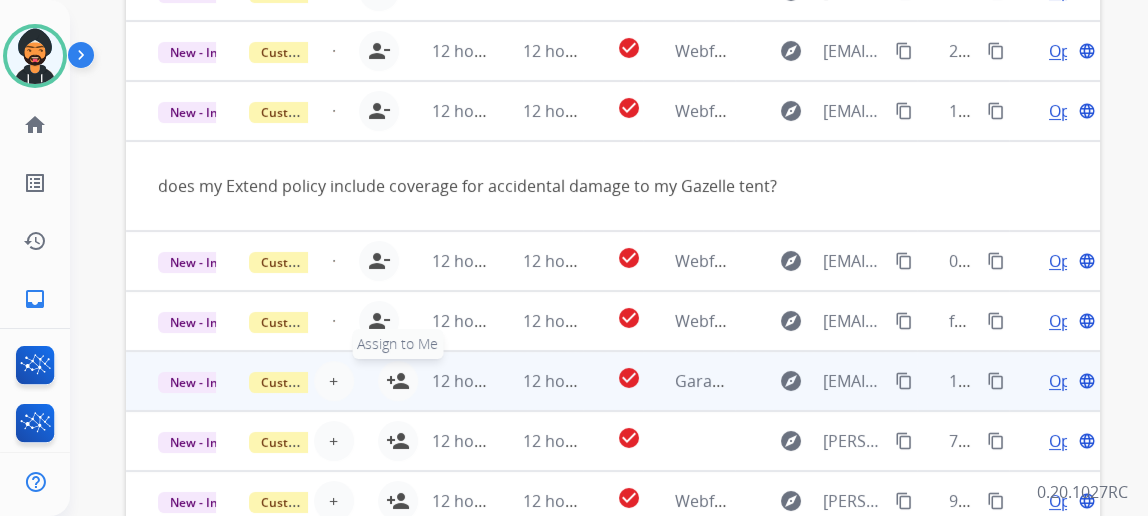 click on "person_add" at bounding box center [398, 381] 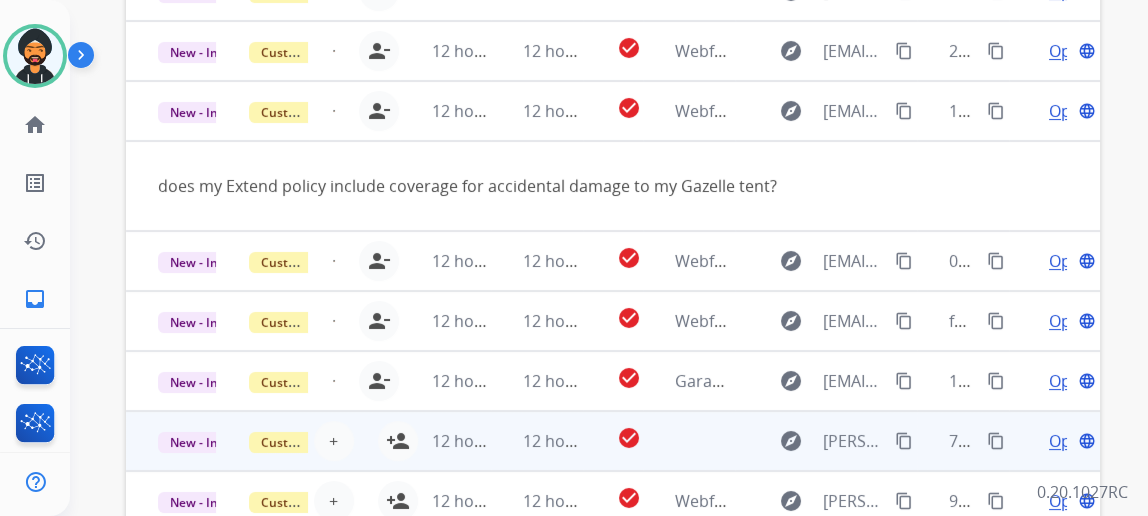 scroll, scrollTop: 727, scrollLeft: 0, axis: vertical 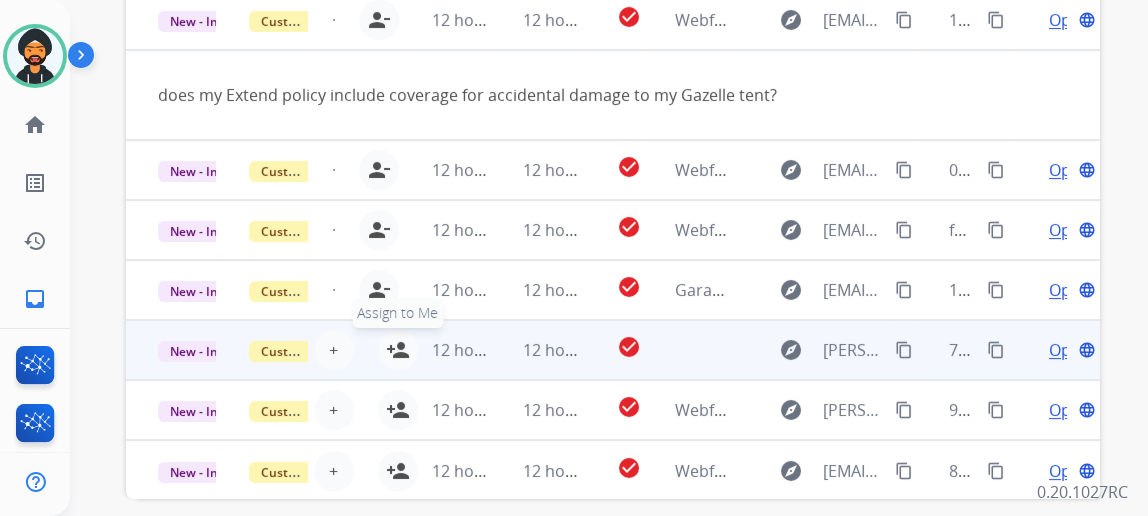 click on "person_add Assign to Me" at bounding box center (398, 350) 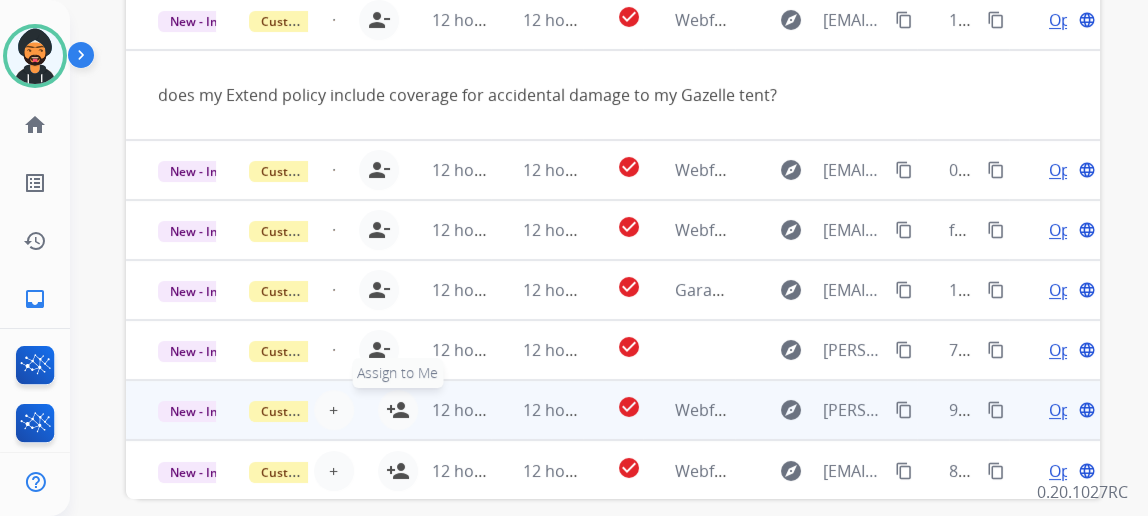 click on "person_add Assign to Me" at bounding box center [398, 410] 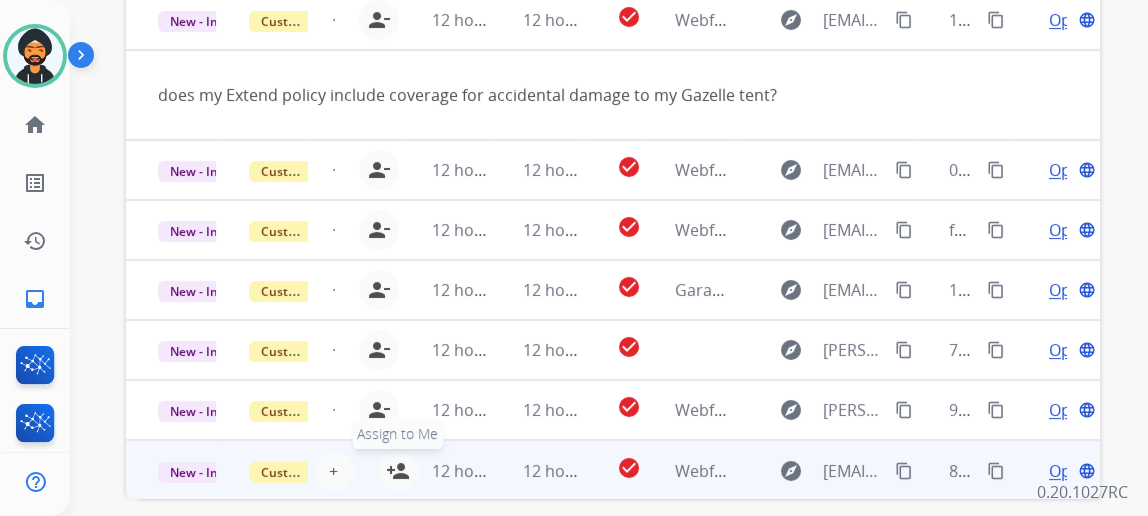 click on "person_add" at bounding box center [398, 471] 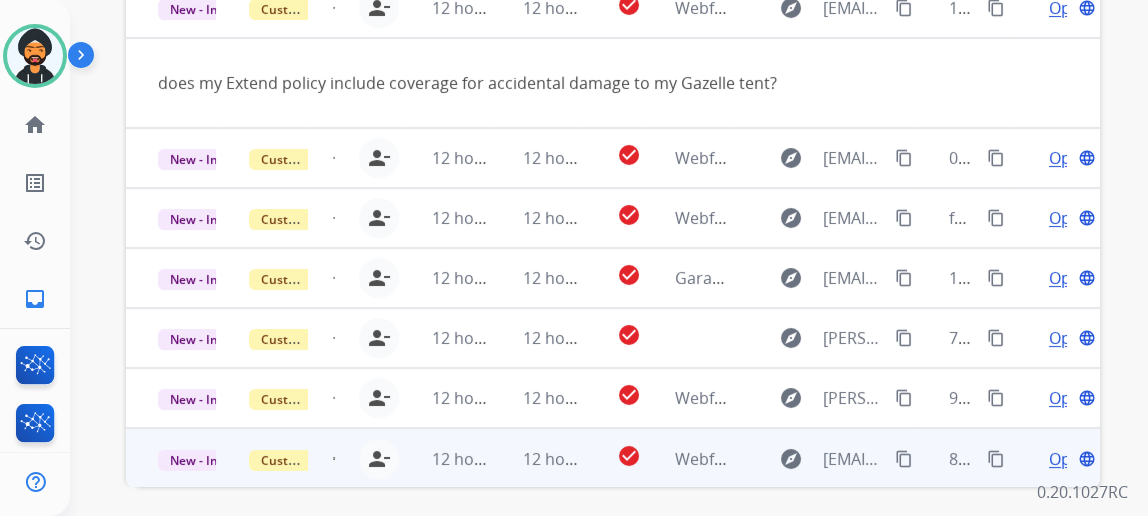 scroll, scrollTop: 749, scrollLeft: 0, axis: vertical 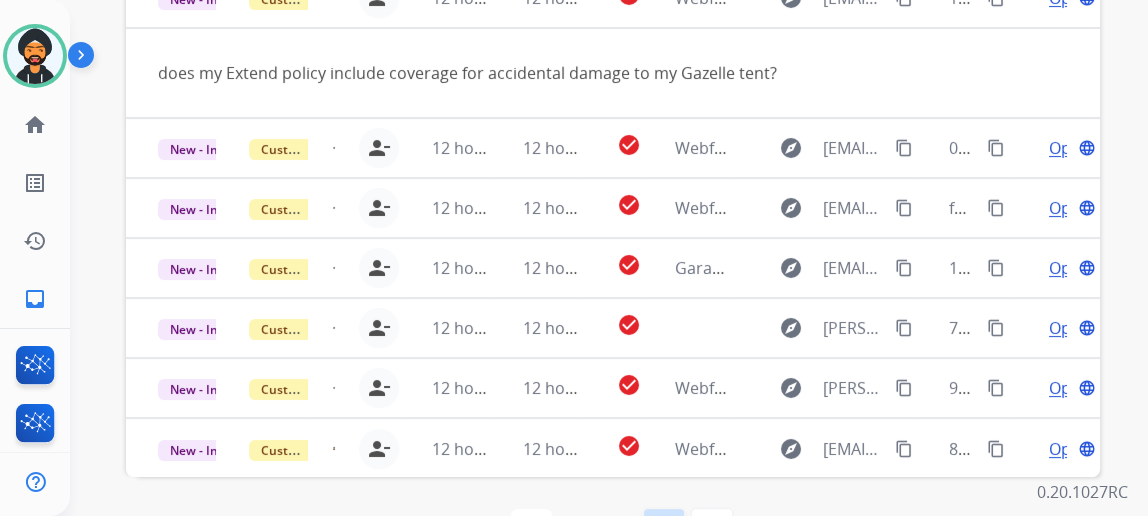 click on "navigate_next" at bounding box center [664, 529] 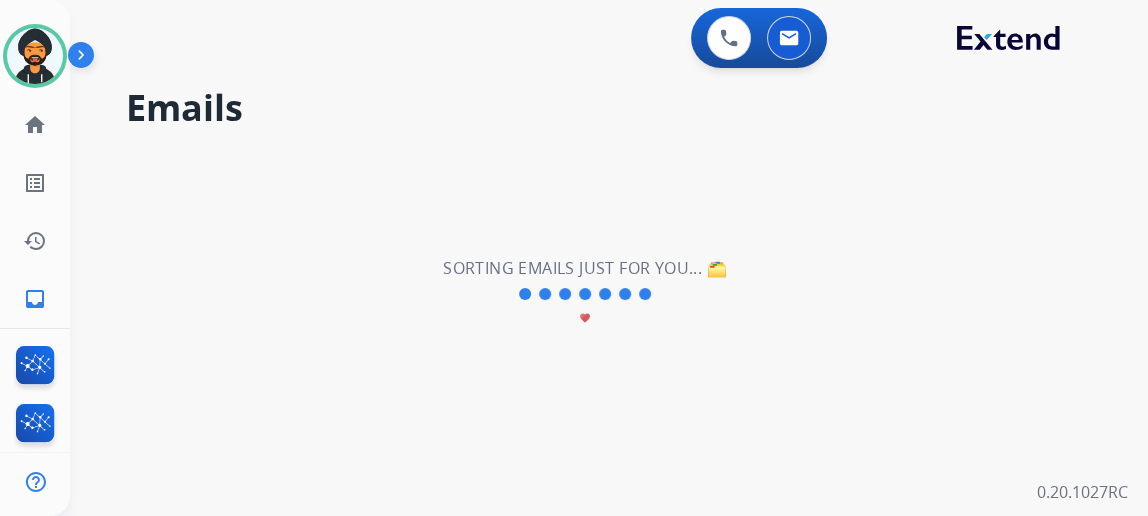scroll, scrollTop: 0, scrollLeft: 0, axis: both 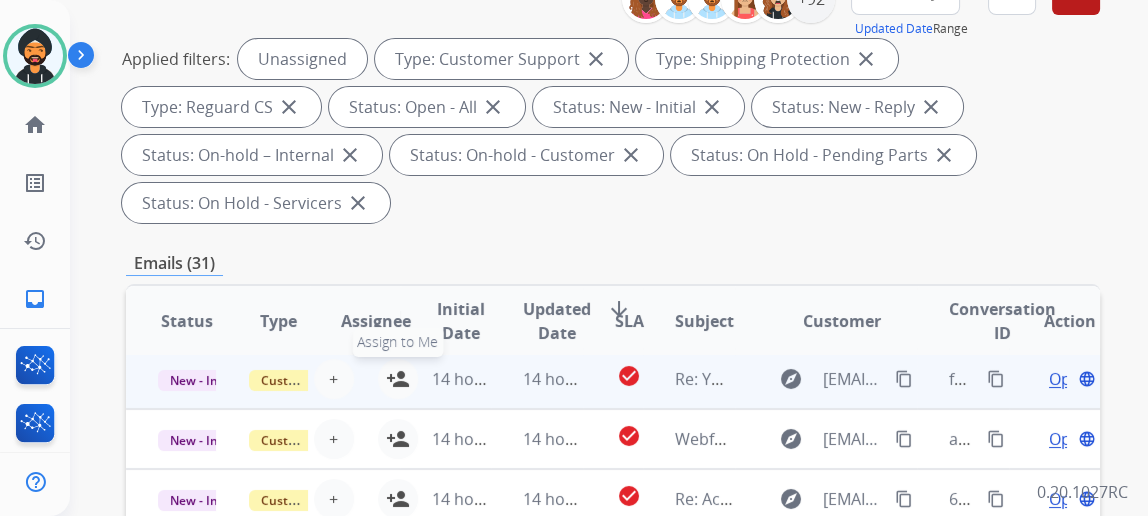 click on "person_add" at bounding box center [398, 379] 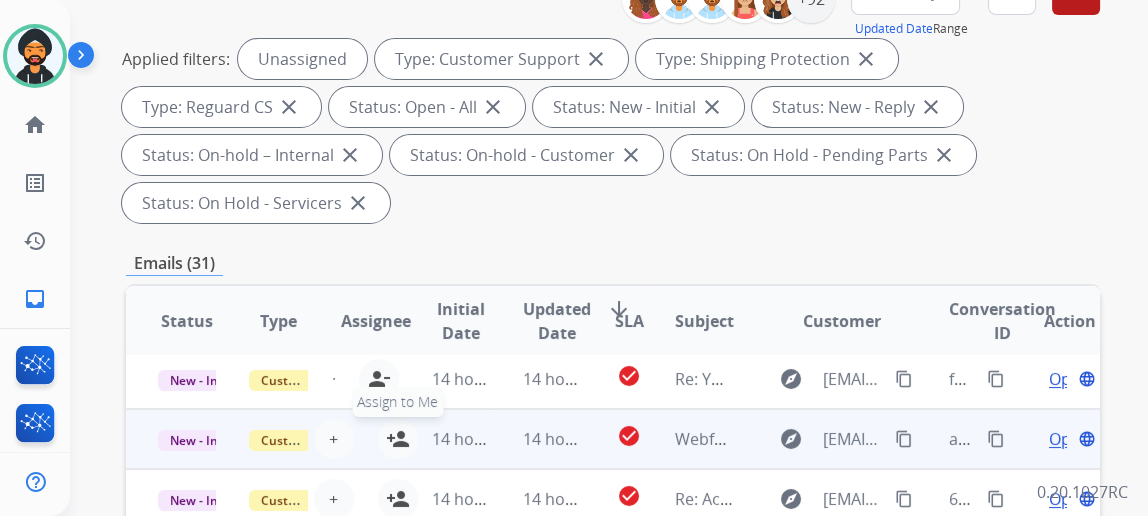 click on "person_add" at bounding box center (398, 439) 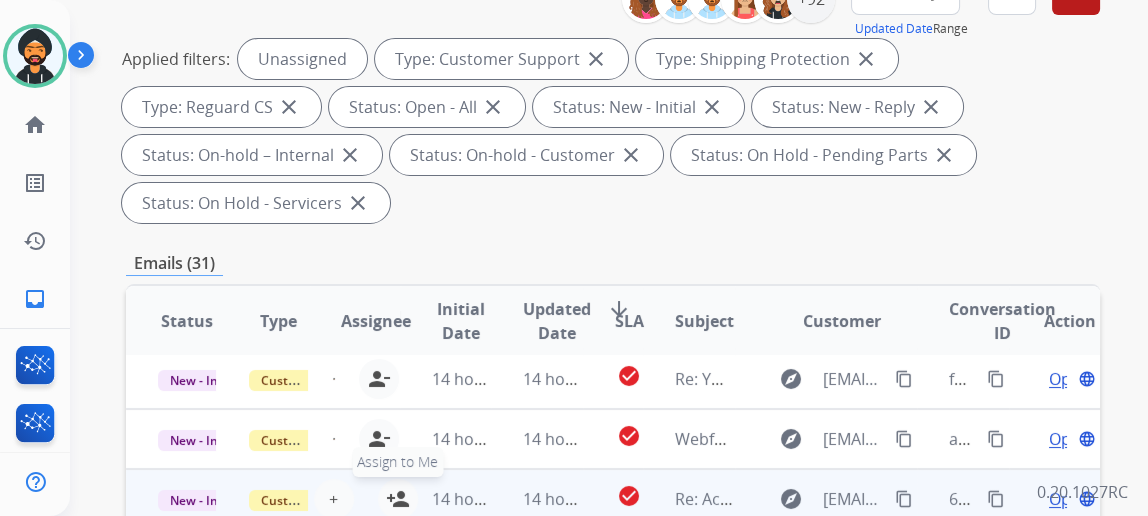 click on "person_add" at bounding box center [398, 499] 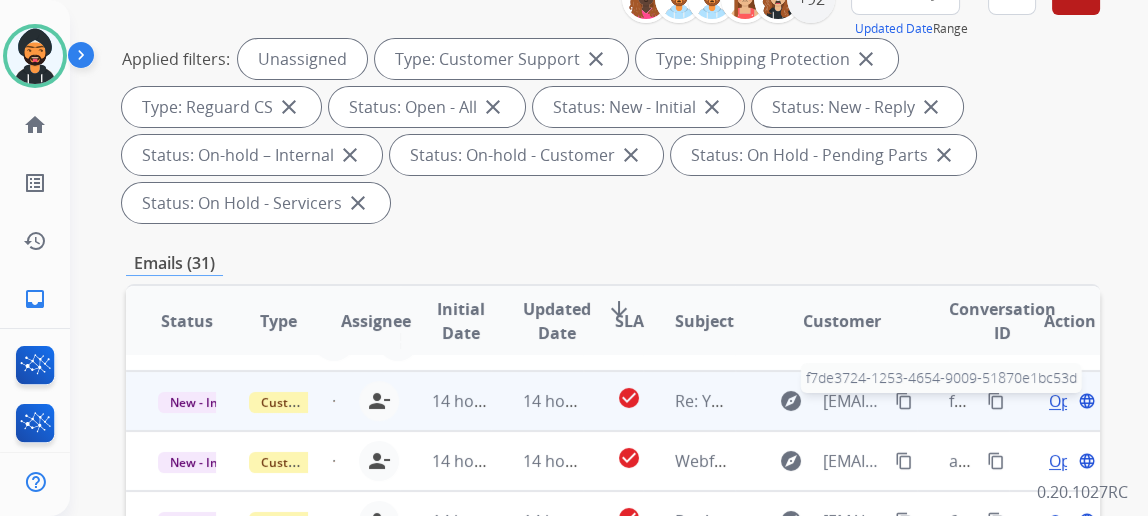 scroll, scrollTop: 67, scrollLeft: 0, axis: vertical 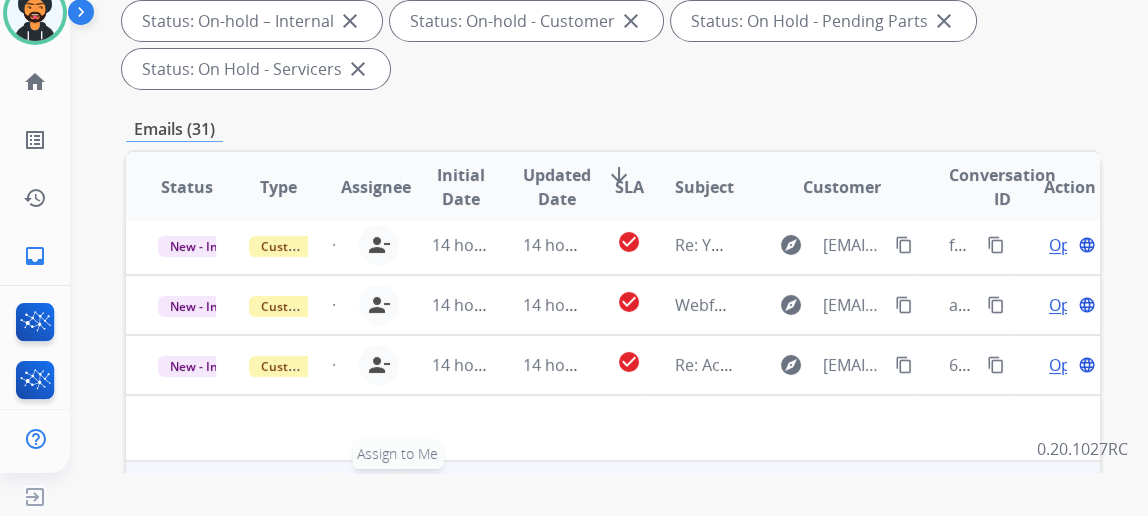 click on "person_add Assign to Me" at bounding box center (398, 491) 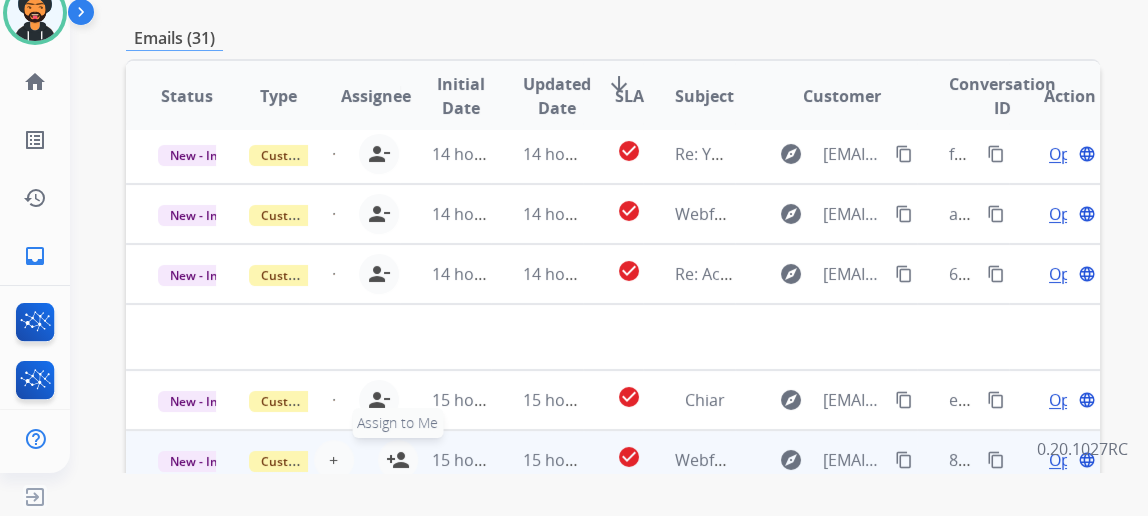 click on "person_add" at bounding box center (398, 460) 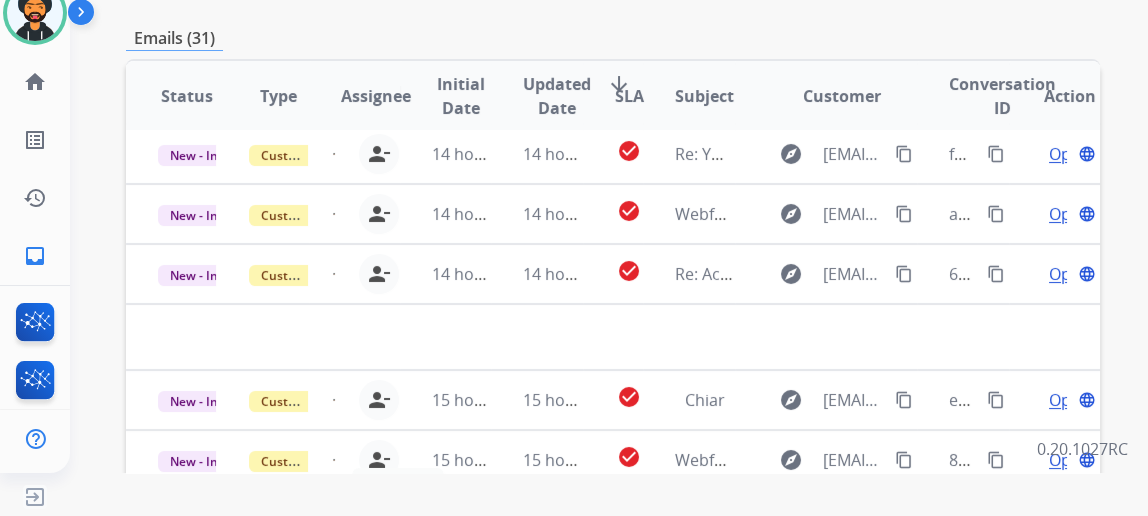 click on "person_add" at bounding box center (398, 520) 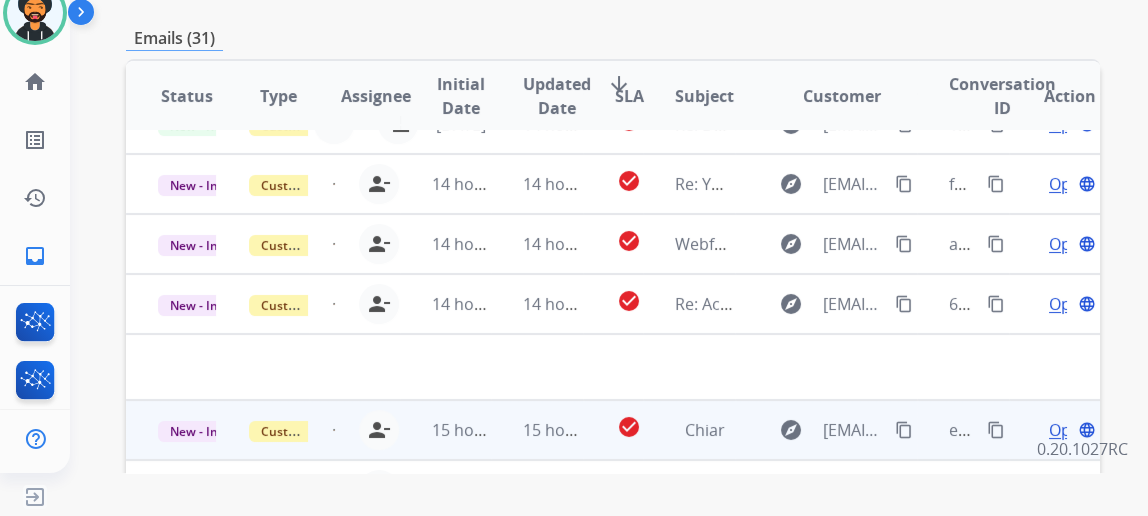 scroll, scrollTop: 67, scrollLeft: 0, axis: vertical 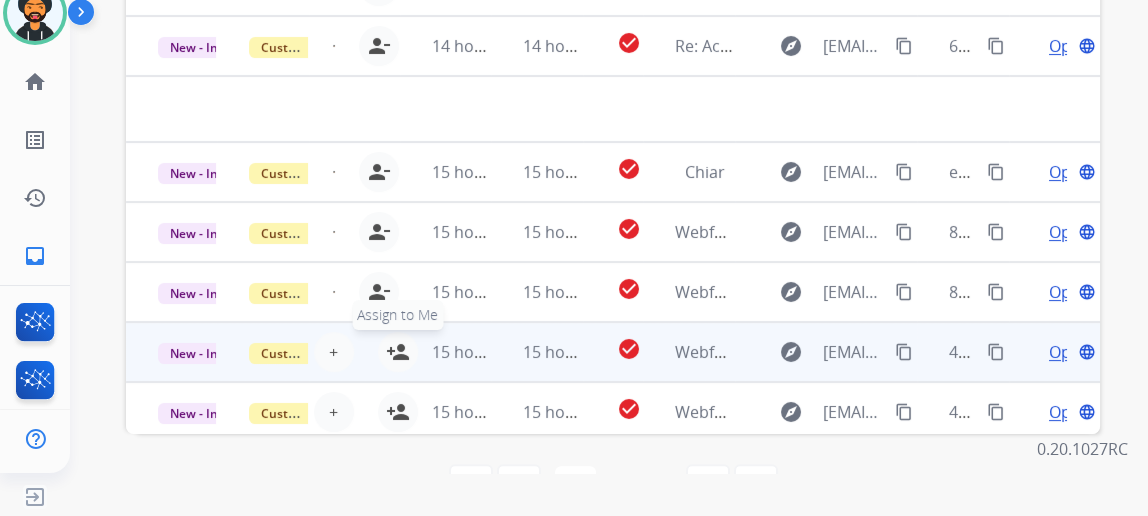 click on "person_add" at bounding box center (398, 352) 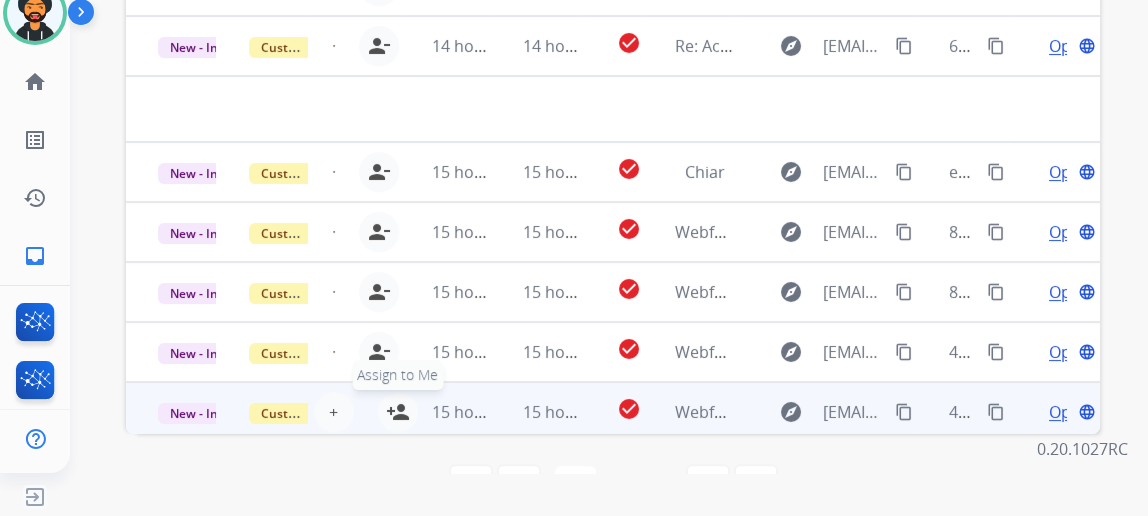click on "person_add Assign to Me" at bounding box center [398, 412] 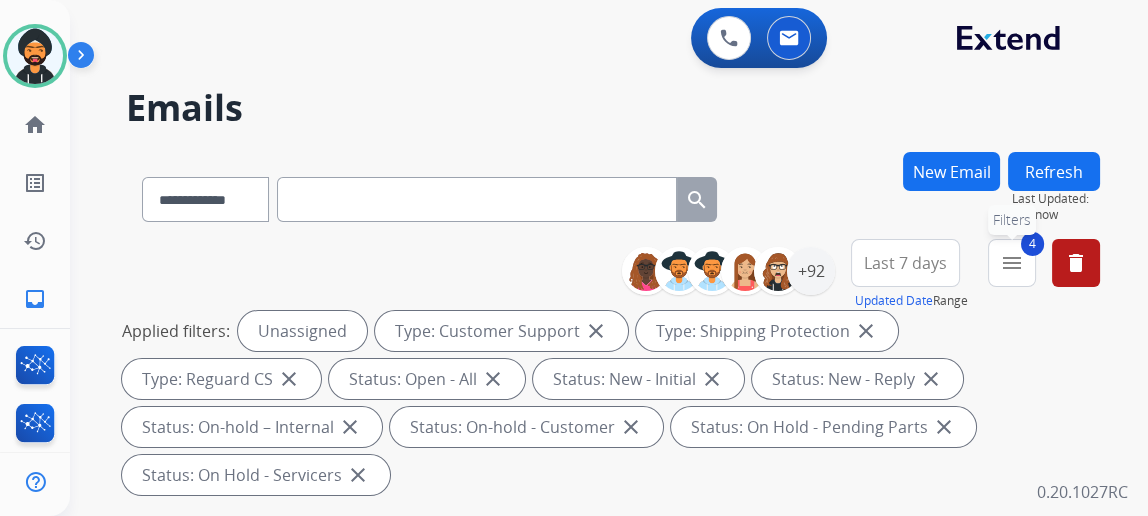 click on "4" at bounding box center (1032, 244) 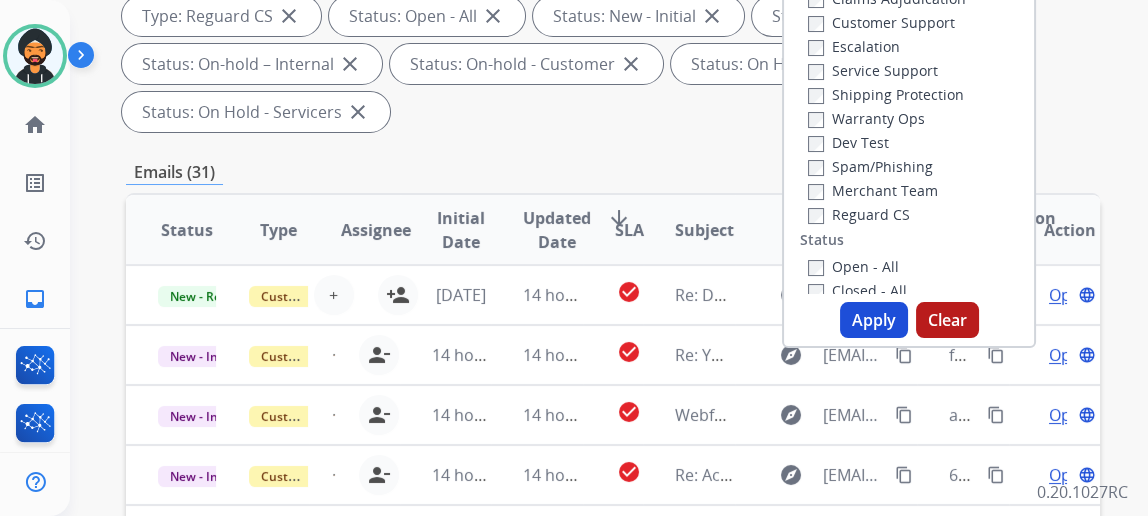 click on "Apply" at bounding box center (874, 320) 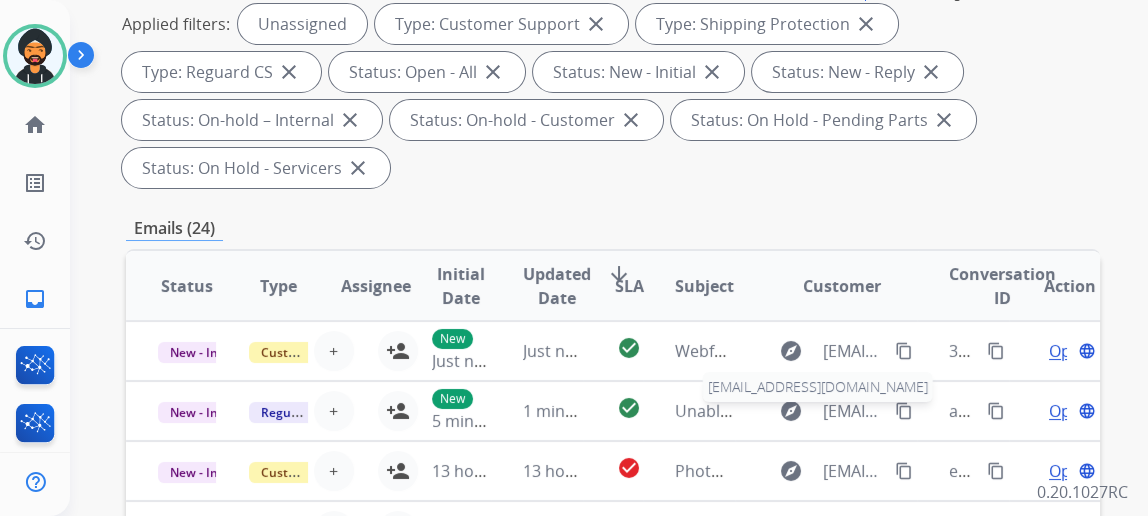 scroll, scrollTop: 0, scrollLeft: 0, axis: both 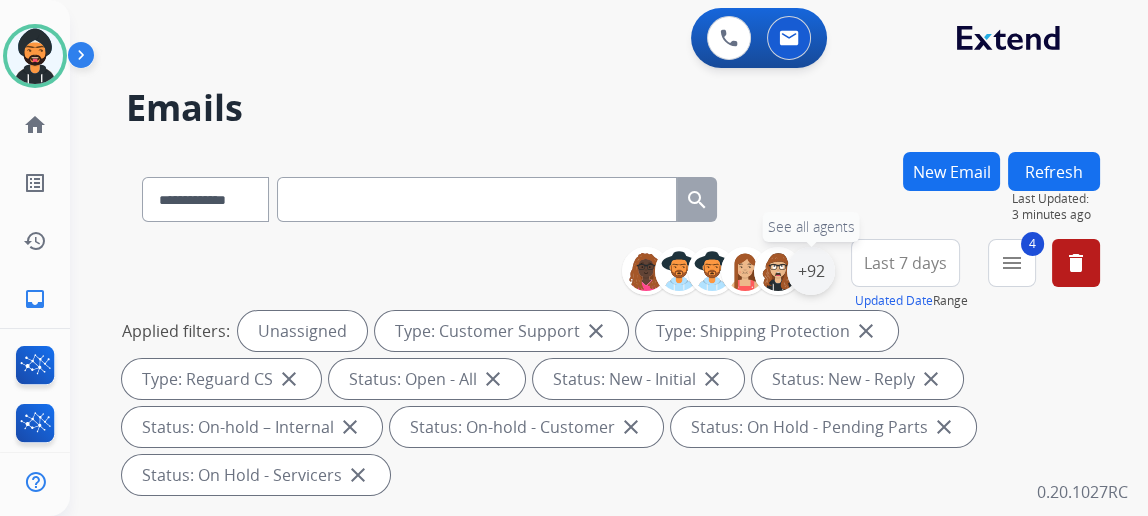 click on "+92" at bounding box center (811, 271) 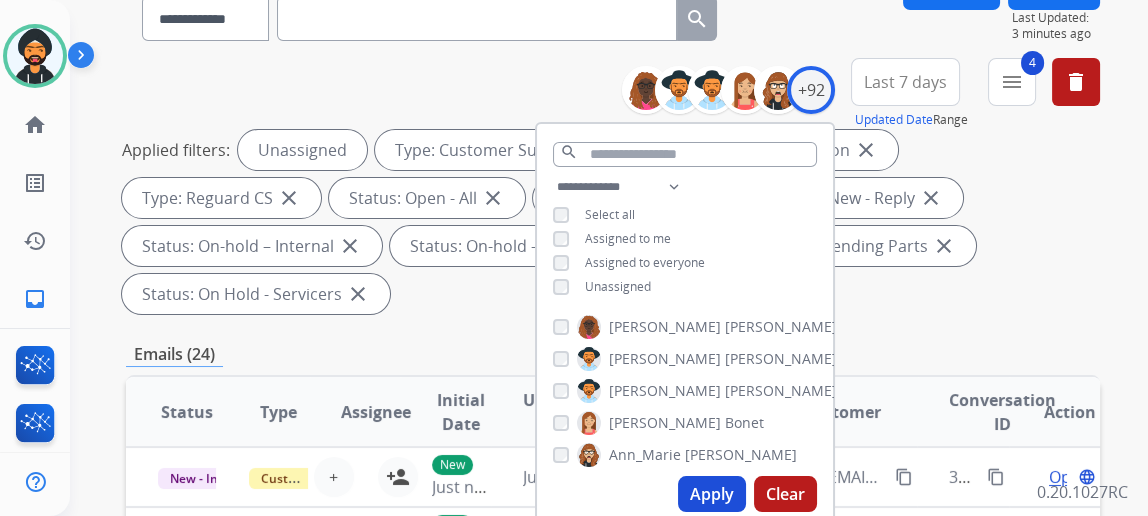scroll, scrollTop: 181, scrollLeft: 0, axis: vertical 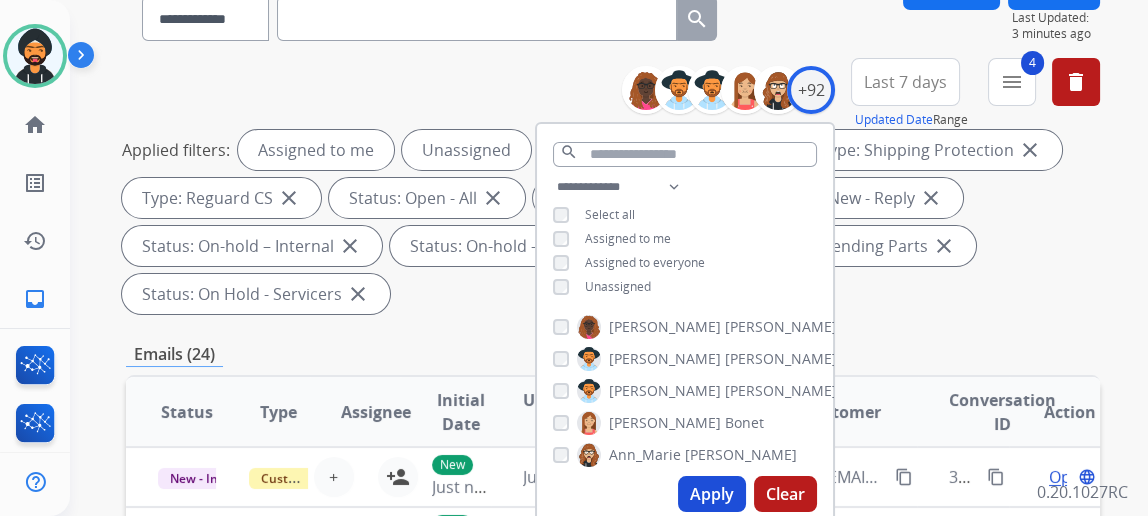 click on "**********" at bounding box center (685, 239) 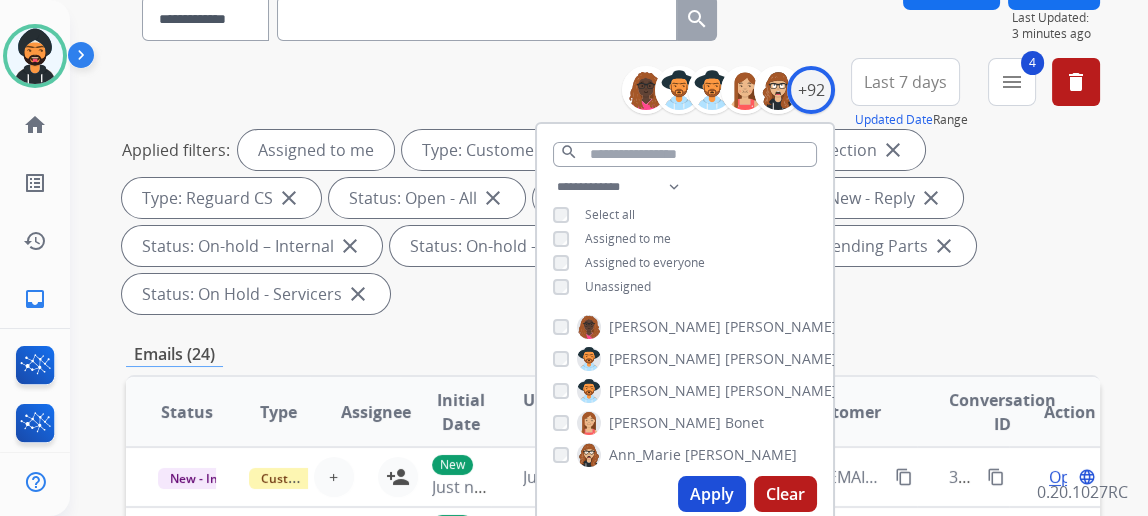 click on "Apply" at bounding box center (712, 494) 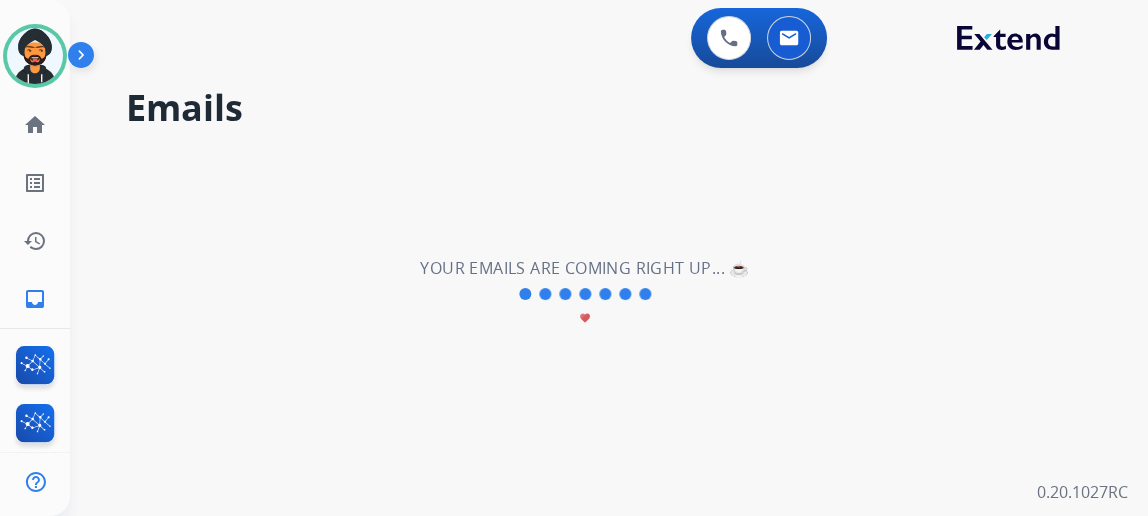 scroll, scrollTop: 0, scrollLeft: 0, axis: both 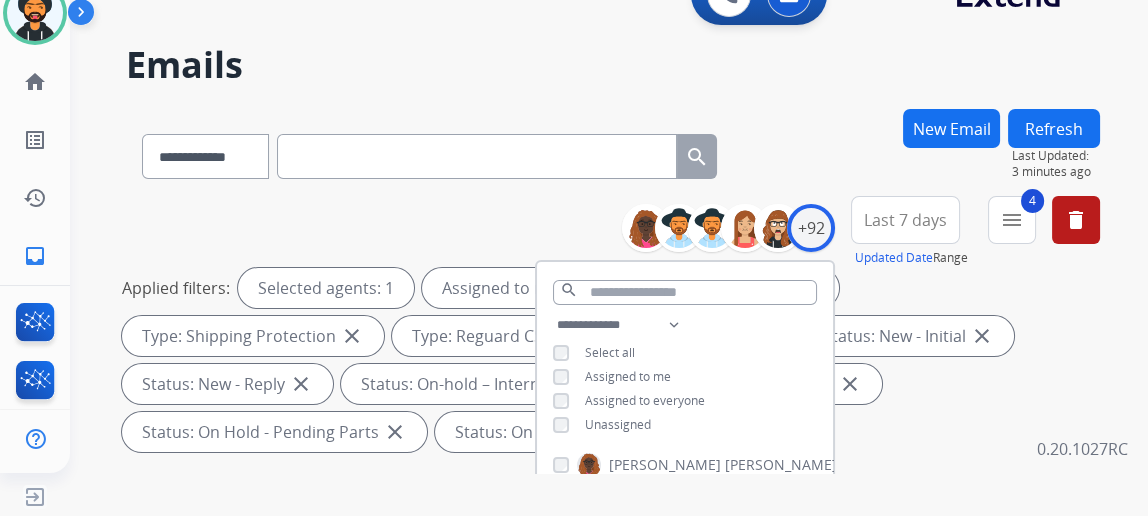 click on "Applied filters:  Selected agents: 1  Assigned to me  Type: Customer Support  close  Type: Shipping Protection  close  Type: Reguard CS  close  Status: Open - All  close  Status: New - Initial  close  Status: New - Reply  close  Status: On-hold – Internal  close  Status: On-hold - Customer  close  Status: On Hold - Pending Parts  close  Status: On Hold - Servicers  close" at bounding box center (609, 360) 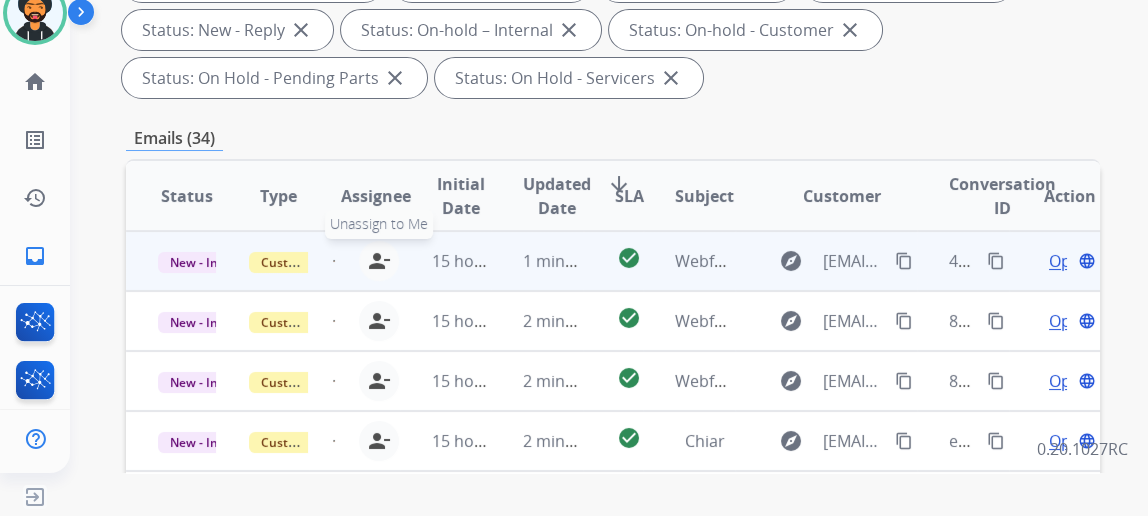 scroll, scrollTop: 363, scrollLeft: 0, axis: vertical 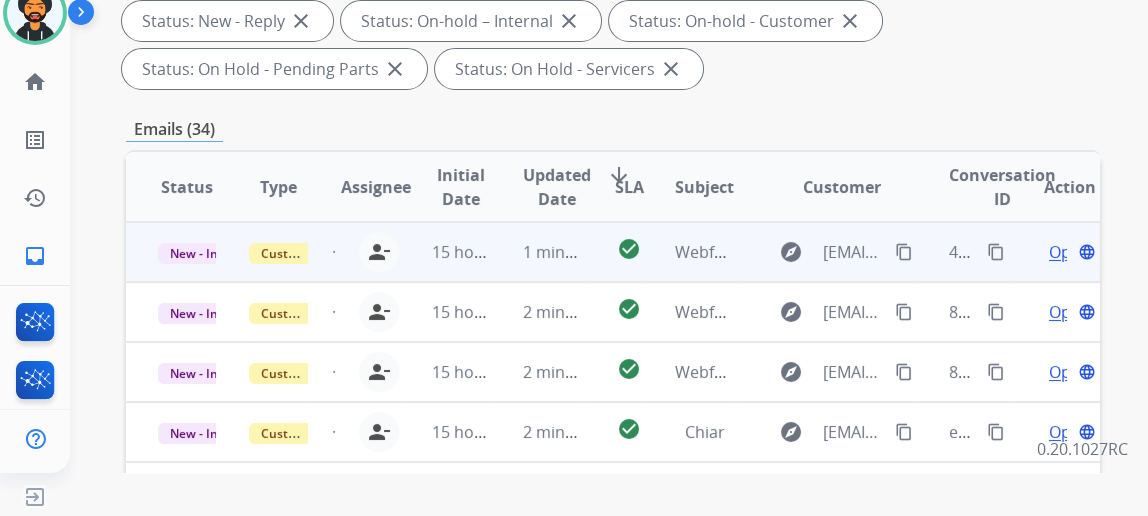 click on "Open language" at bounding box center [1070, 252] 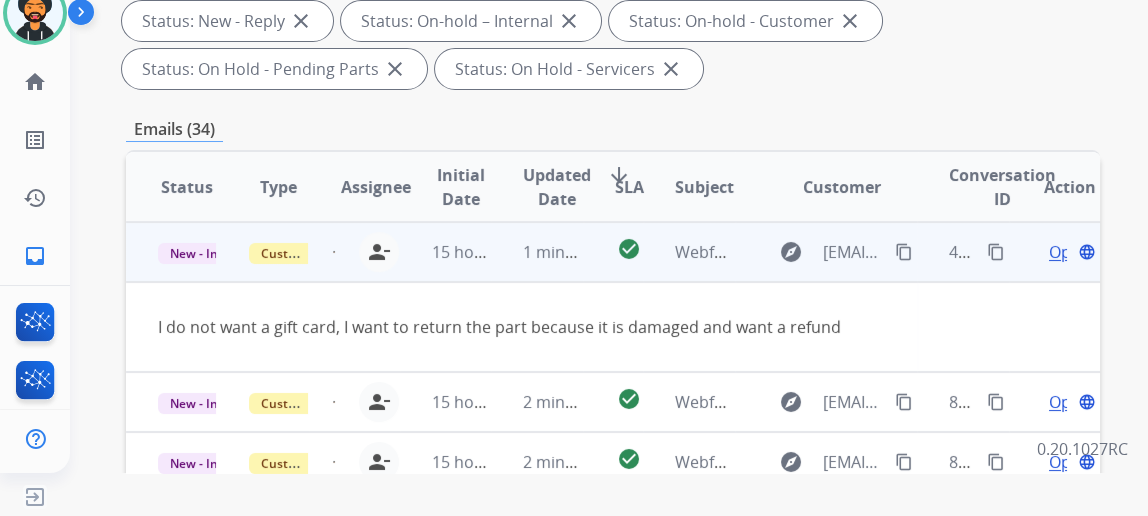 click on "Open" at bounding box center [1069, 252] 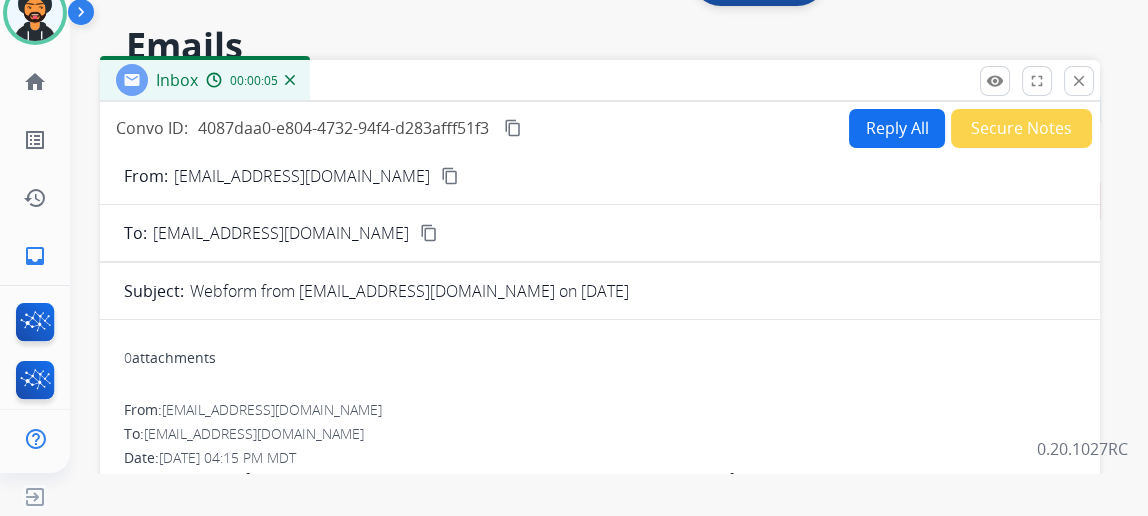 scroll, scrollTop: 0, scrollLeft: 0, axis: both 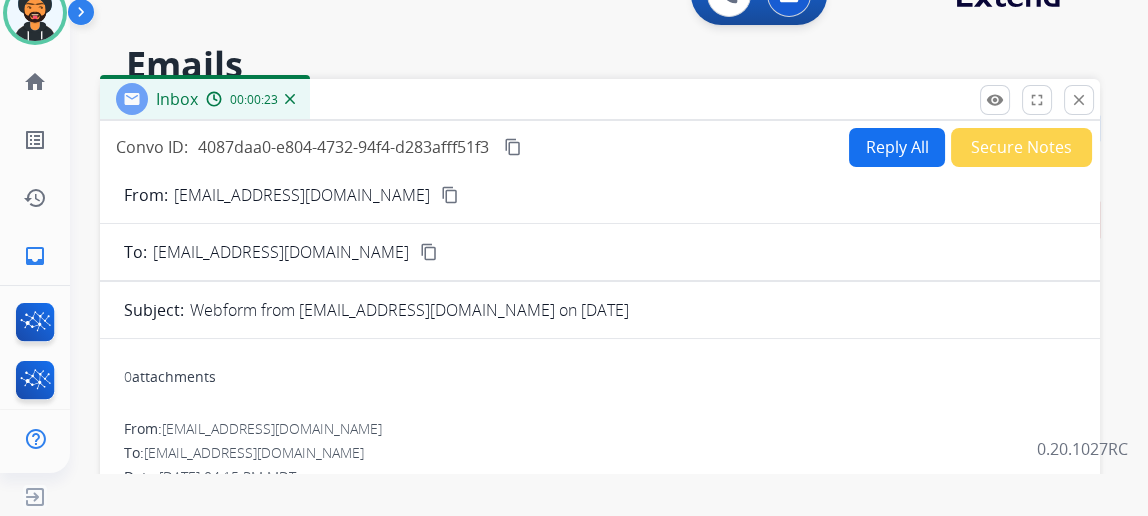 click on "content_copy" at bounding box center [450, 195] 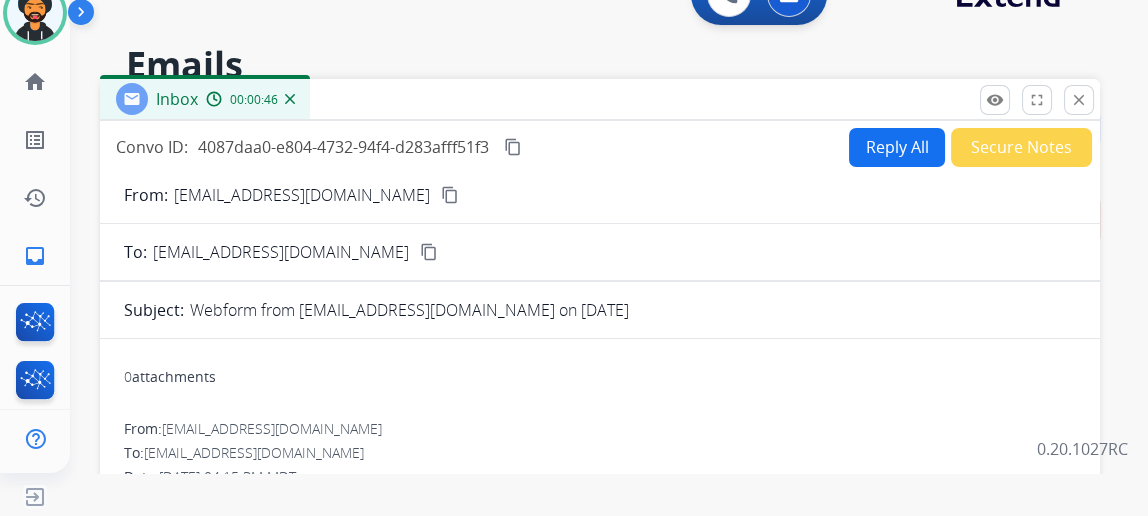 click on "Reply All" at bounding box center [897, 147] 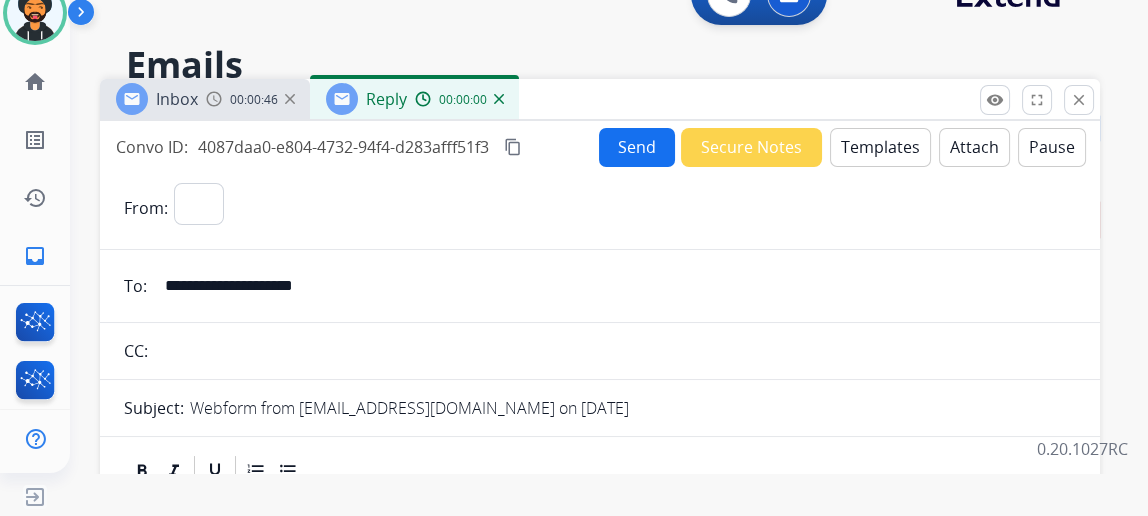 select on "**********" 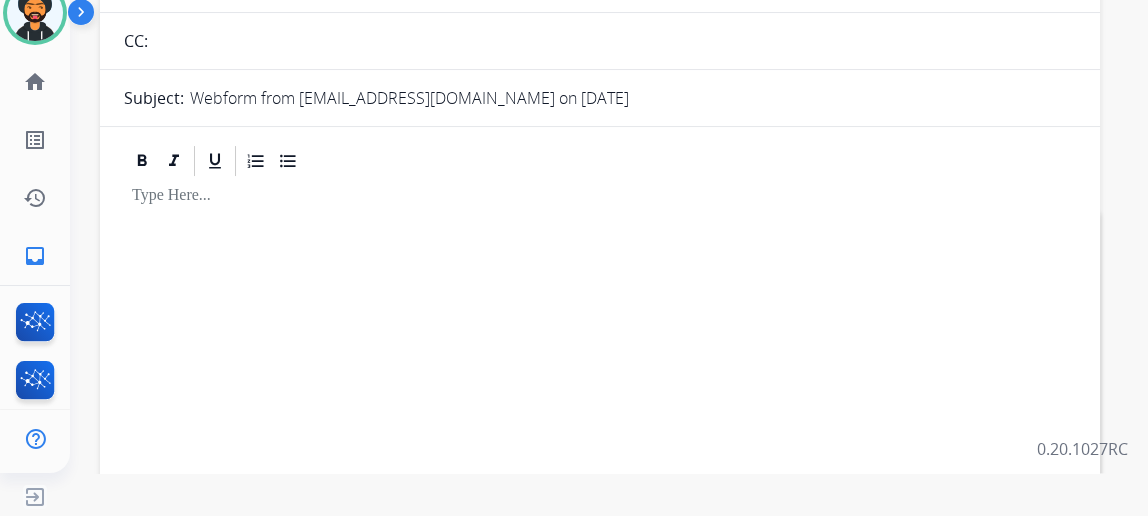 scroll, scrollTop: 0, scrollLeft: 0, axis: both 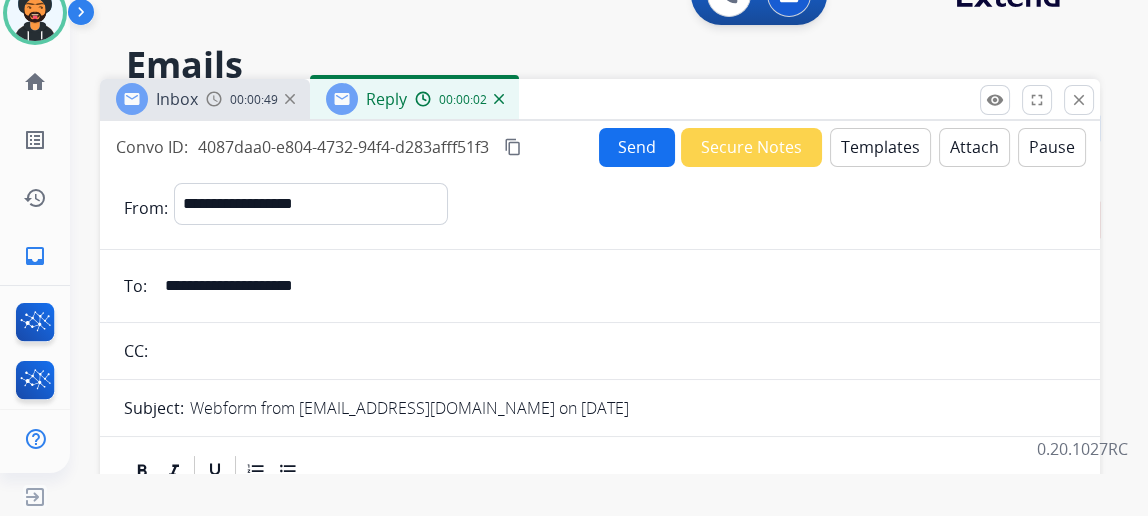 click on "Templates" at bounding box center [880, 147] 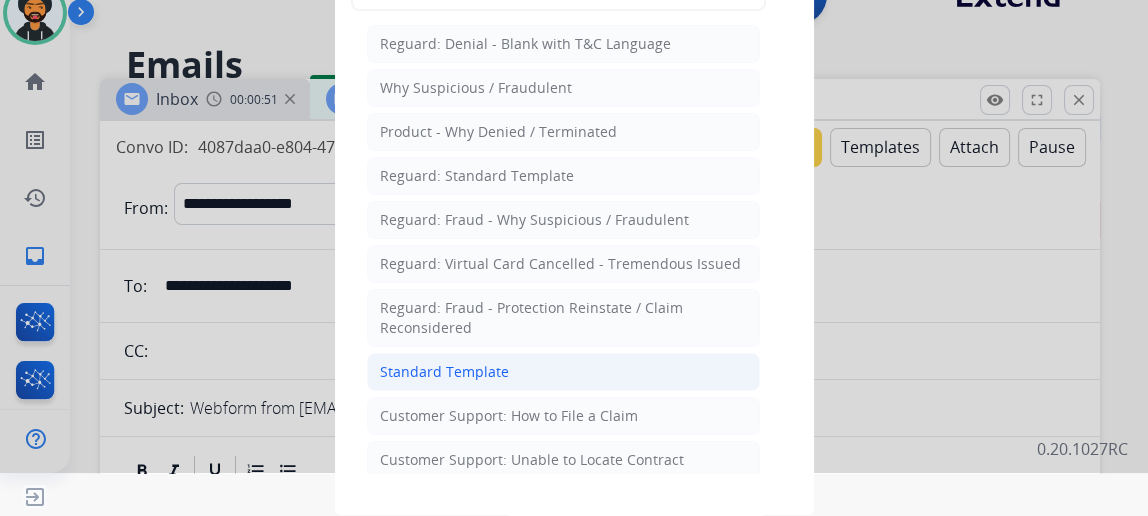 click on "Standard Template" 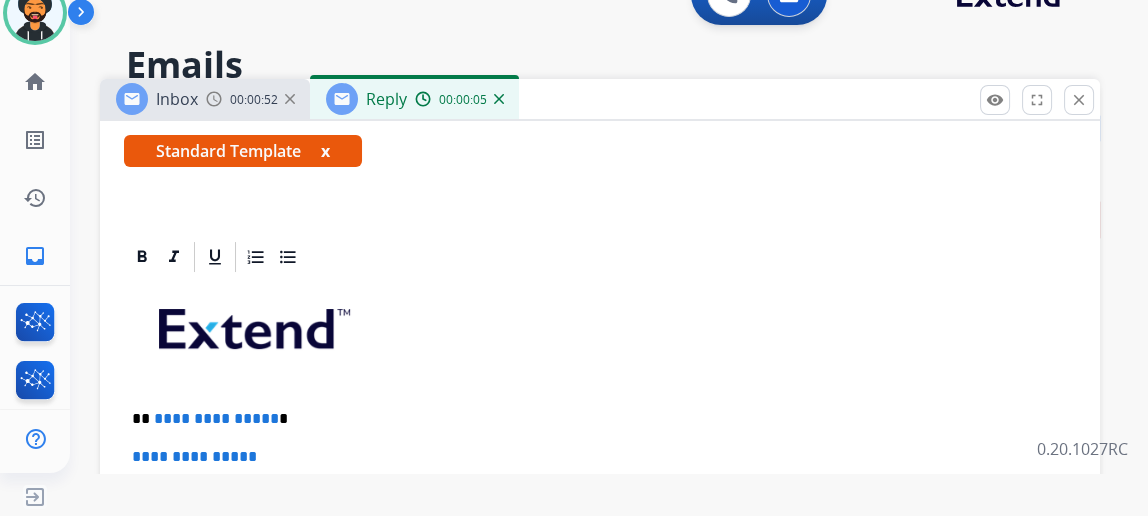 scroll, scrollTop: 396, scrollLeft: 0, axis: vertical 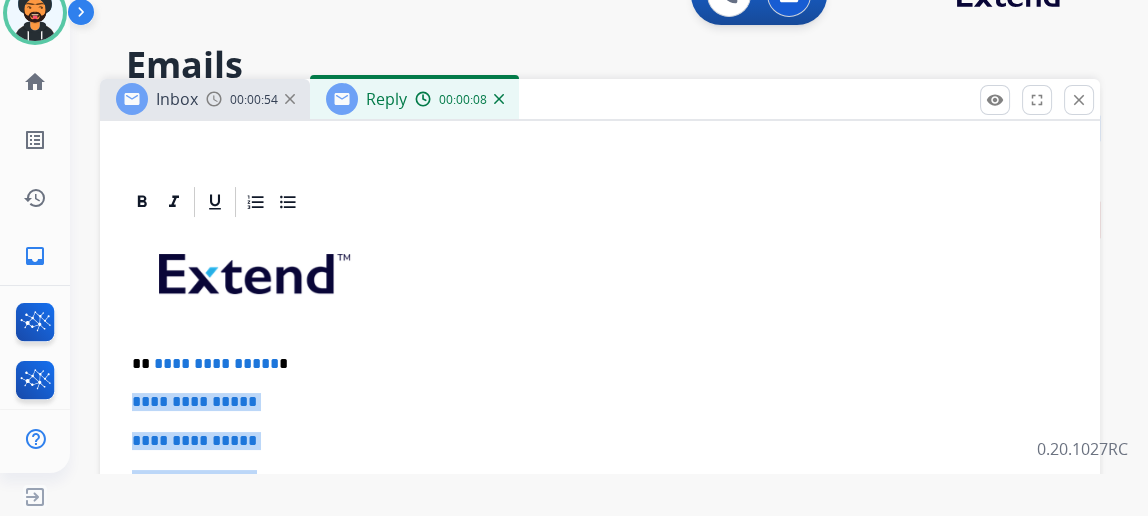 drag, startPoint x: 331, startPoint y: 470, endPoint x: 128, endPoint y: 402, distance: 214.08643 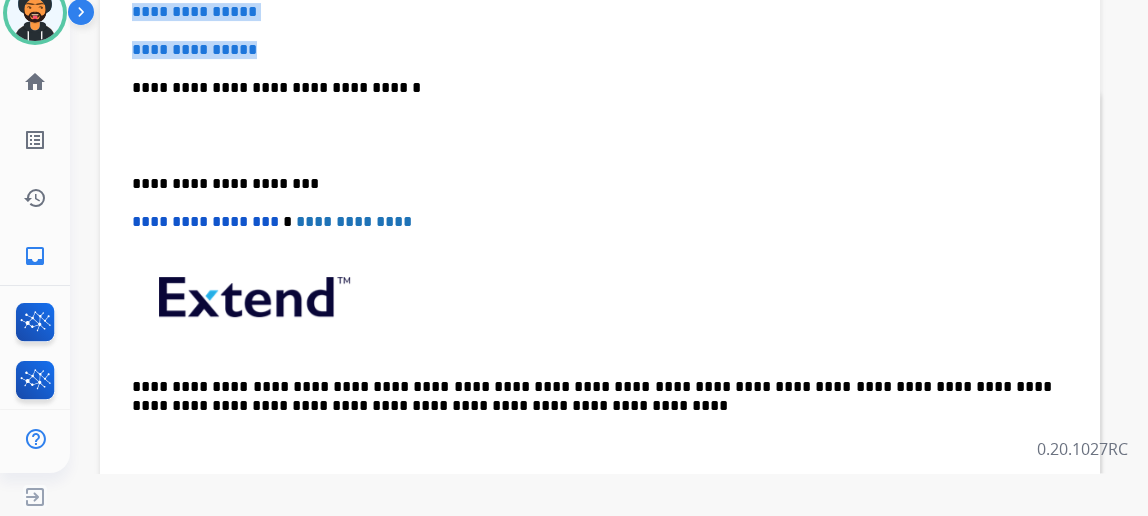 scroll, scrollTop: 454, scrollLeft: 0, axis: vertical 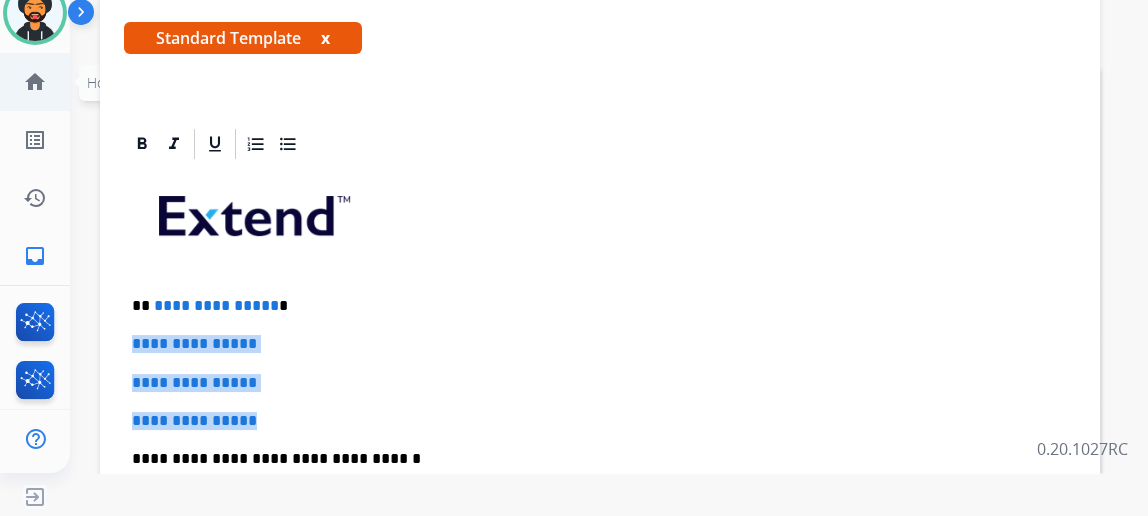 click on "home  Home" 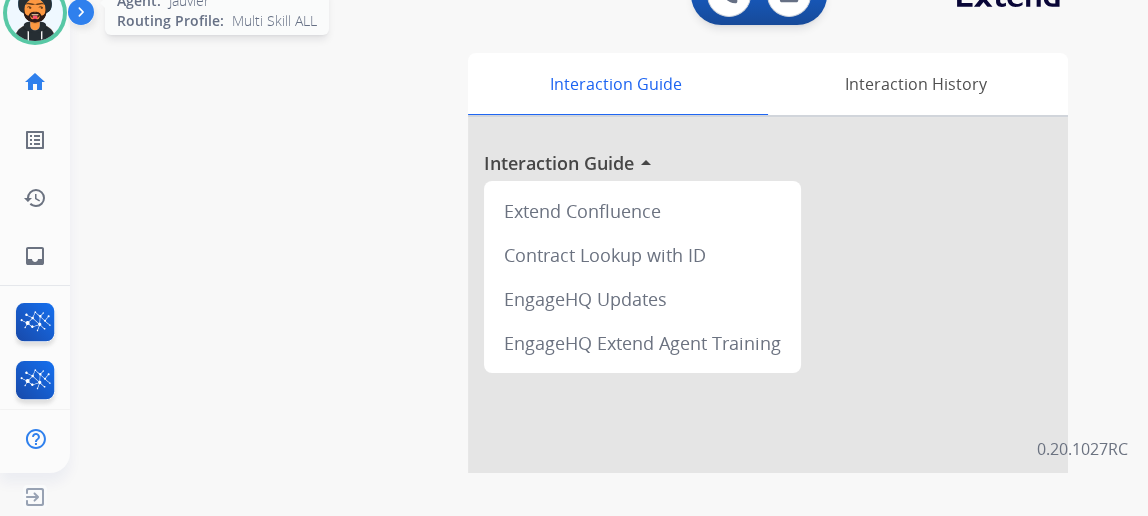 click at bounding box center (35, 13) 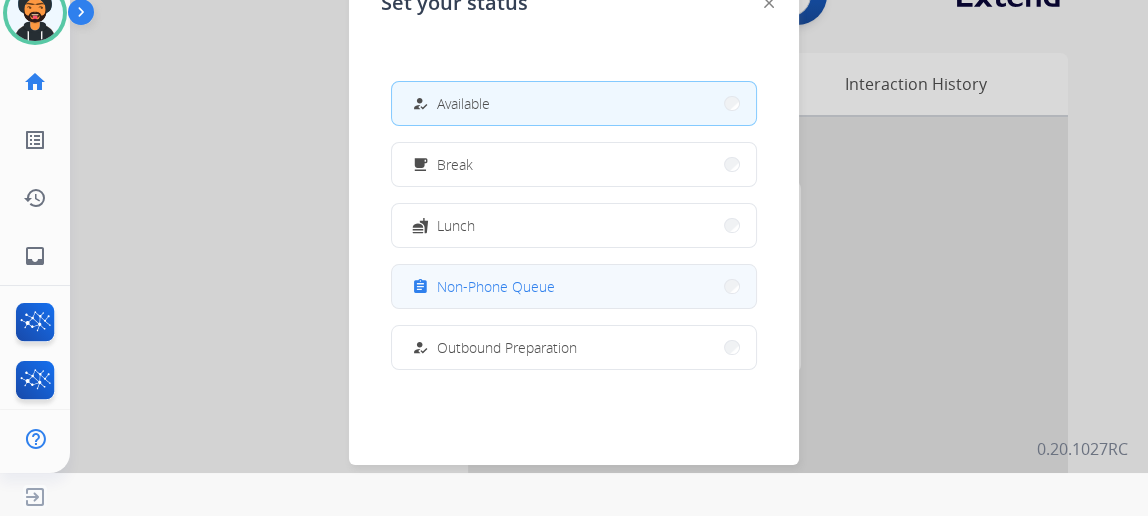 click on "Non-Phone Queue" at bounding box center (496, 286) 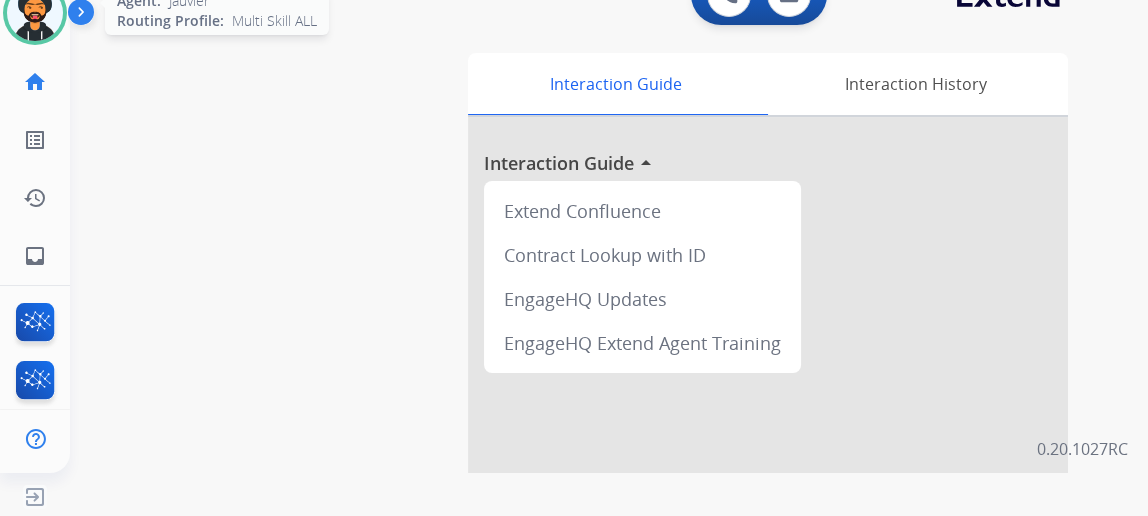 click at bounding box center [35, 13] 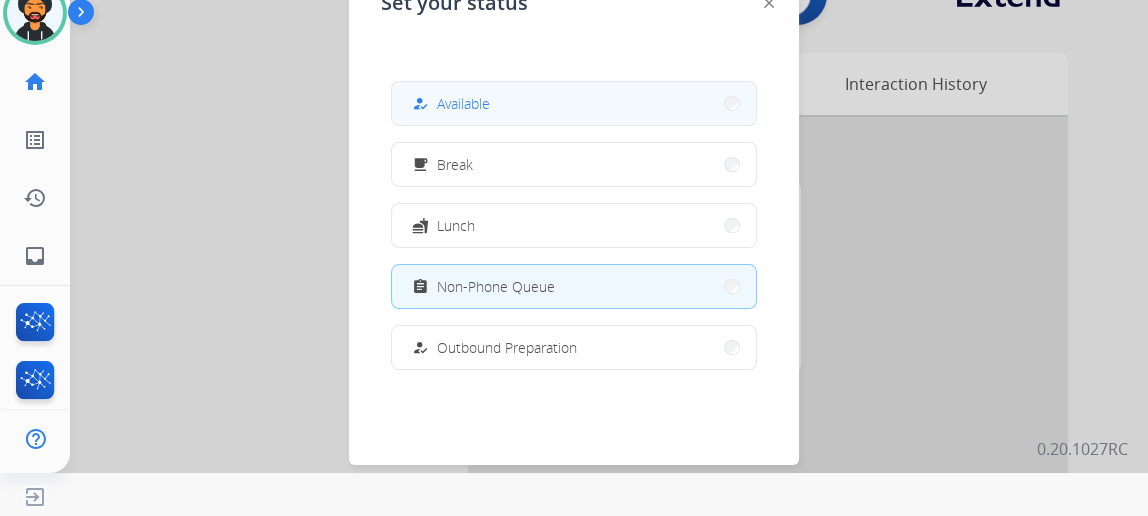 drag, startPoint x: 423, startPoint y: 93, endPoint x: 435, endPoint y: 96, distance: 12.369317 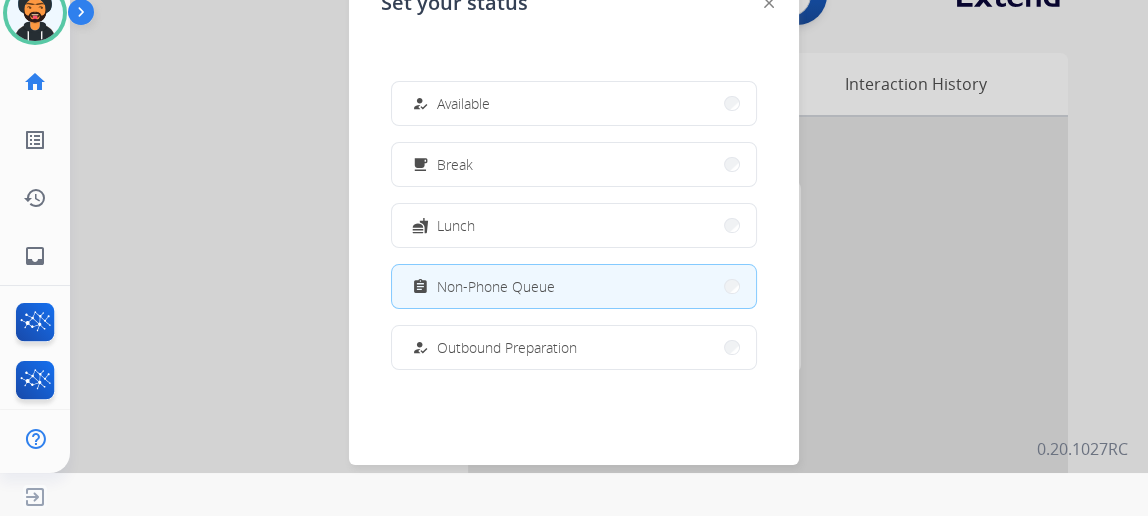 click on "how_to_reg" at bounding box center [422, 104] 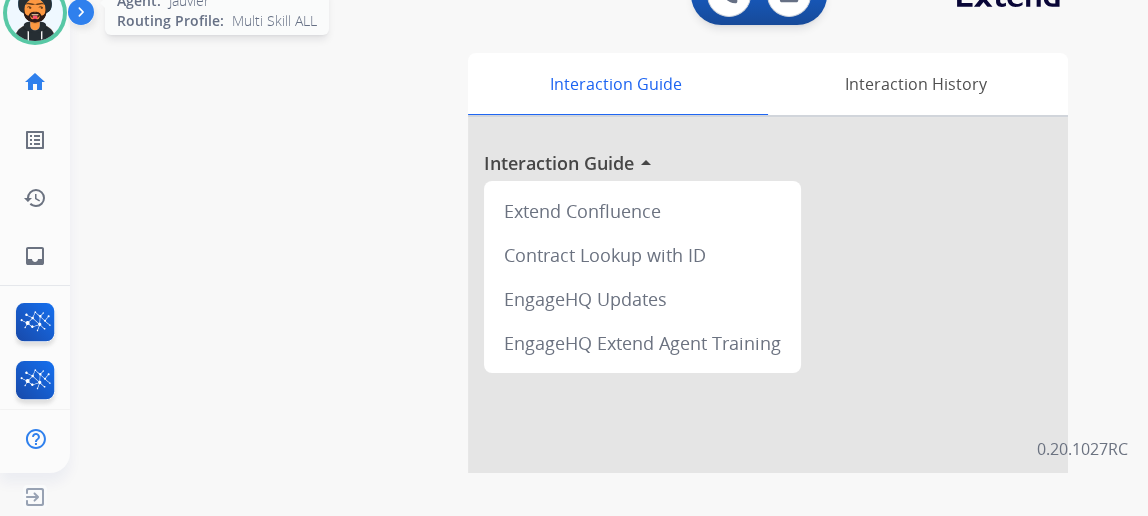 click at bounding box center (35, 13) 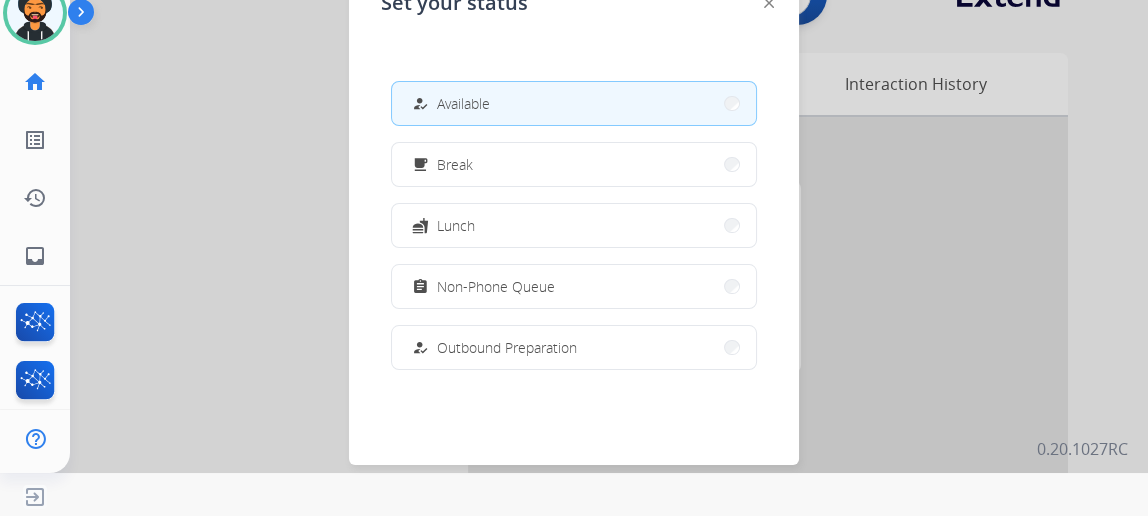 drag, startPoint x: 464, startPoint y: 111, endPoint x: 609, endPoint y: 159, distance: 152.73834 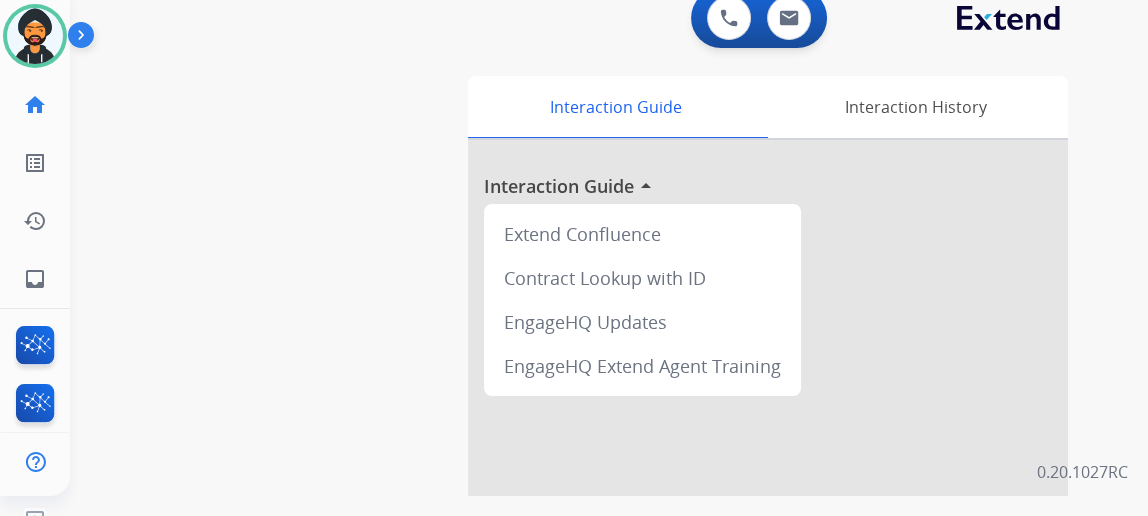 scroll, scrollTop: 0, scrollLeft: 0, axis: both 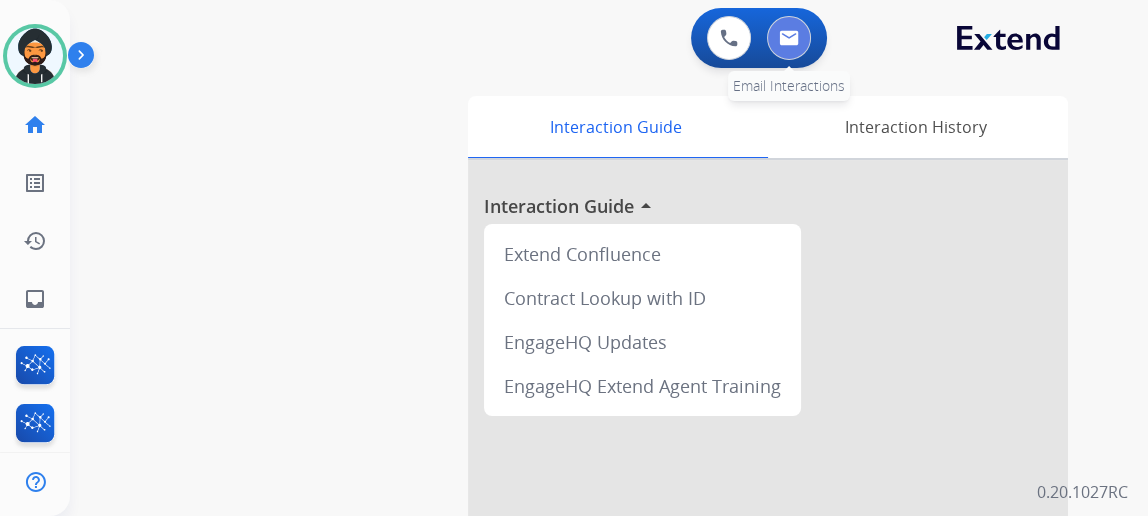 click at bounding box center [789, 38] 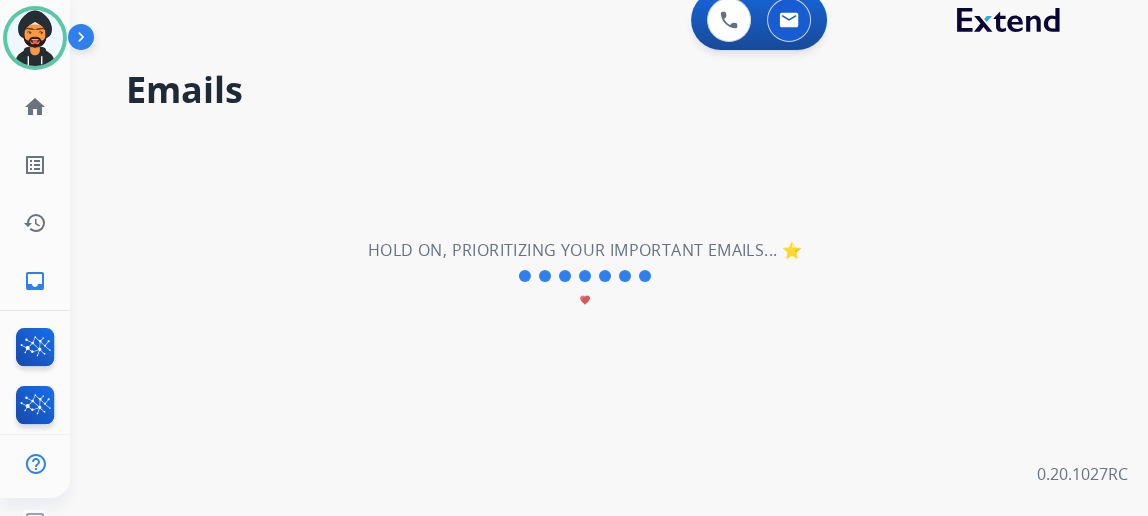 scroll, scrollTop: 0, scrollLeft: 0, axis: both 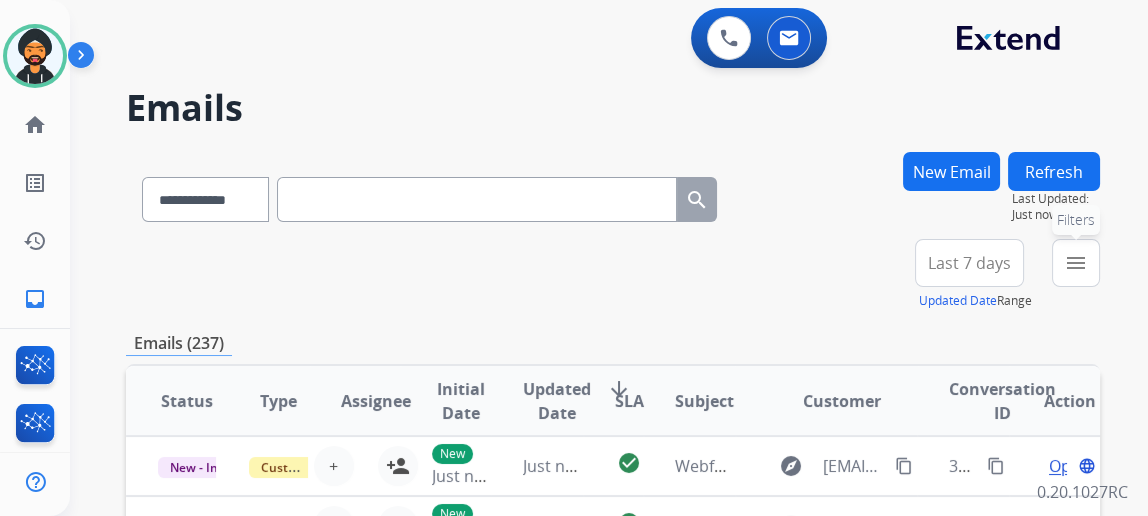 click on "menu  Filters" at bounding box center (1076, 263) 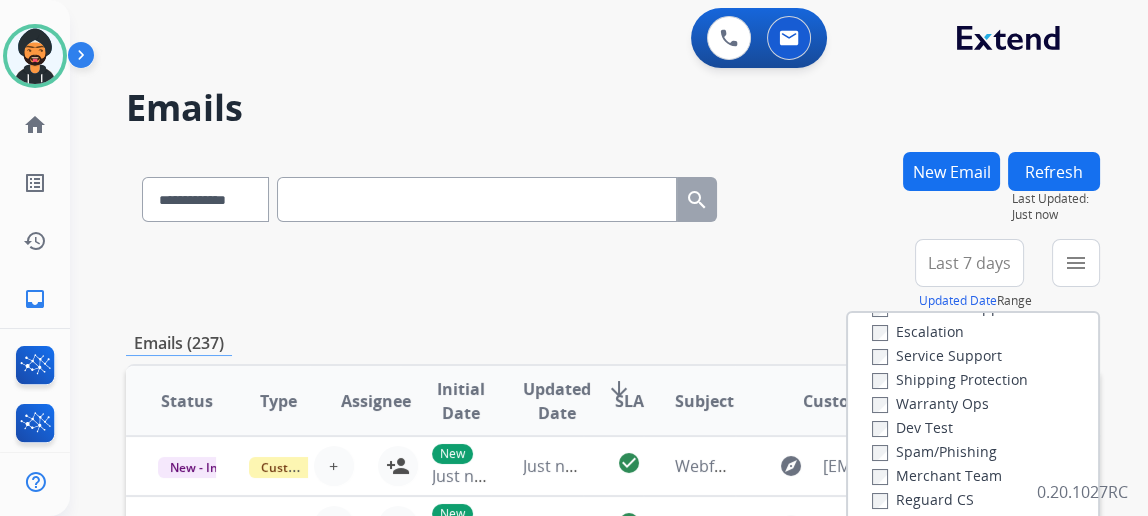 scroll, scrollTop: 272, scrollLeft: 0, axis: vertical 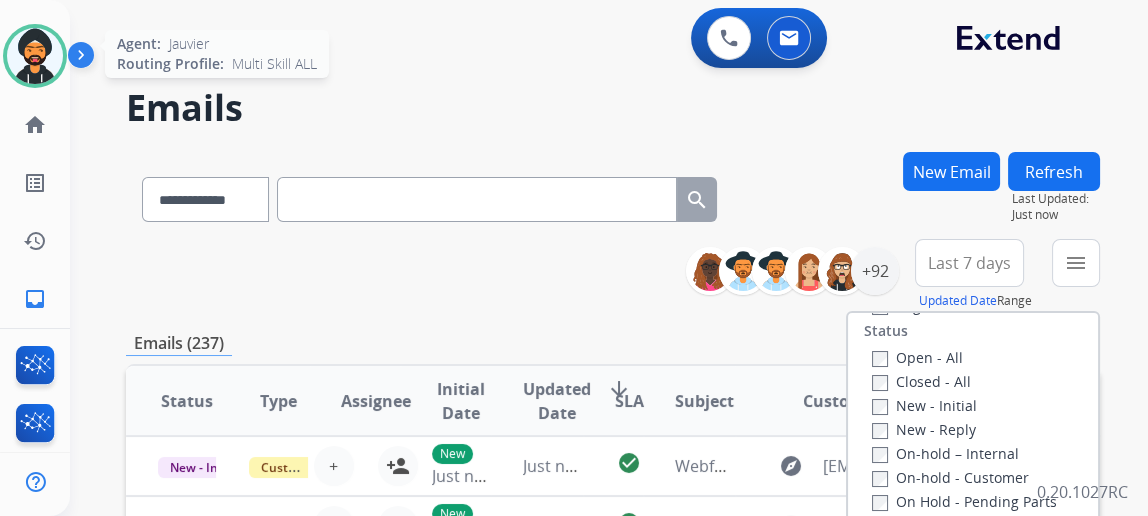 click at bounding box center [35, 56] 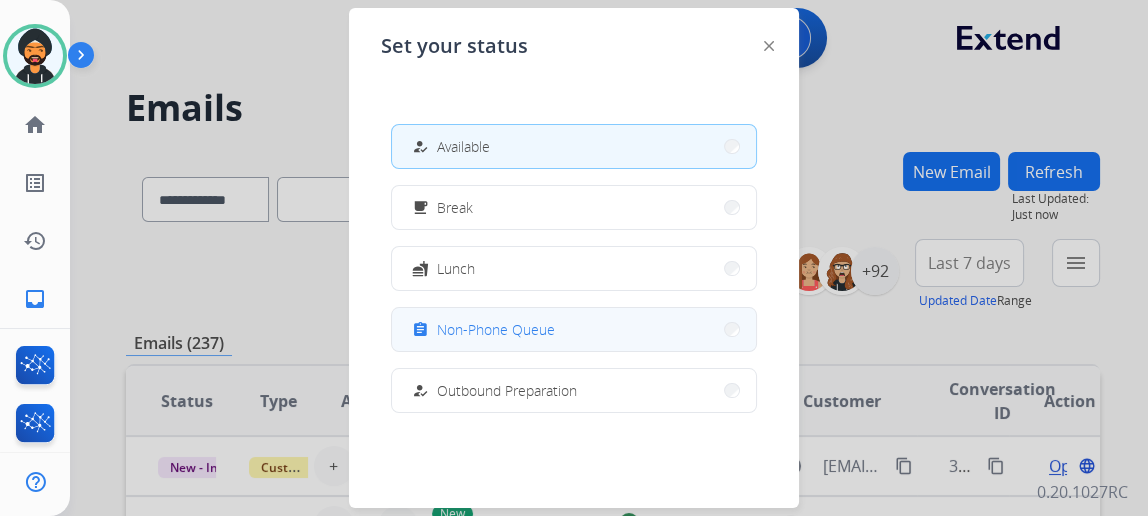 click on "Non-Phone Queue" at bounding box center (496, 329) 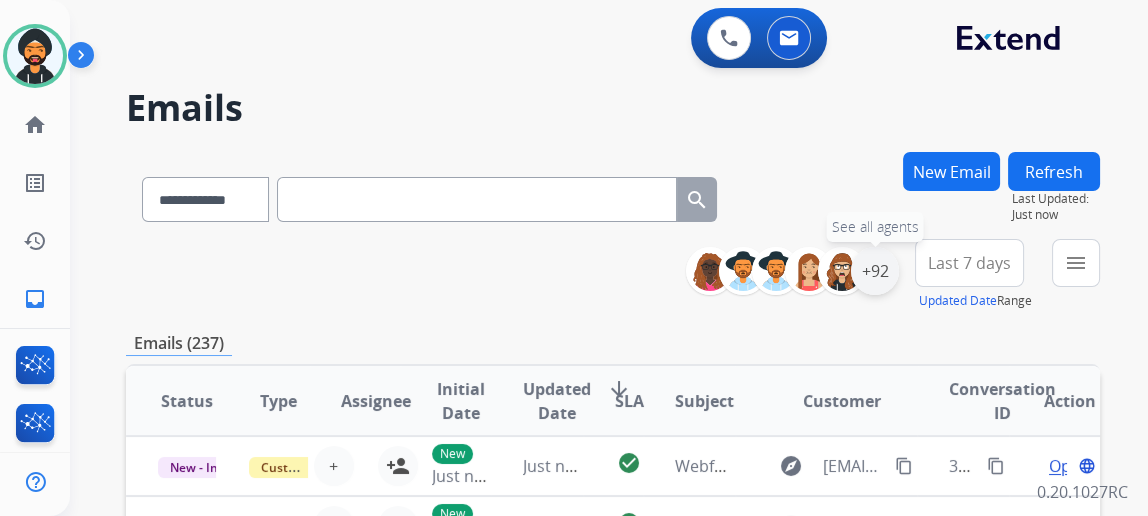 click on "+92" at bounding box center (875, 271) 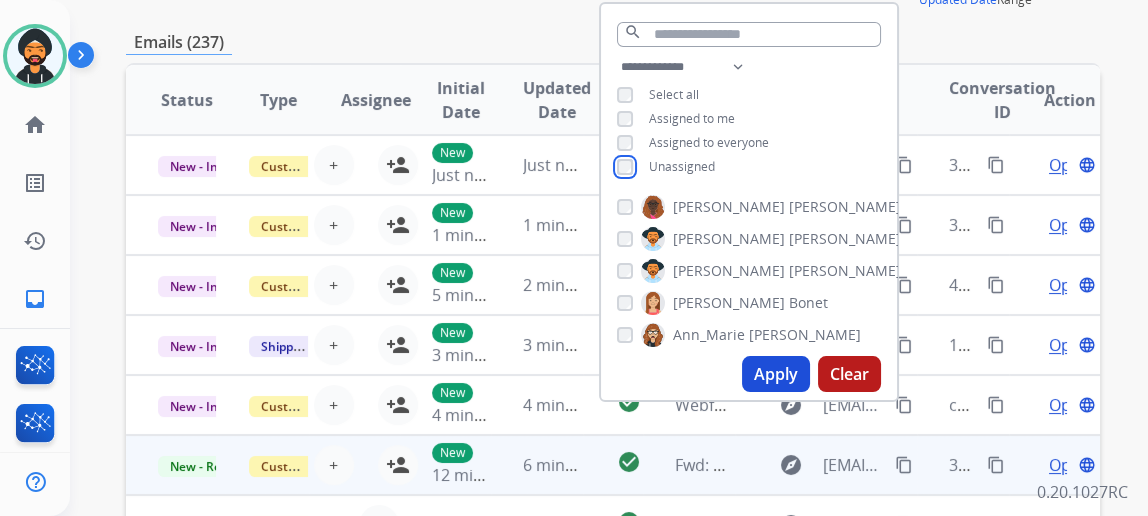scroll, scrollTop: 363, scrollLeft: 0, axis: vertical 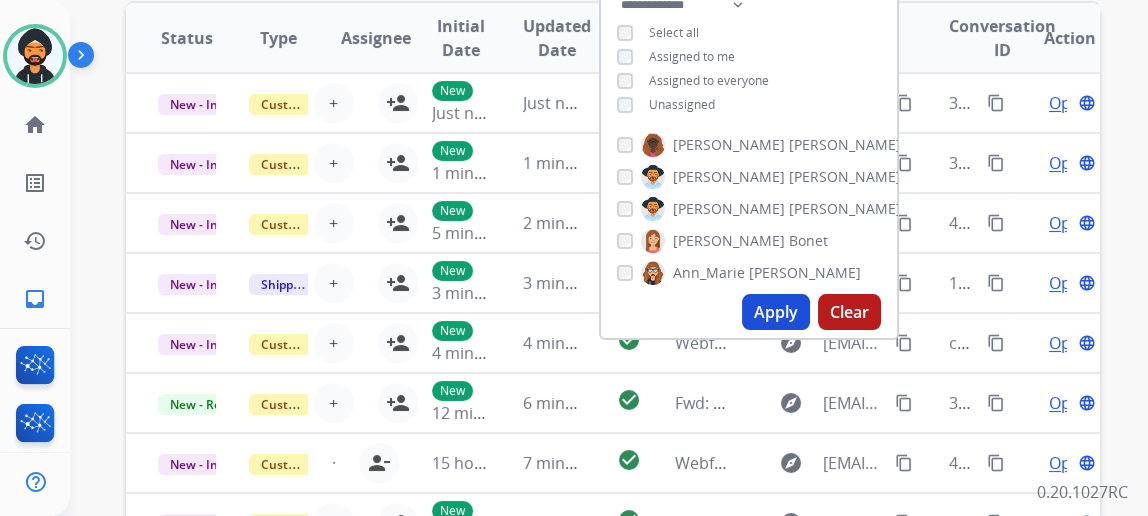 drag, startPoint x: 783, startPoint y: 333, endPoint x: 781, endPoint y: 323, distance: 10.198039 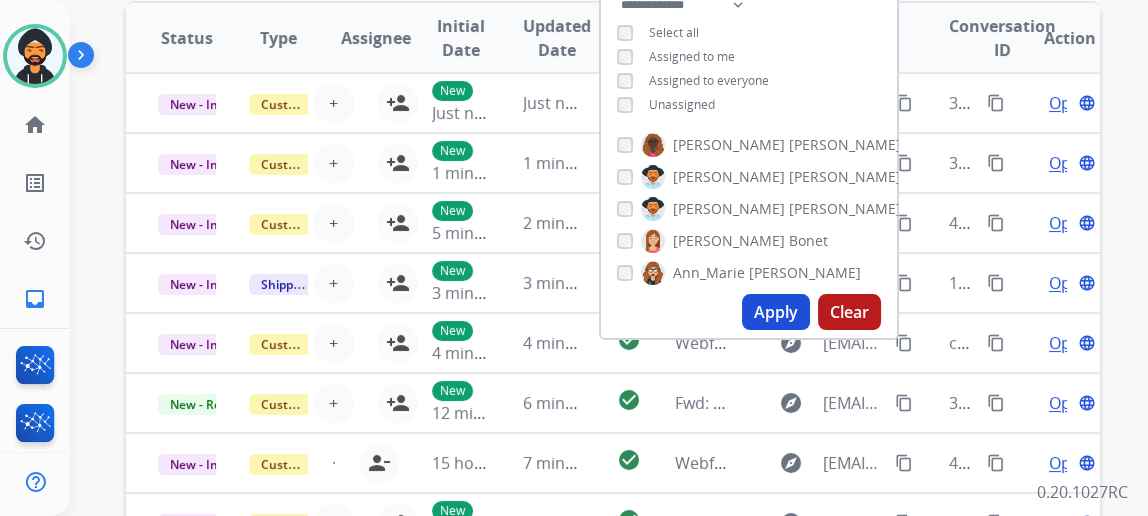 click on "Apply Clear" at bounding box center (749, 312) 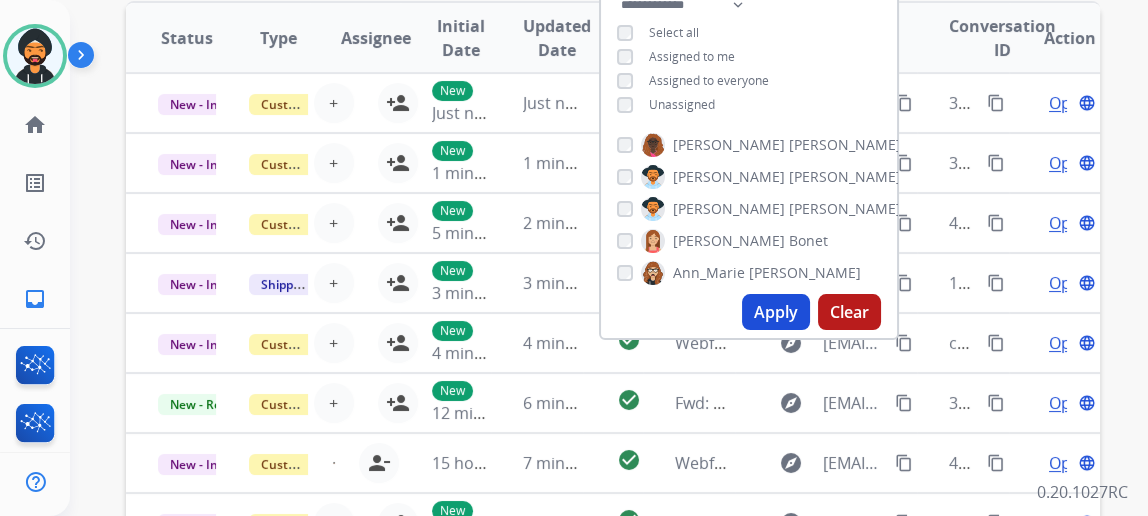 click on "Apply" at bounding box center [776, 312] 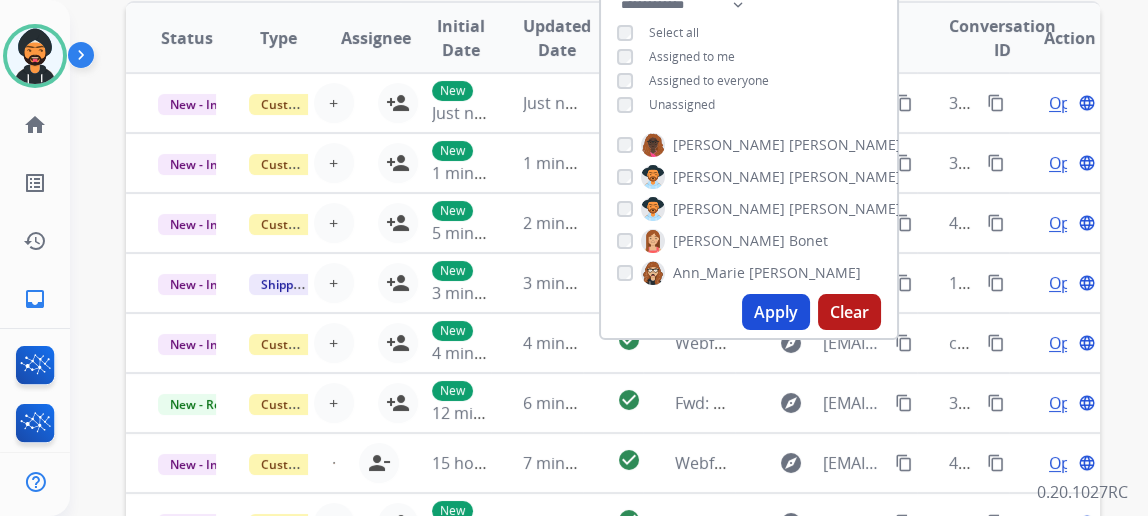 scroll, scrollTop: 0, scrollLeft: 0, axis: both 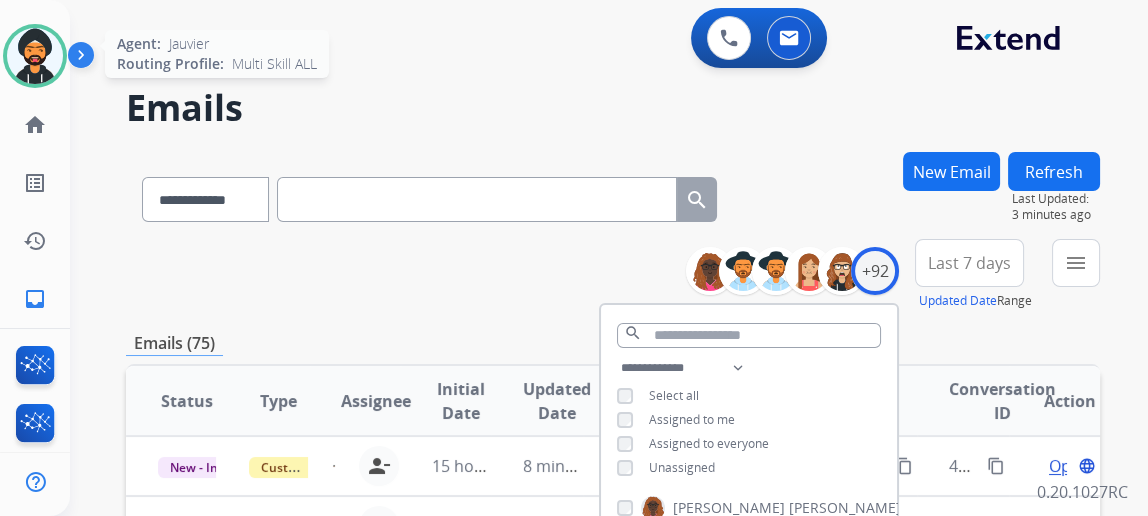 click on "Agent:   Jauvier  Routing Profile:  Multi Skill ALL" 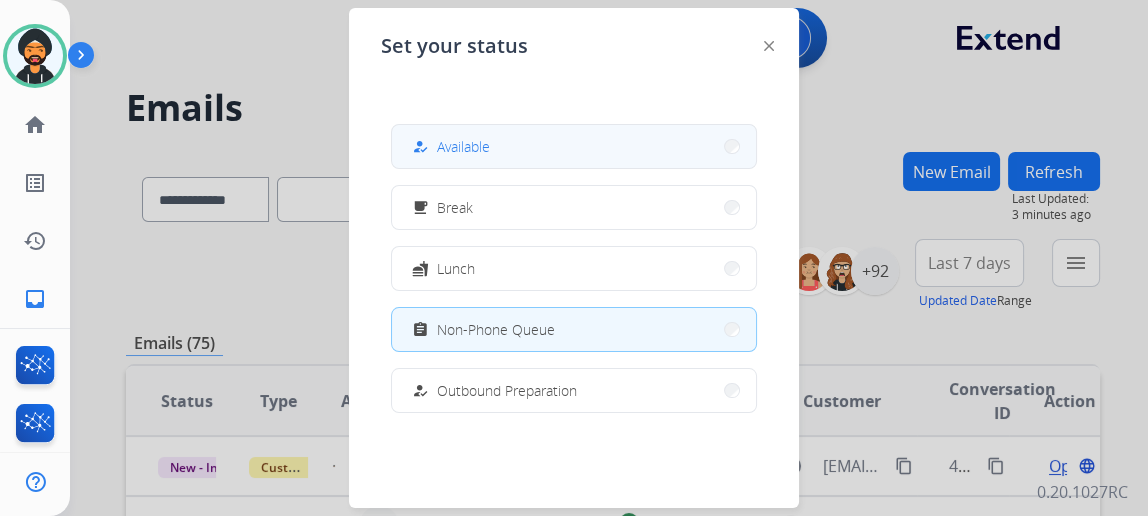 click on "how_to_reg Available" at bounding box center [574, 146] 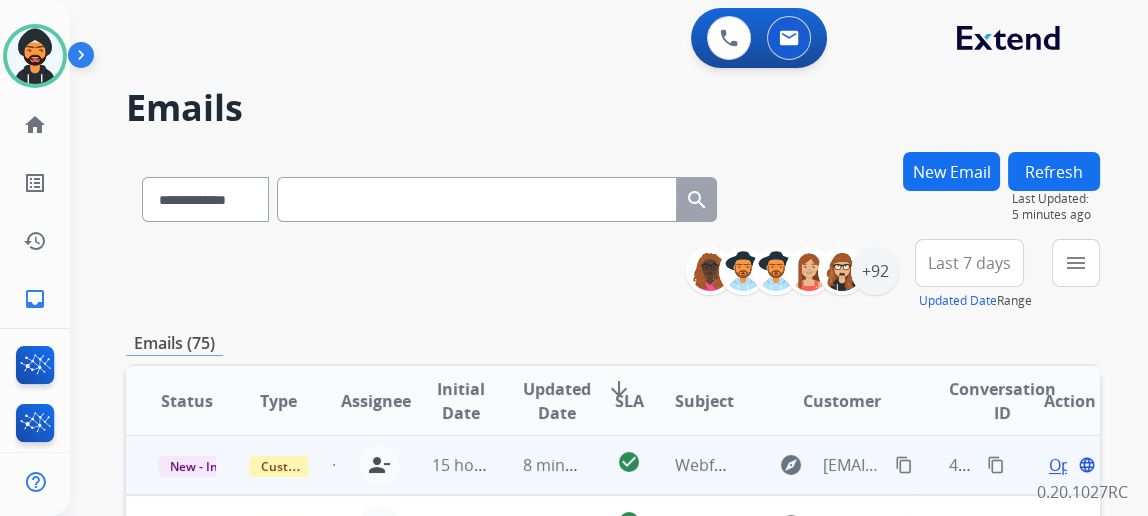 scroll, scrollTop: 0, scrollLeft: 0, axis: both 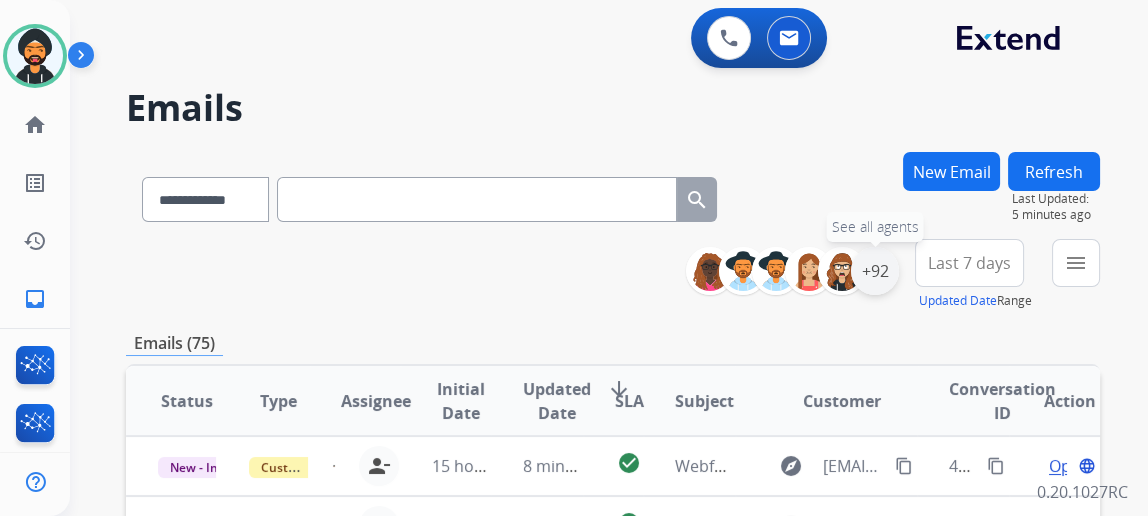 click on "+92" at bounding box center (875, 271) 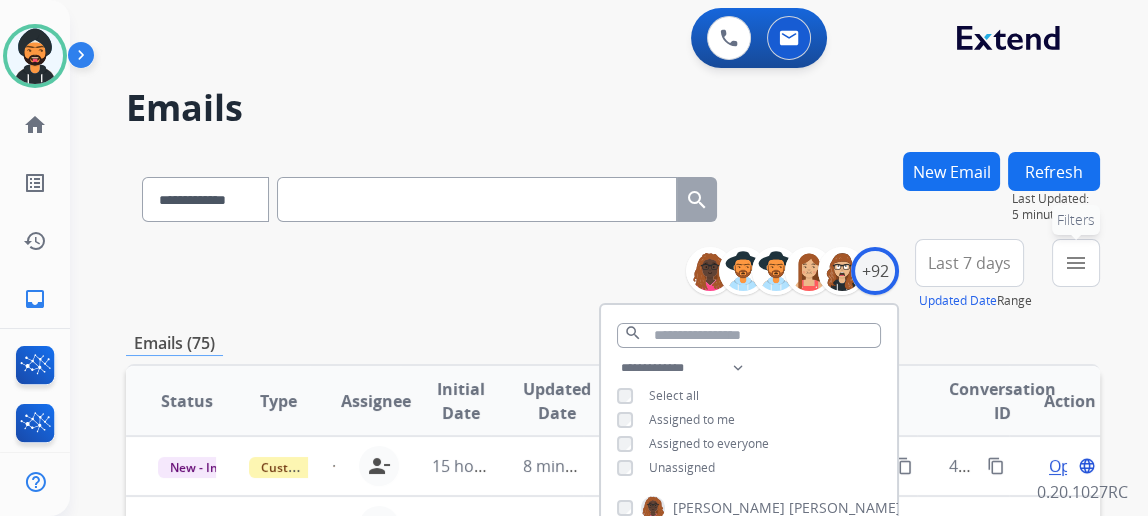 click on "menu  Filters" at bounding box center (1076, 263) 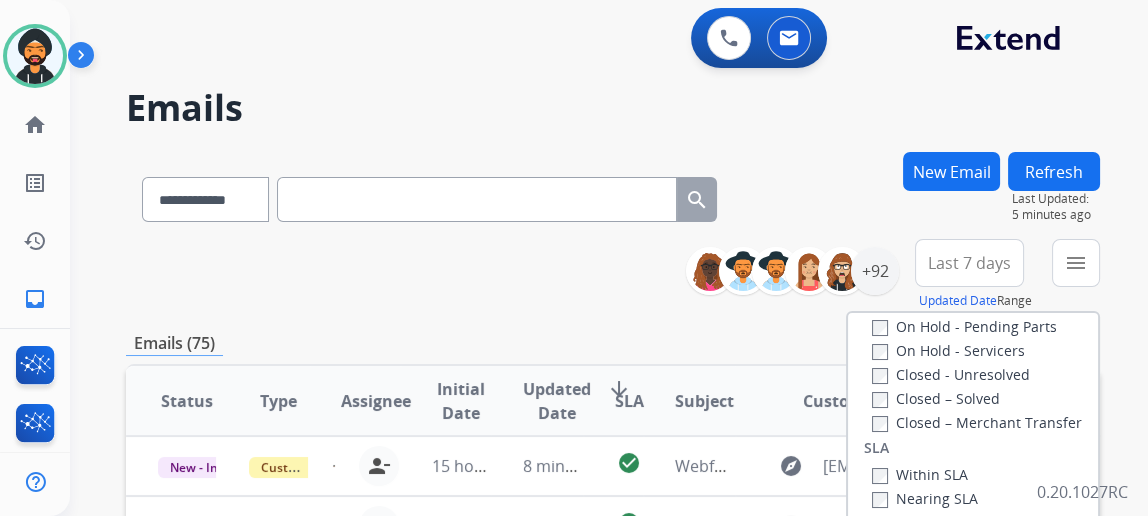 scroll, scrollTop: 255, scrollLeft: 0, axis: vertical 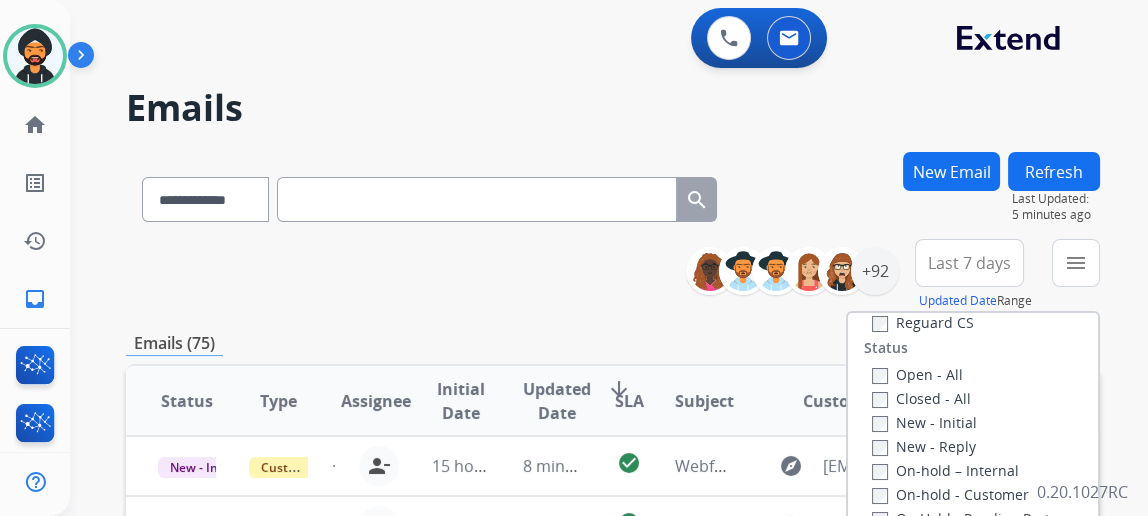 click on "Open - All" at bounding box center (917, 374) 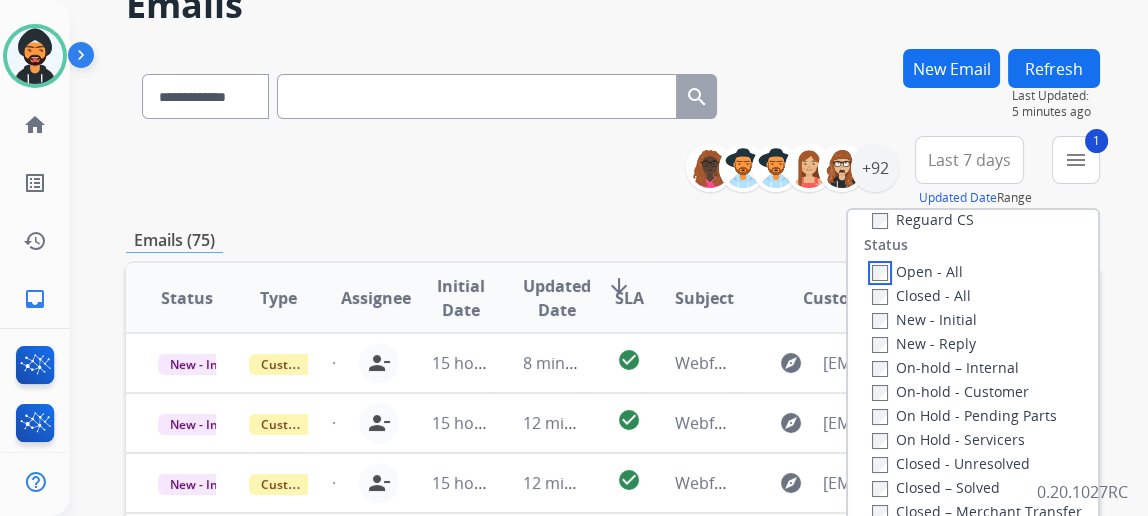 scroll, scrollTop: 272, scrollLeft: 0, axis: vertical 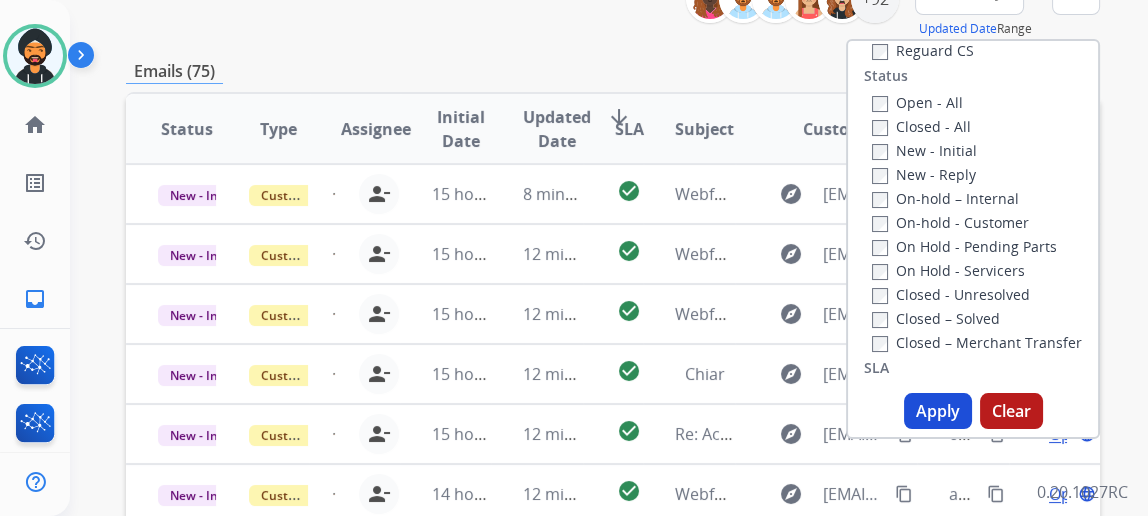 click on "Apply" at bounding box center (938, 411) 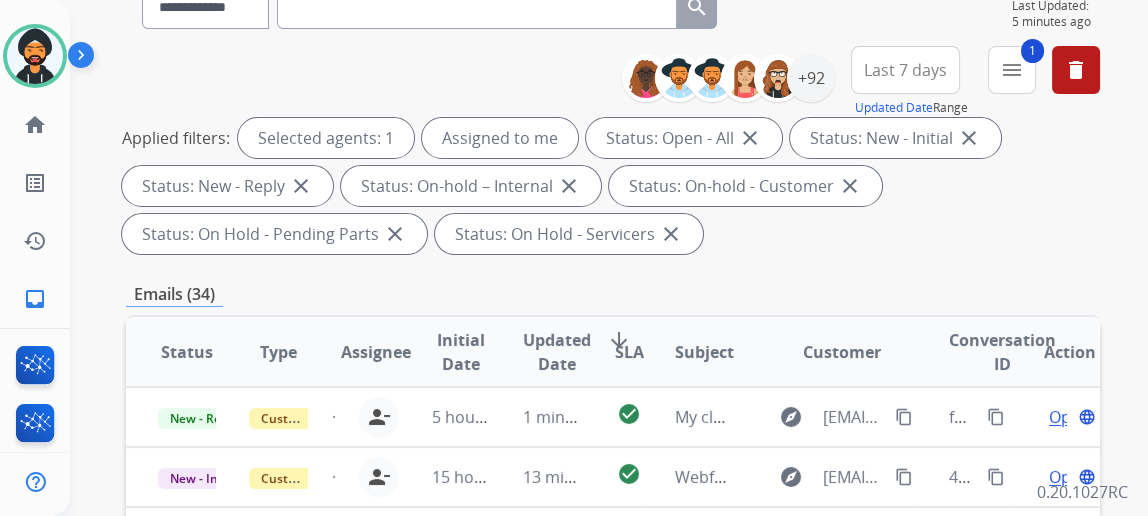 scroll, scrollTop: 272, scrollLeft: 0, axis: vertical 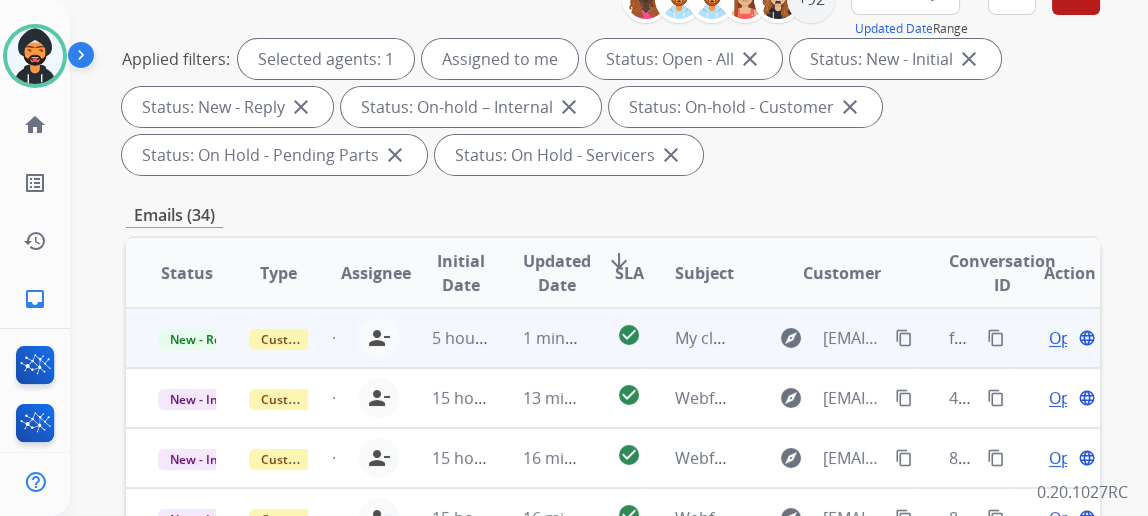 click on "Open" at bounding box center (1069, 338) 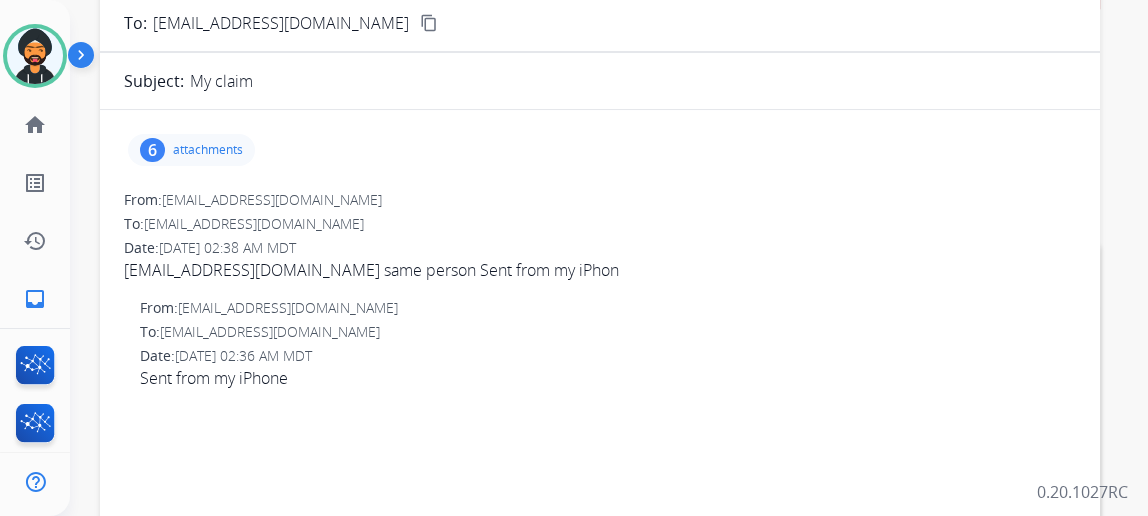 click on "6 attachments" at bounding box center [191, 150] 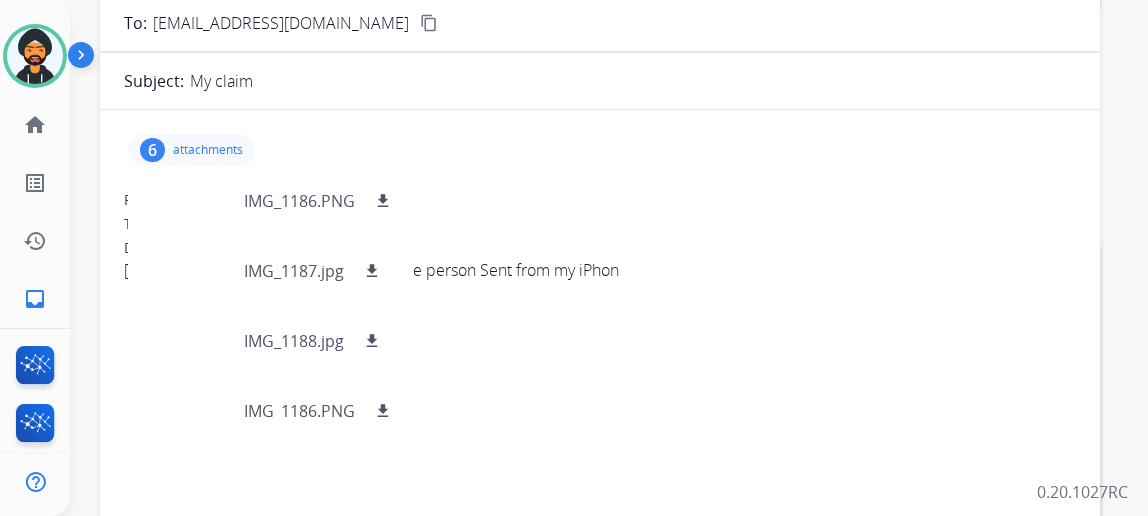 scroll, scrollTop: 0, scrollLeft: 0, axis: both 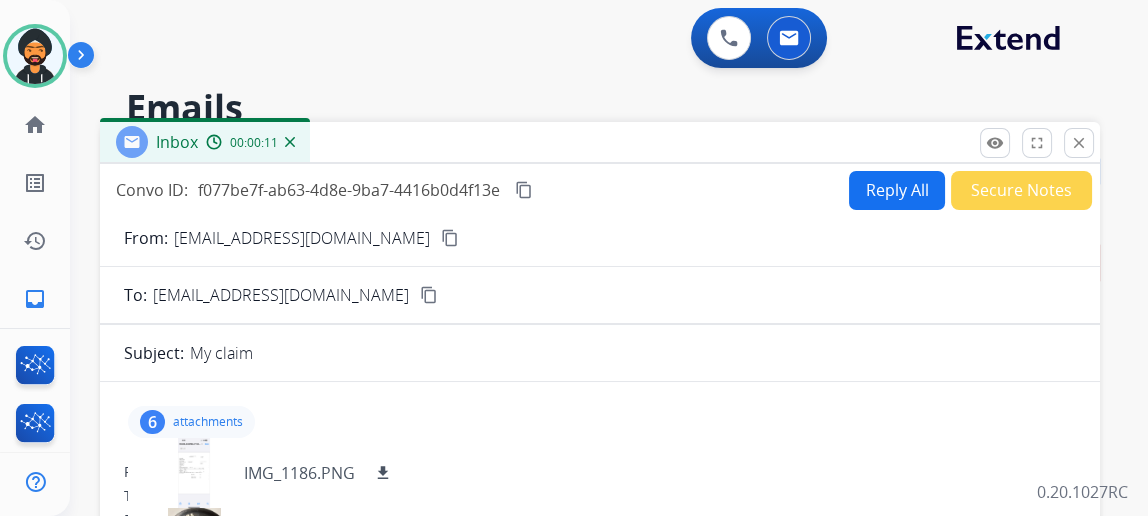 click on "content_copy" at bounding box center (450, 238) 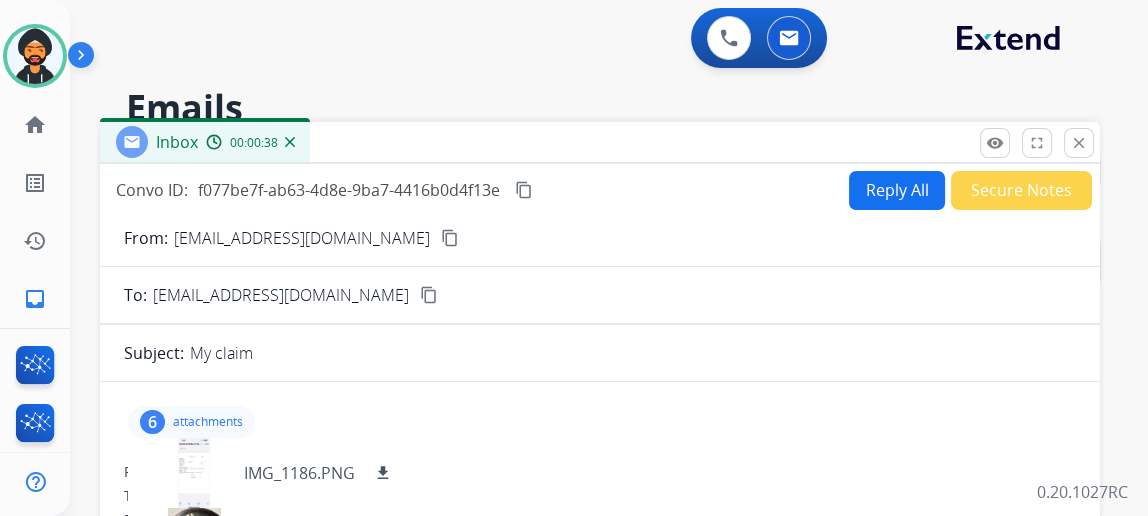 click on "Reply All" at bounding box center [897, 190] 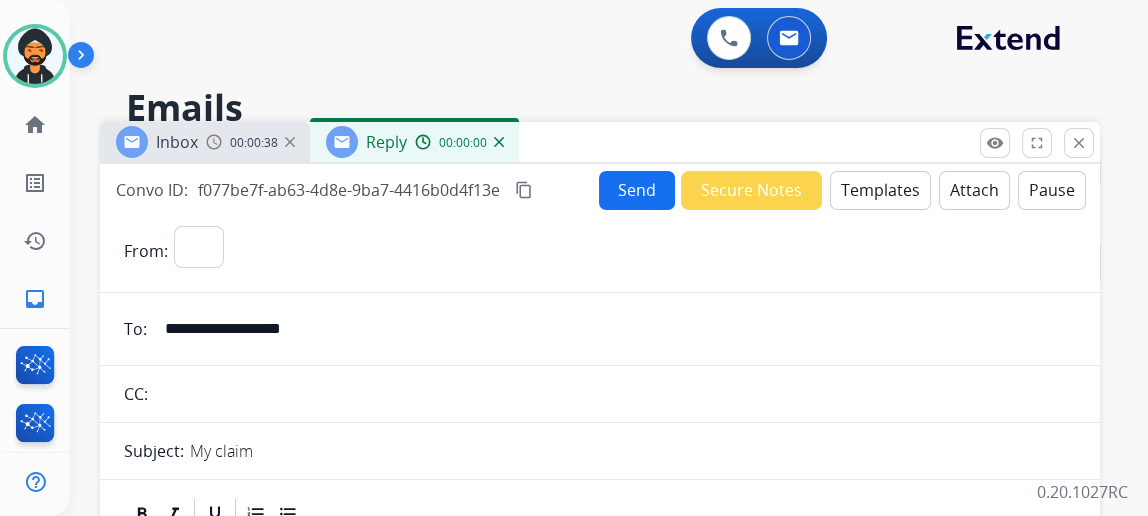 select on "**********" 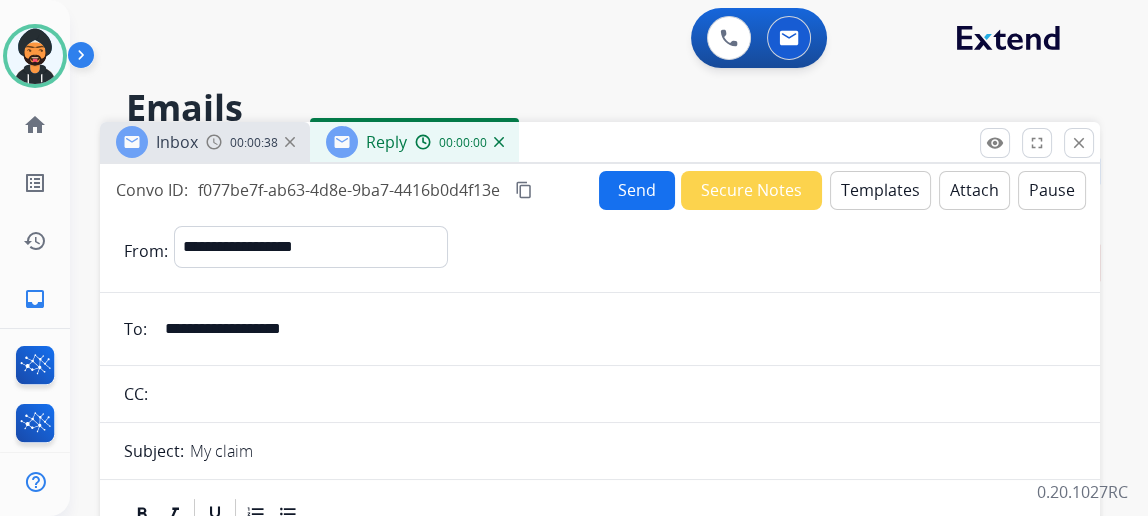 scroll, scrollTop: 90, scrollLeft: 0, axis: vertical 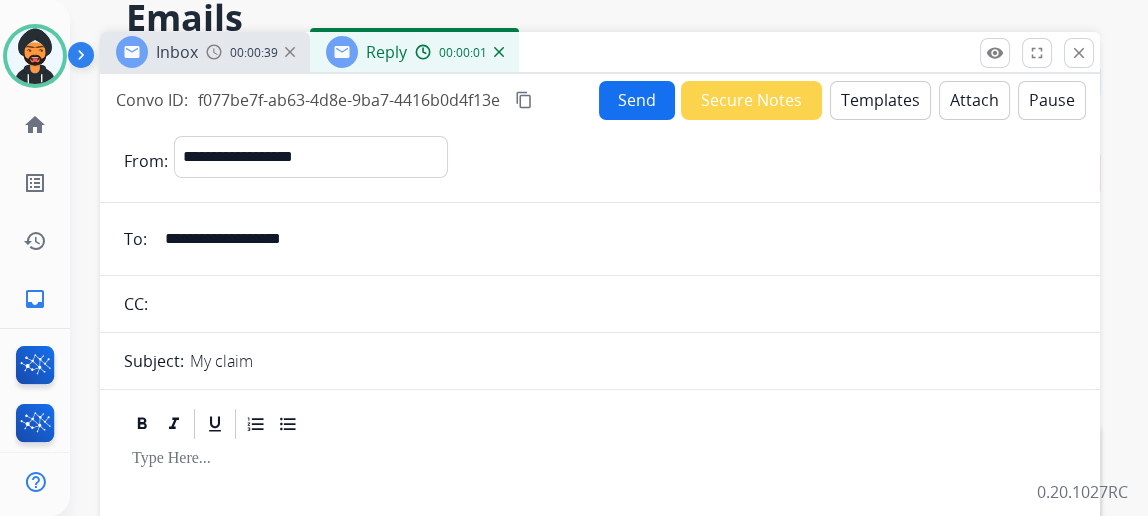 click on "Templates" at bounding box center (880, 100) 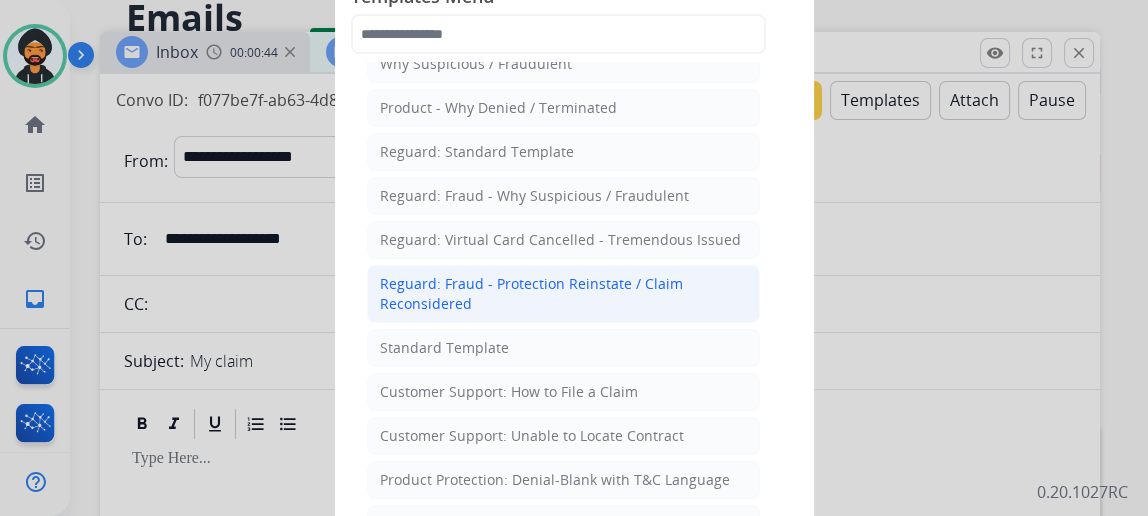 scroll, scrollTop: 90, scrollLeft: 0, axis: vertical 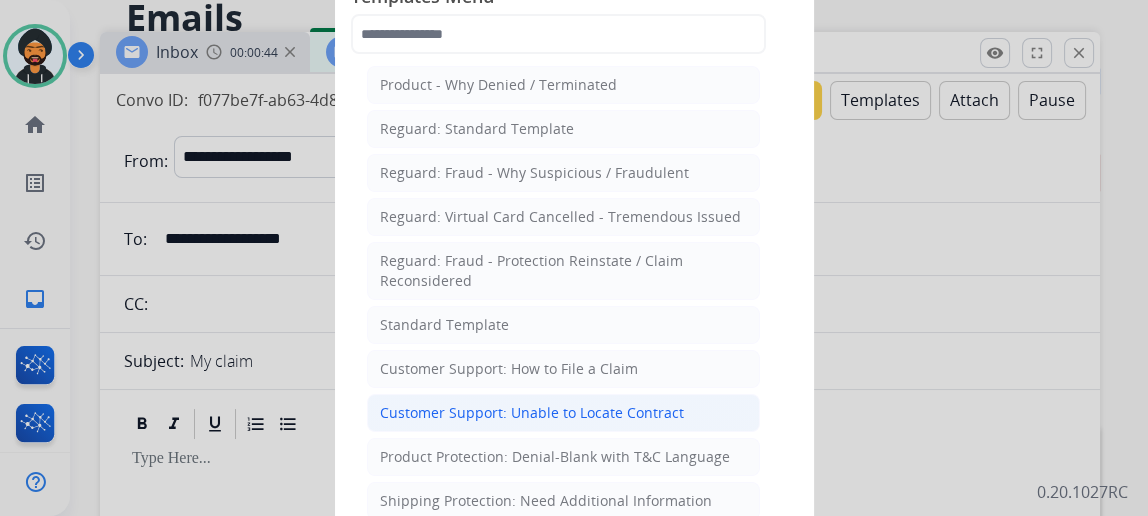 click on "Customer Support: Unable to Locate Contract" 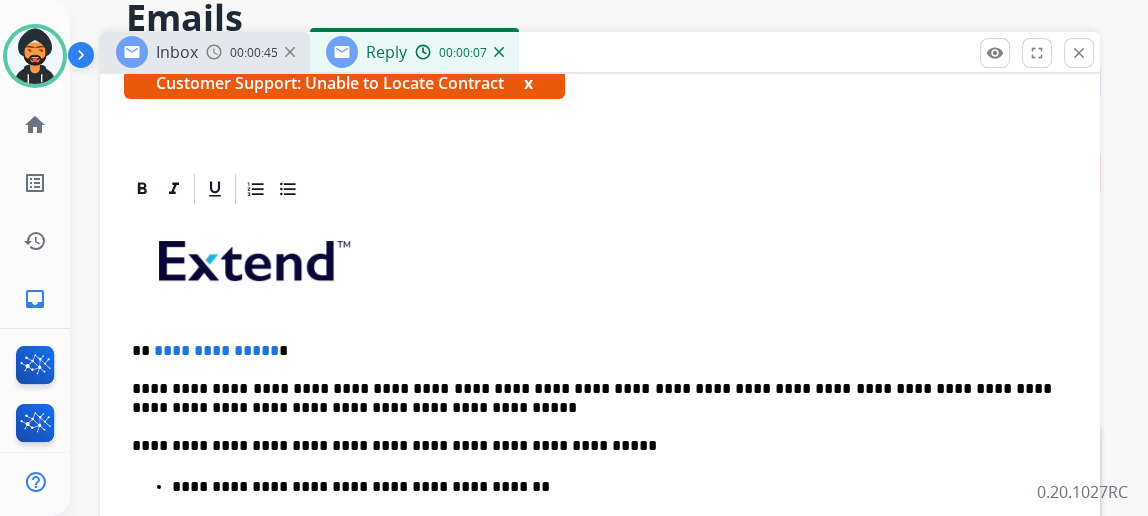 scroll, scrollTop: 363, scrollLeft: 0, axis: vertical 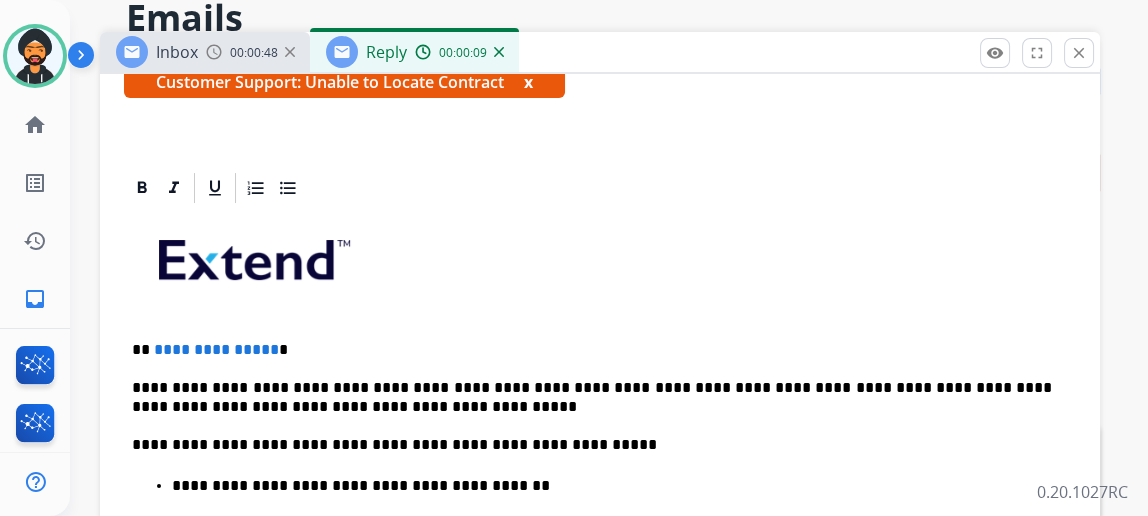 click on "**********" at bounding box center (592, 350) 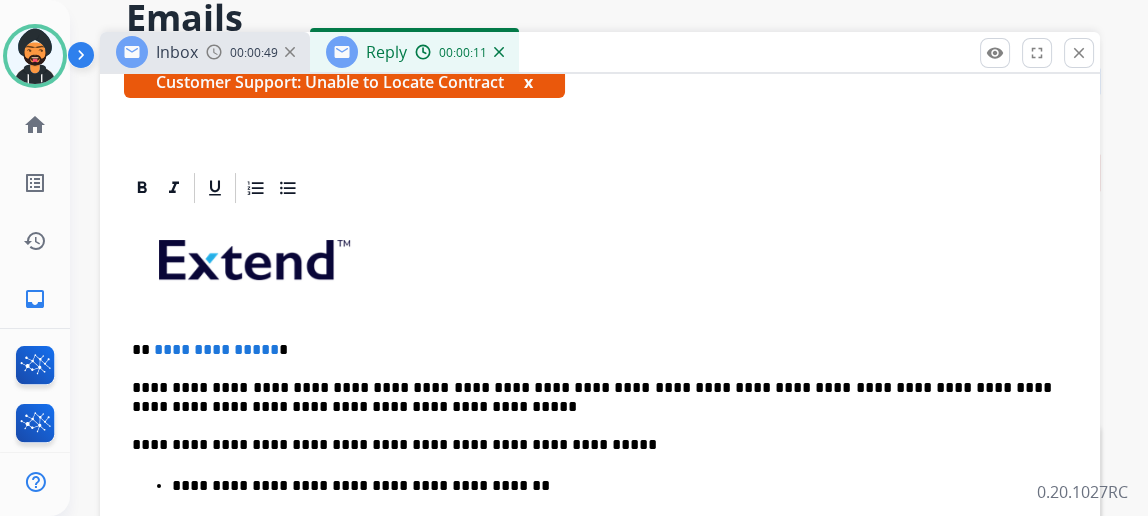 type 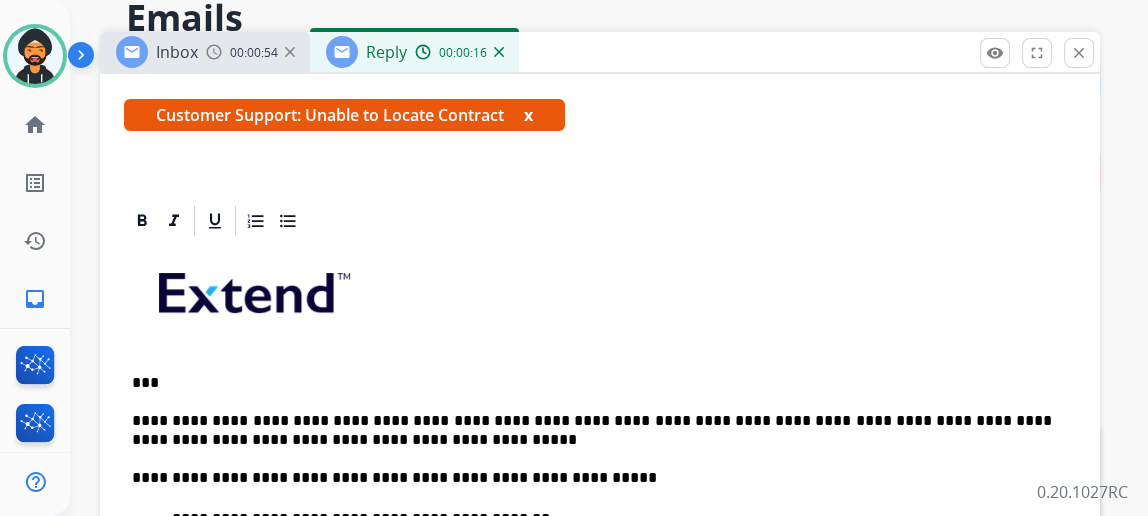 scroll, scrollTop: 0, scrollLeft: 0, axis: both 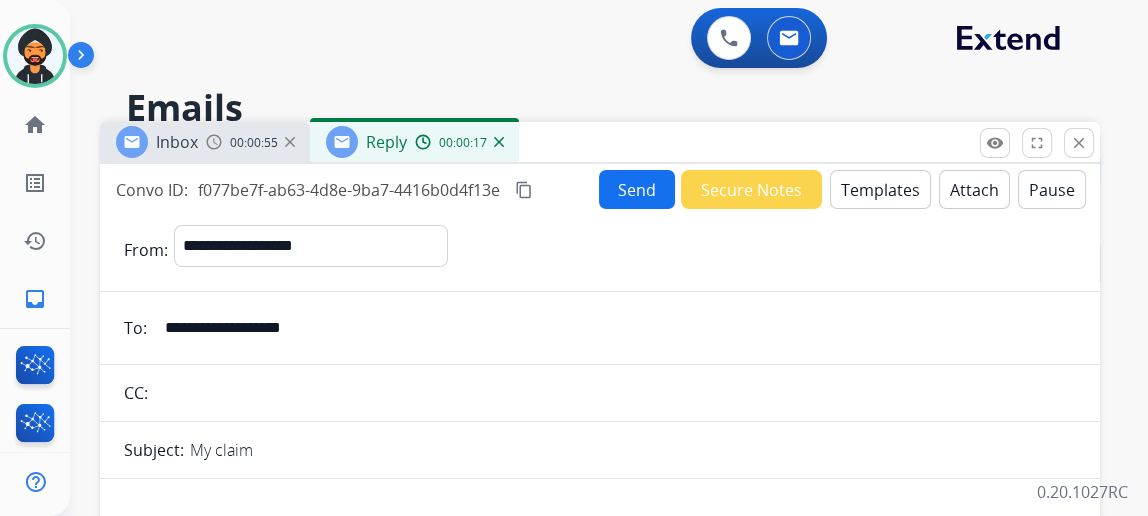 click on "Send" at bounding box center (637, 189) 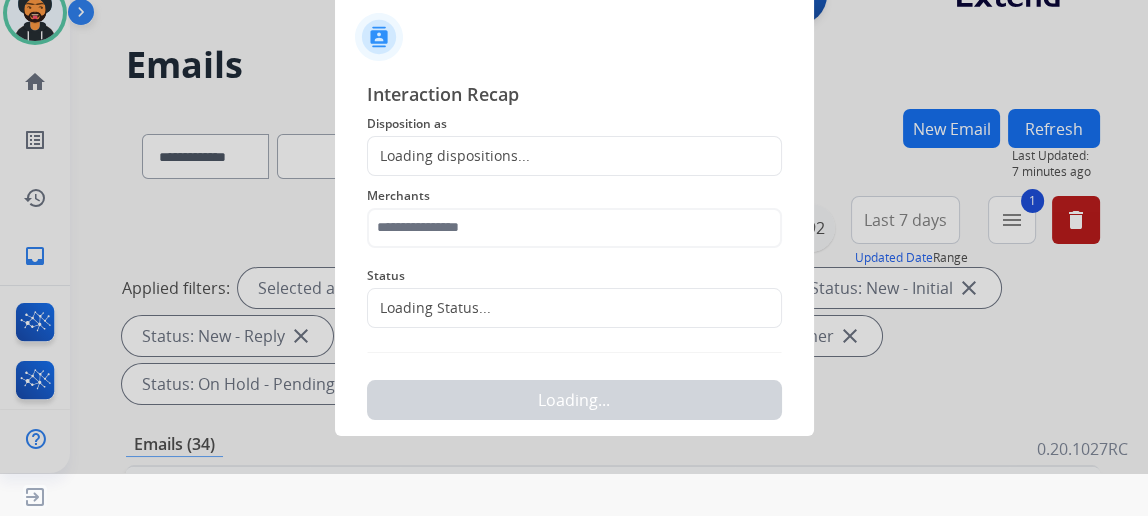 scroll, scrollTop: 0, scrollLeft: 0, axis: both 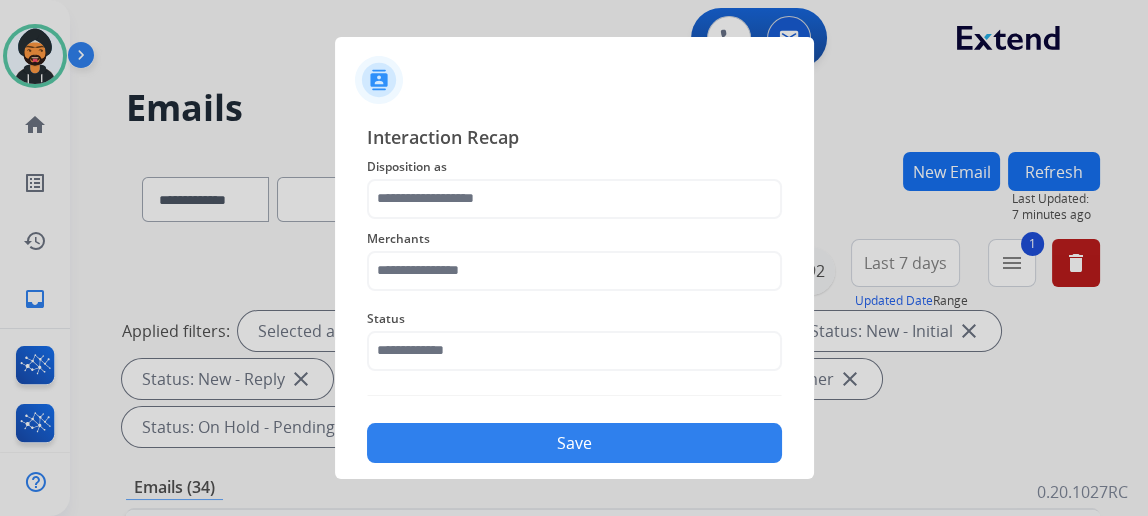 click on "Interaction Recap Disposition as    Merchants   Status    Save" 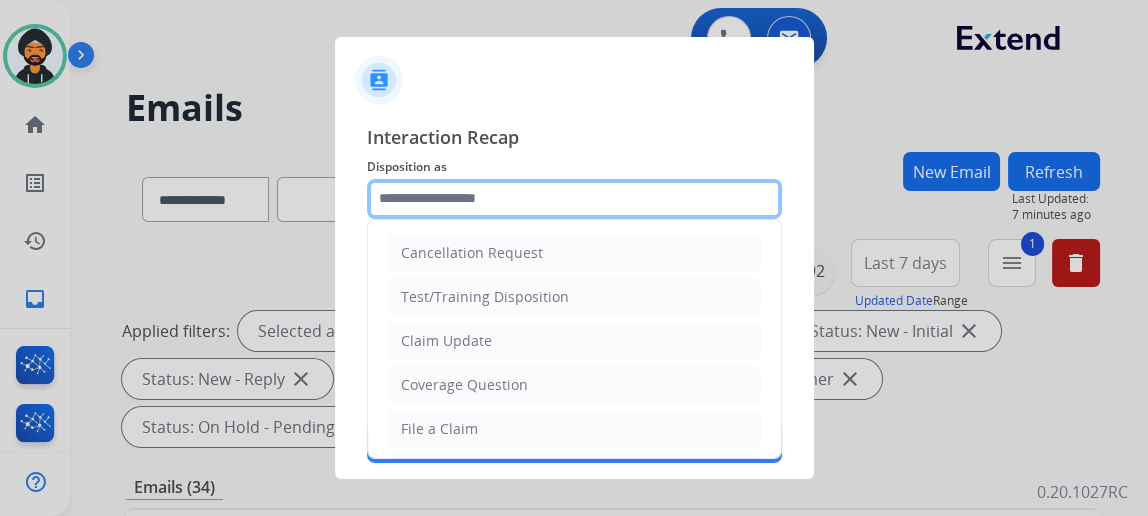 click 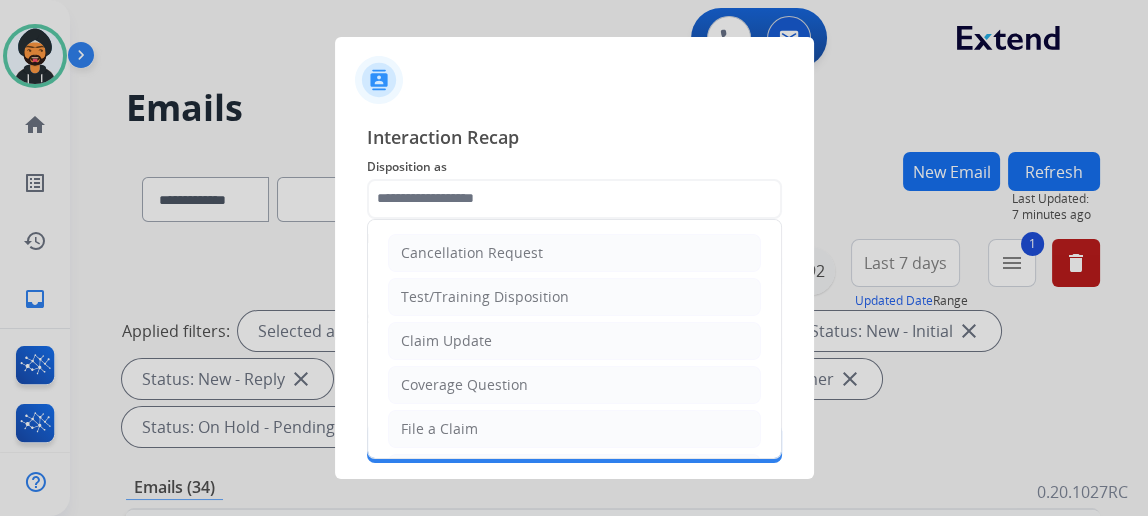 click on "Test/Training Disposition" 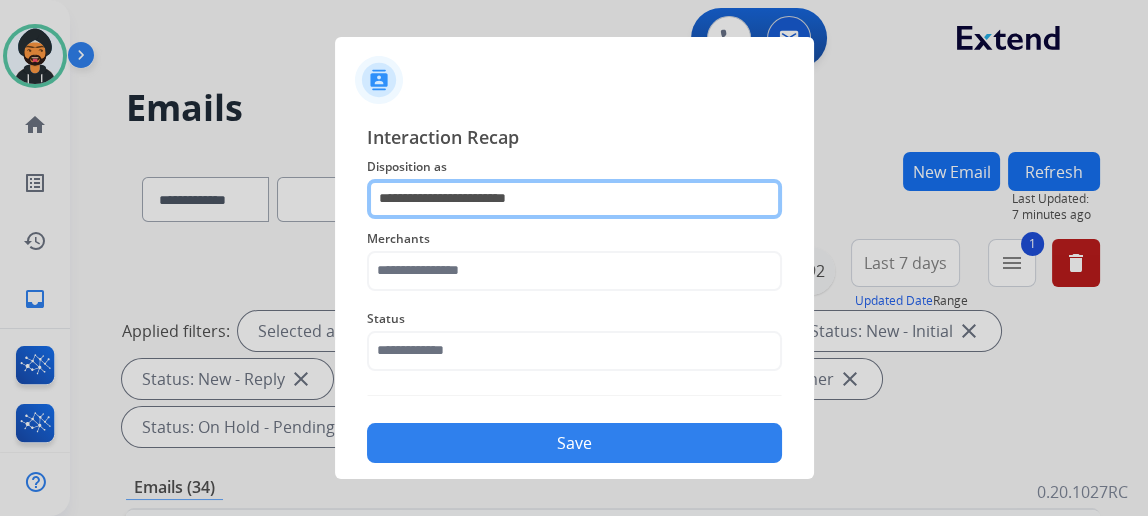 click on "**********" 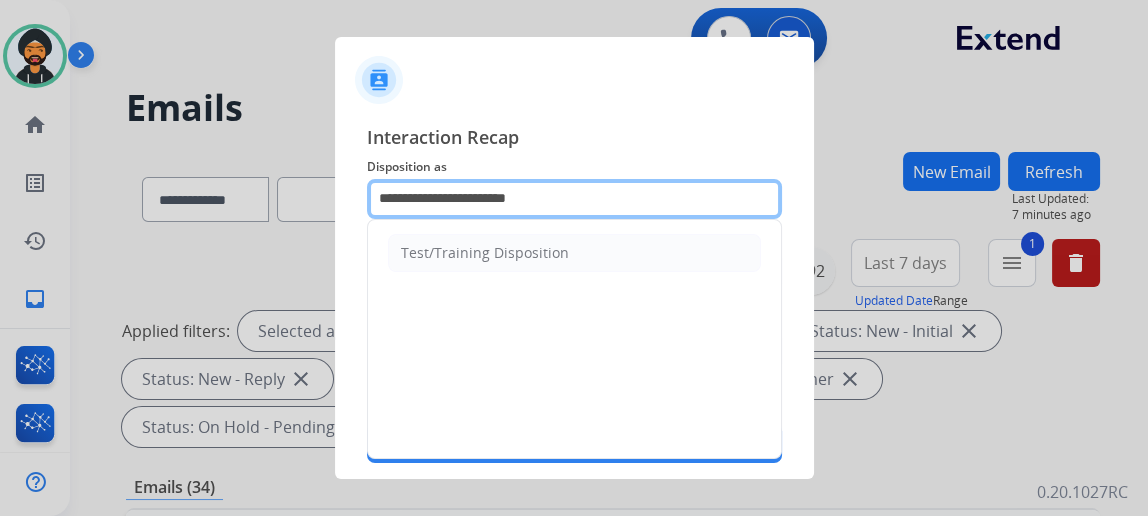 click on "**********" 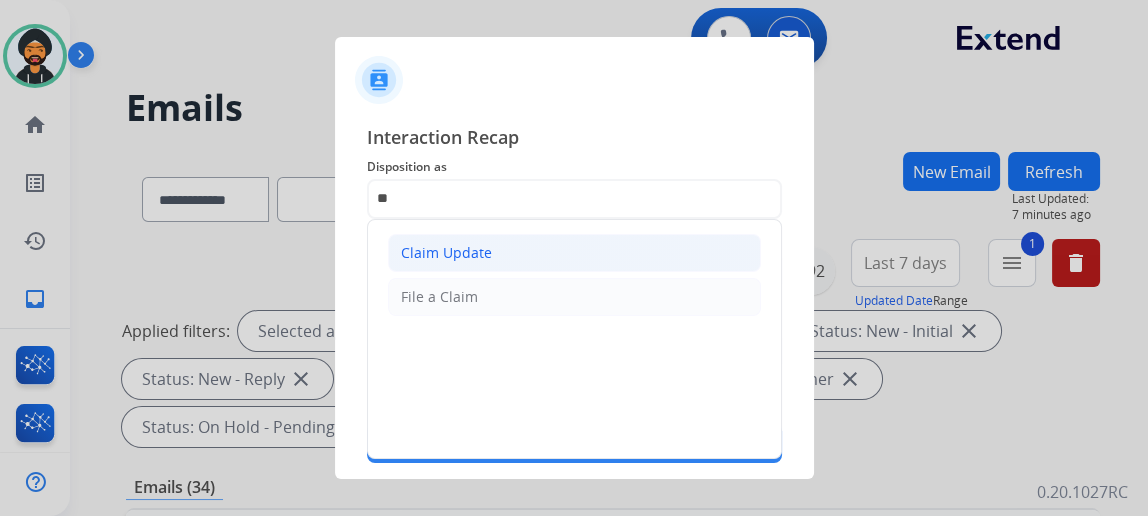 click on "Claim Update" 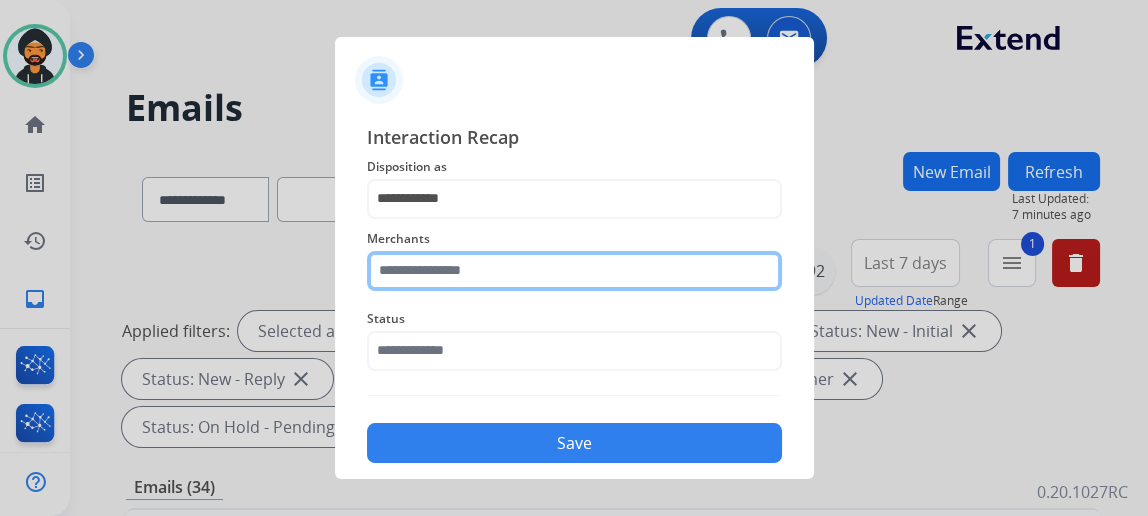 click 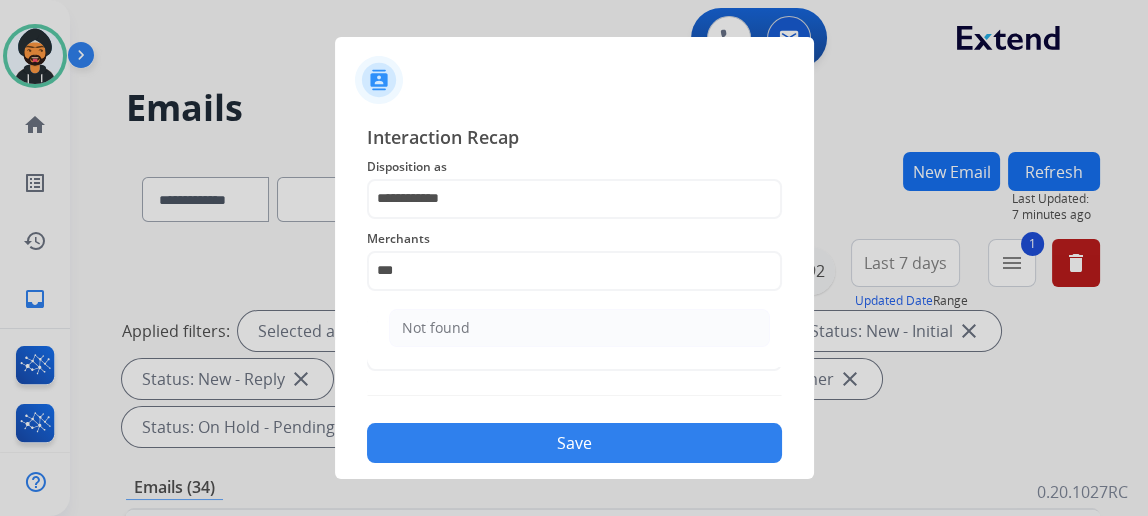 click on "Not found" 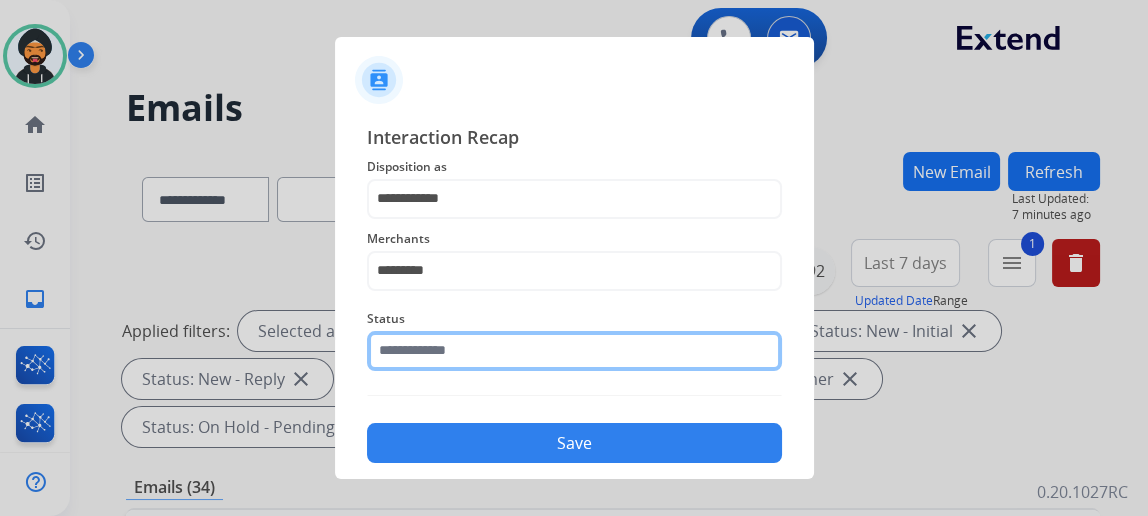 drag, startPoint x: 417, startPoint y: 335, endPoint x: 410, endPoint y: 351, distance: 17.464249 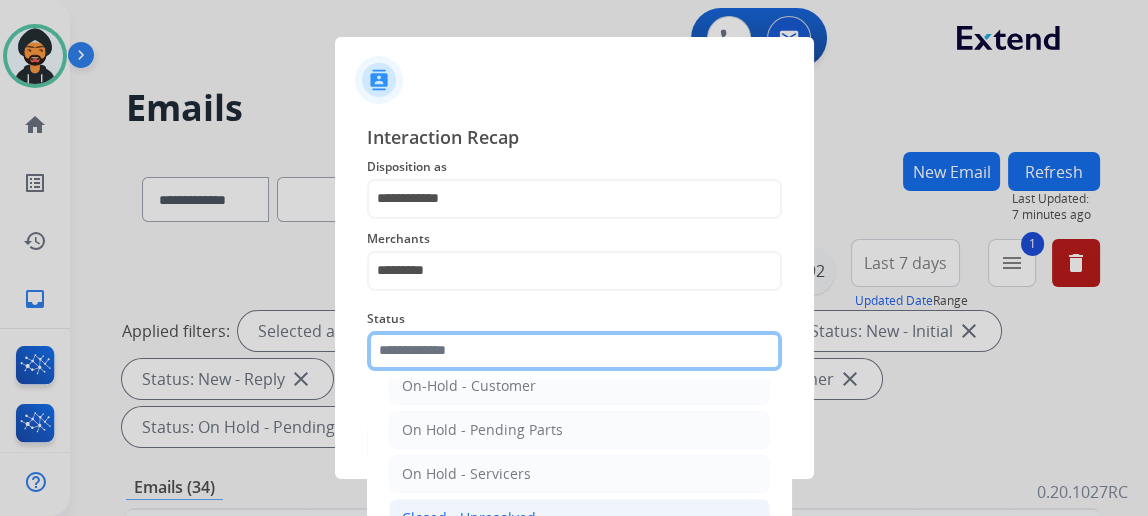 scroll, scrollTop: 112, scrollLeft: 0, axis: vertical 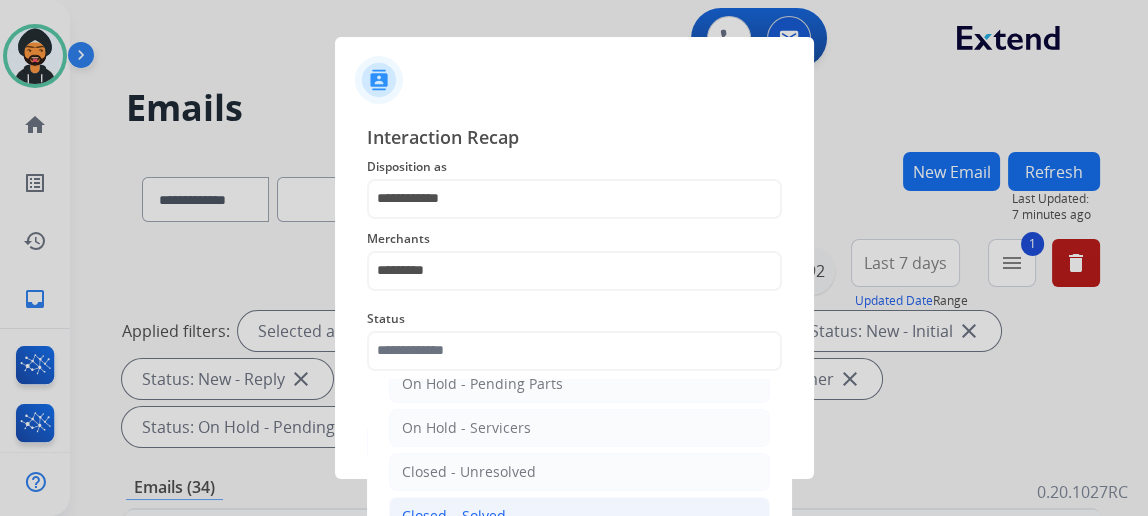 drag, startPoint x: 496, startPoint y: 513, endPoint x: 501, endPoint y: 500, distance: 13.928389 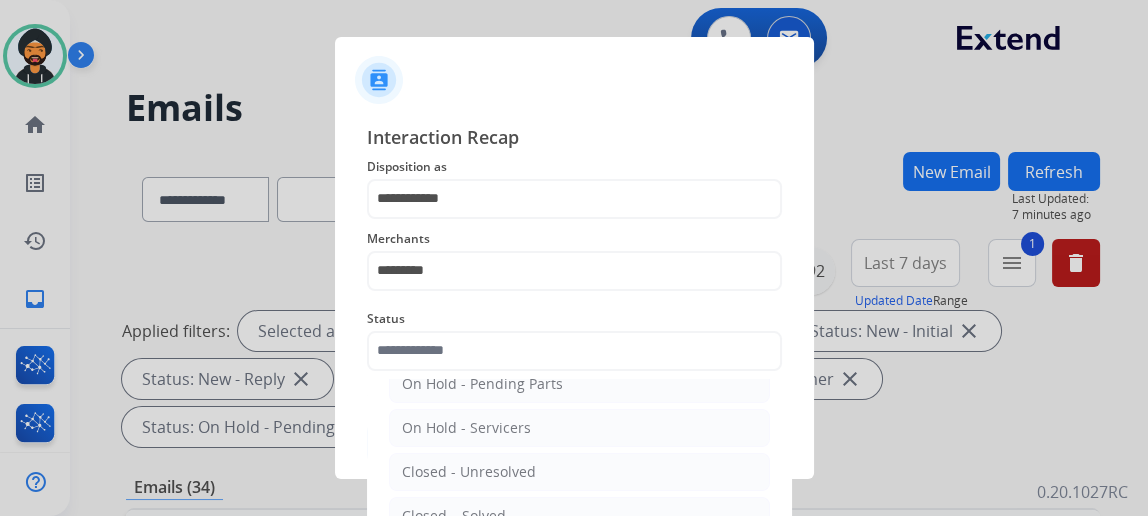 type on "**********" 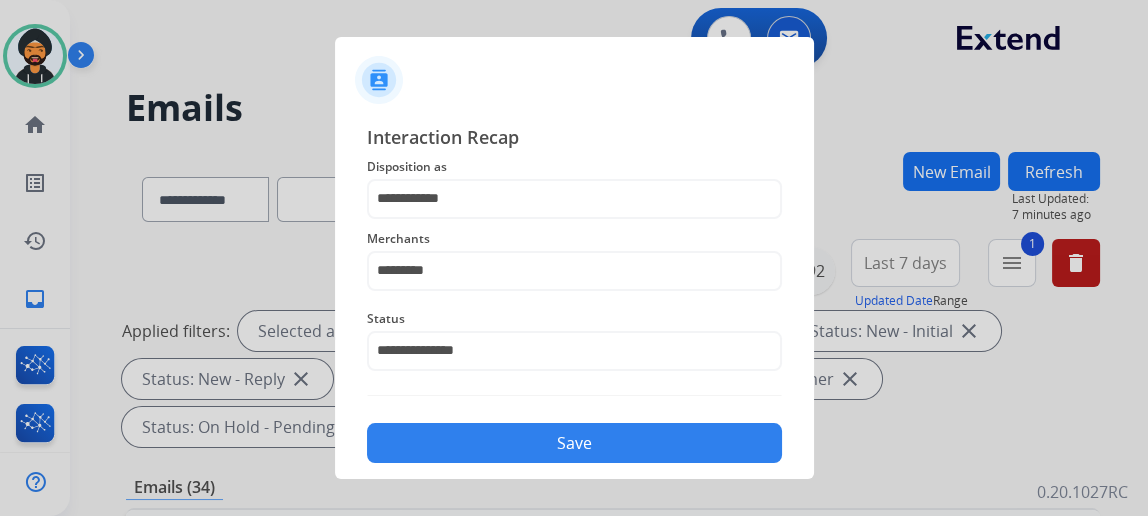click on "Save" 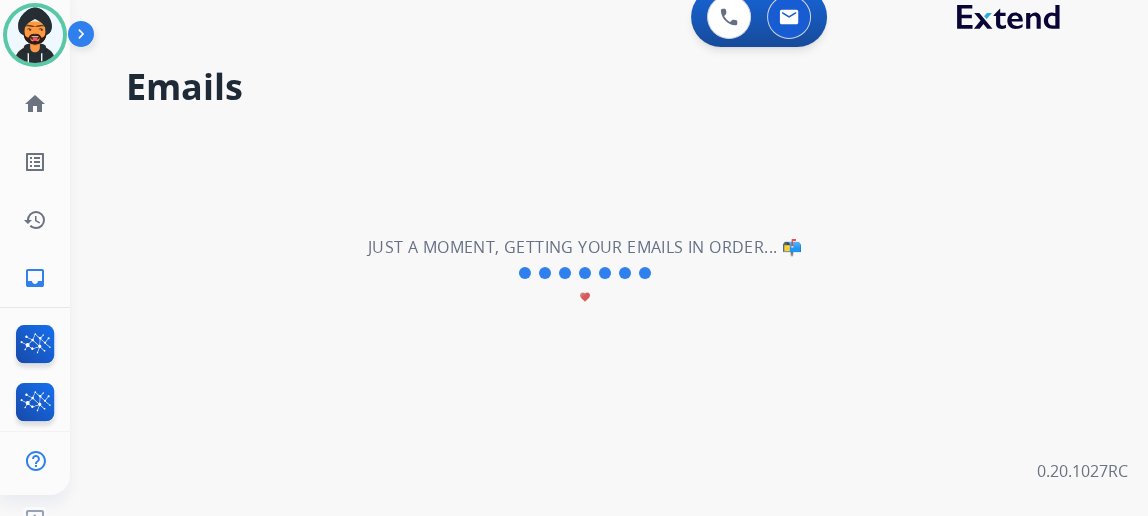 scroll, scrollTop: 43, scrollLeft: 0, axis: vertical 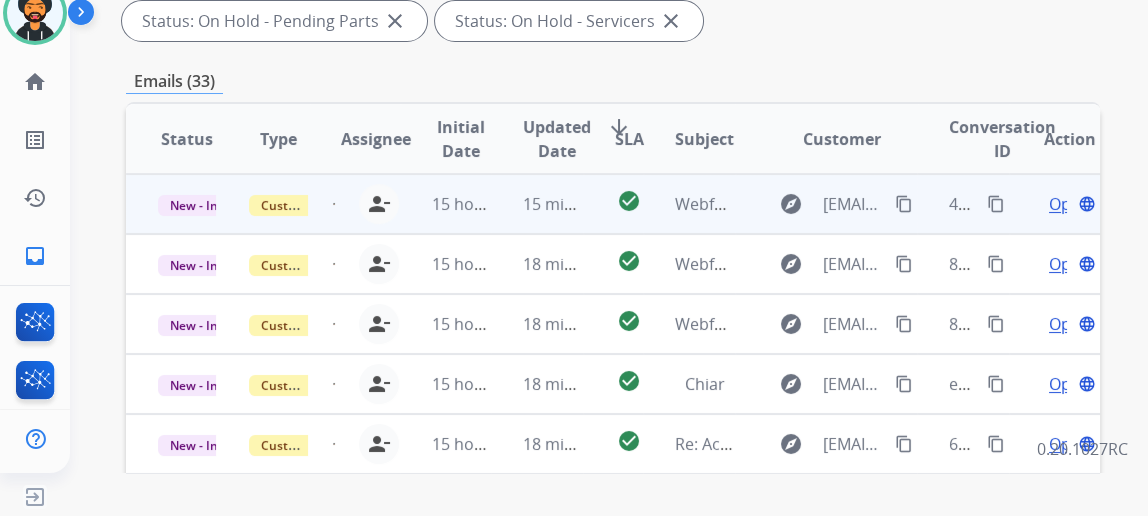 click on "Open" at bounding box center [1069, 204] 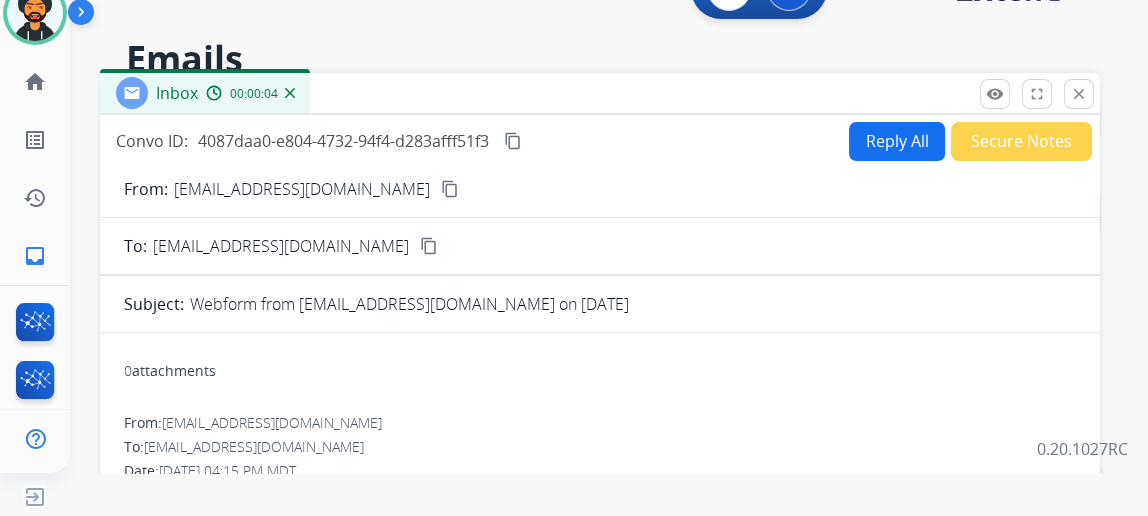 scroll, scrollTop: 0, scrollLeft: 0, axis: both 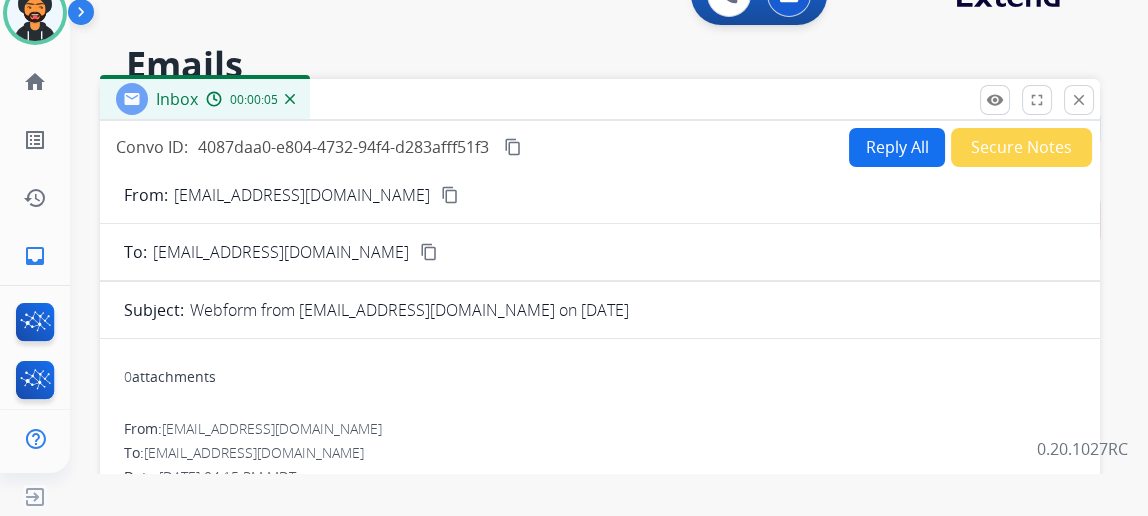 click on "content_copy" at bounding box center (450, 195) 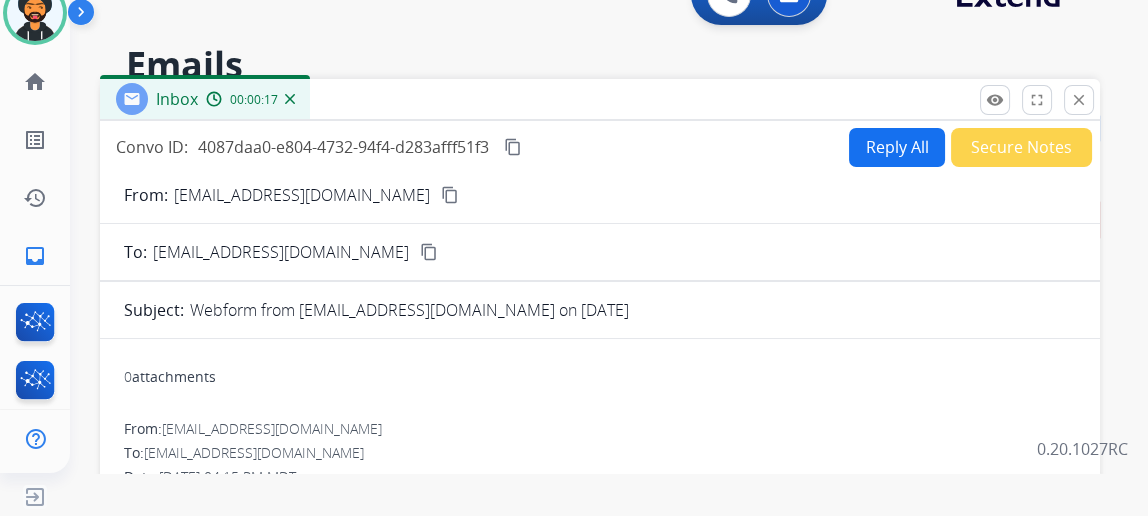 click on "Reply All" at bounding box center [897, 147] 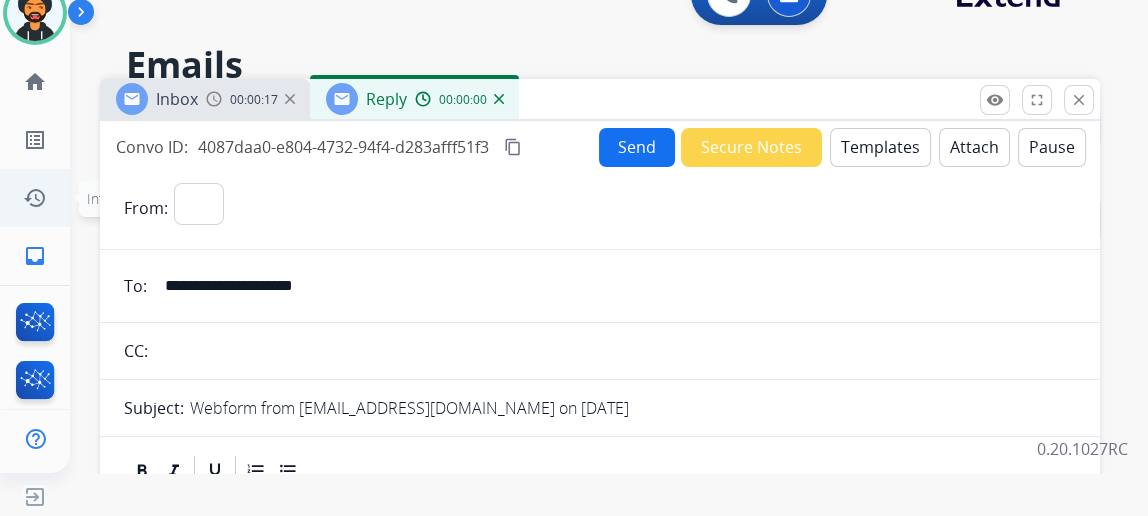 select on "**********" 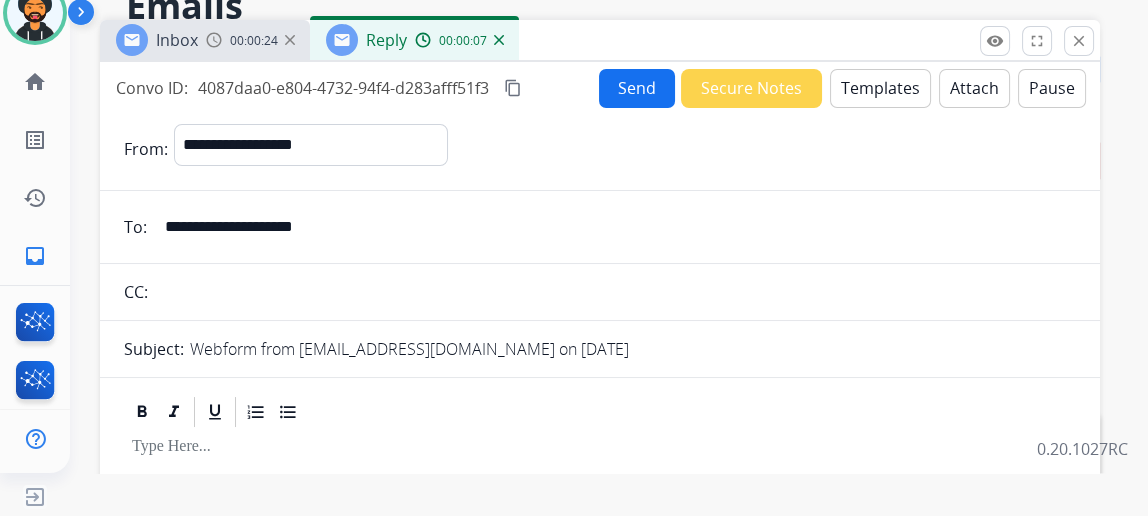 scroll, scrollTop: 0, scrollLeft: 0, axis: both 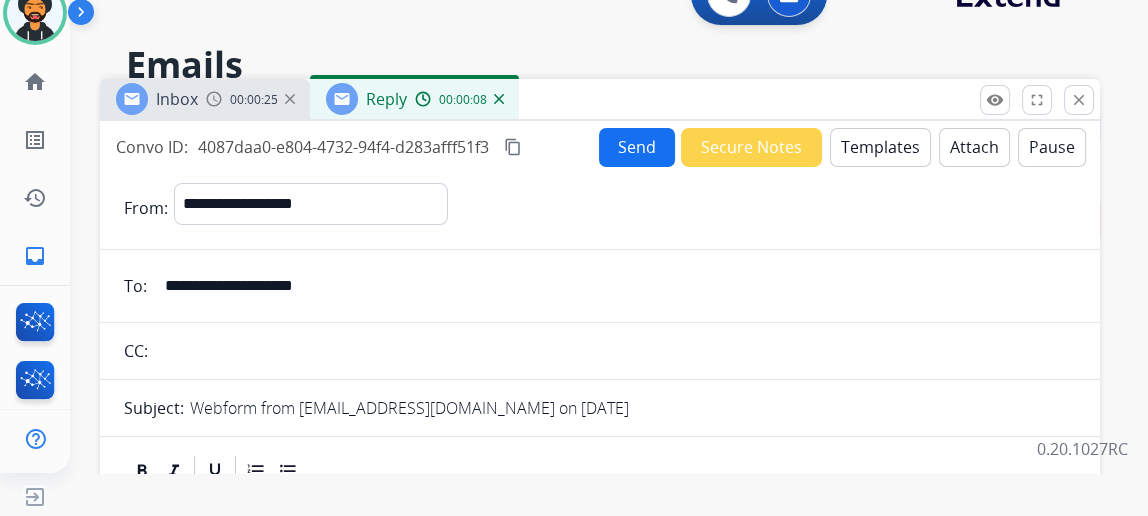 click on "Templates" at bounding box center (880, 147) 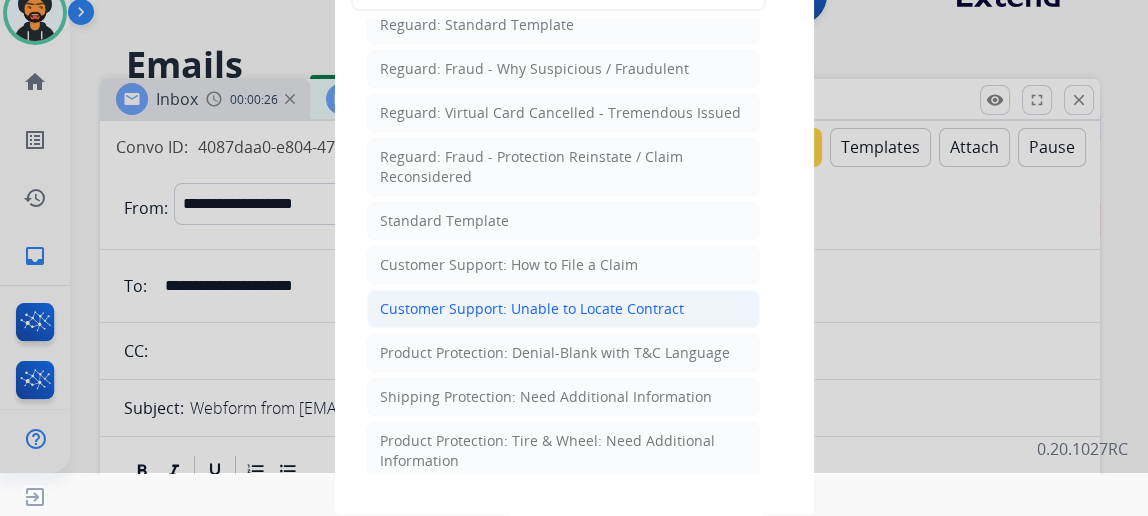 scroll, scrollTop: 181, scrollLeft: 0, axis: vertical 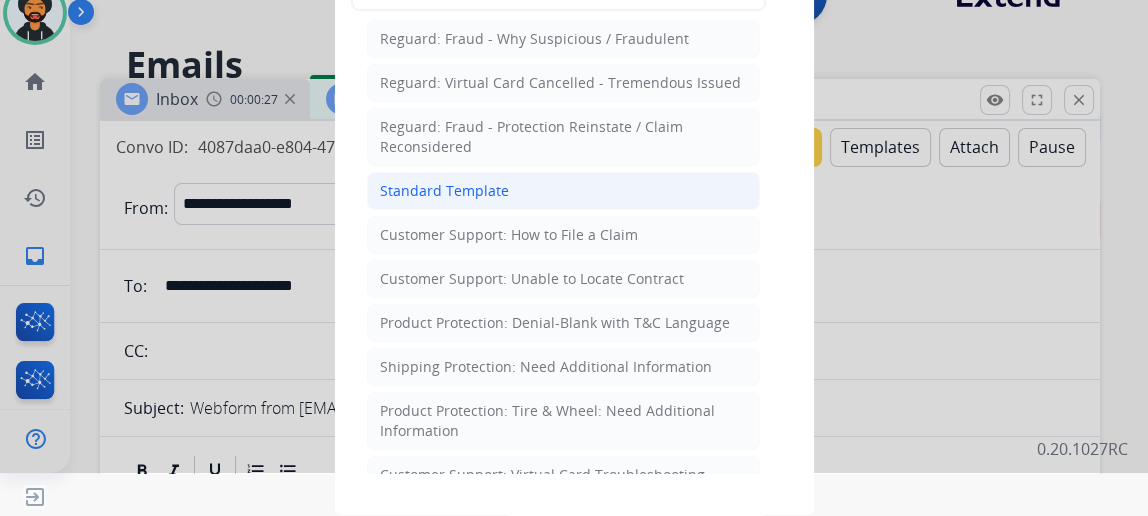 click on "Standard Template" 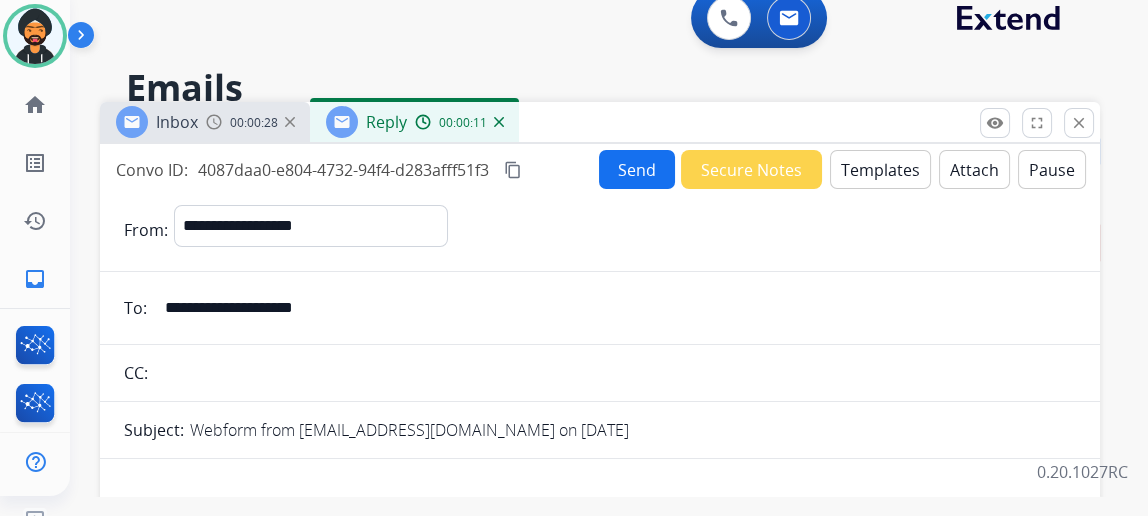 scroll, scrollTop: 0, scrollLeft: 0, axis: both 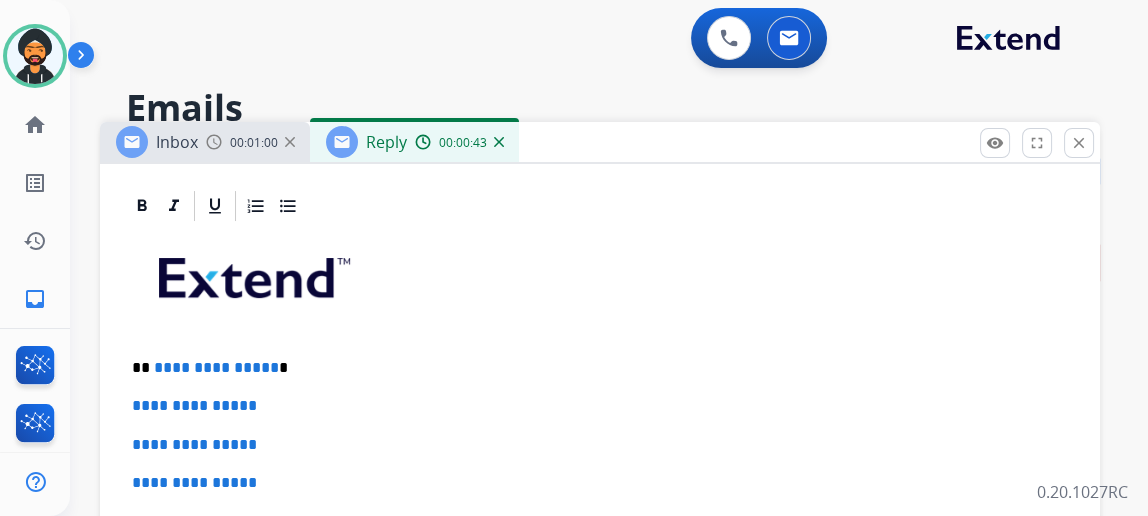 click on "**********" at bounding box center [592, 368] 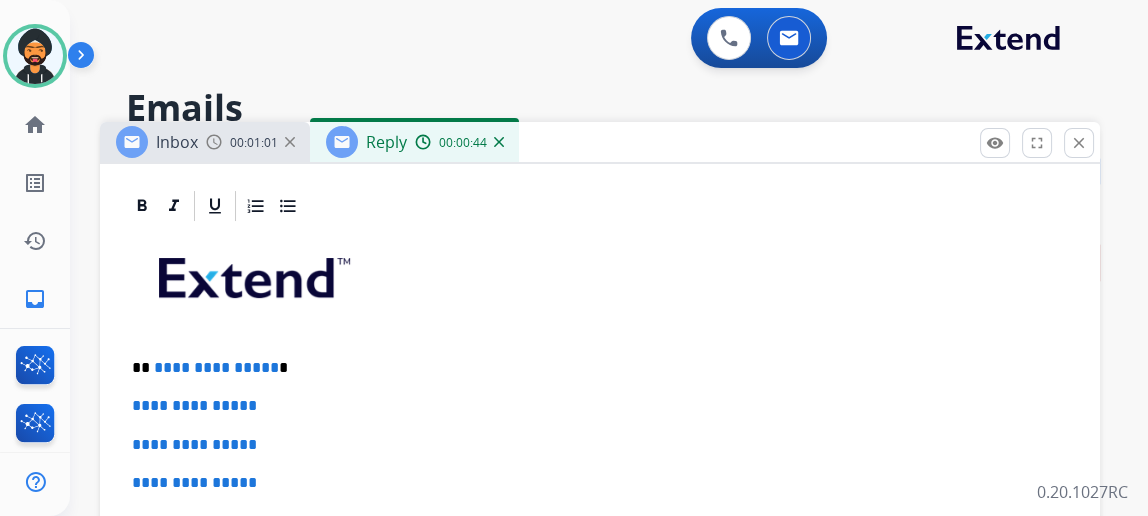 type 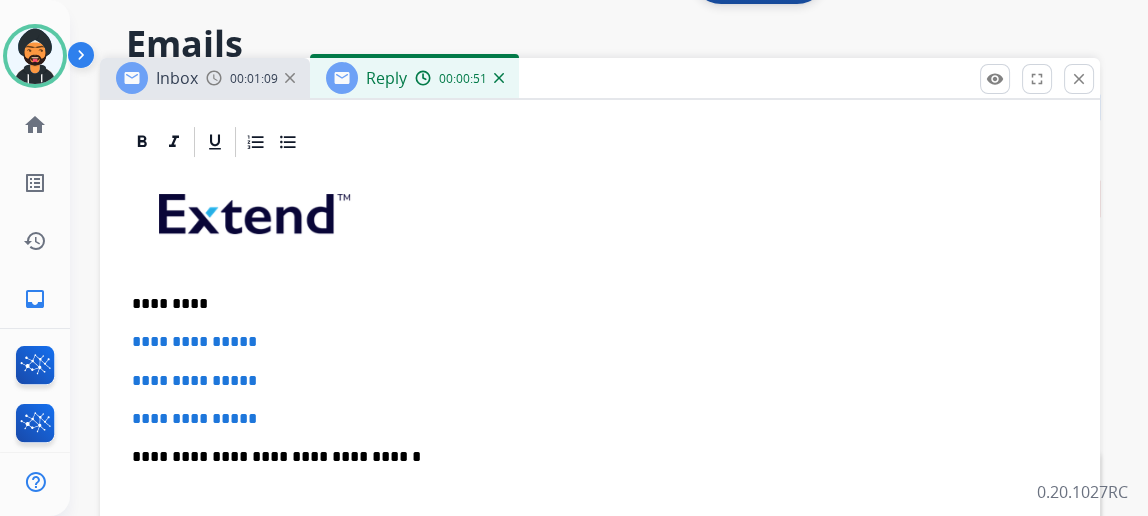 scroll, scrollTop: 90, scrollLeft: 0, axis: vertical 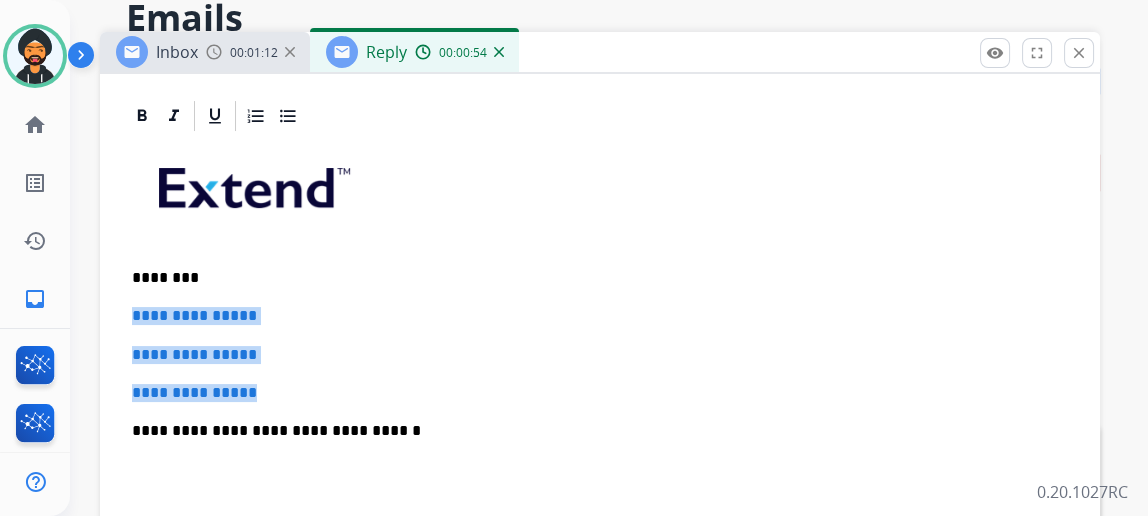 drag, startPoint x: 310, startPoint y: 394, endPoint x: 137, endPoint y: 316, distance: 189.77092 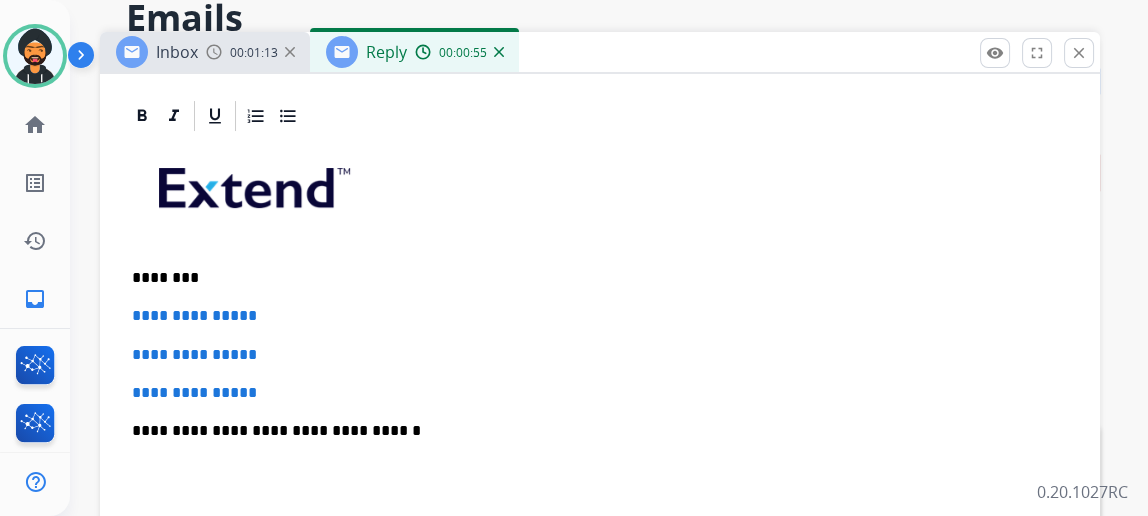 scroll, scrollTop: 358, scrollLeft: 0, axis: vertical 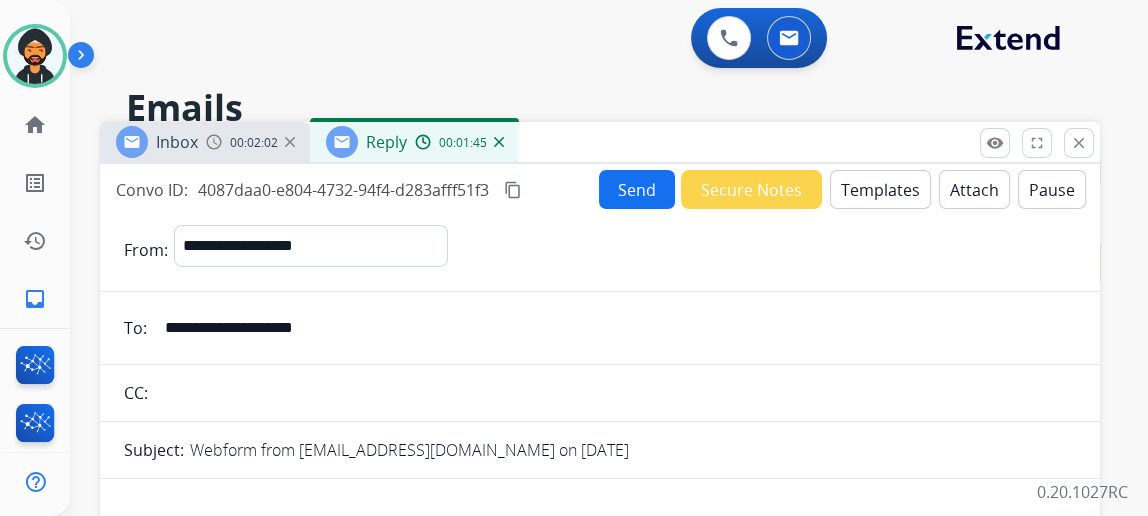 click on "Send" at bounding box center (637, 189) 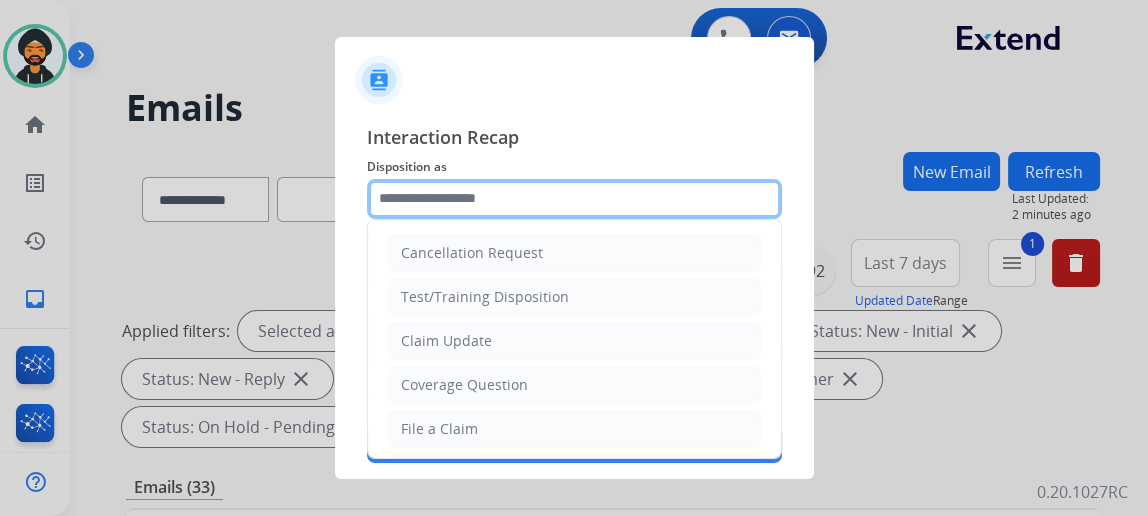 click 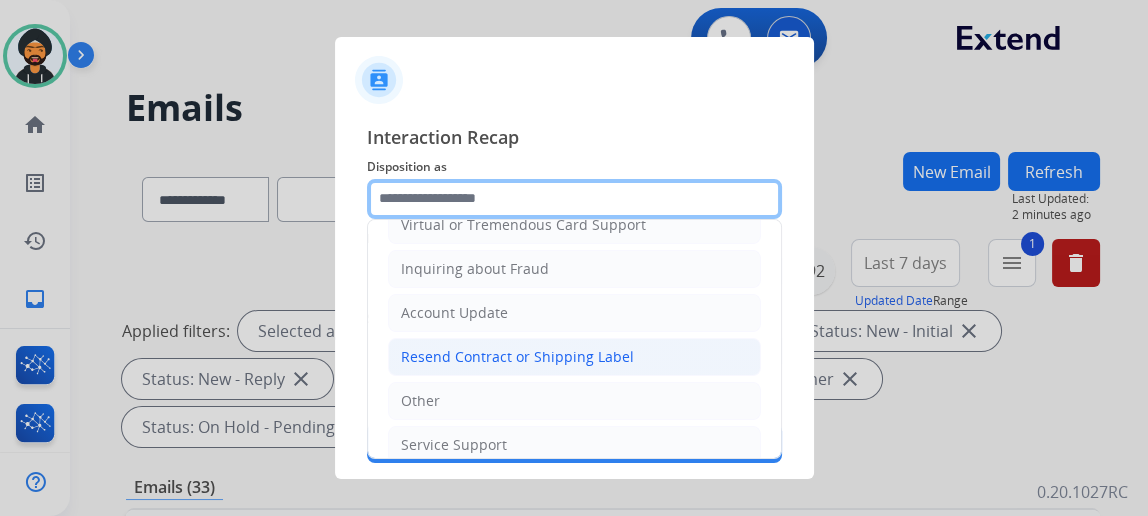 scroll, scrollTop: 301, scrollLeft: 0, axis: vertical 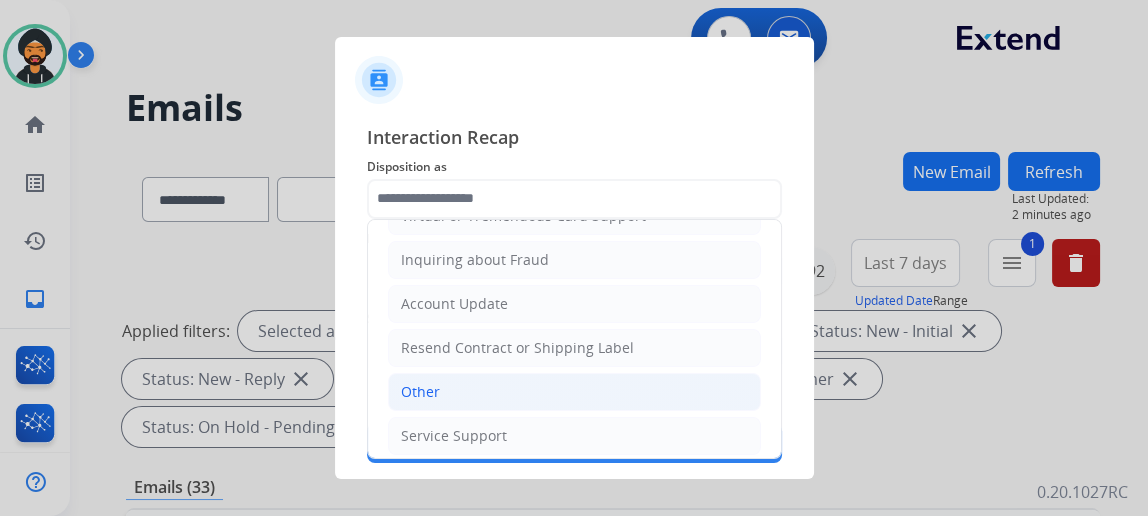 click on "Other" 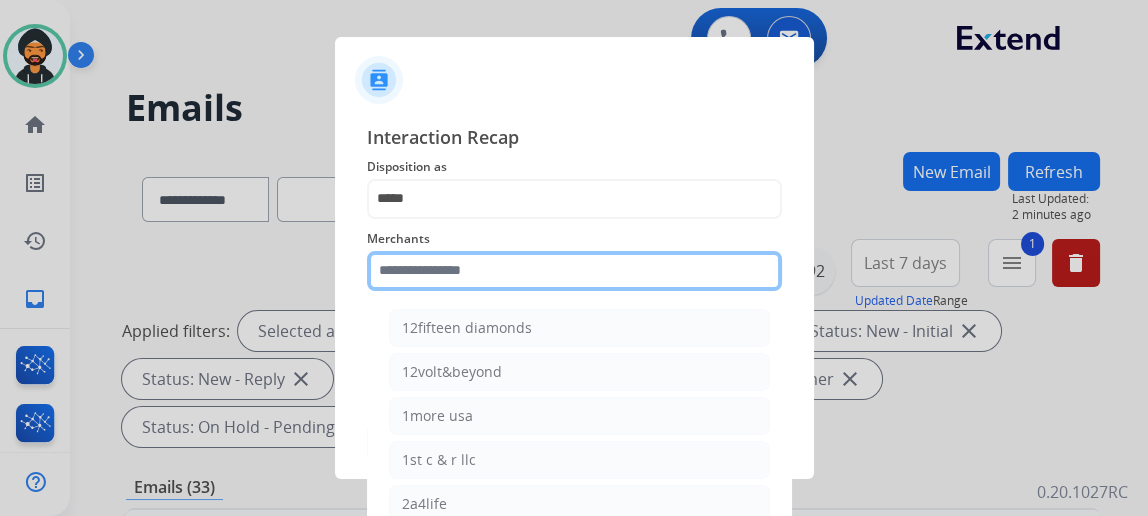 click 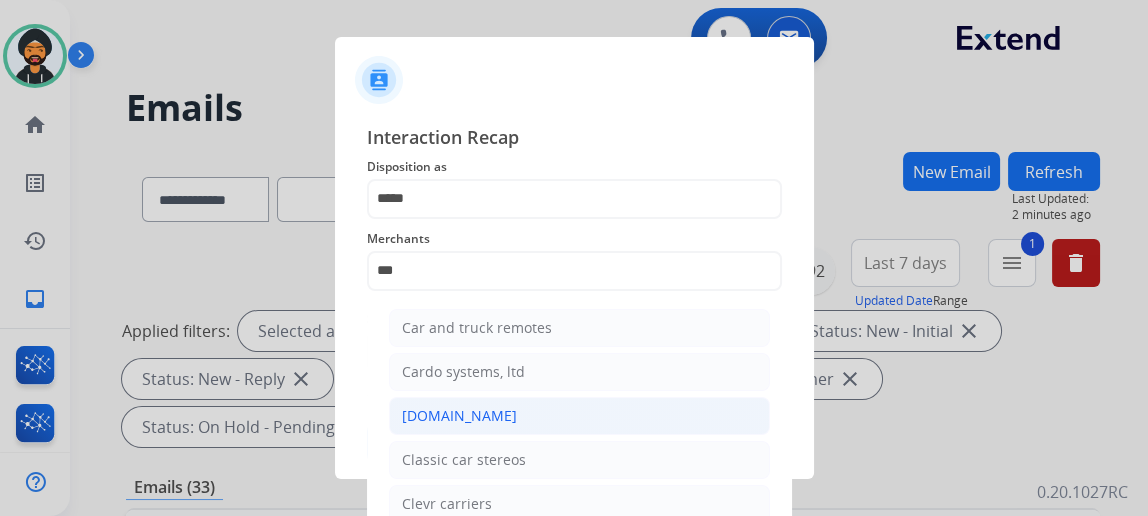 click on "[DOMAIN_NAME]" 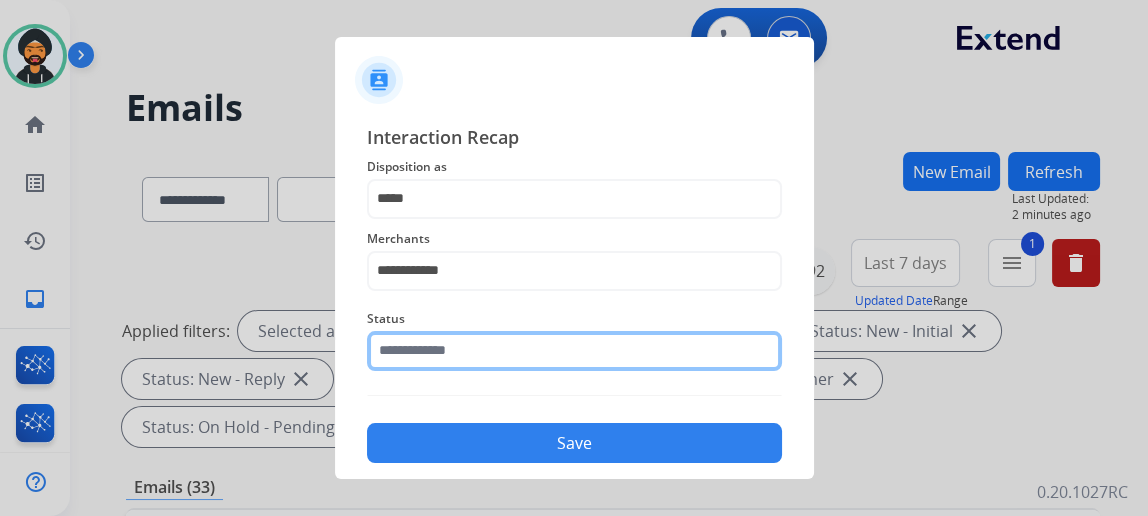 click 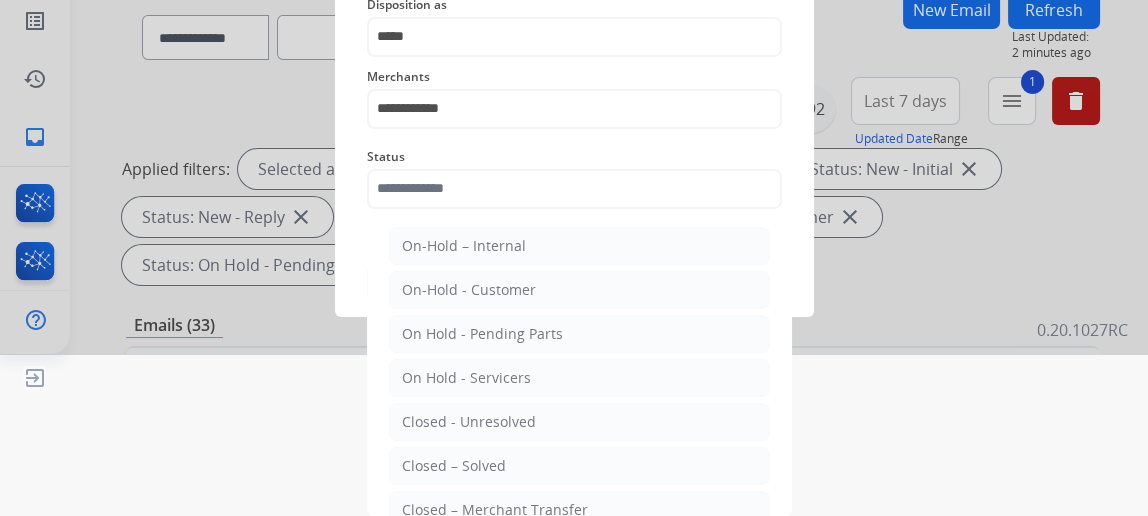 click on "Closed – Solved" 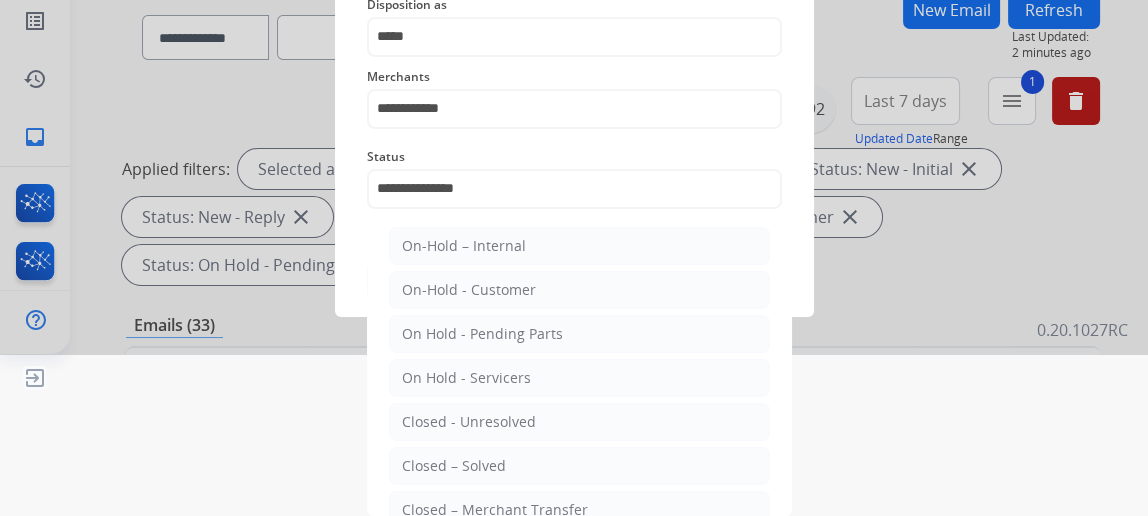 scroll, scrollTop: 43, scrollLeft: 0, axis: vertical 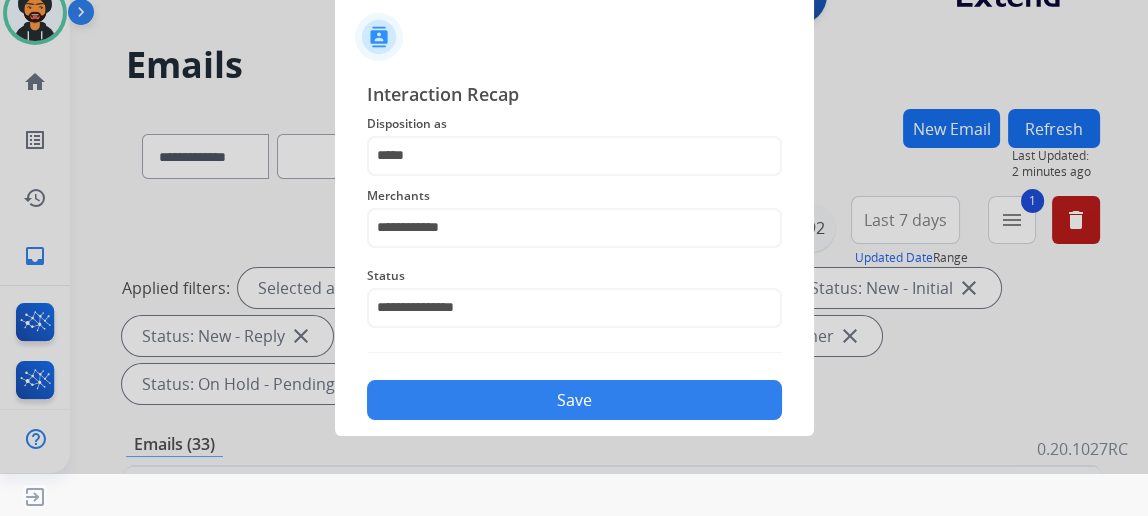 drag, startPoint x: 464, startPoint y: 397, endPoint x: 430, endPoint y: 383, distance: 36.769554 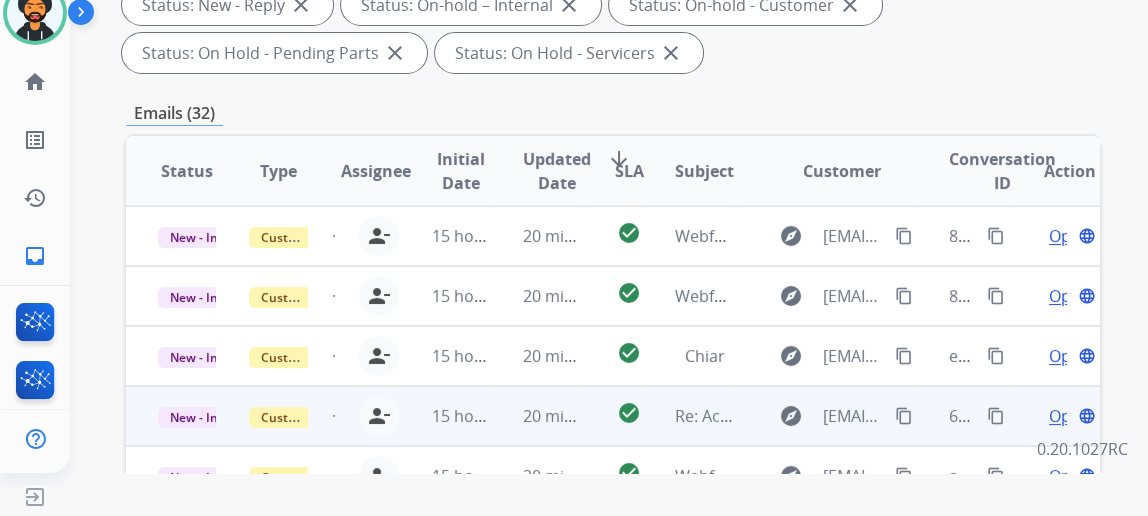 scroll, scrollTop: 363, scrollLeft: 0, axis: vertical 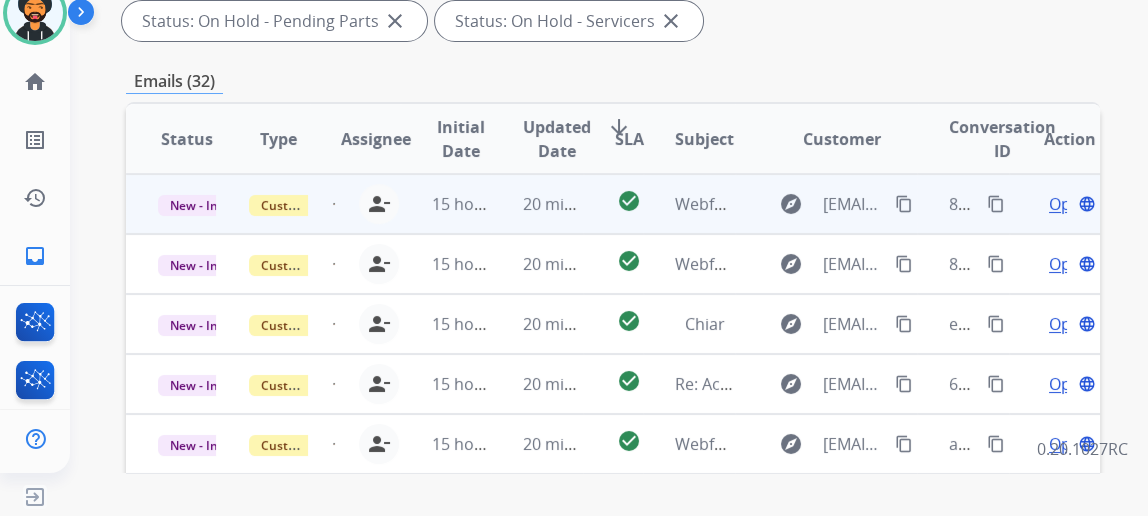 click on "Open" at bounding box center [1069, 204] 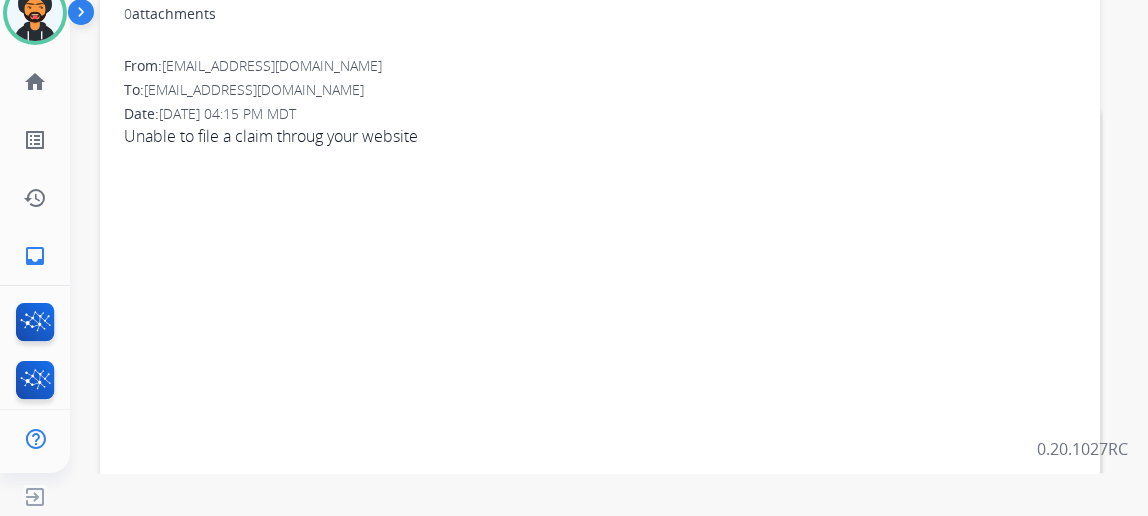 scroll, scrollTop: 0, scrollLeft: 0, axis: both 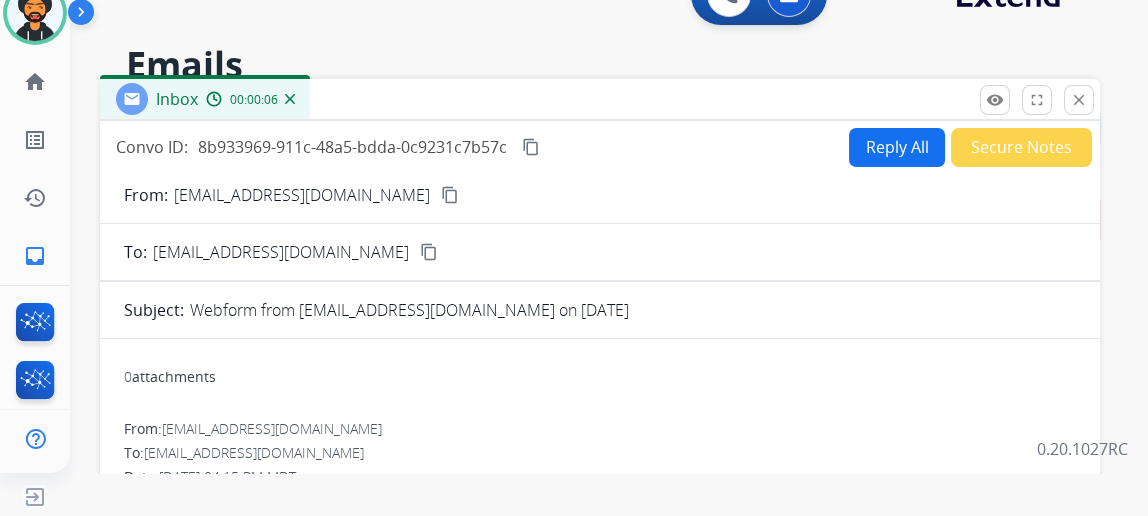 click on "content_copy" at bounding box center [450, 195] 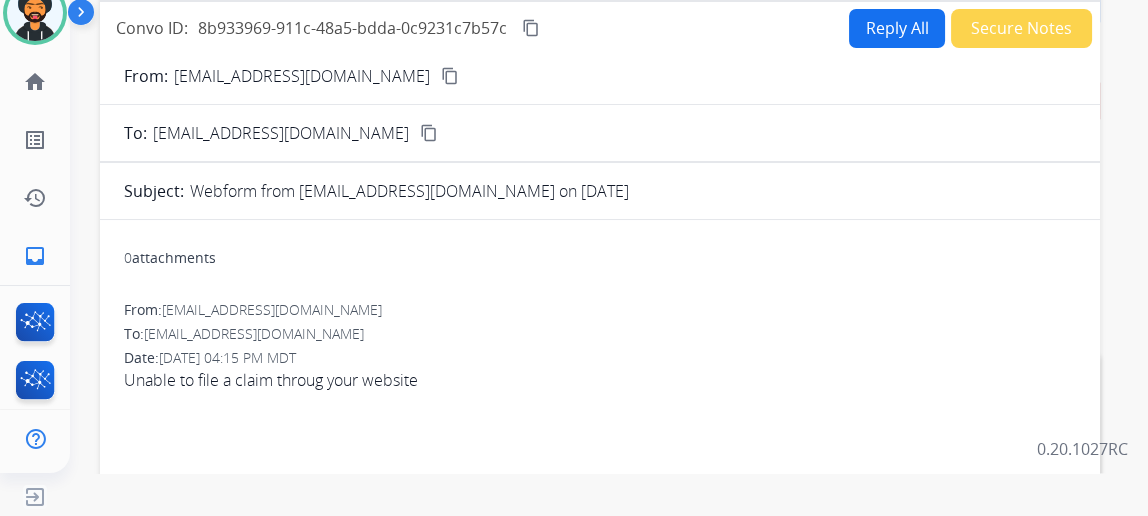 scroll, scrollTop: 90, scrollLeft: 0, axis: vertical 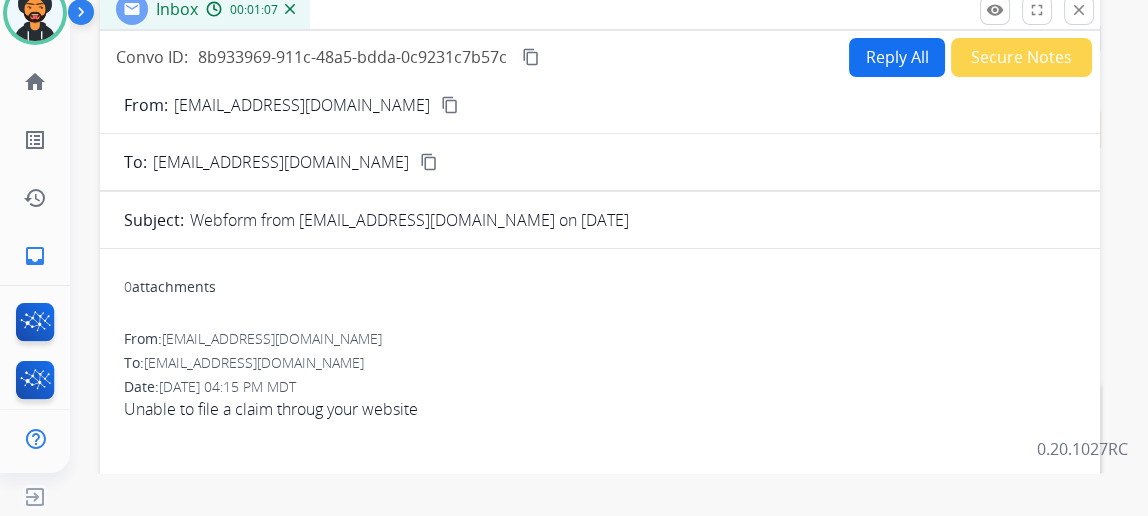 click on "content_copy" at bounding box center [450, 105] 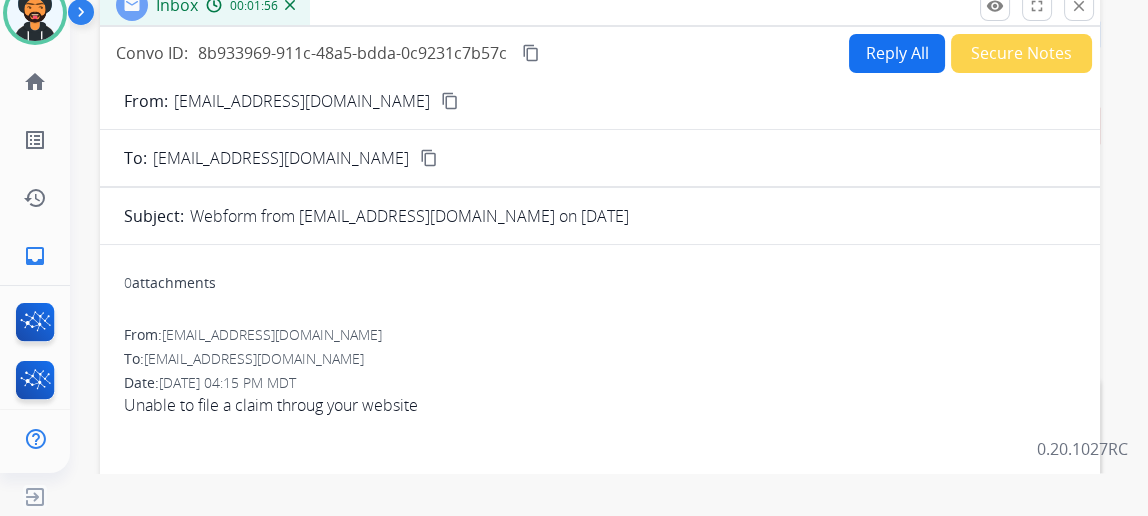 scroll, scrollTop: 90, scrollLeft: 0, axis: vertical 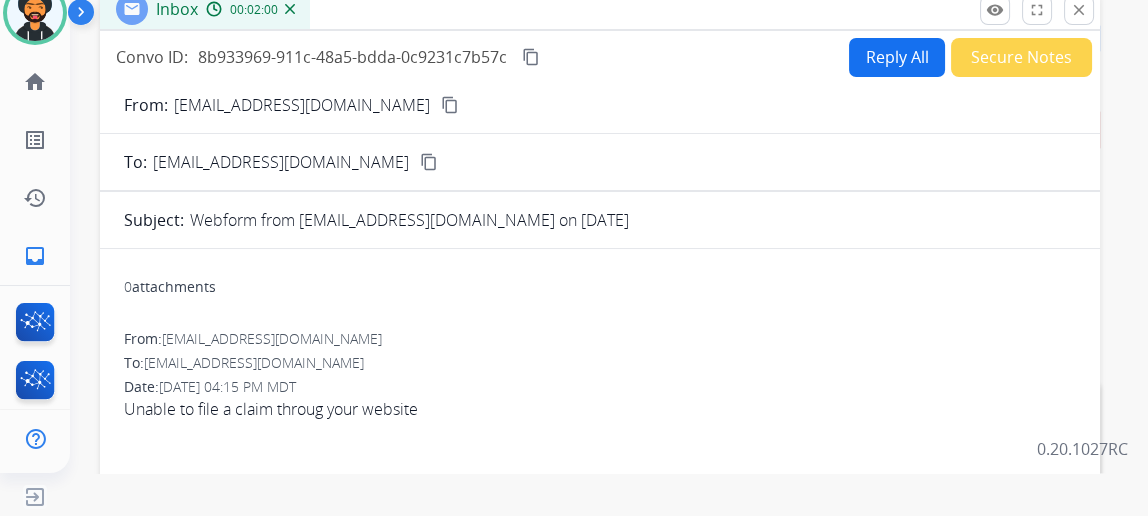 click on "content_copy" at bounding box center [450, 105] 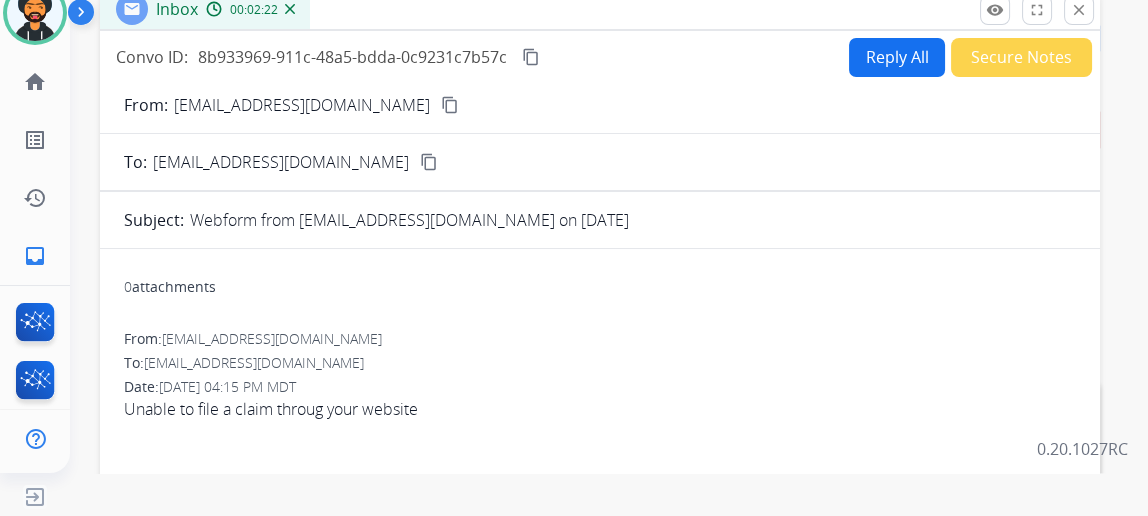 click on "Reply All" at bounding box center [897, 57] 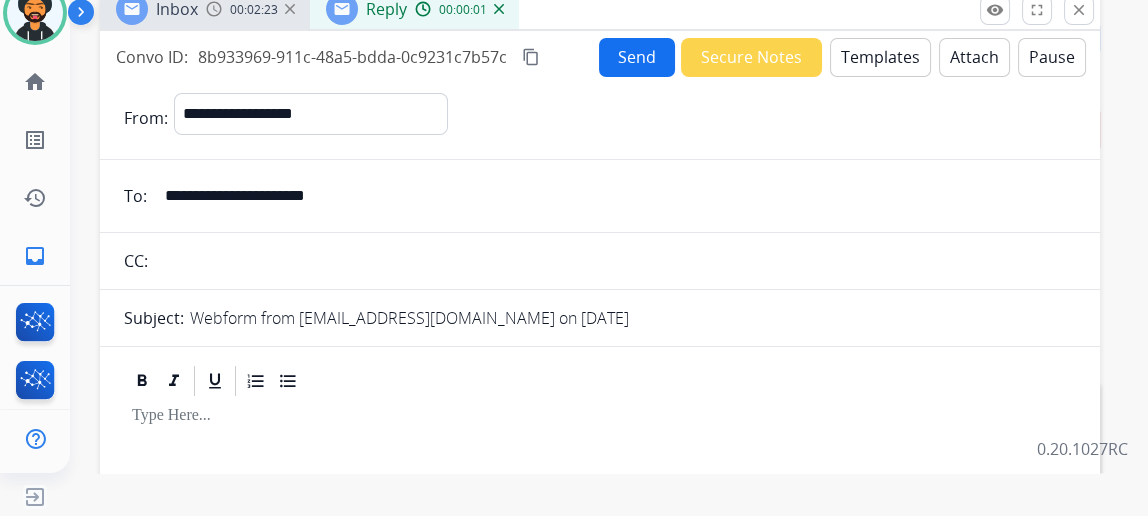 click on "Templates" at bounding box center (880, 57) 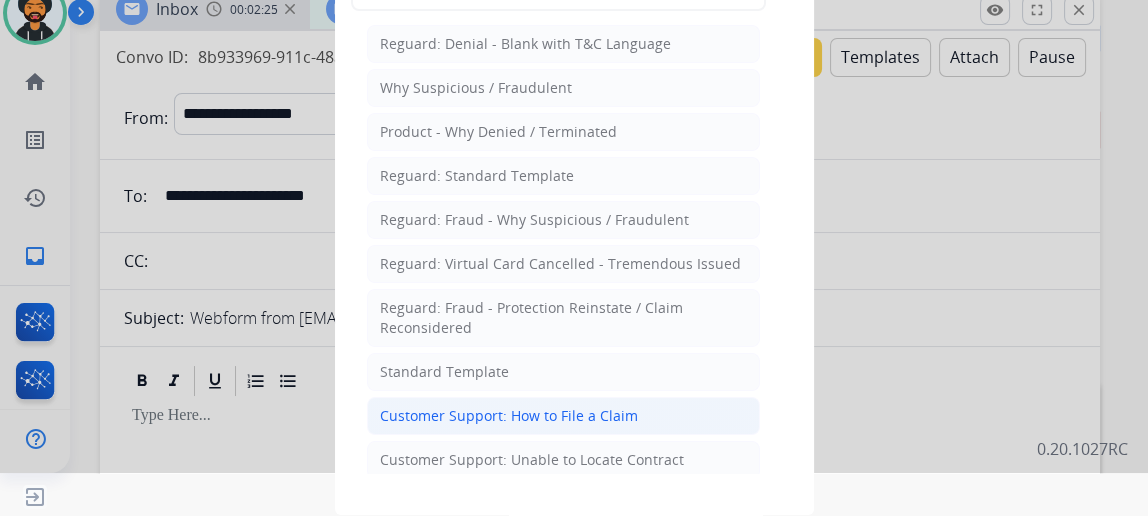 click on "Customer Support: How to File a Claim" 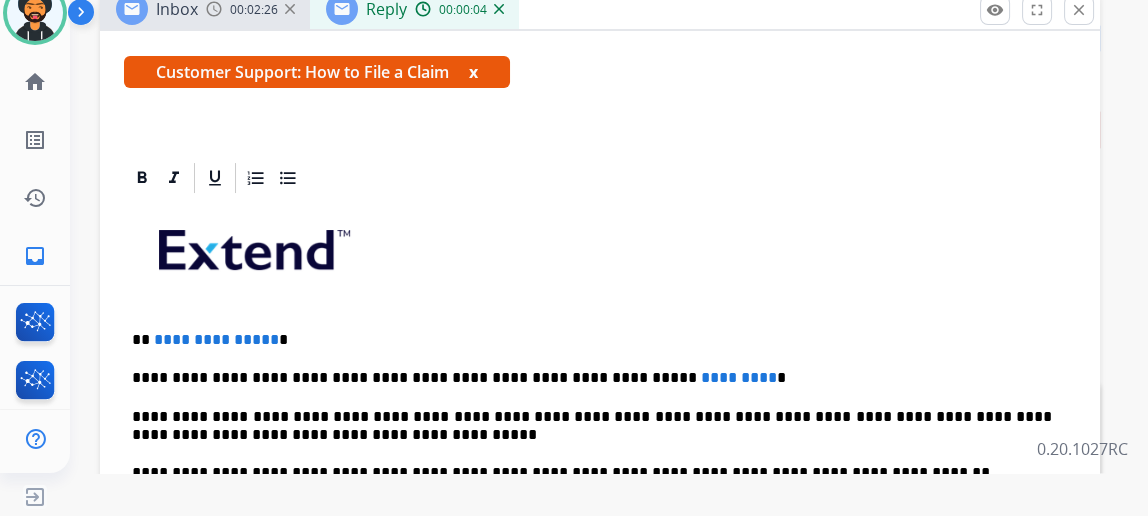 scroll, scrollTop: 358, scrollLeft: 0, axis: vertical 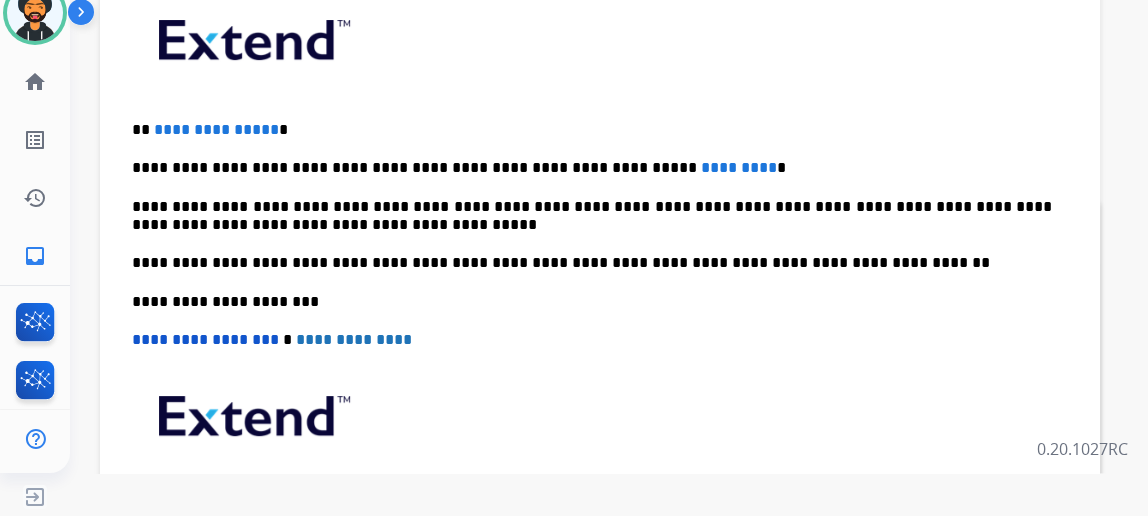 click on "**********" at bounding box center [216, 129] 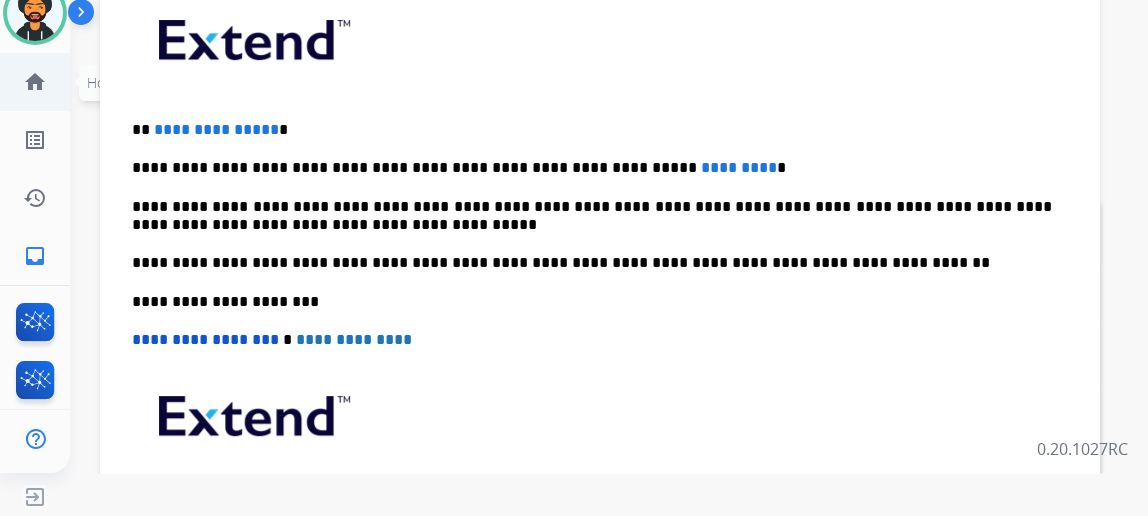 type 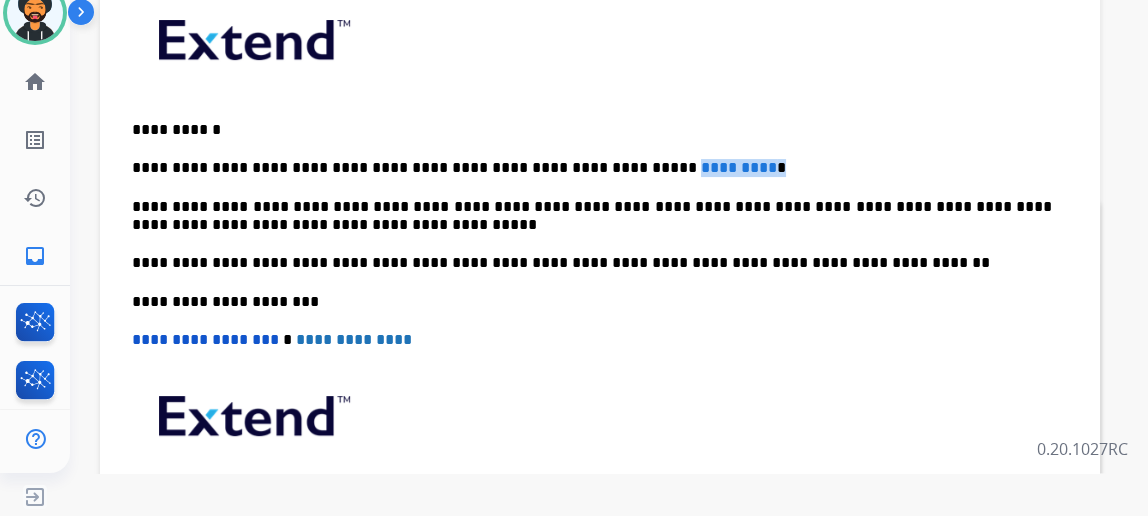 drag, startPoint x: 607, startPoint y: 156, endPoint x: 704, endPoint y: 157, distance: 97.00516 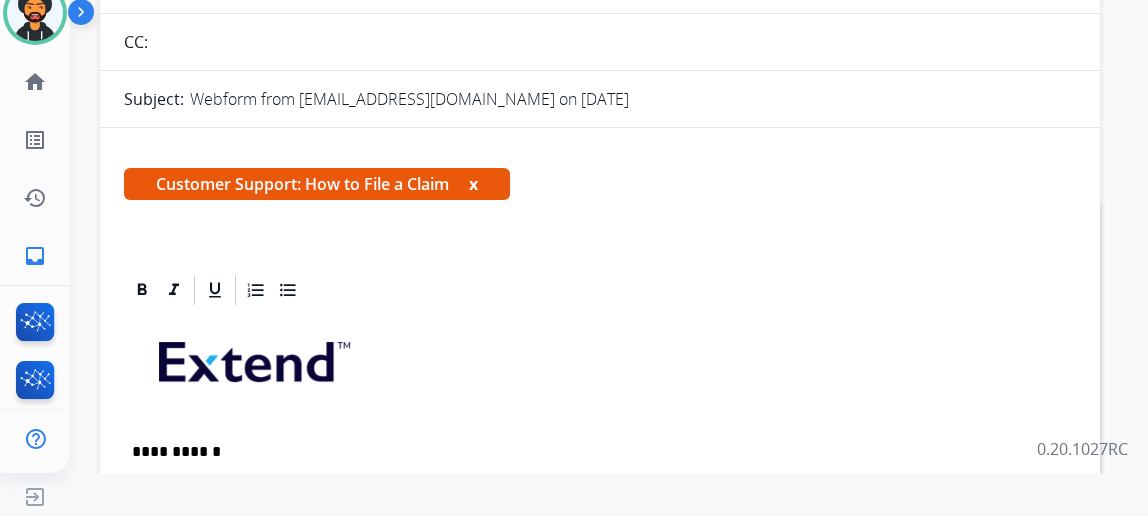 scroll, scrollTop: 0, scrollLeft: 0, axis: both 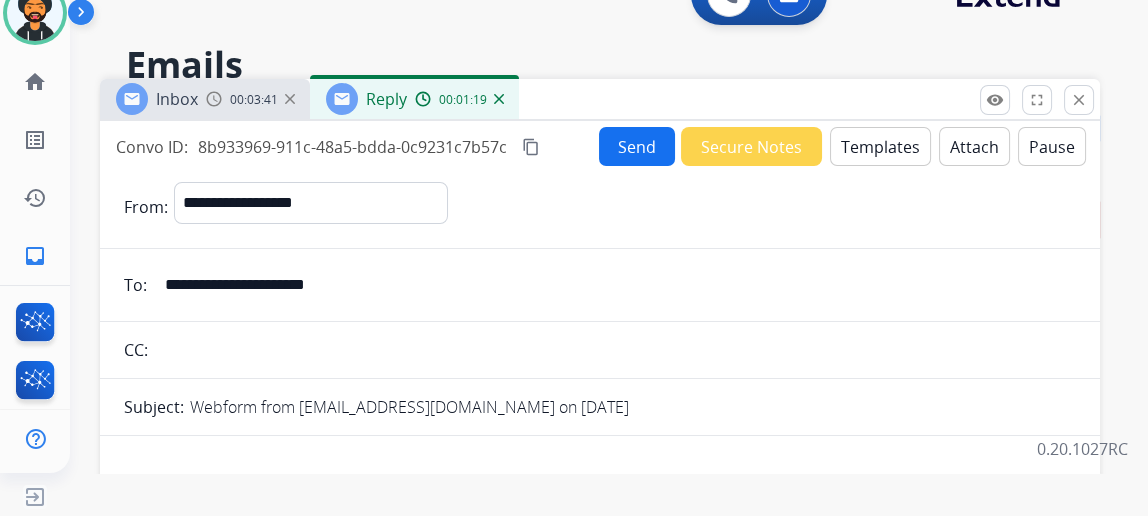 click on "Send" at bounding box center [637, 146] 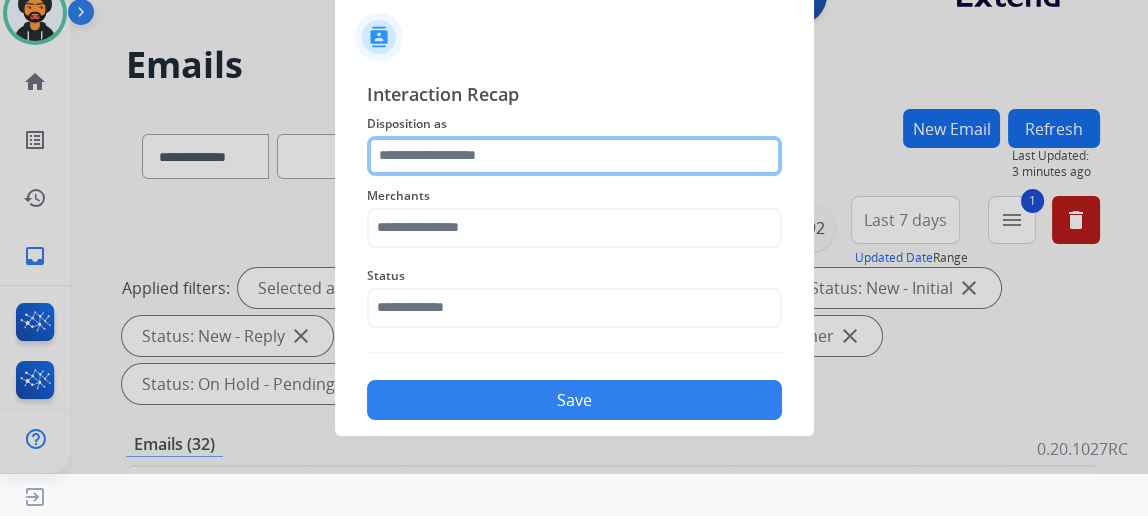 click 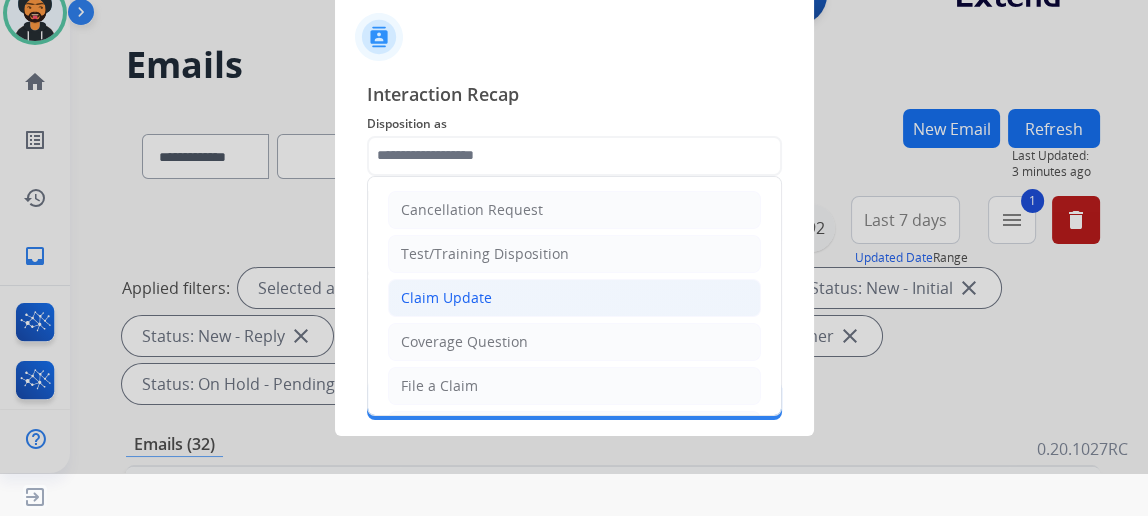click on "Claim Update" 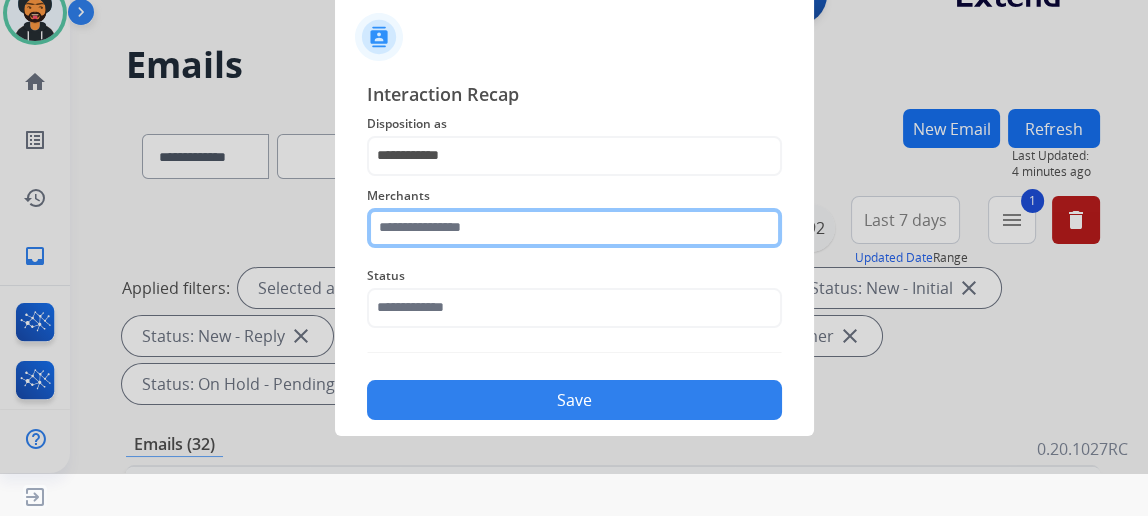 click 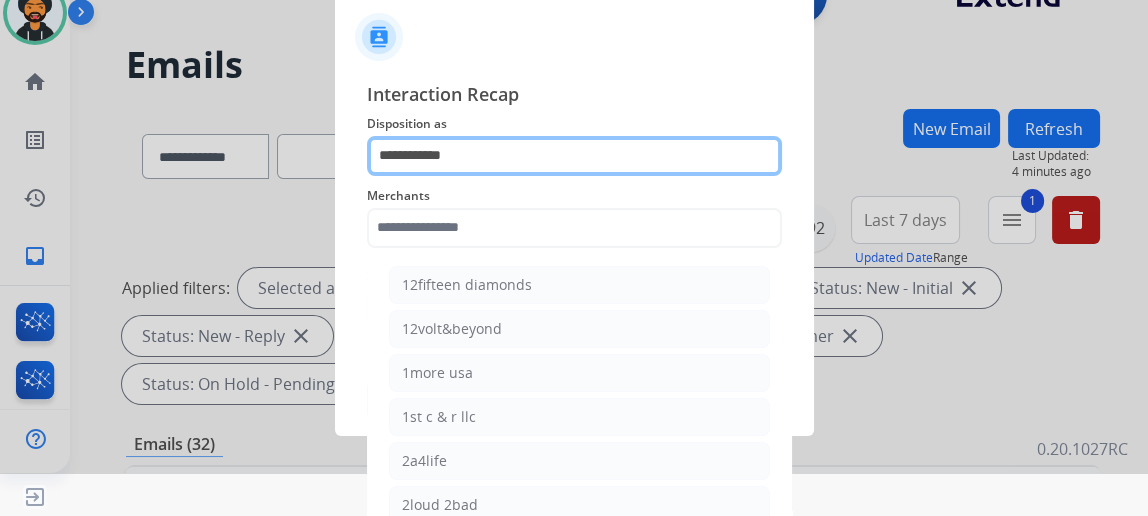 click on "**********" 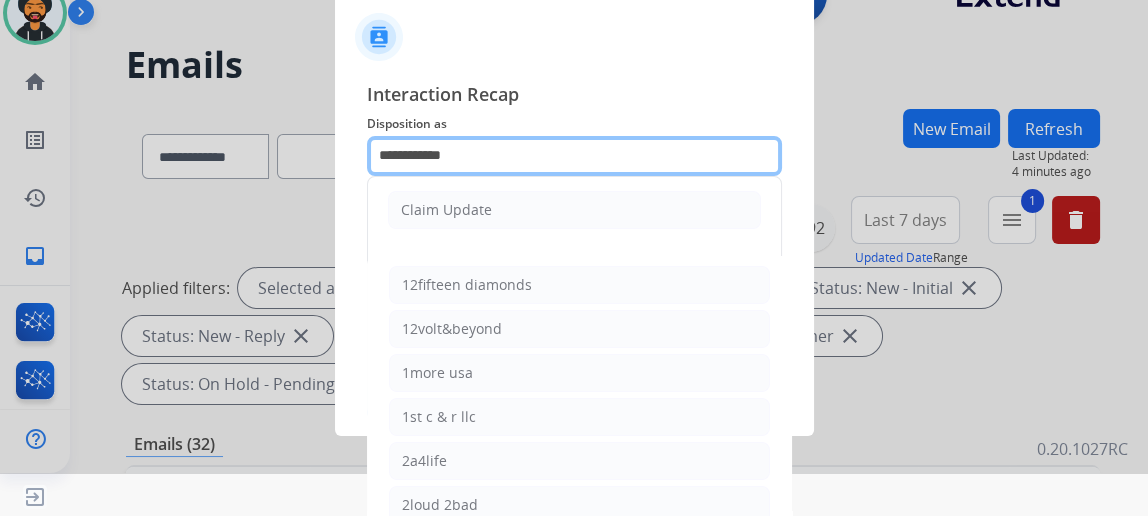 click on "**********" 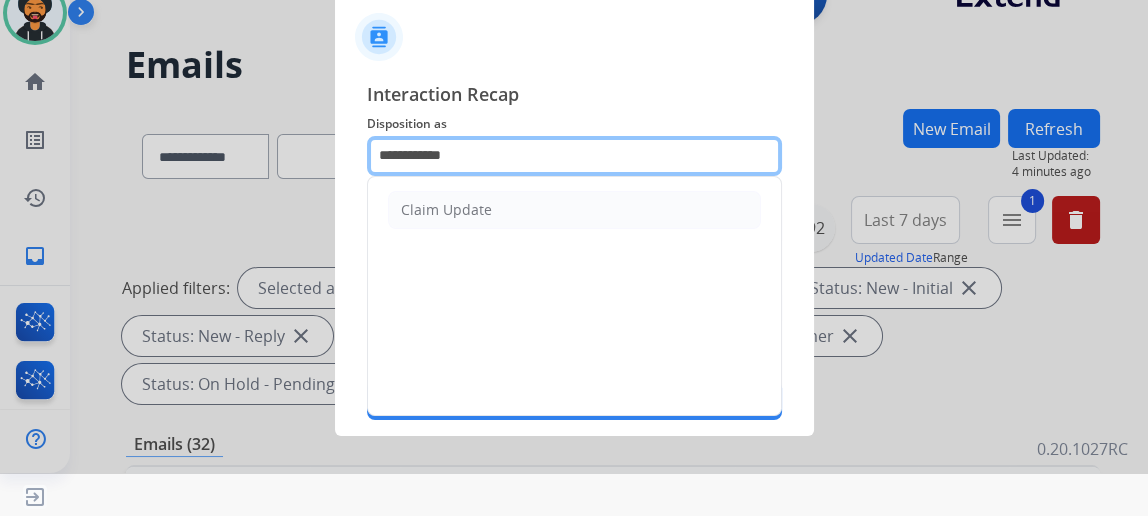 click on "**********" 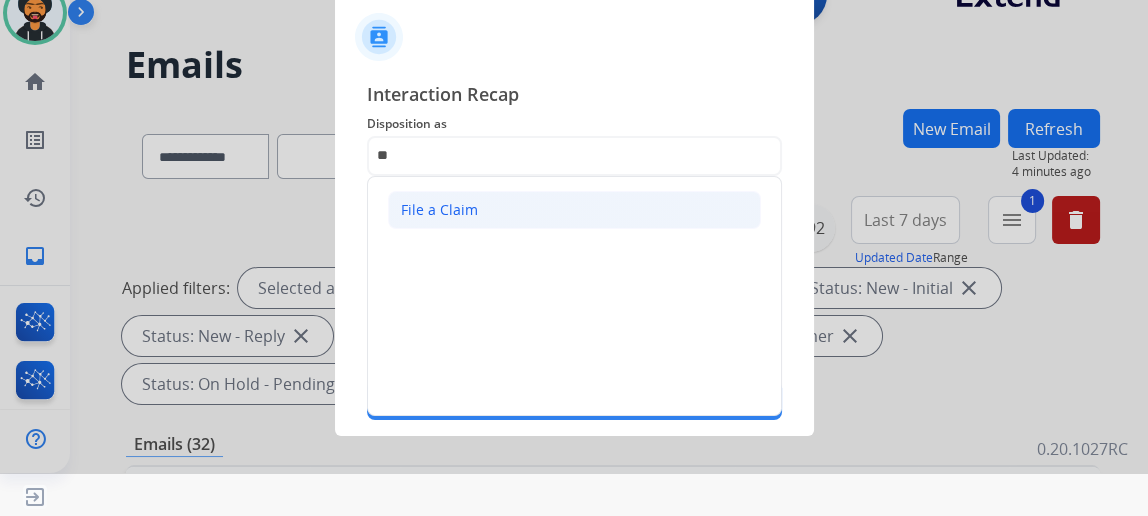 click on "File a Claim" 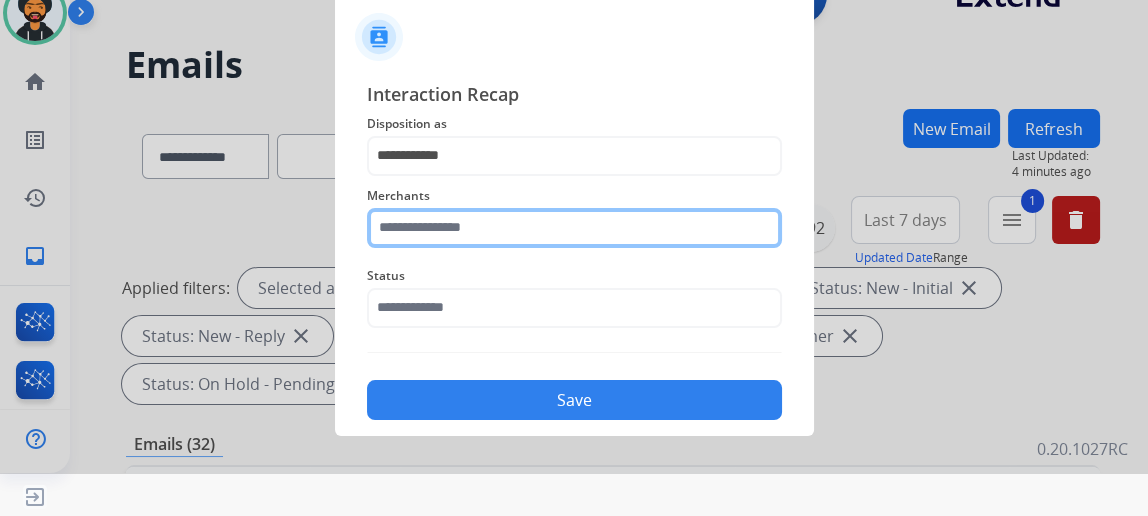 click 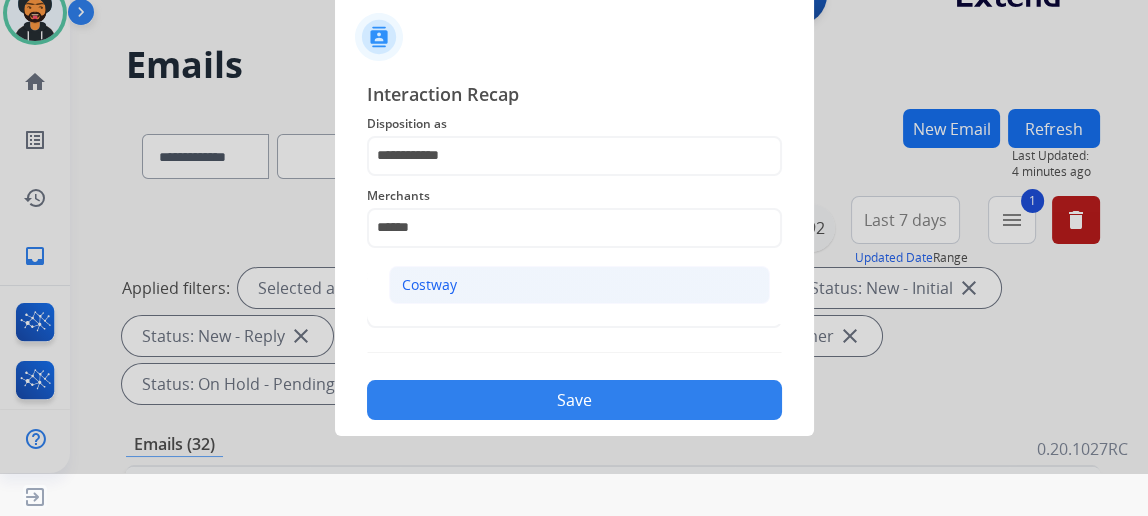click on "Costway" 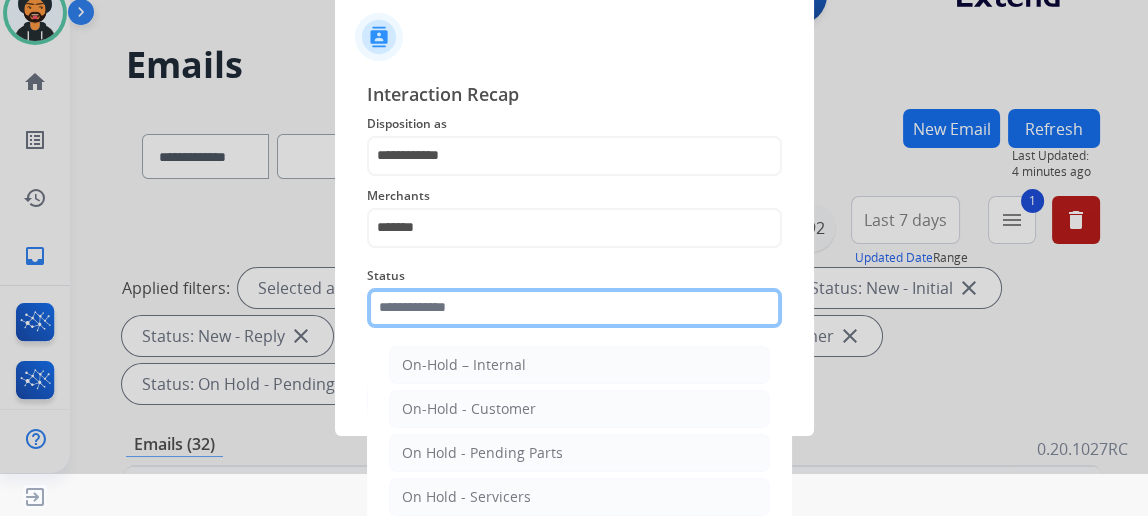 click 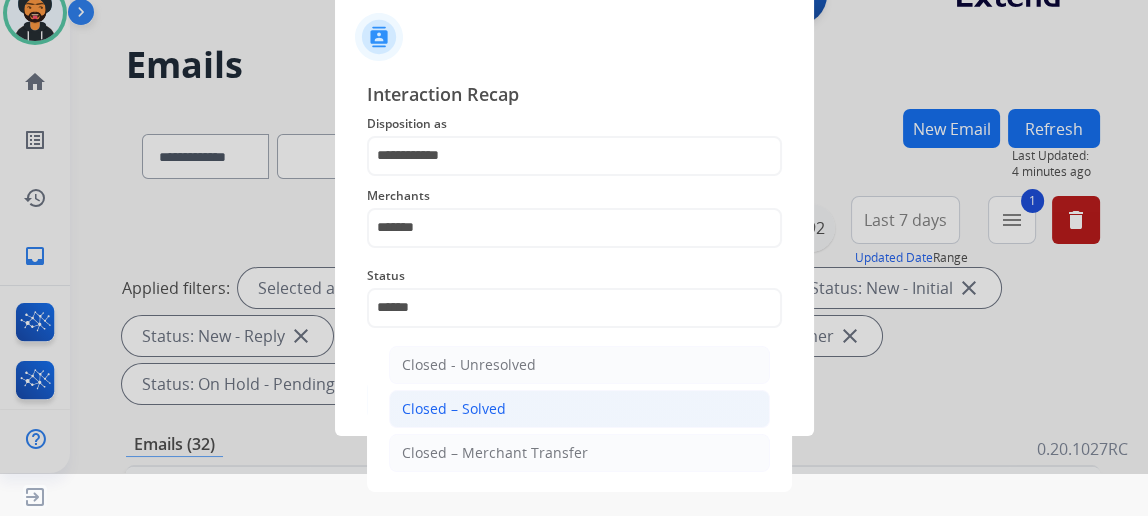click on "Closed – Solved" 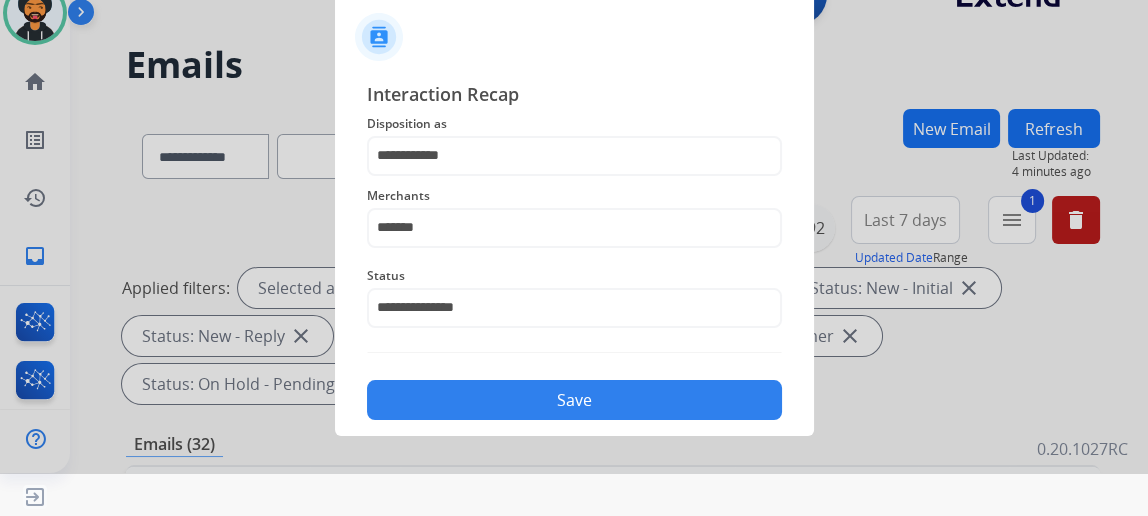 click on "Save" 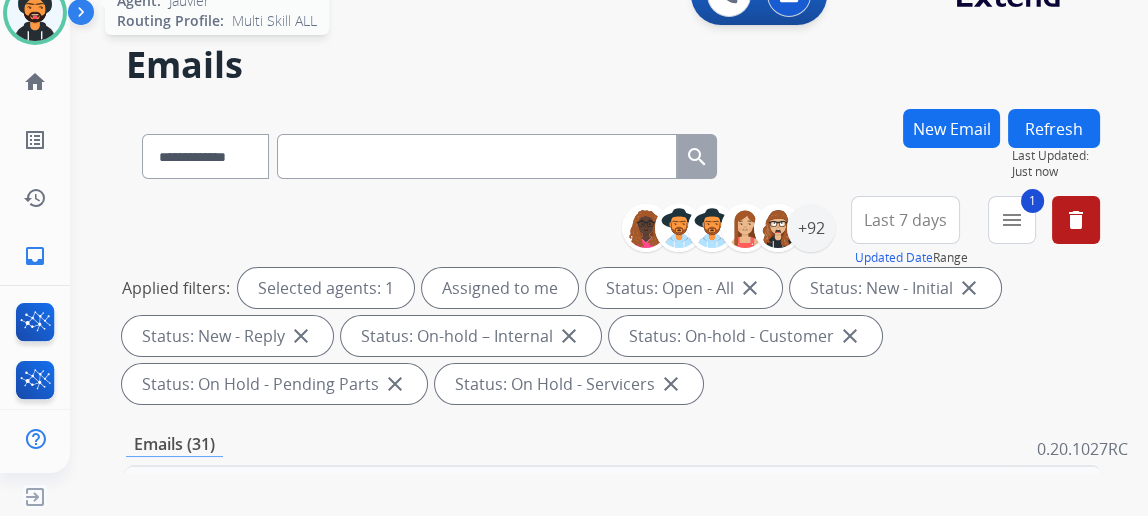 click at bounding box center [35, 13] 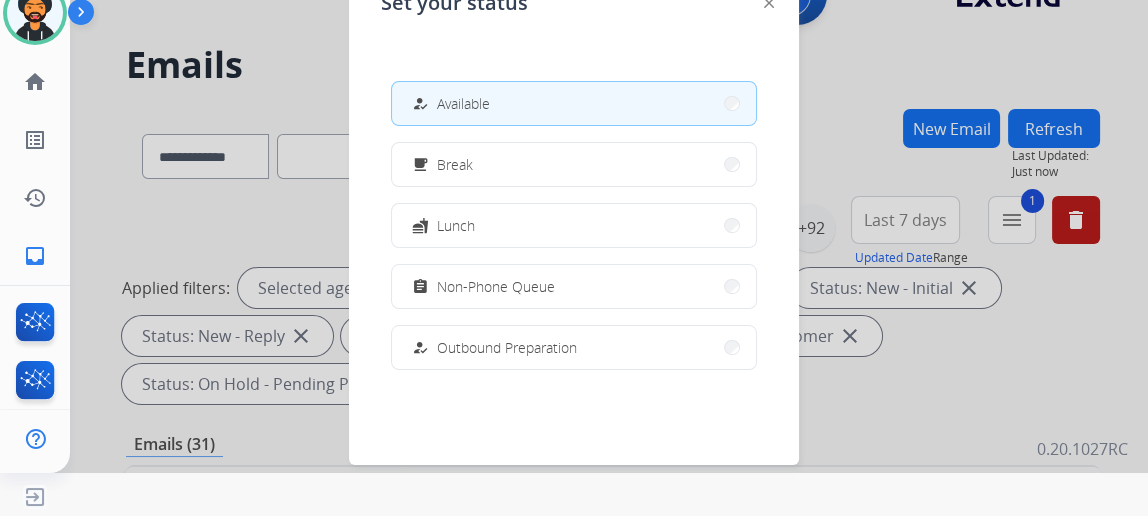 click at bounding box center (574, 215) 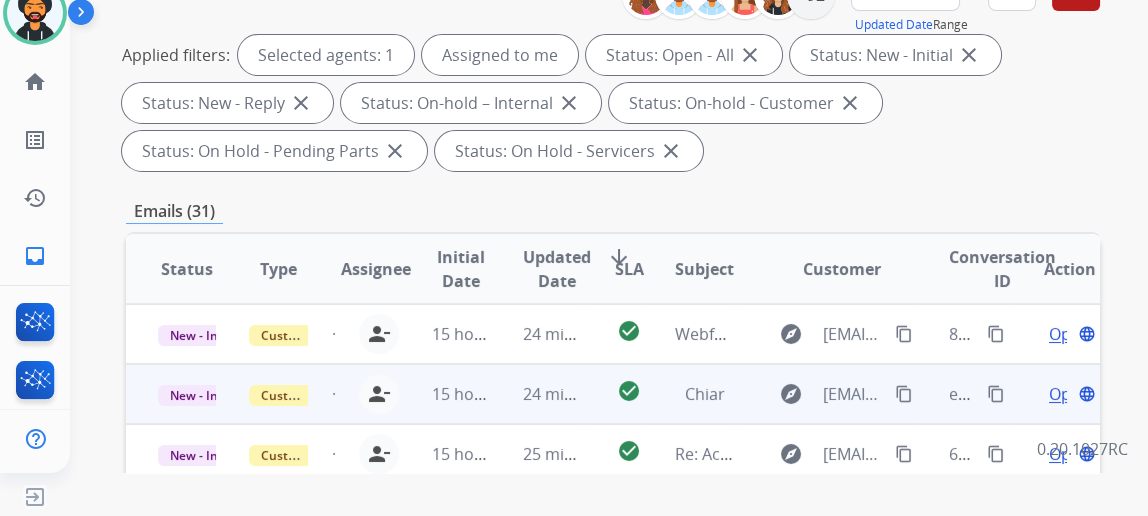 scroll, scrollTop: 272, scrollLeft: 0, axis: vertical 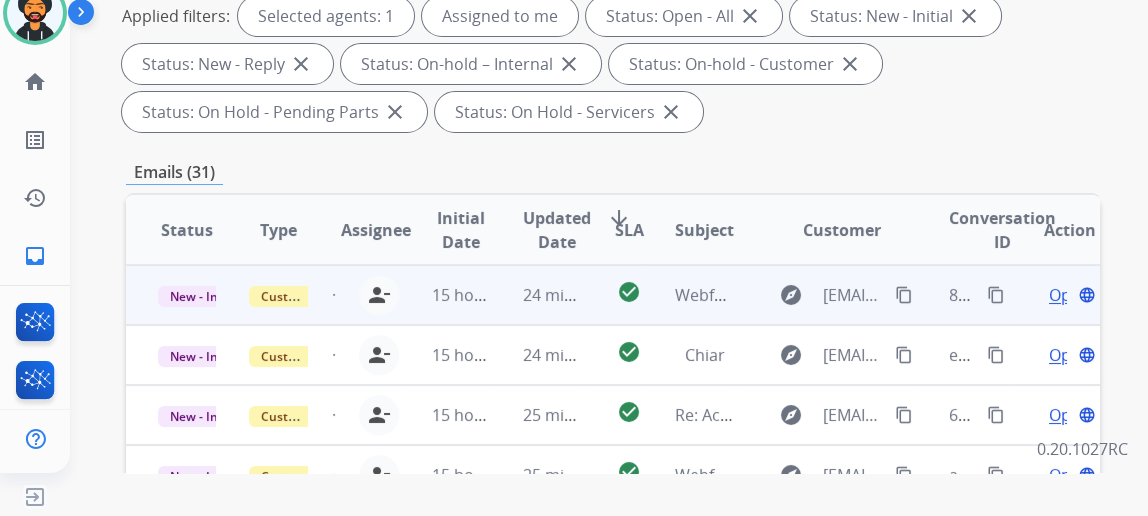 click on "Open" at bounding box center [1069, 295] 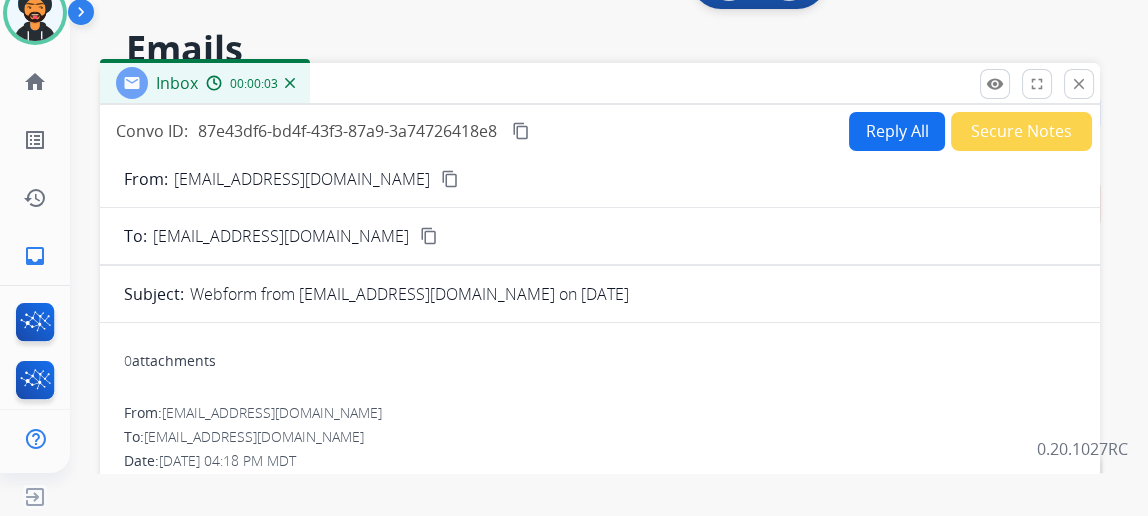 scroll, scrollTop: 0, scrollLeft: 0, axis: both 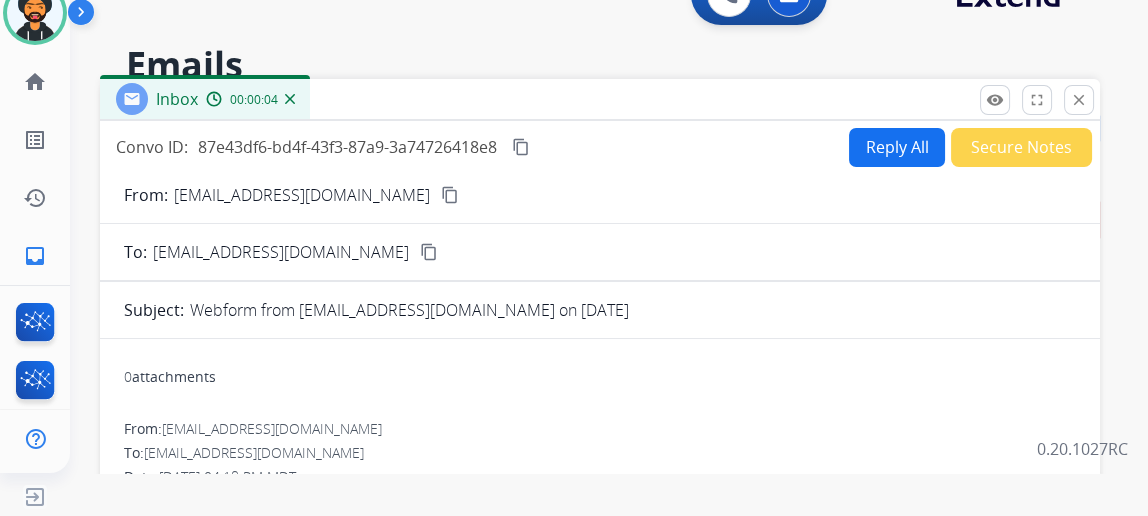 click on "content_copy" at bounding box center (450, 195) 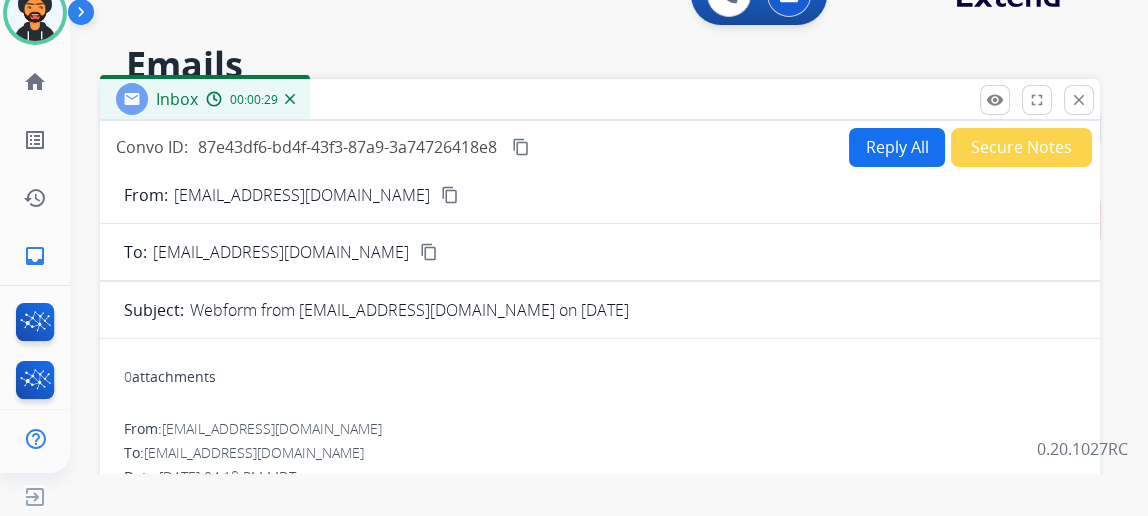 click on "From: tburroughs7777@gmail.com content_copy To:  support@extend.com  content_copy Subject:  Webform from tburroughs7777@gmail.com on 07/21/2025  0  attachments  From:  tburroughs7777@gmail.com   To:  support@extend.com  Date:  07/21/2025 - 04:18 PM MDT The claim preparing didn't  complete?" at bounding box center (600, 571) 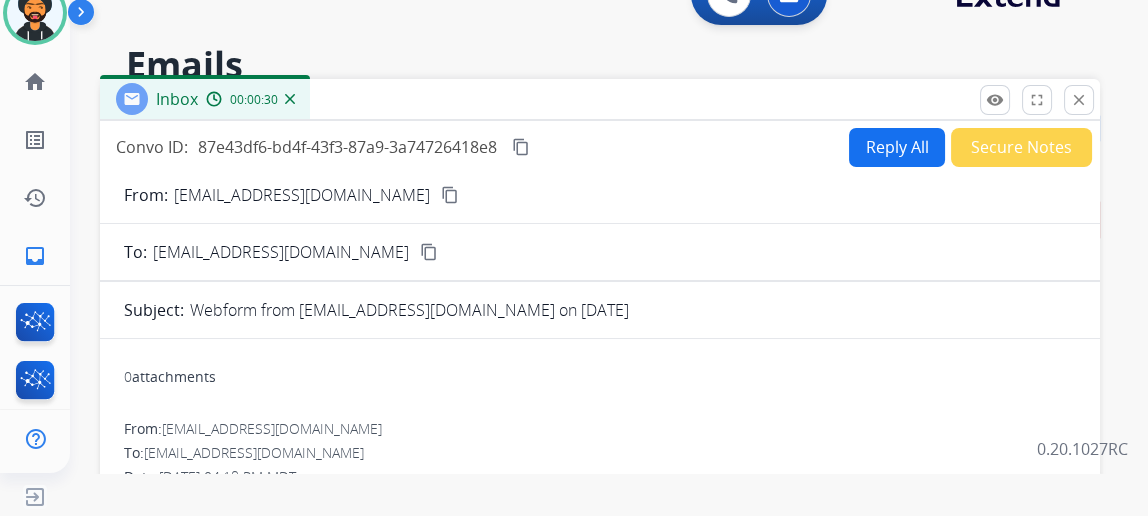 click on "content_copy" at bounding box center [450, 195] 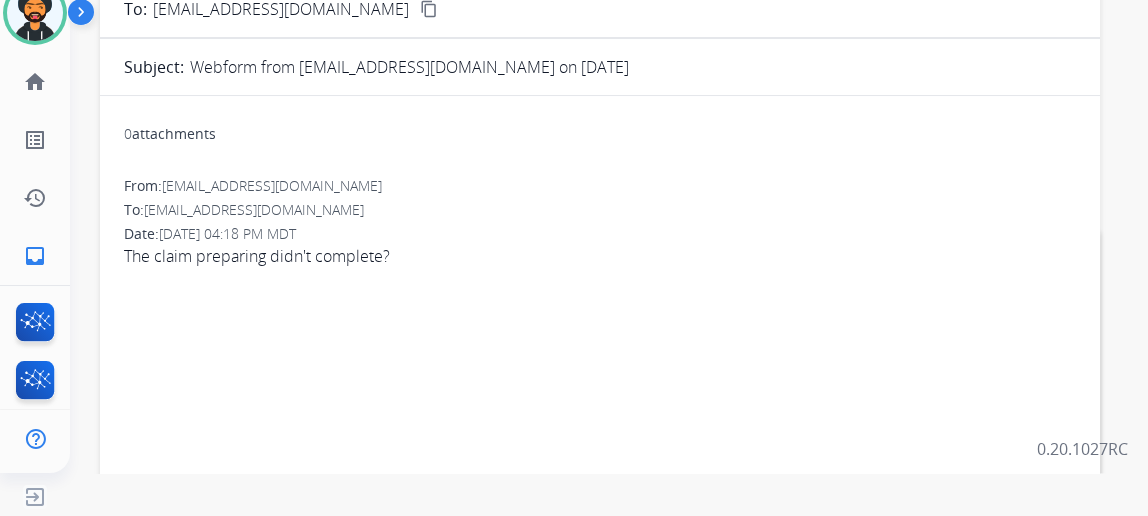 scroll, scrollTop: 272, scrollLeft: 0, axis: vertical 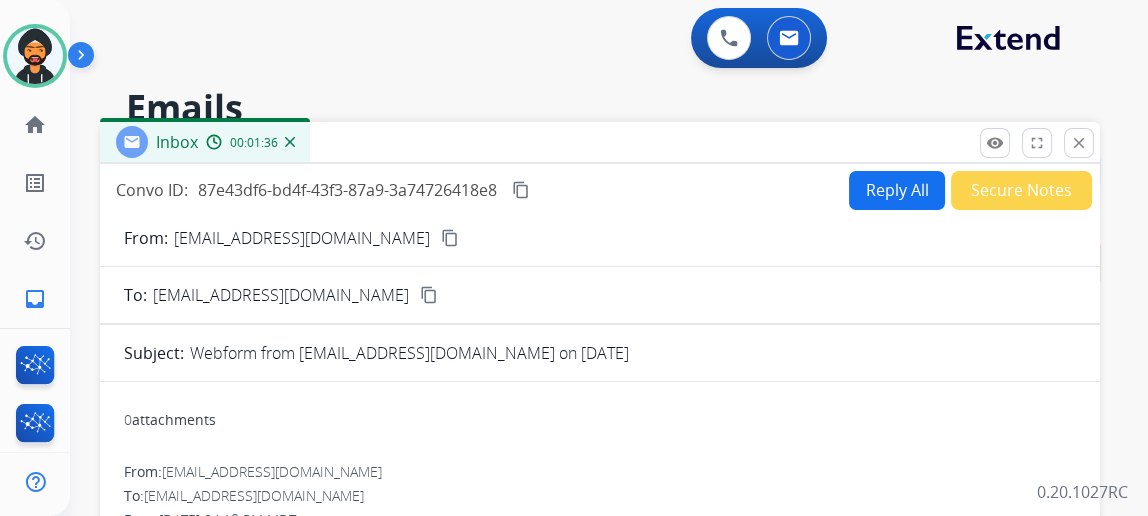 click on "Reply All" at bounding box center (897, 190) 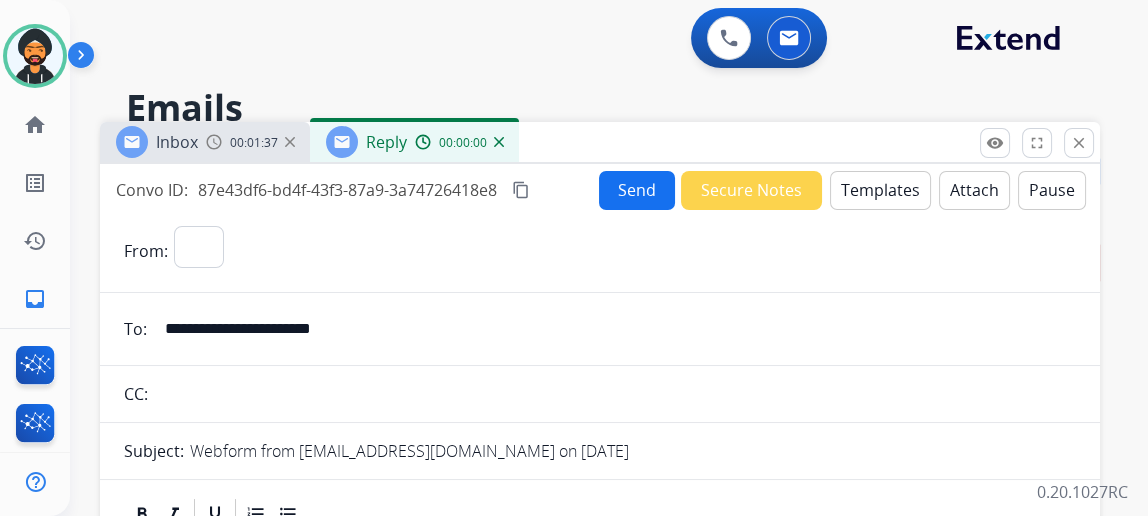 select on "**********" 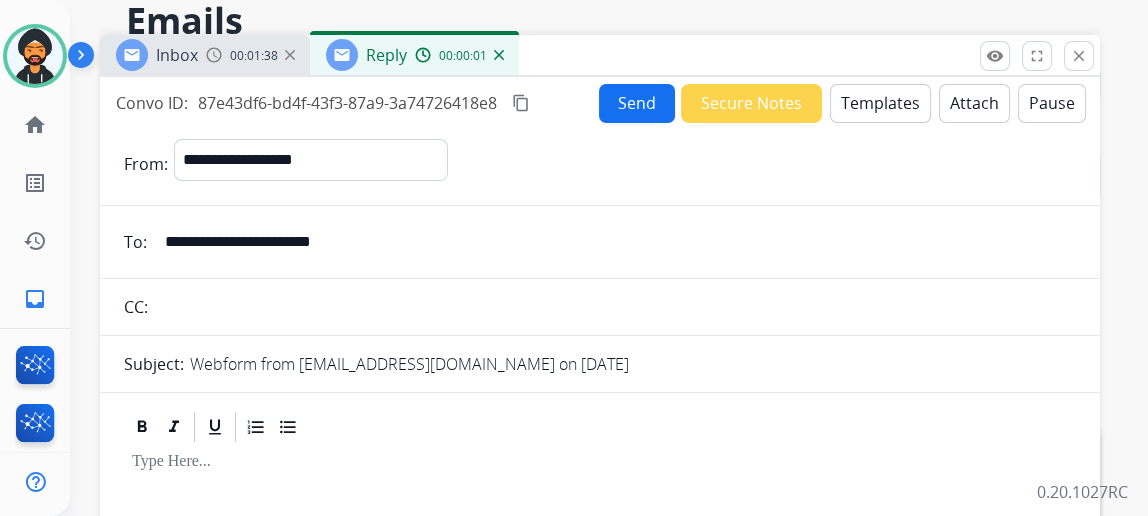 scroll, scrollTop: 0, scrollLeft: 0, axis: both 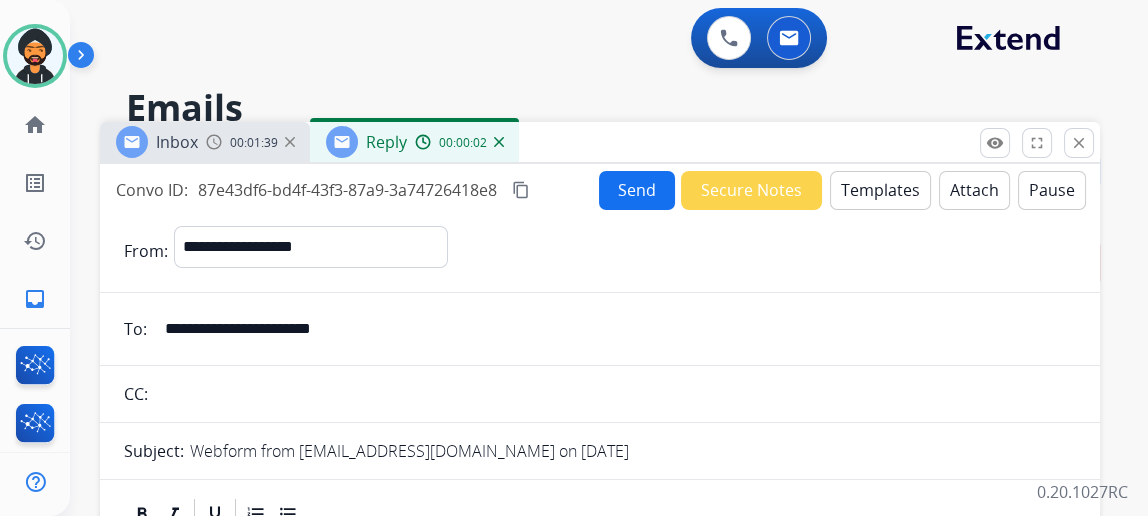 click on "Templates" at bounding box center [880, 190] 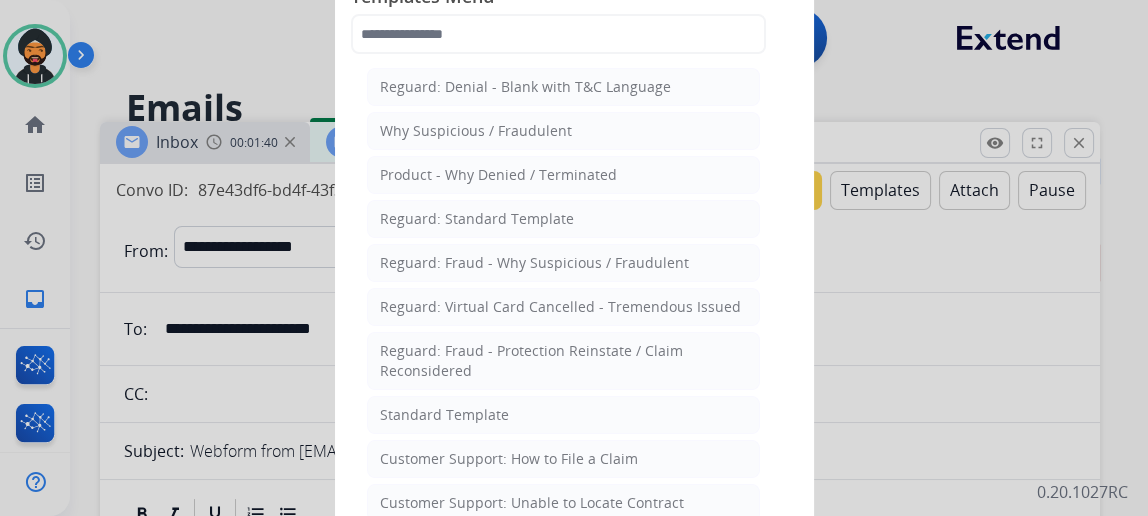 click on "Standard Template" 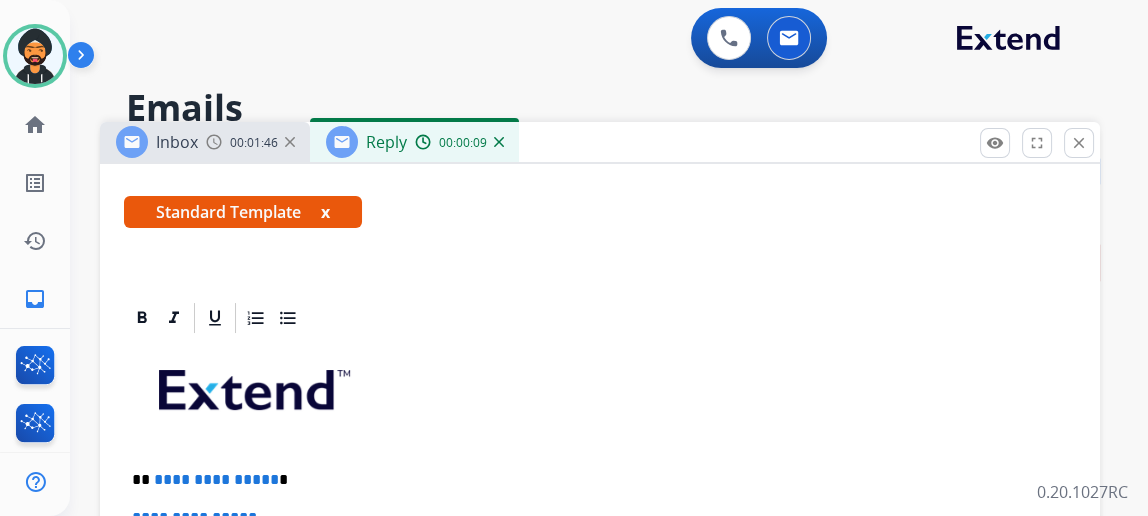 scroll, scrollTop: 435, scrollLeft: 0, axis: vertical 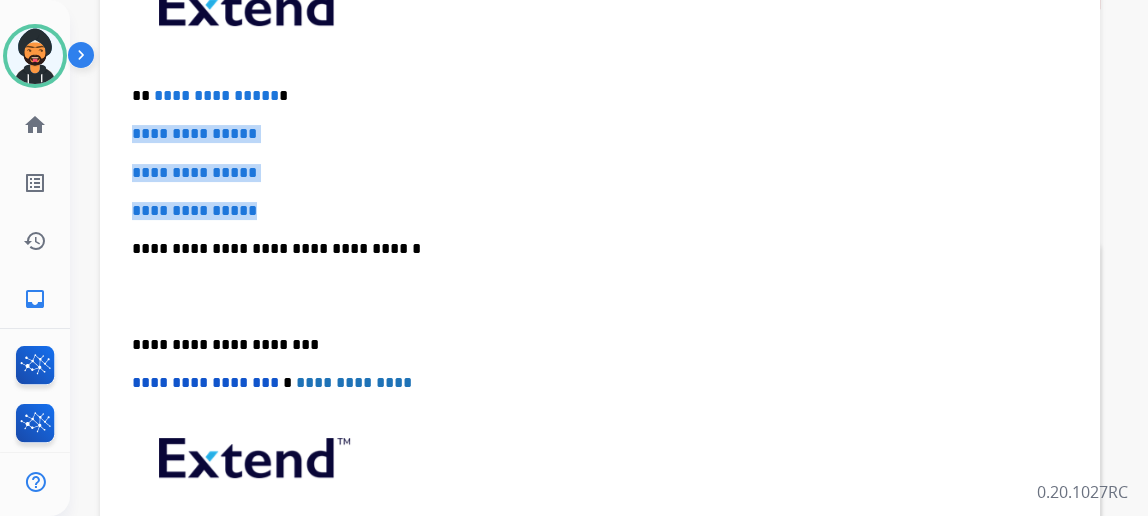 drag, startPoint x: 287, startPoint y: 210, endPoint x: 124, endPoint y: 137, distance: 178.60011 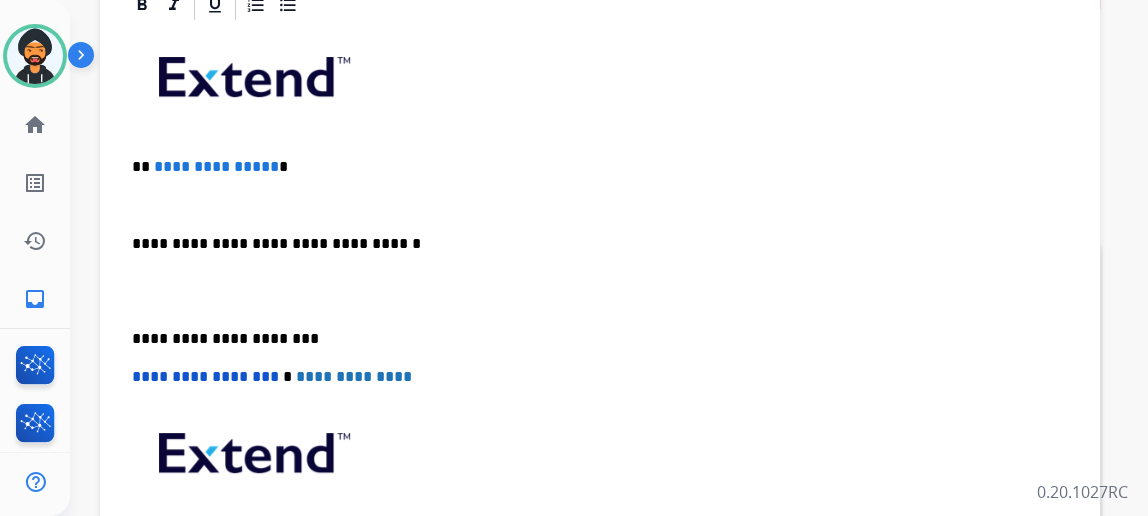 scroll, scrollTop: 358, scrollLeft: 0, axis: vertical 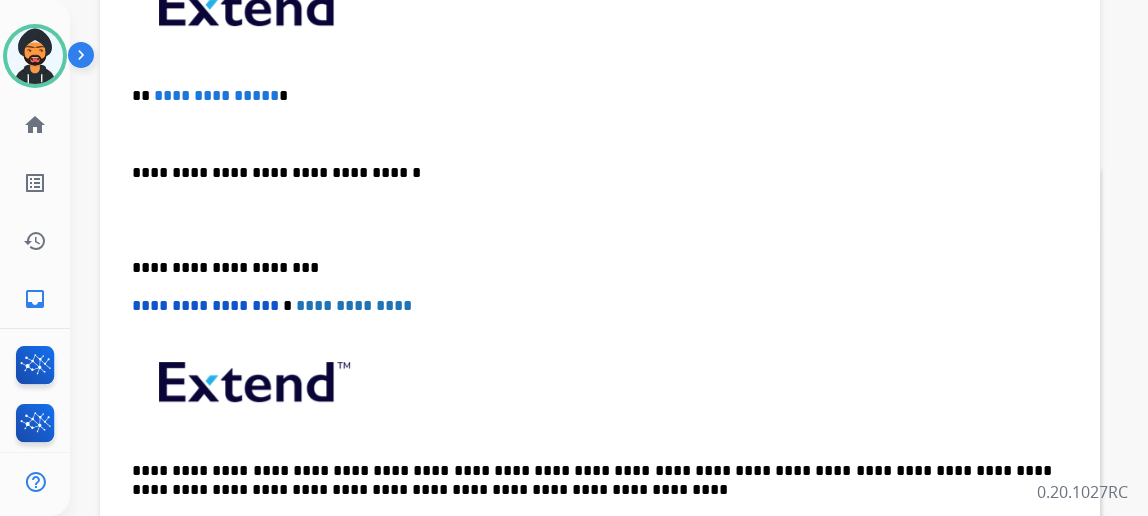 type 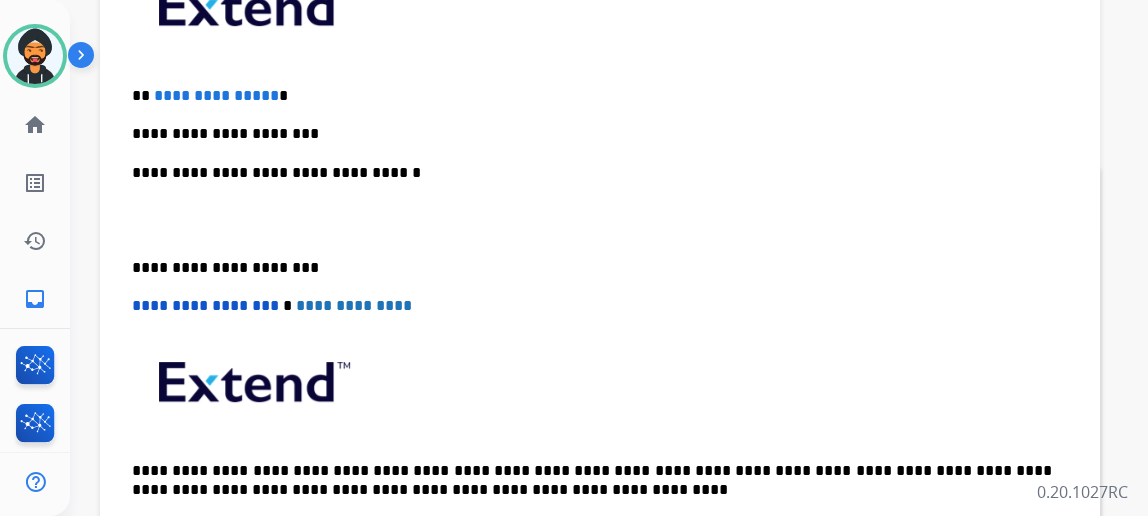 click on "**********" at bounding box center (600, 257) 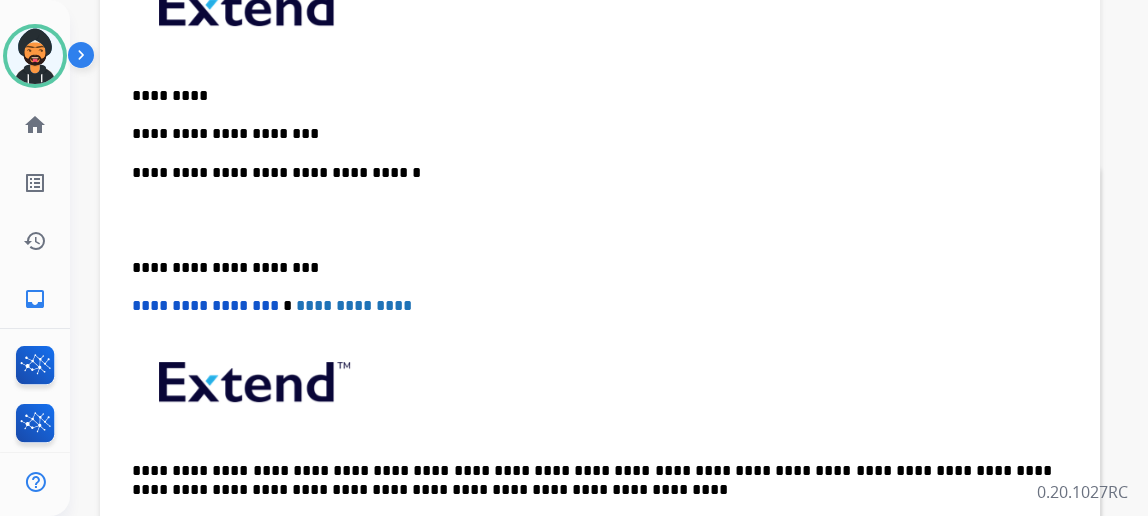 scroll, scrollTop: 0, scrollLeft: 0, axis: both 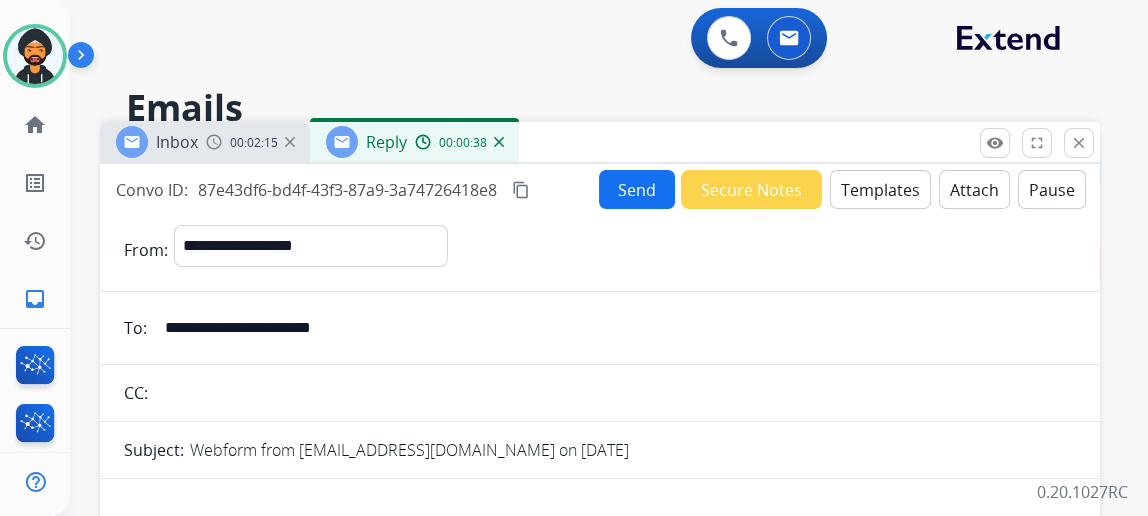 click on "Send" at bounding box center [637, 189] 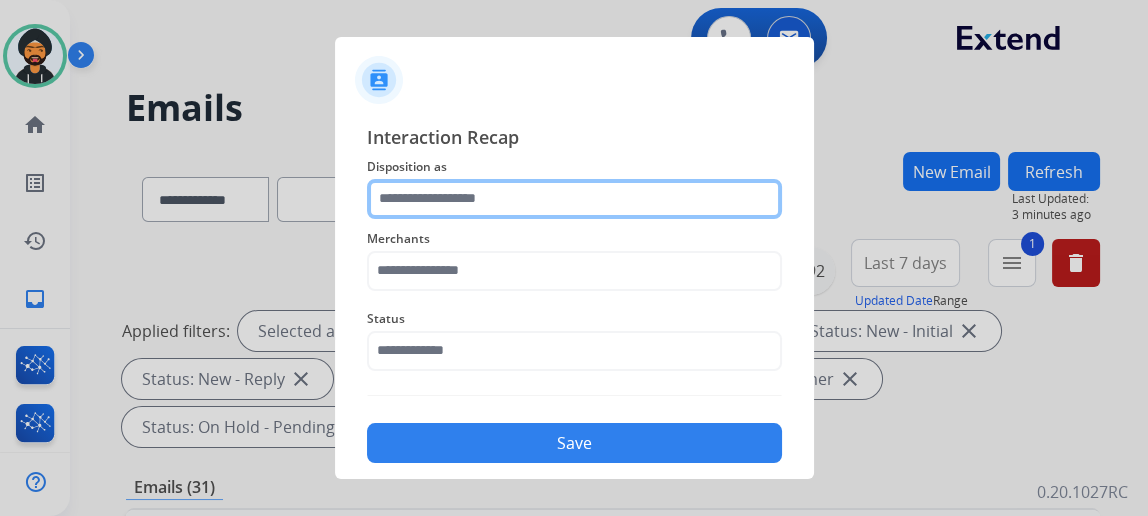 drag, startPoint x: 531, startPoint y: 184, endPoint x: 463, endPoint y: 160, distance: 72.11102 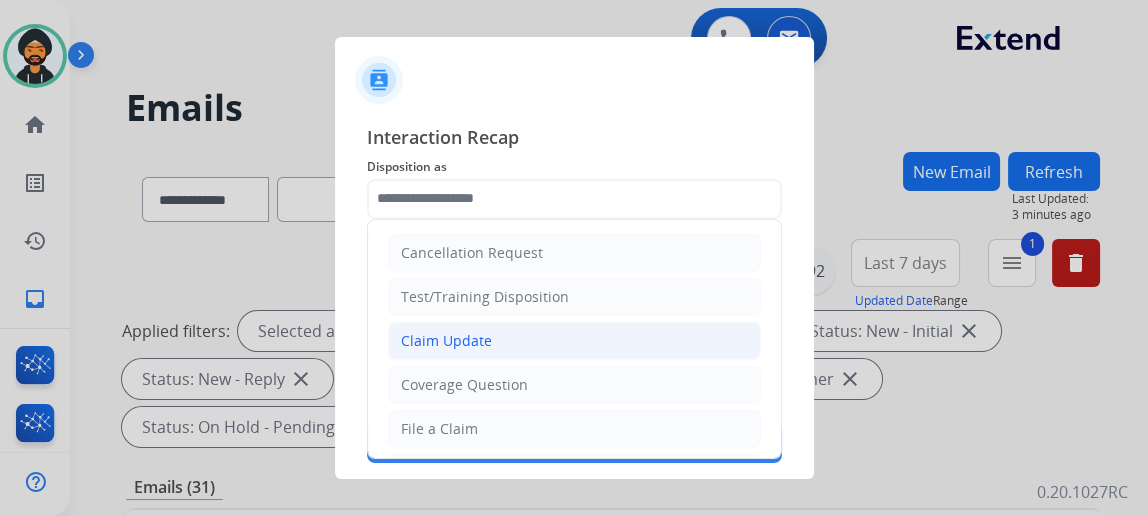 click on "Claim Update" 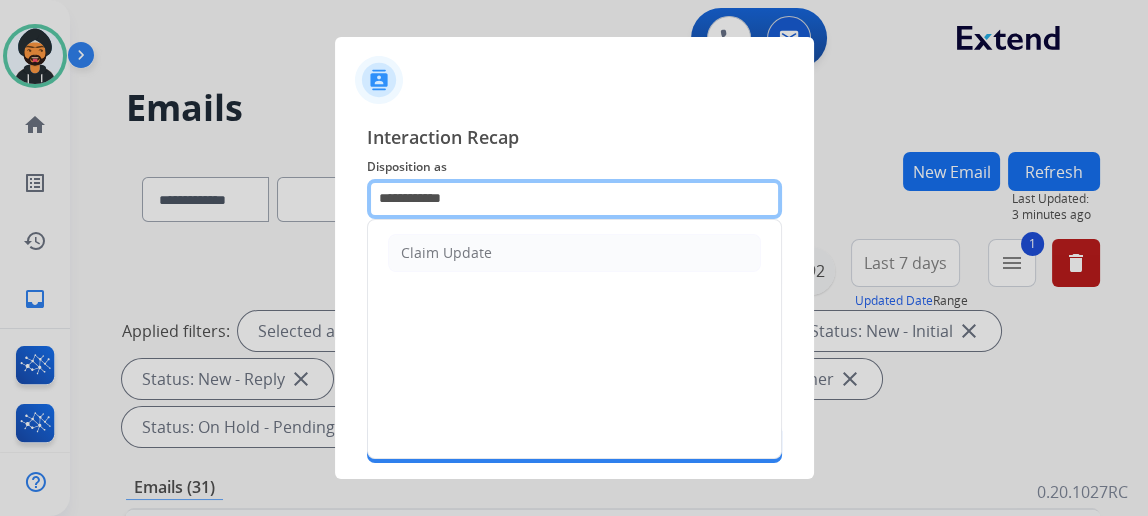 click on "**********" 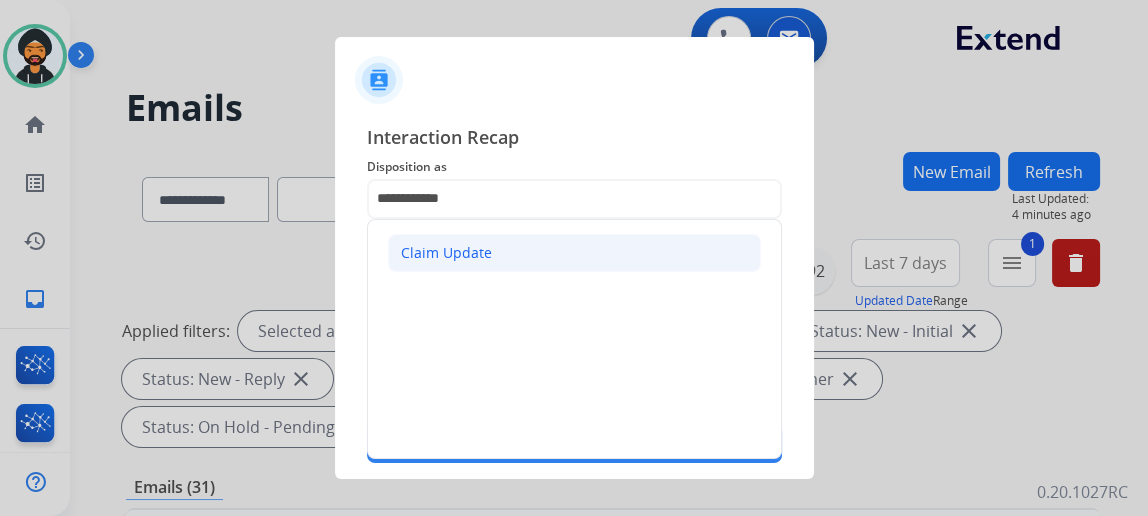 click on "Claim Update" 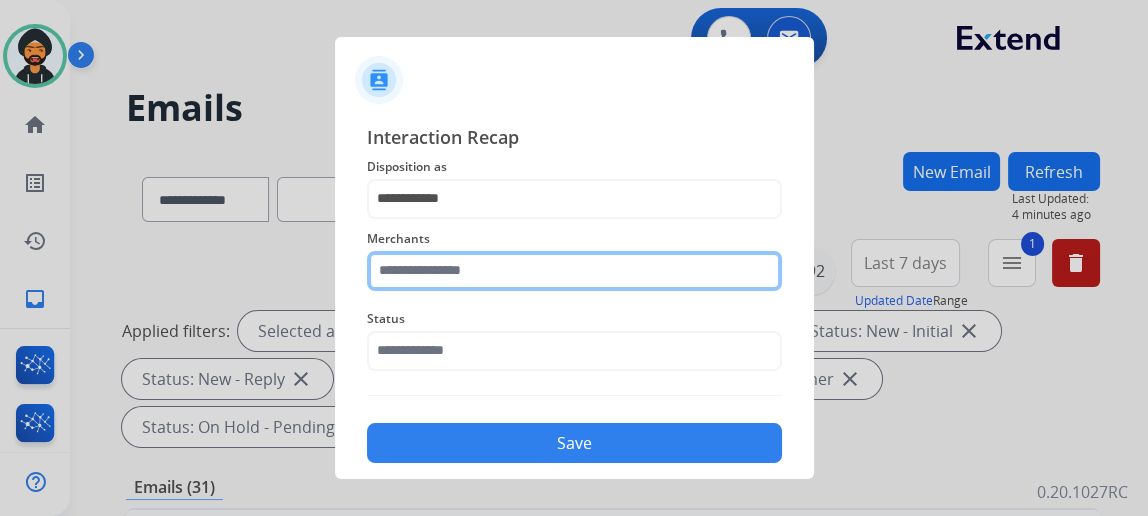 click 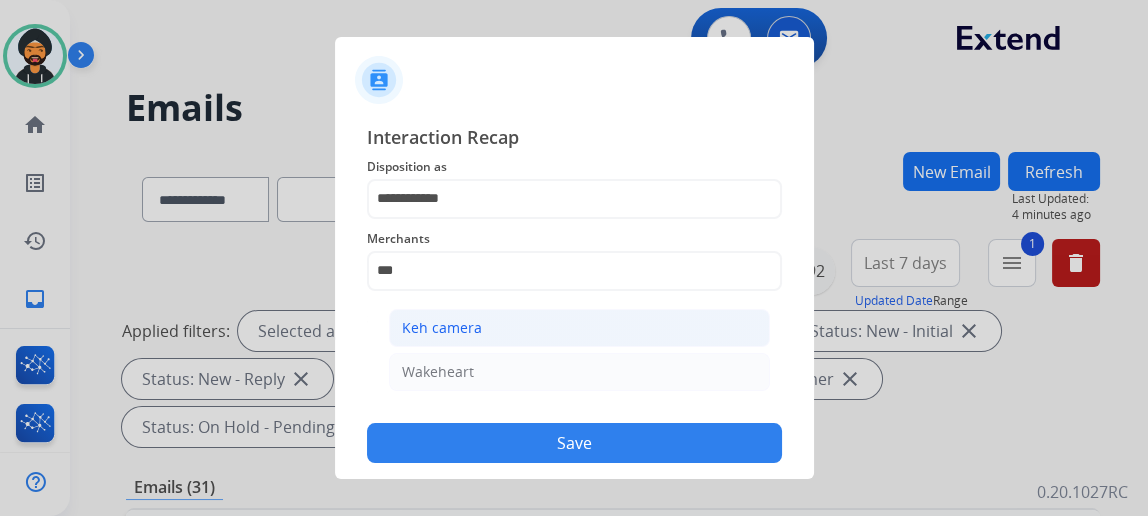 click on "Keh camera" 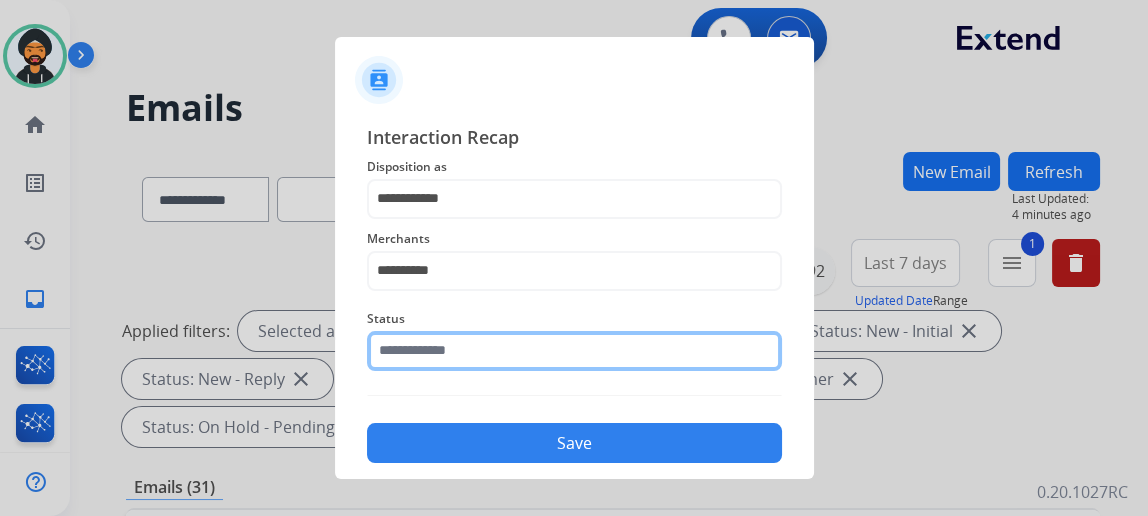click 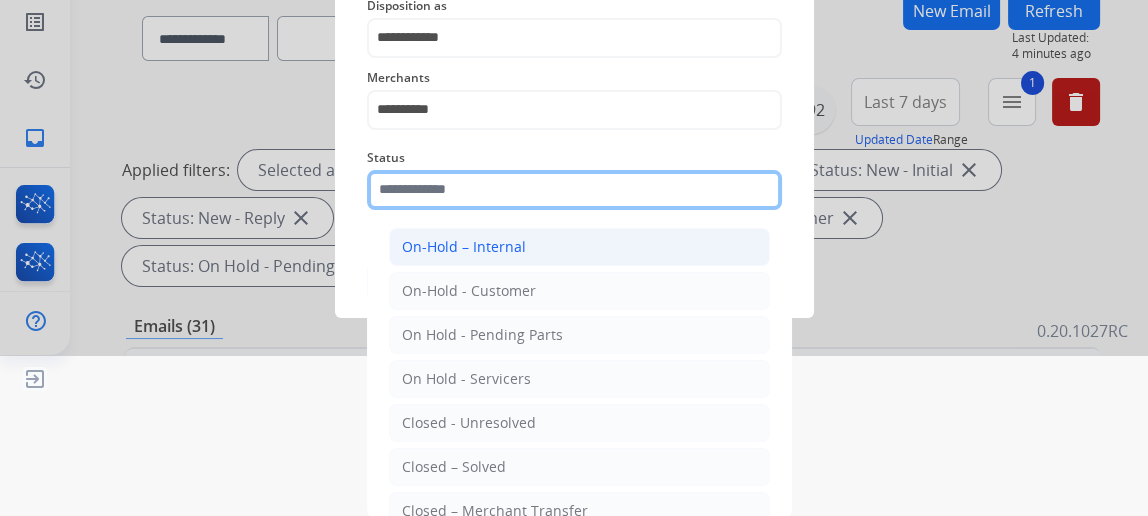 scroll, scrollTop: 162, scrollLeft: 0, axis: vertical 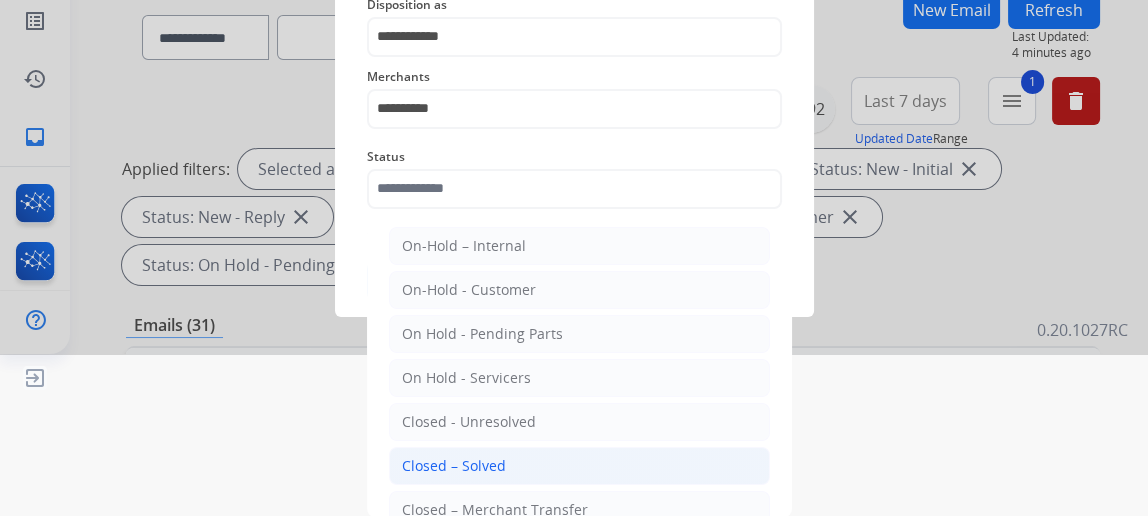 click on "Closed – Solved" 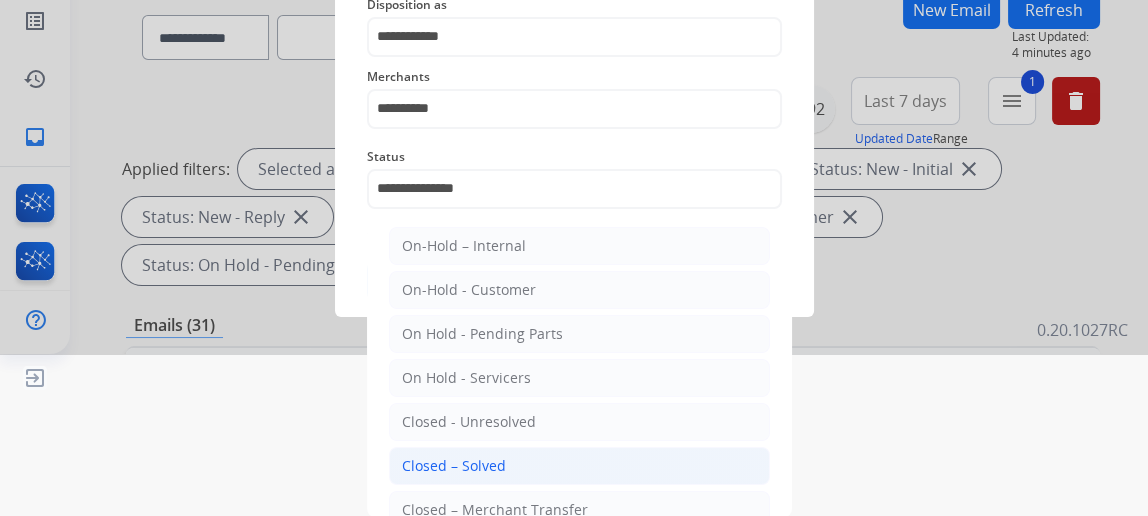 scroll, scrollTop: 43, scrollLeft: 0, axis: vertical 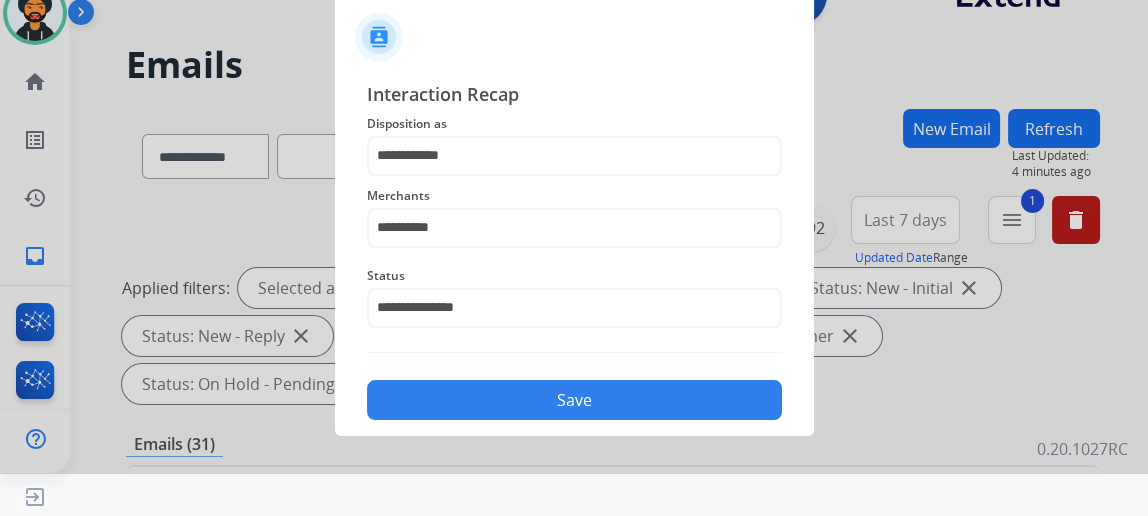 click on "**********" 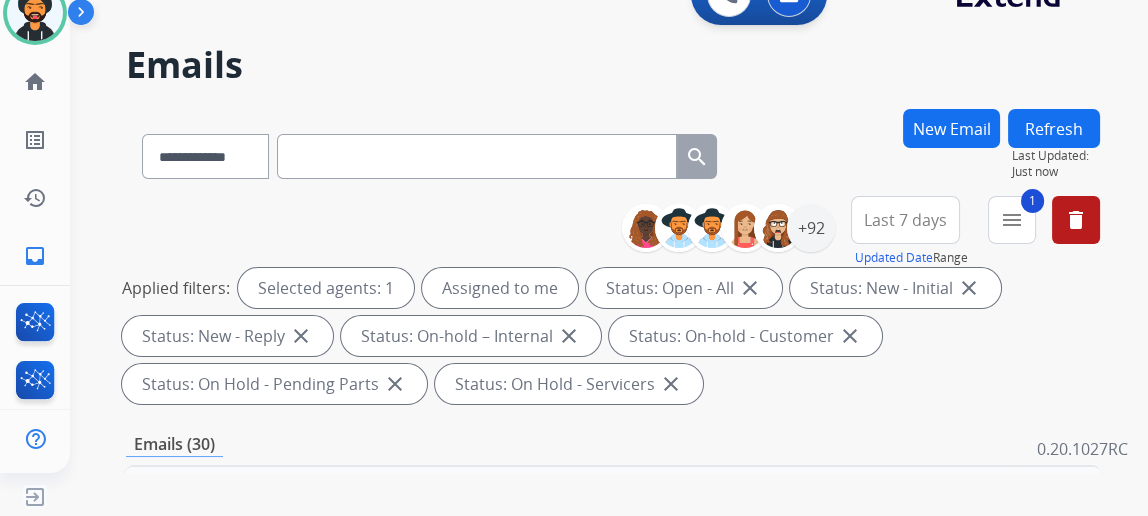 scroll, scrollTop: 272, scrollLeft: 0, axis: vertical 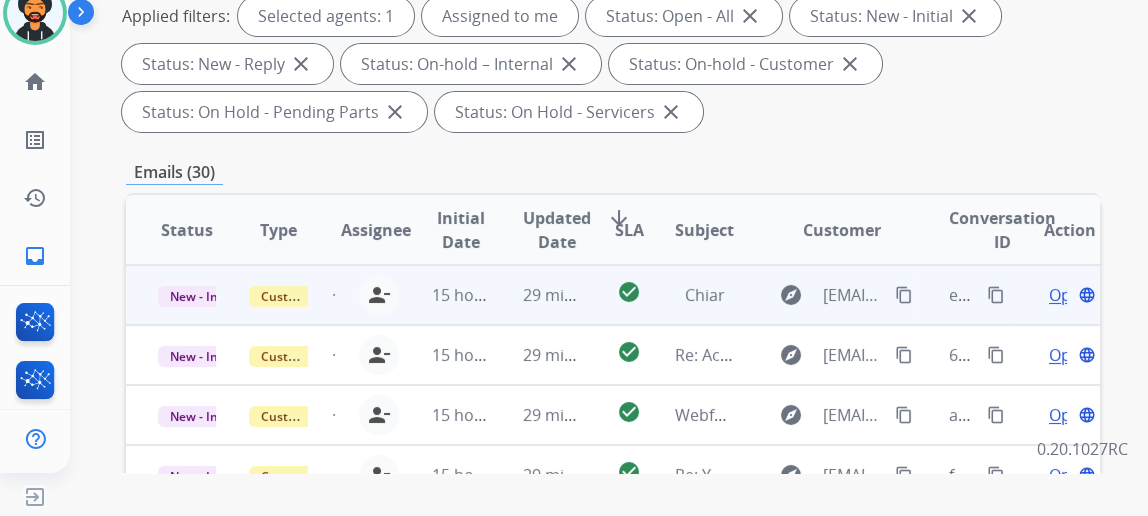 click on "Open" at bounding box center (1069, 295) 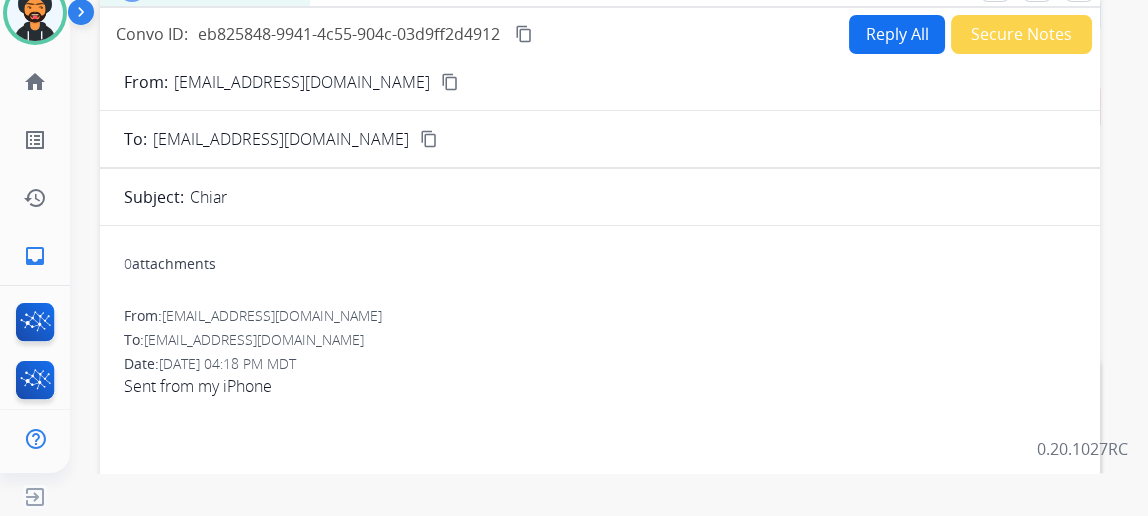 scroll, scrollTop: 22, scrollLeft: 0, axis: vertical 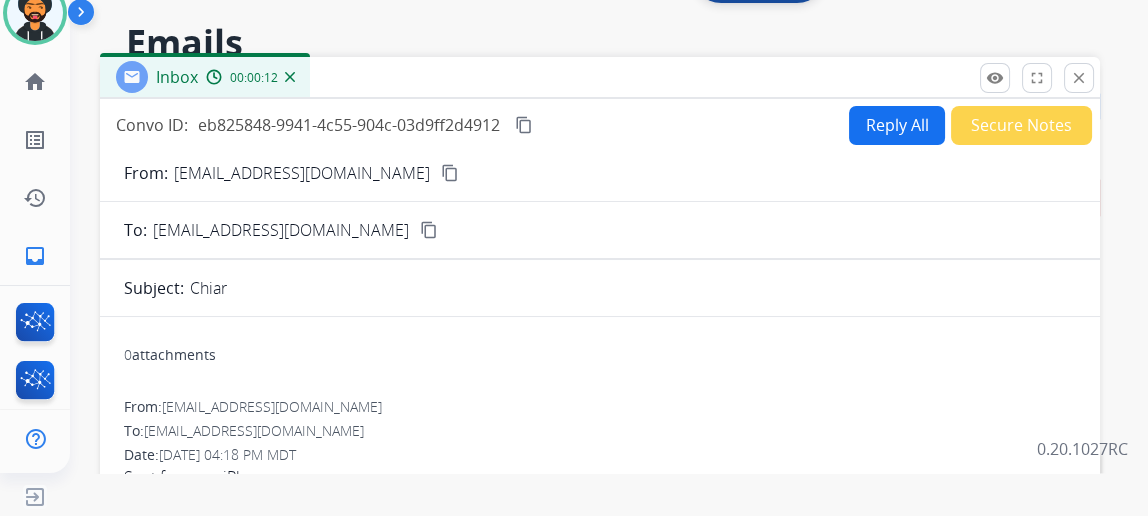click on "Reply All" at bounding box center (897, 125) 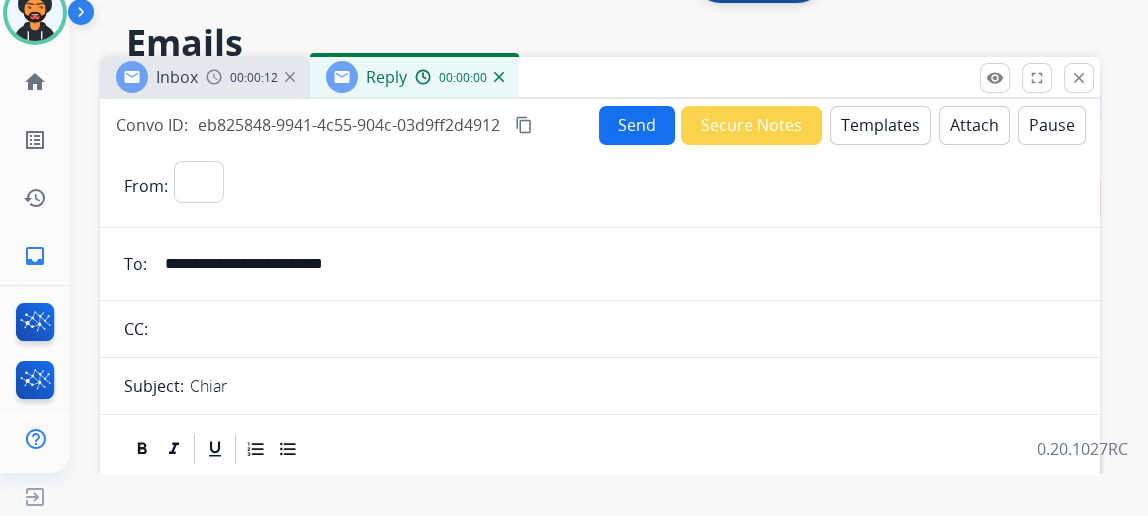 select on "**********" 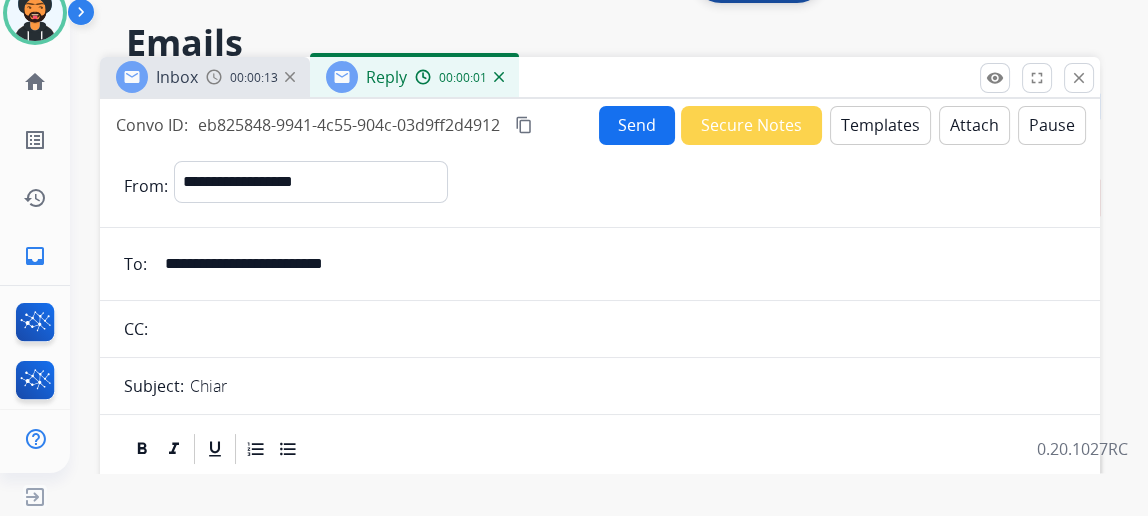 click on "Templates" at bounding box center (880, 125) 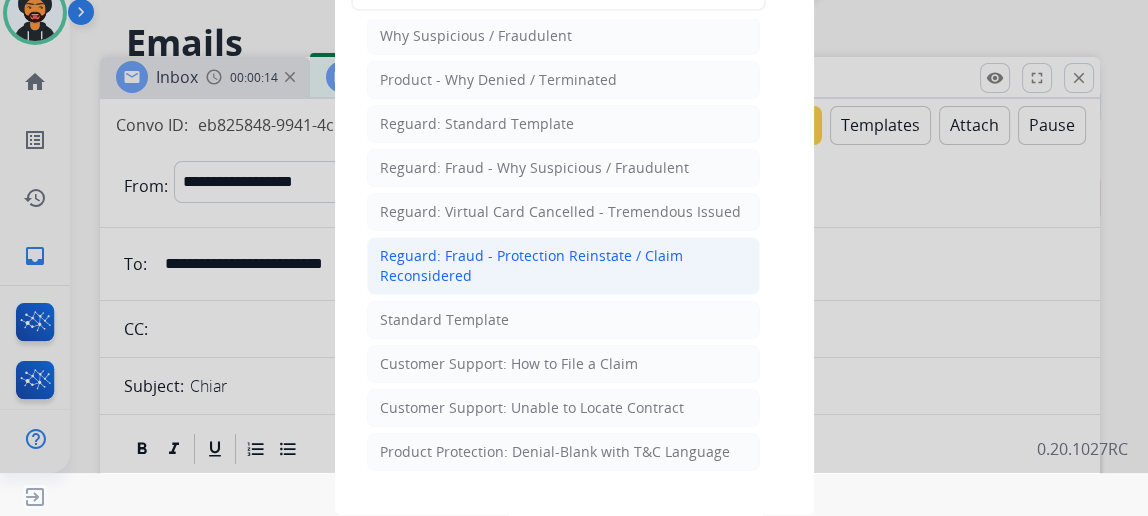 scroll, scrollTop: 90, scrollLeft: 0, axis: vertical 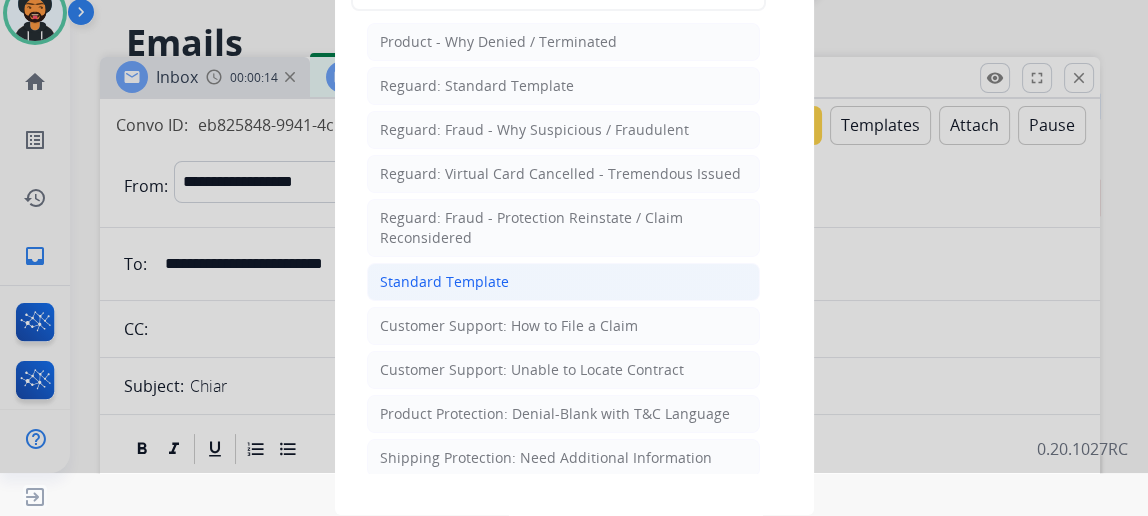 click on "Standard Template" 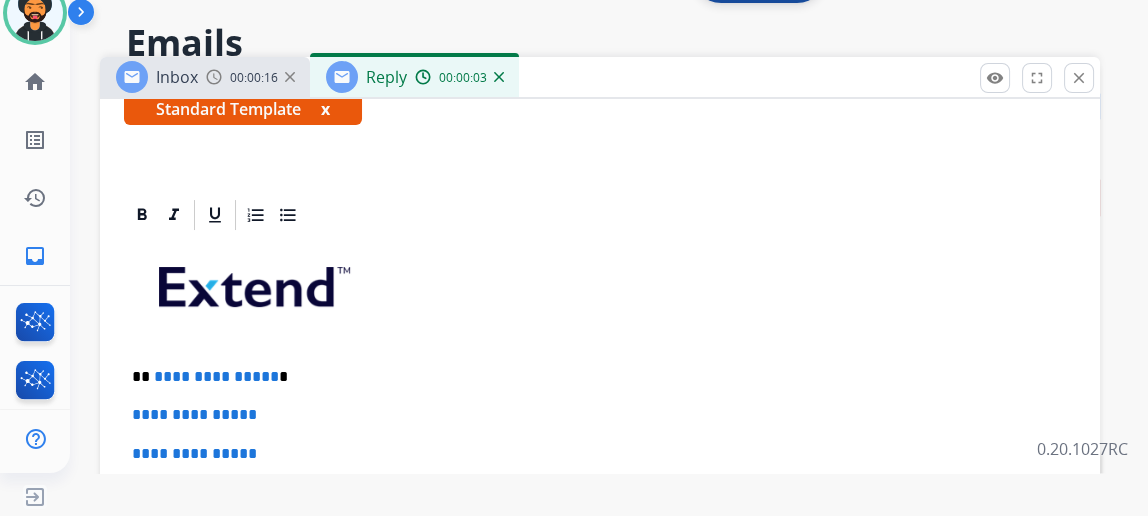 scroll, scrollTop: 435, scrollLeft: 0, axis: vertical 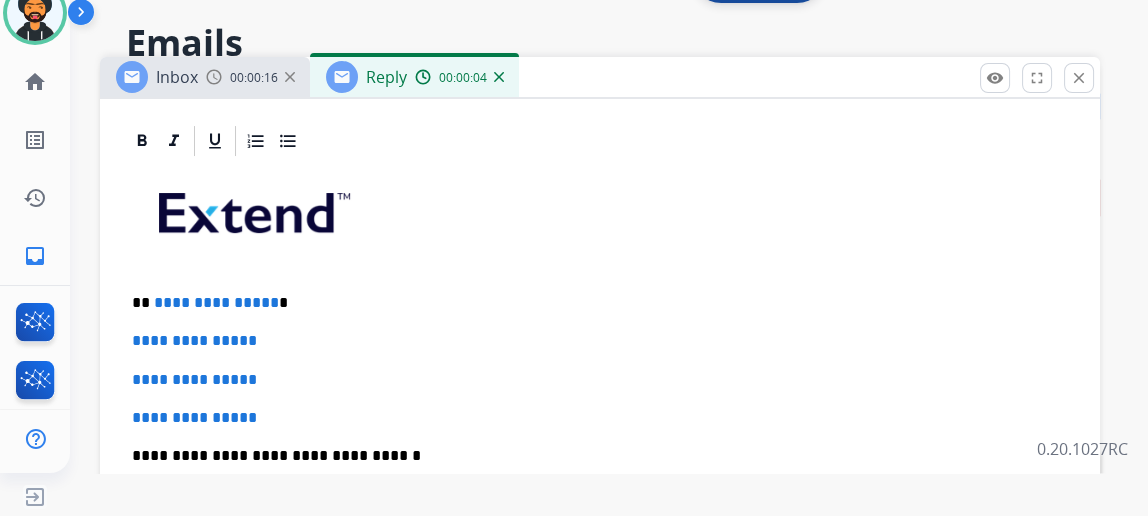 click on "**********" at bounding box center (592, 303) 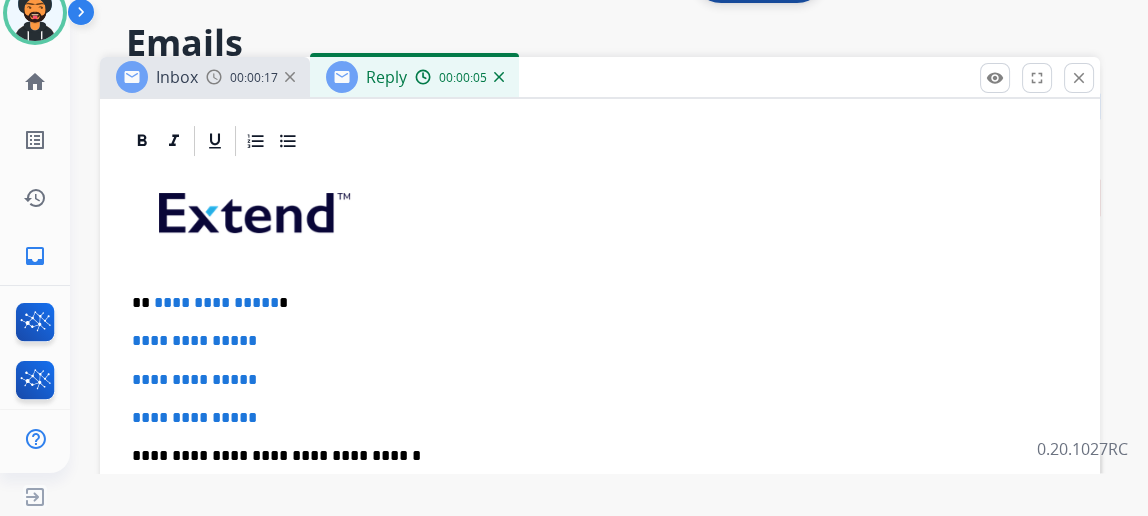 type 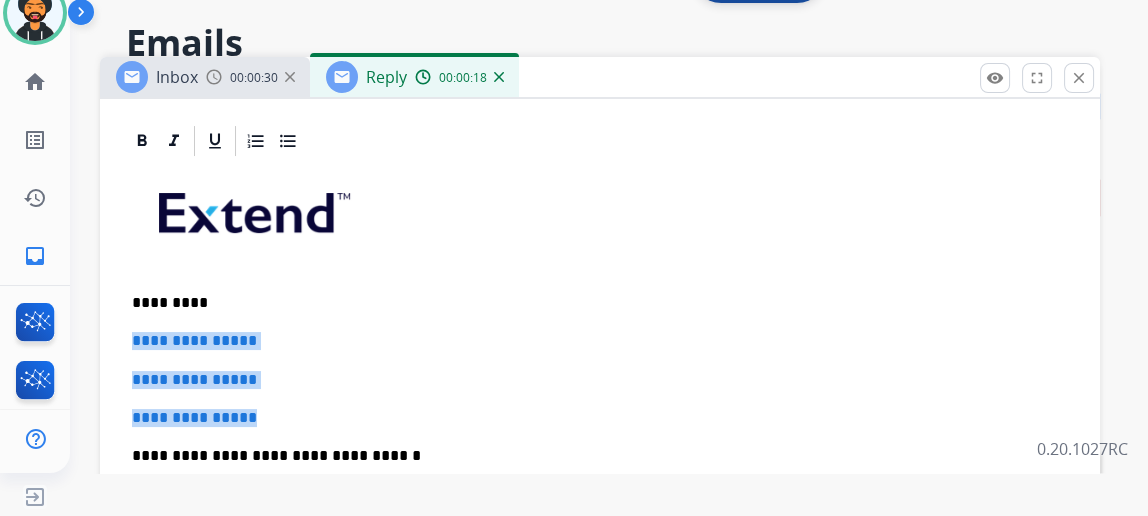 drag, startPoint x: 288, startPoint y: 399, endPoint x: 146, endPoint y: 328, distance: 158.76083 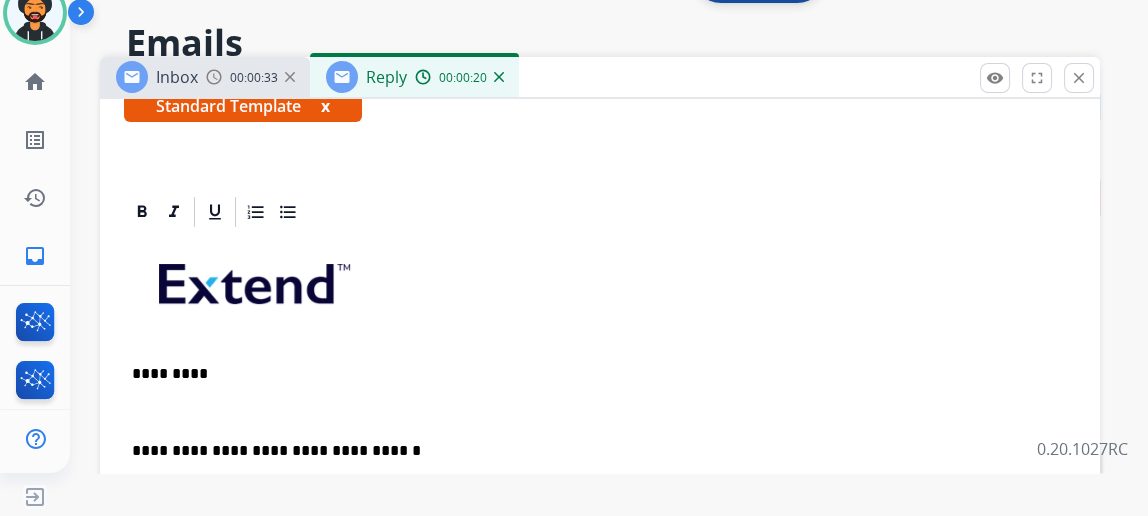 scroll, scrollTop: 358, scrollLeft: 0, axis: vertical 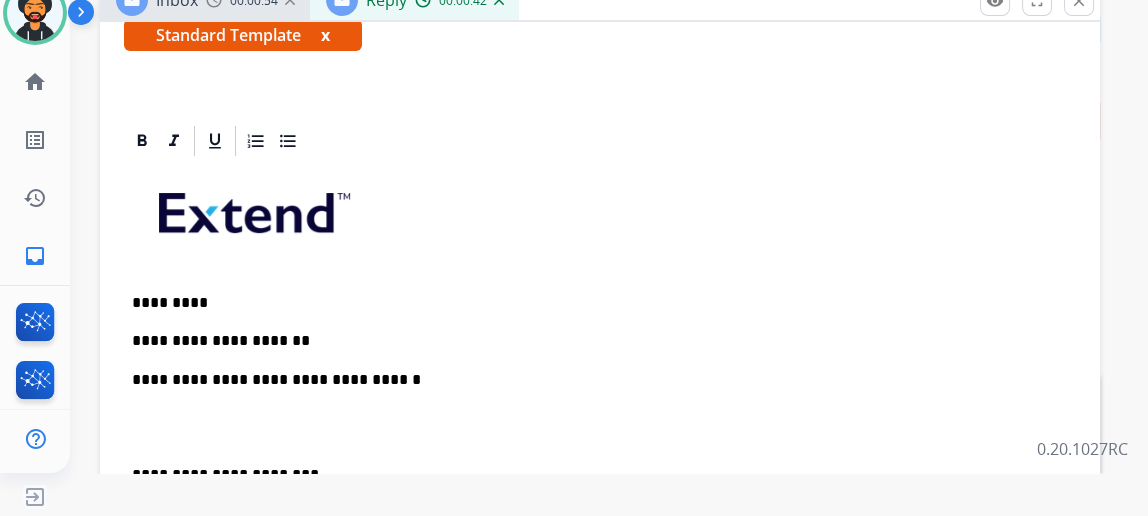 click on "**********" at bounding box center [600, 464] 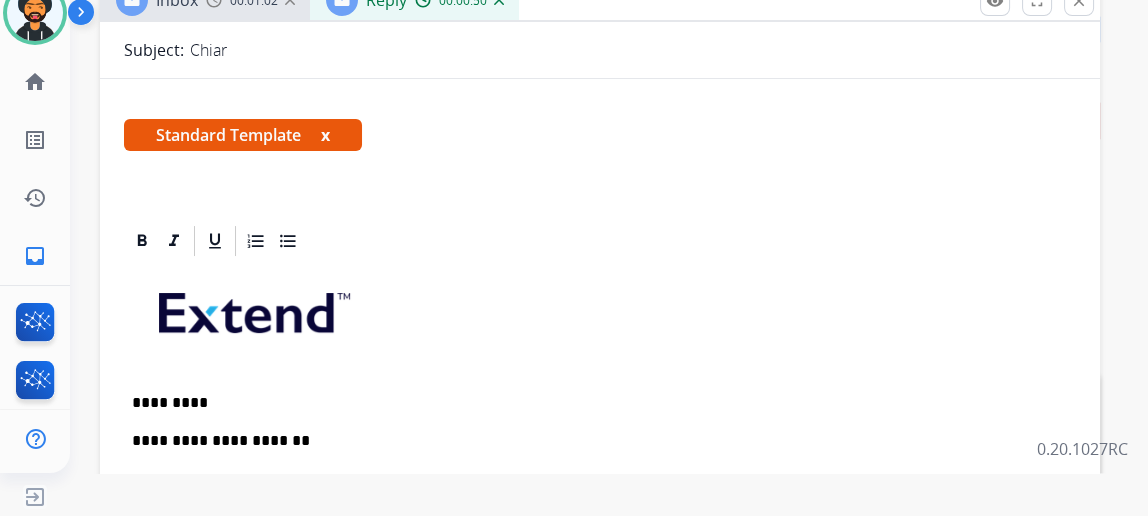 scroll, scrollTop: 0, scrollLeft: 0, axis: both 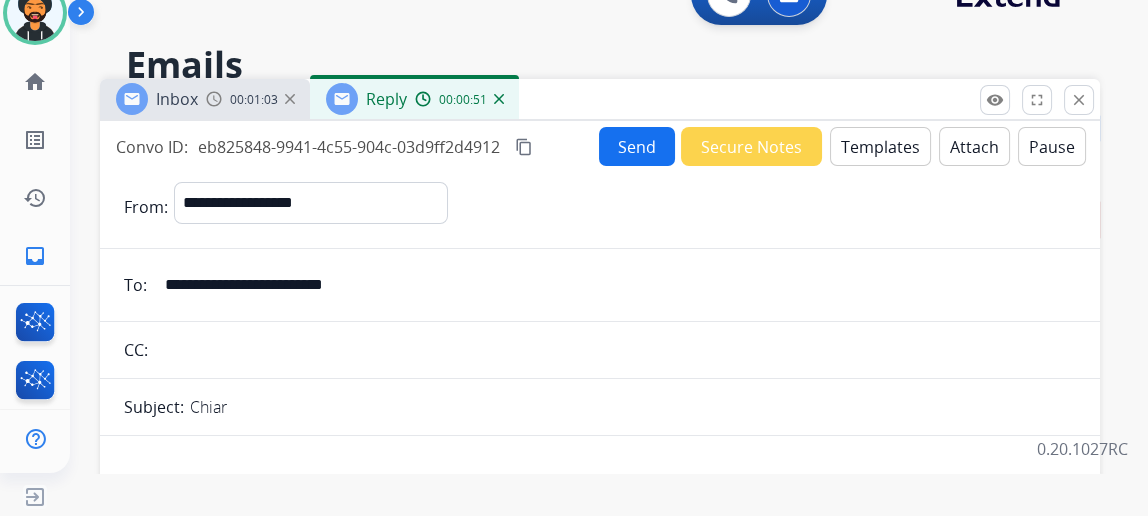 click on "Send" at bounding box center [637, 146] 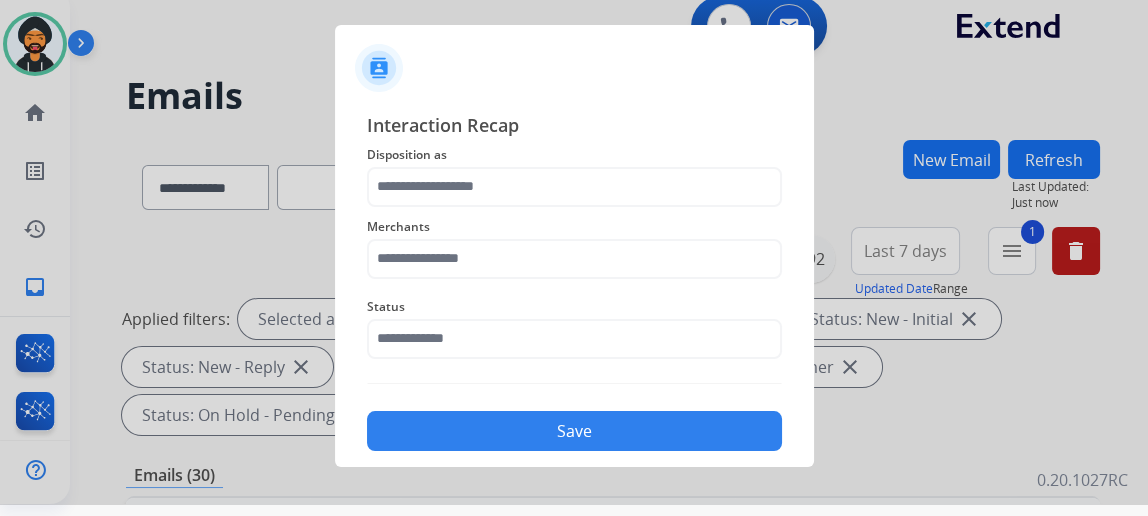 scroll, scrollTop: 0, scrollLeft: 0, axis: both 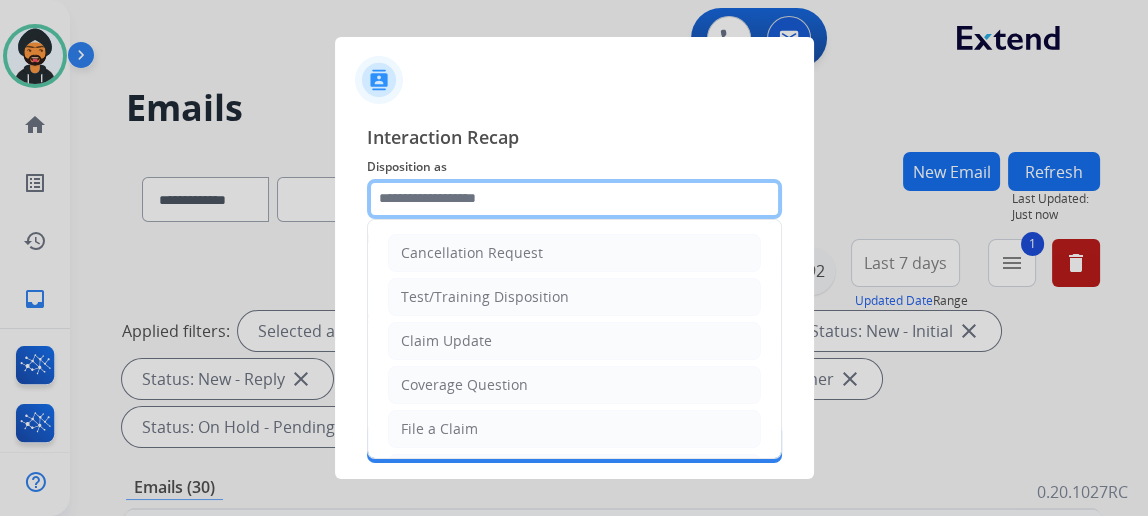 drag, startPoint x: 575, startPoint y: 179, endPoint x: 568, endPoint y: 203, distance: 25 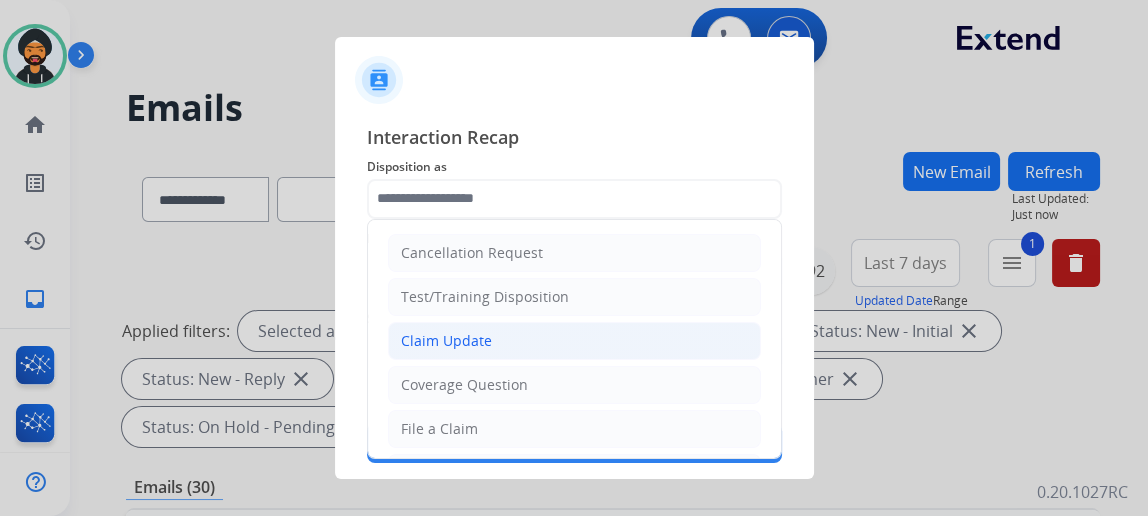 click on "Claim Update" 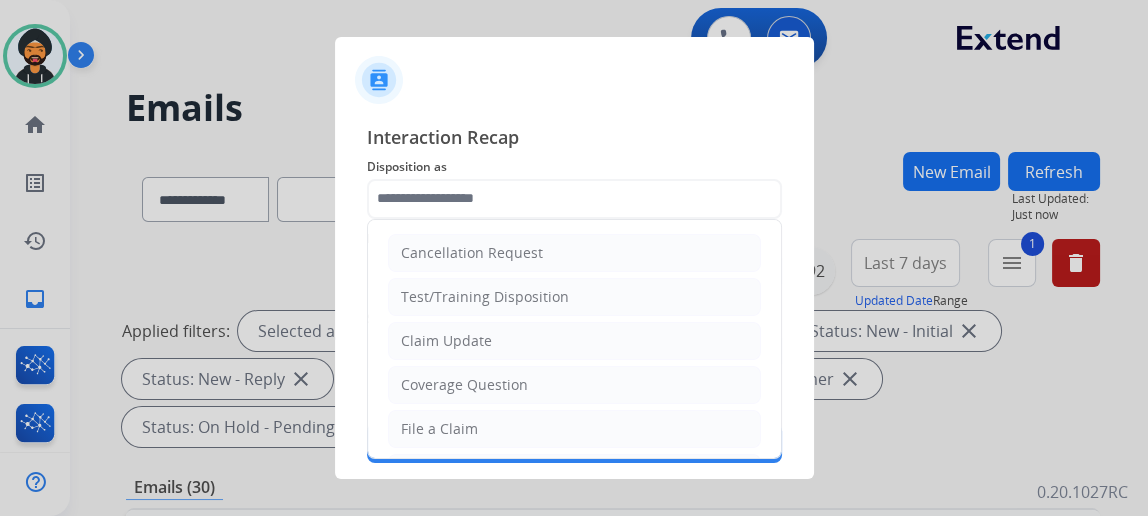 type on "**********" 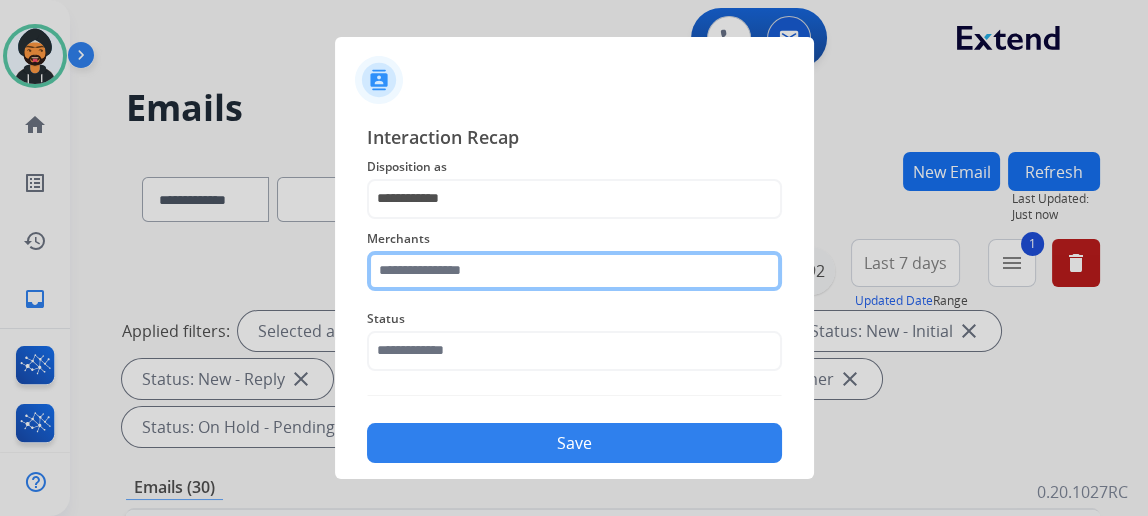 click 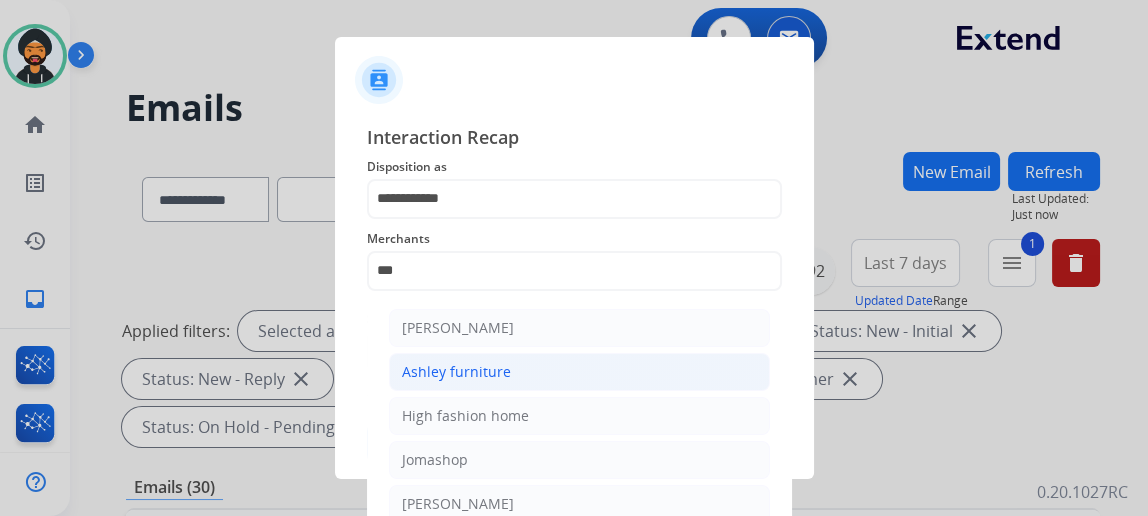 click on "Ashley furniture" 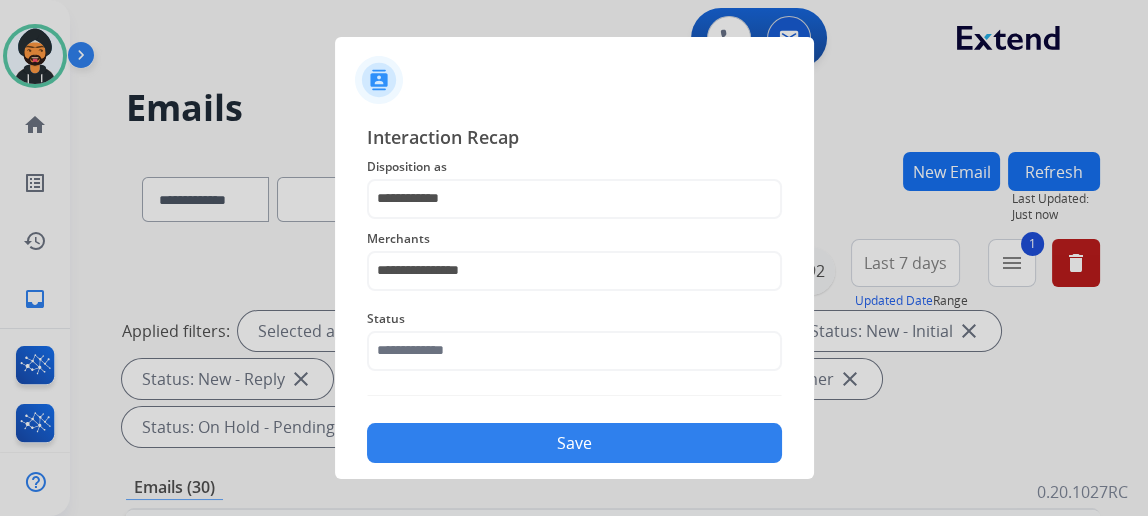 click on "Status" 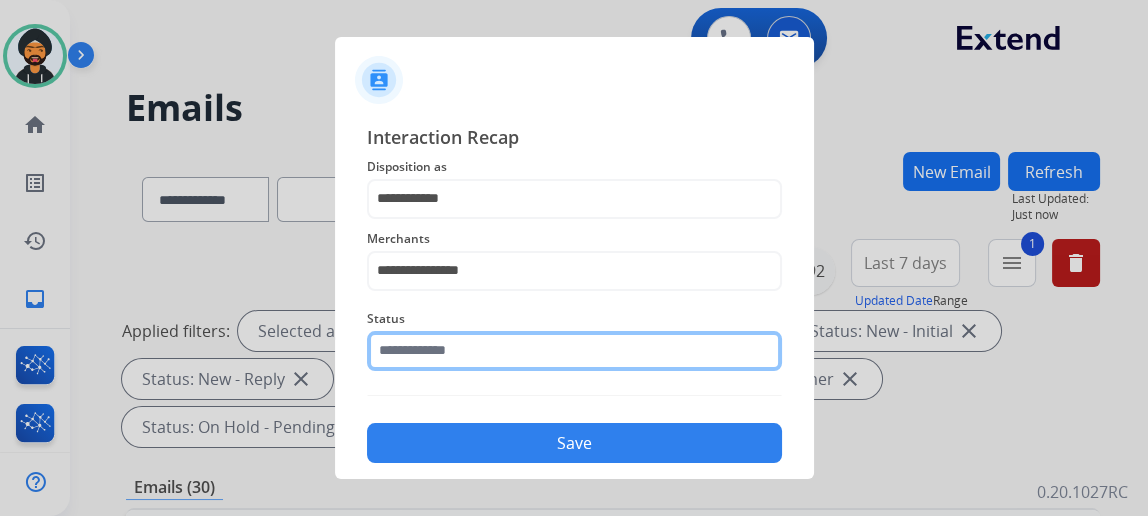 click 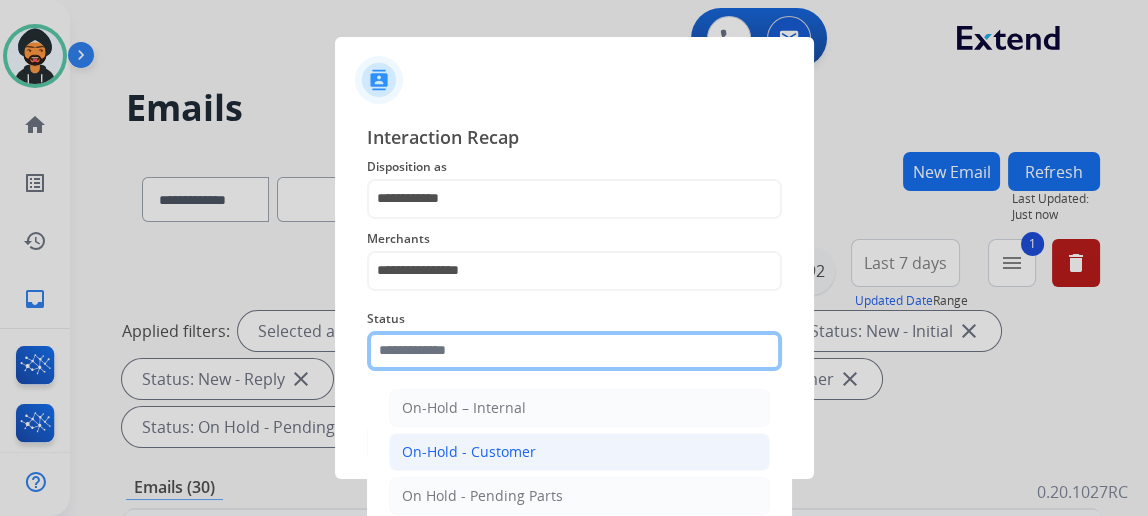 scroll, scrollTop: 162, scrollLeft: 0, axis: vertical 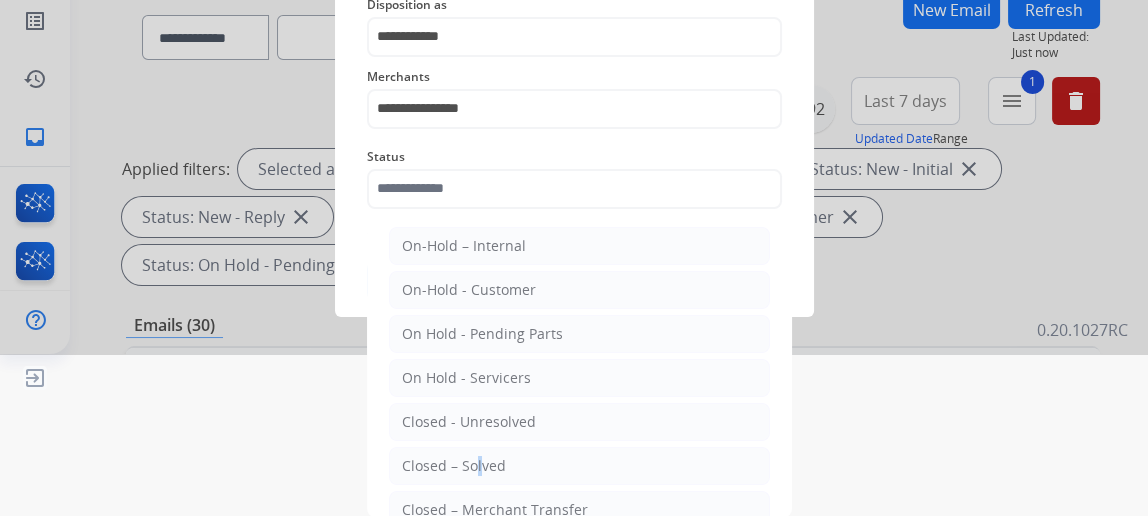 click on "Closed – Solved" 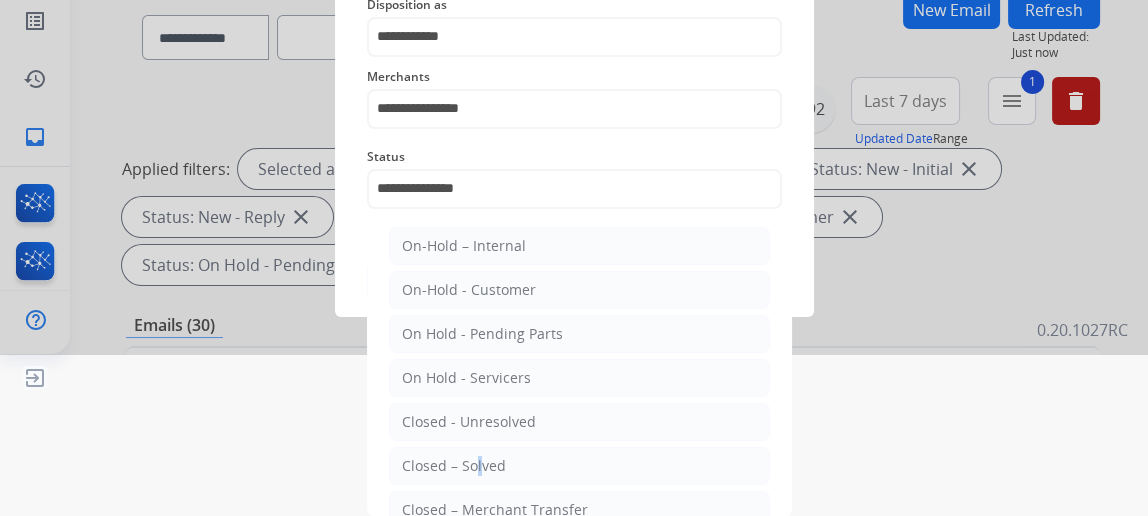 scroll, scrollTop: 43, scrollLeft: 0, axis: vertical 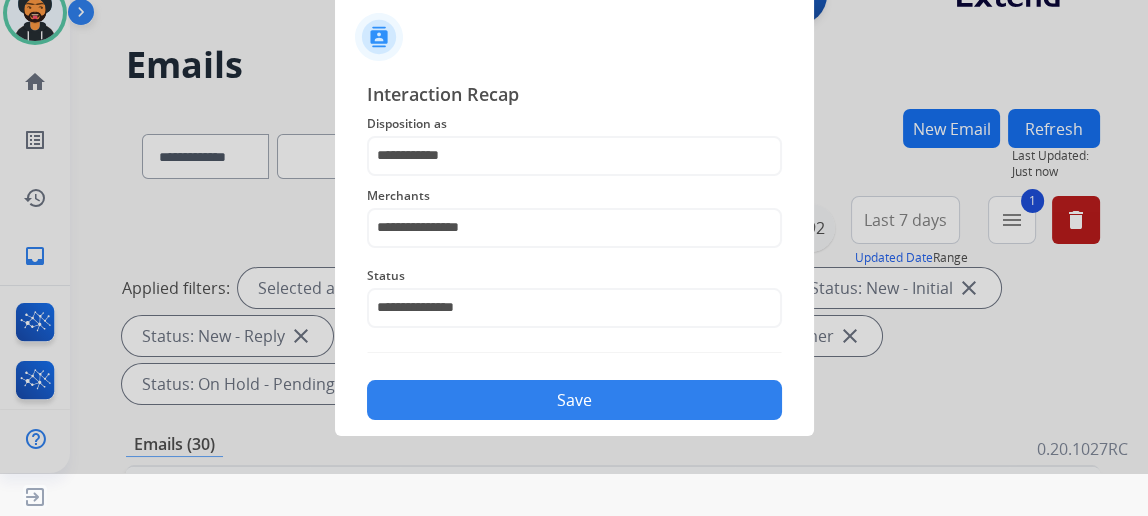 click on "Save" 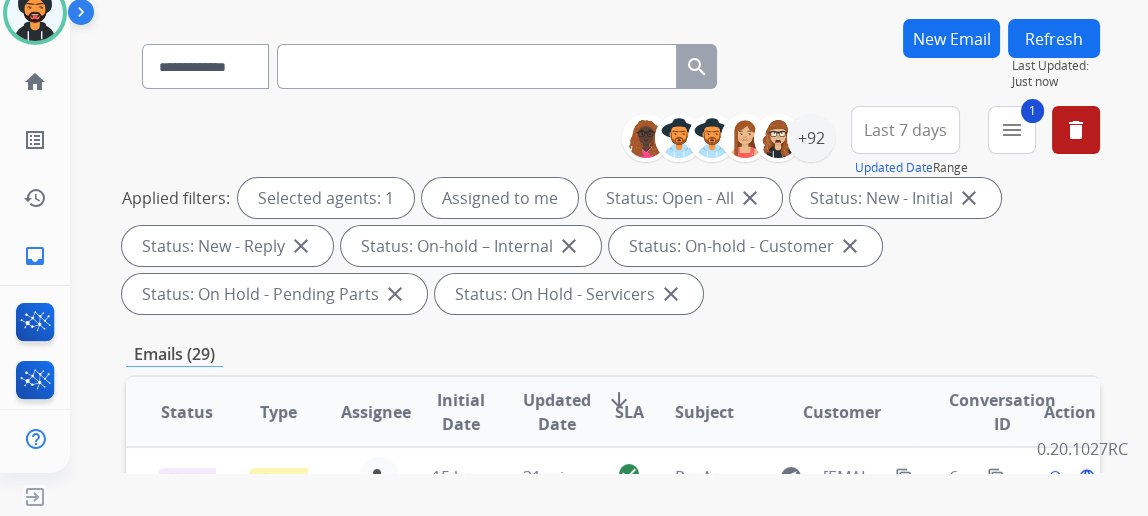 scroll, scrollTop: 363, scrollLeft: 0, axis: vertical 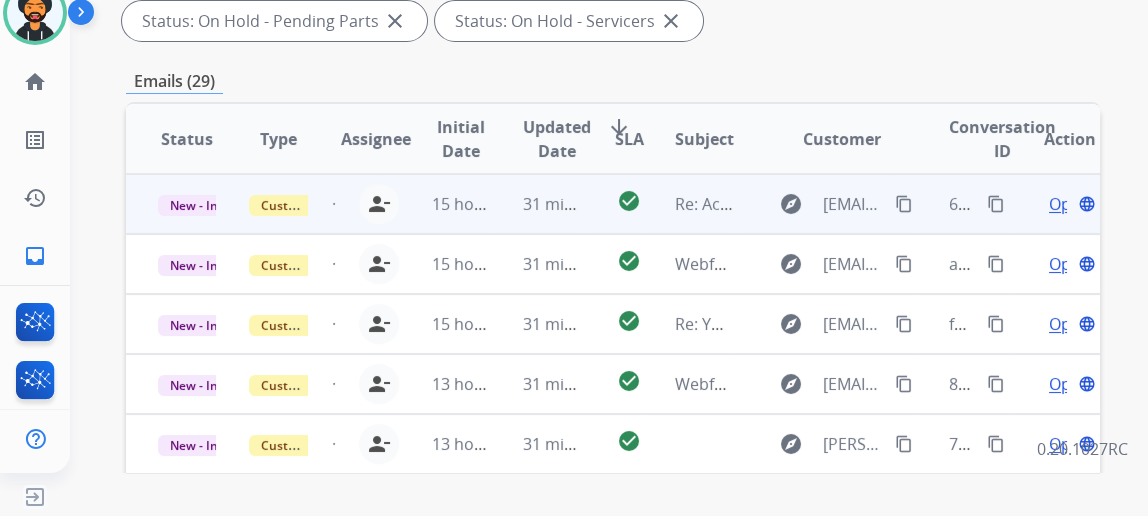 click on "Open" at bounding box center [1069, 204] 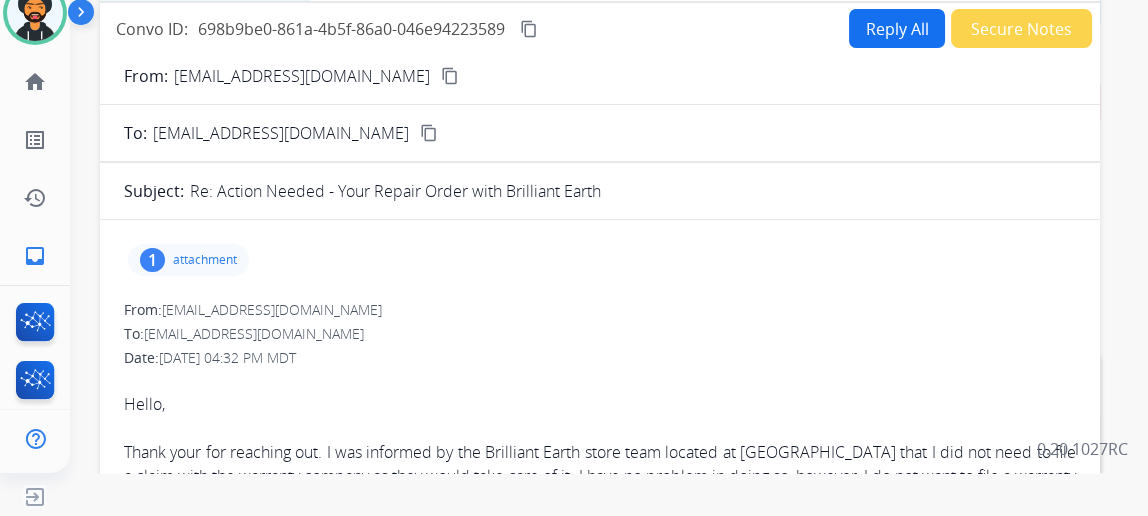 scroll, scrollTop: 90, scrollLeft: 0, axis: vertical 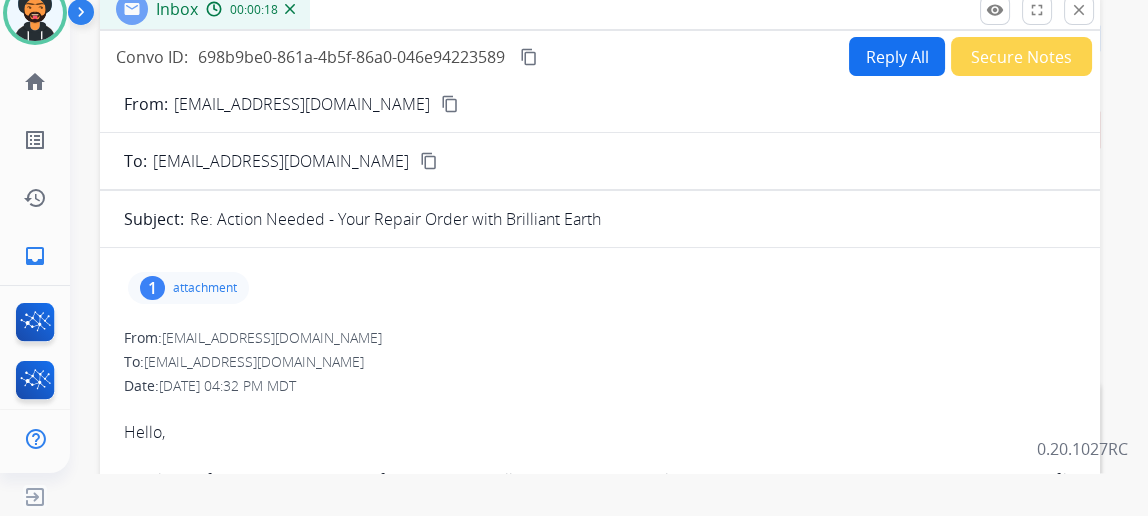 click on "1 attachment" at bounding box center (188, 288) 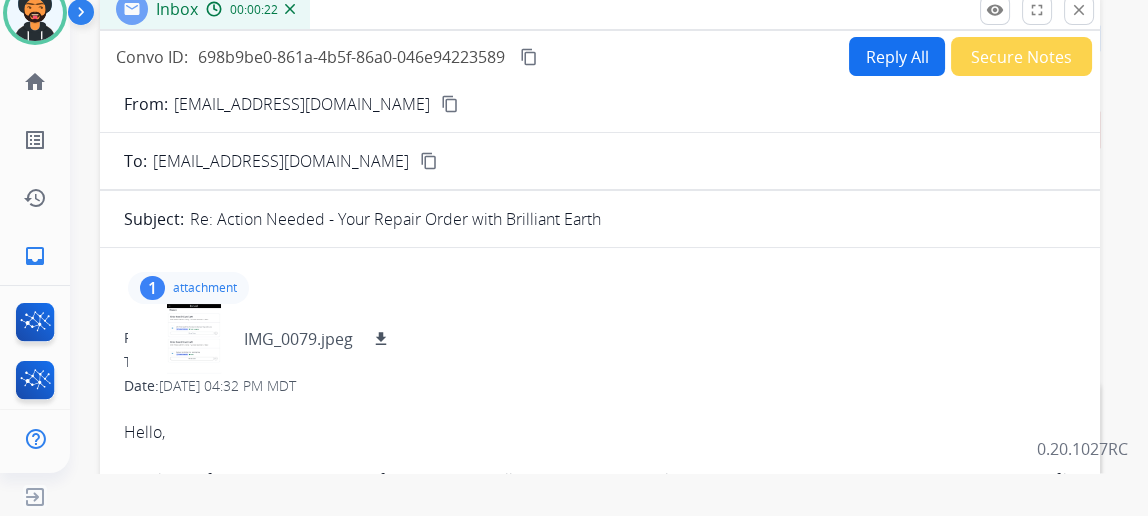 click on "content_copy" at bounding box center [450, 104] 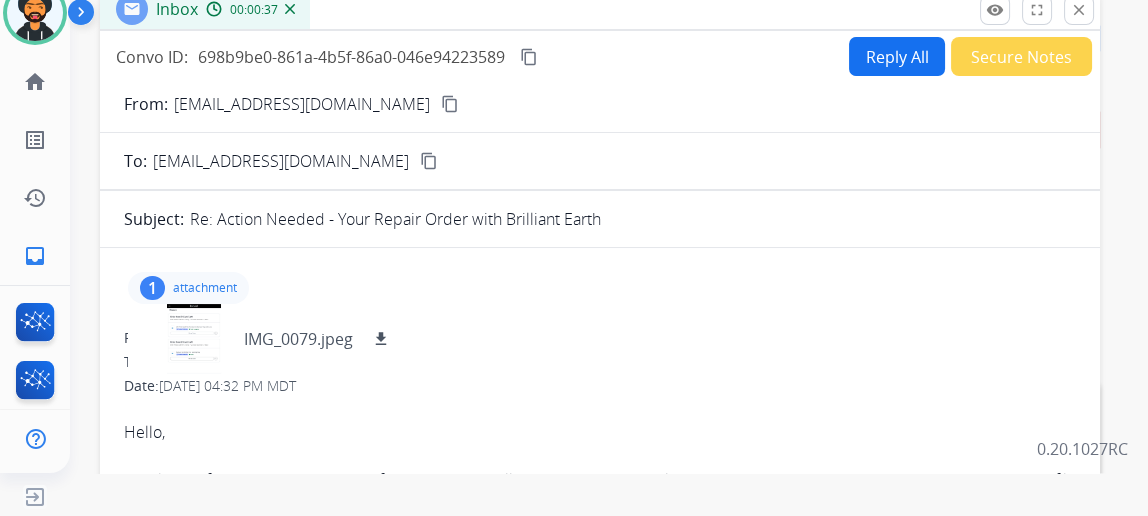 click on "Reply All" at bounding box center [897, 56] 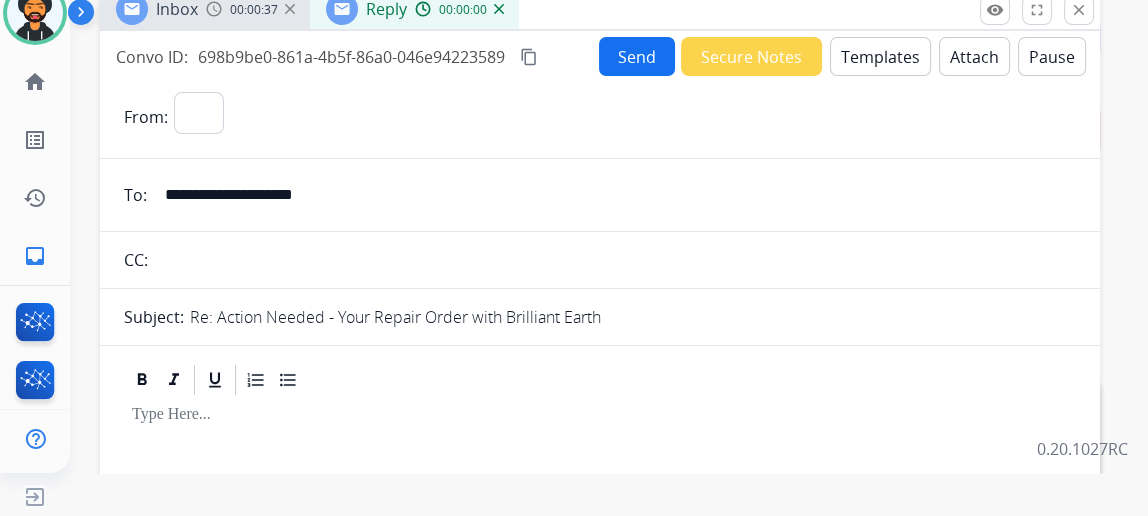 select on "**********" 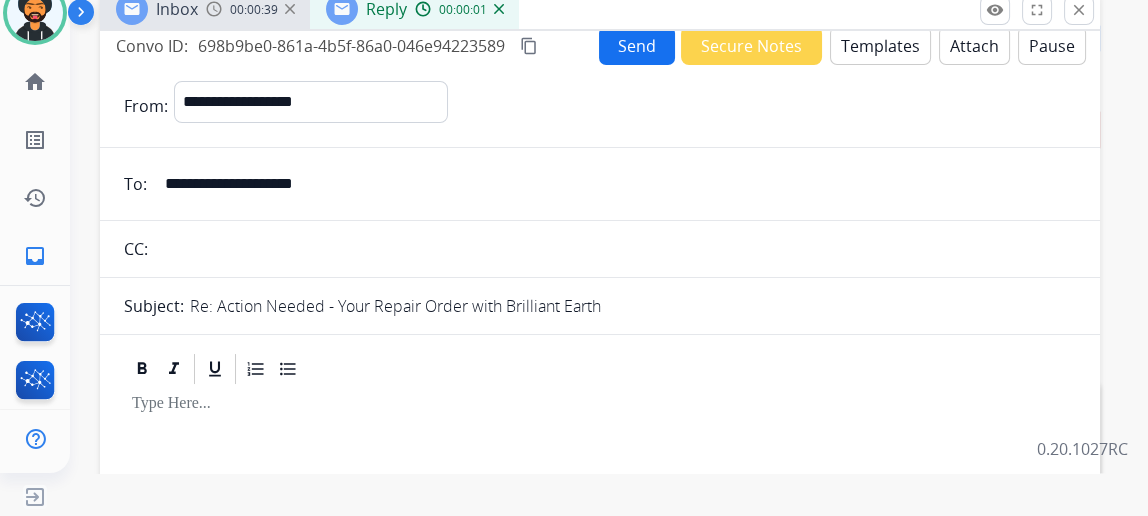 scroll, scrollTop: 0, scrollLeft: 0, axis: both 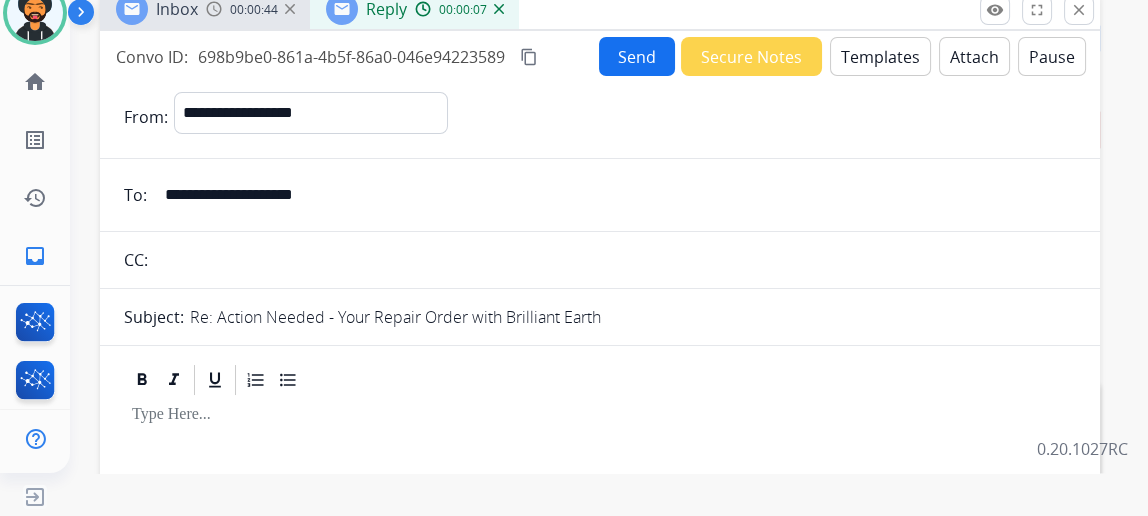 click on "Templates" at bounding box center (880, 56) 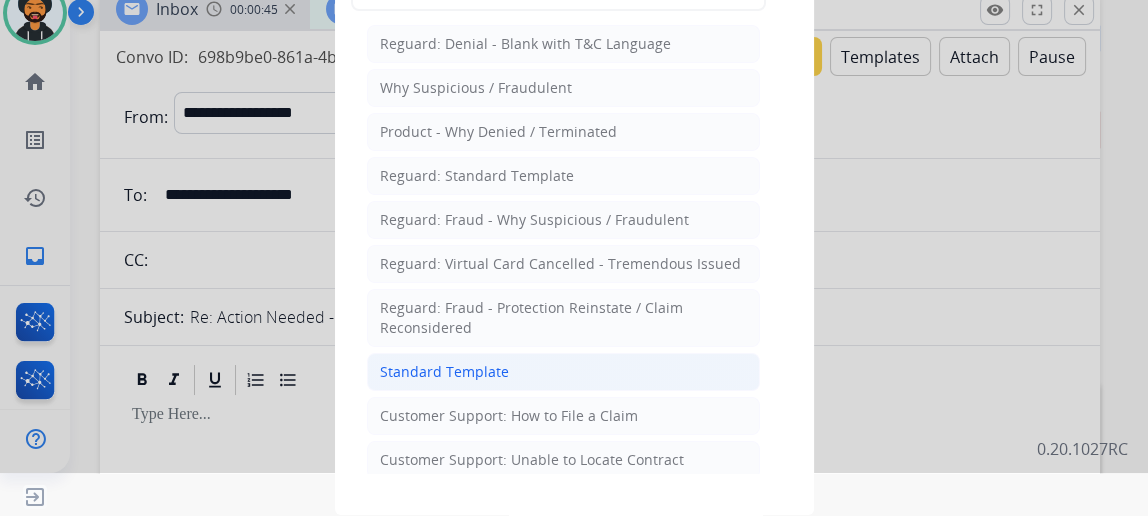 click on "Standard Template" 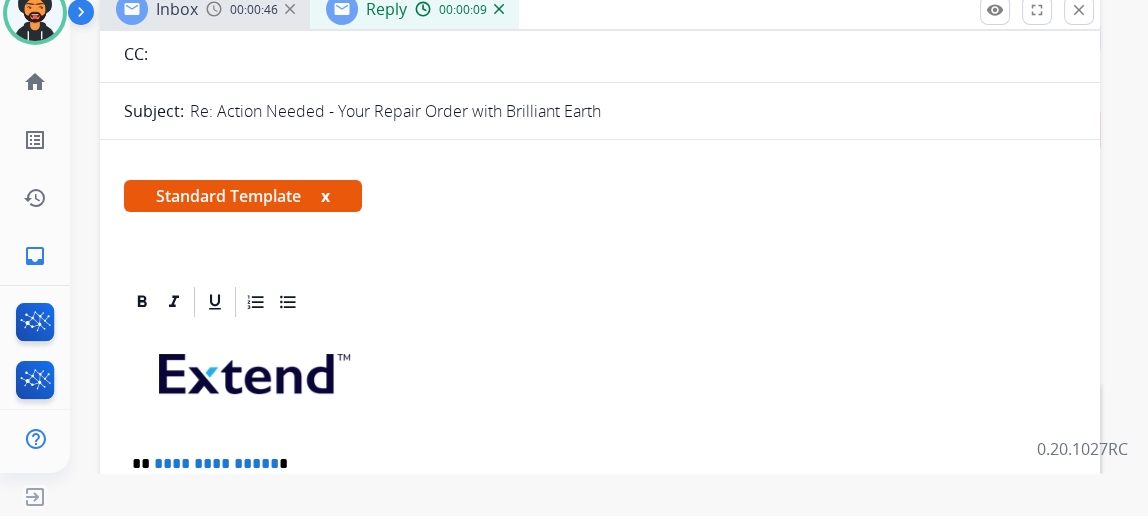 scroll, scrollTop: 272, scrollLeft: 0, axis: vertical 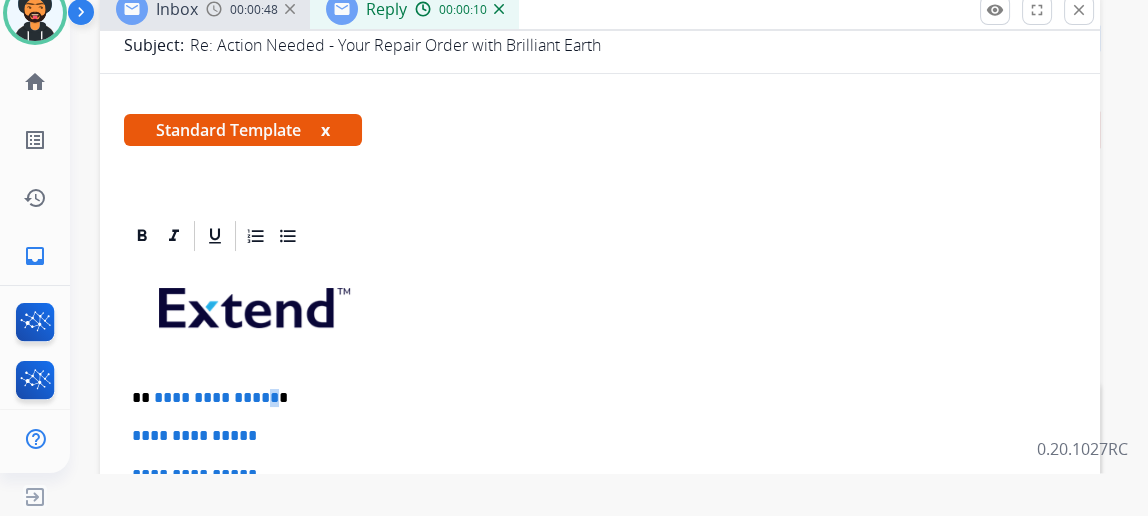 click on "**********" at bounding box center [216, 397] 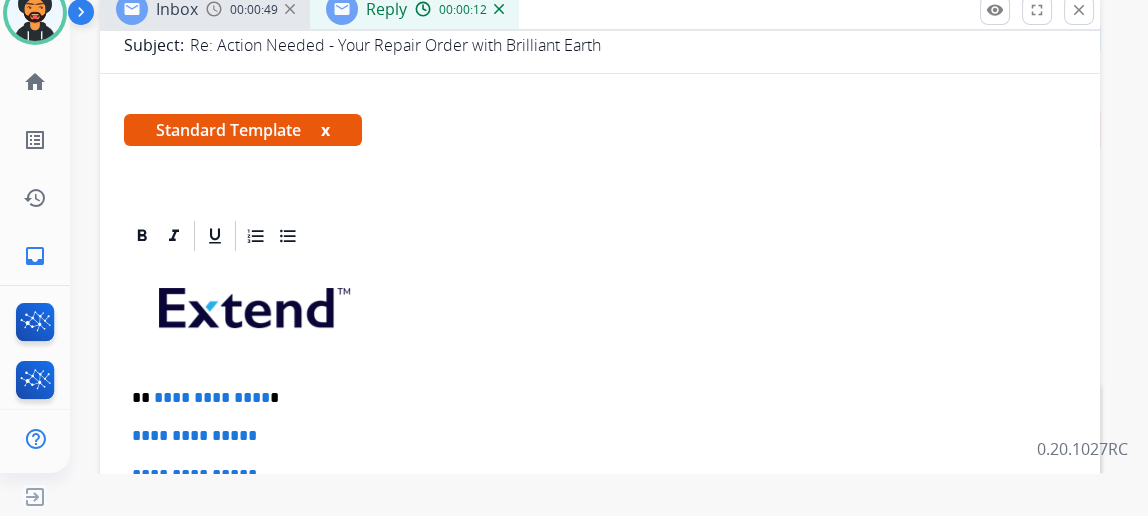 type 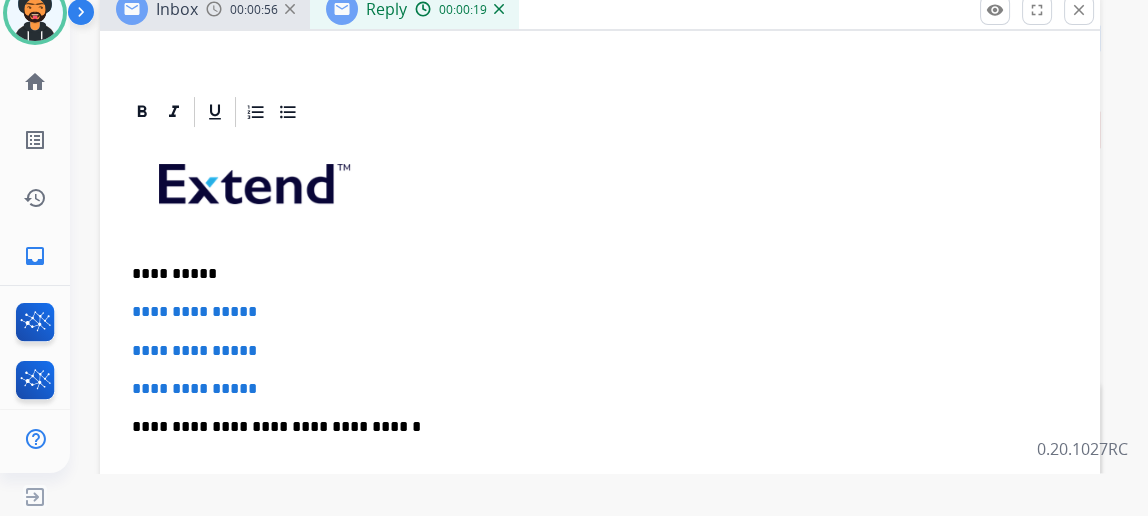 scroll, scrollTop: 454, scrollLeft: 0, axis: vertical 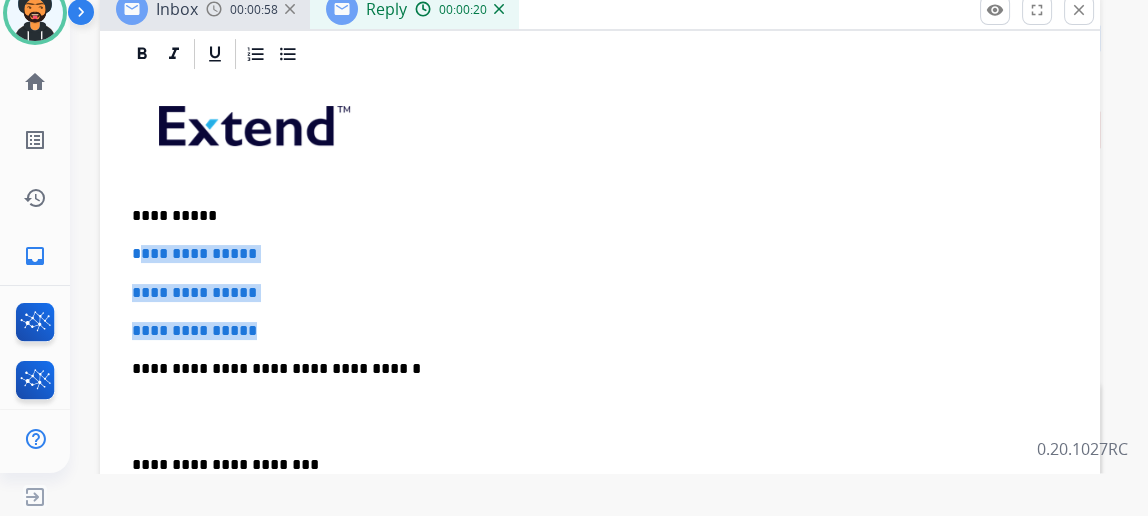 drag, startPoint x: 295, startPoint y: 325, endPoint x: 150, endPoint y: 251, distance: 162.79128 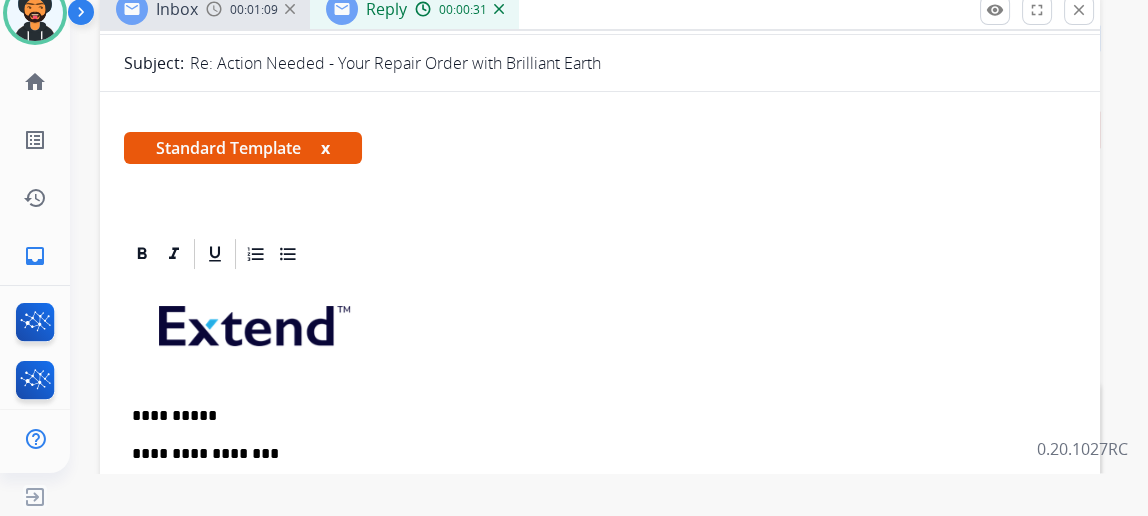 scroll, scrollTop: 0, scrollLeft: 0, axis: both 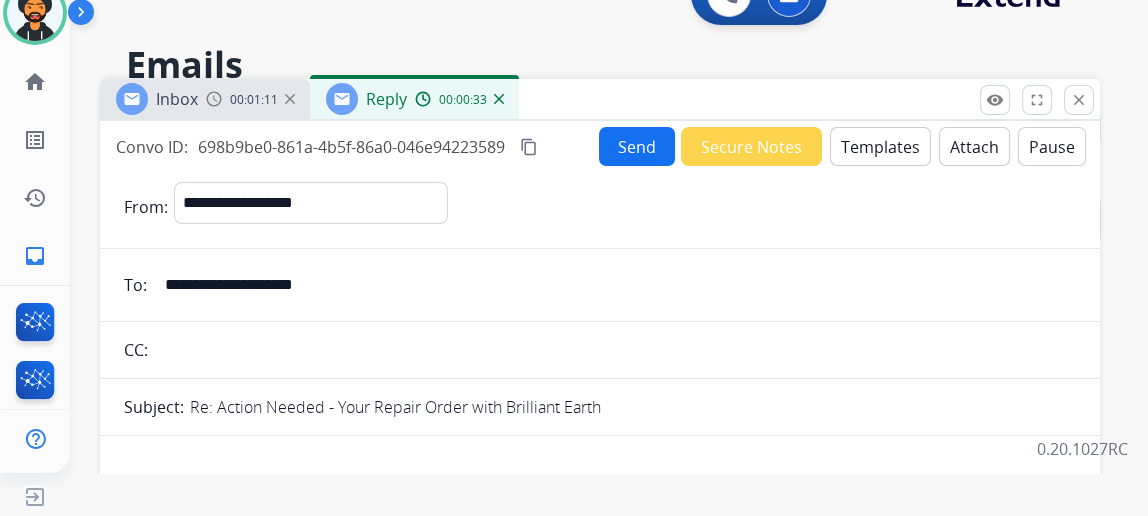 click on "Send" at bounding box center (637, 146) 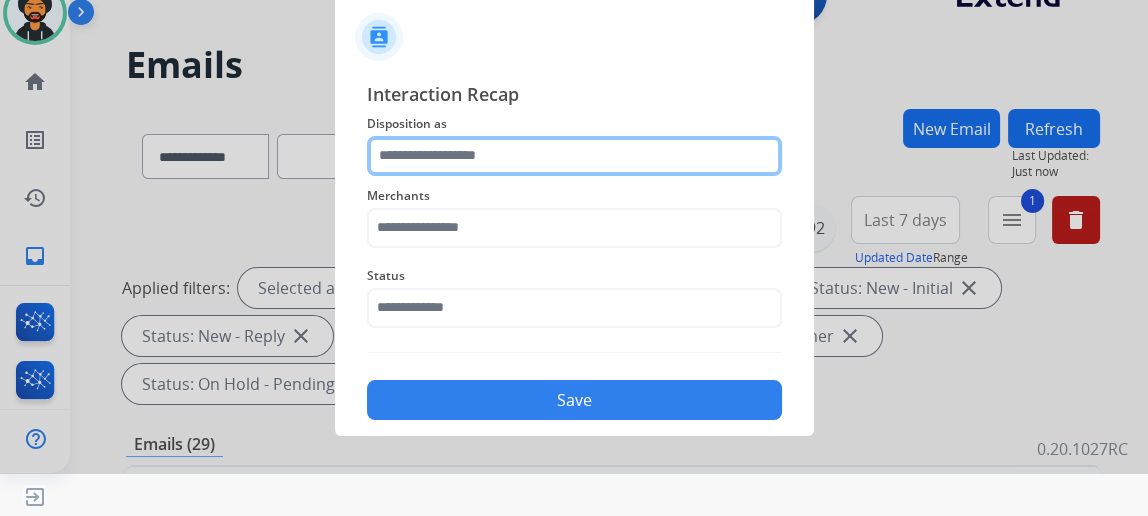 click 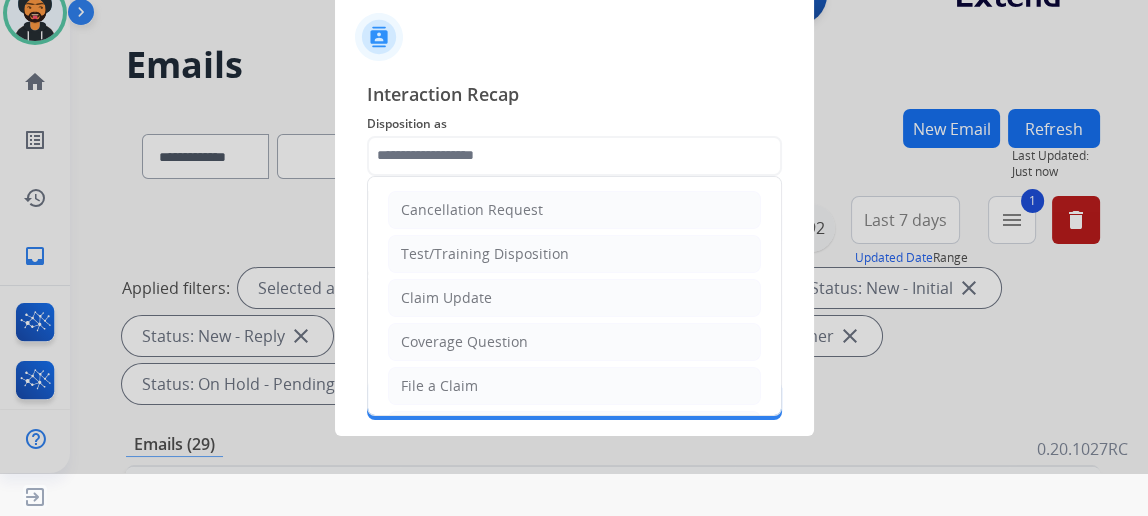 drag, startPoint x: 451, startPoint y: 388, endPoint x: 421, endPoint y: 269, distance: 122.72327 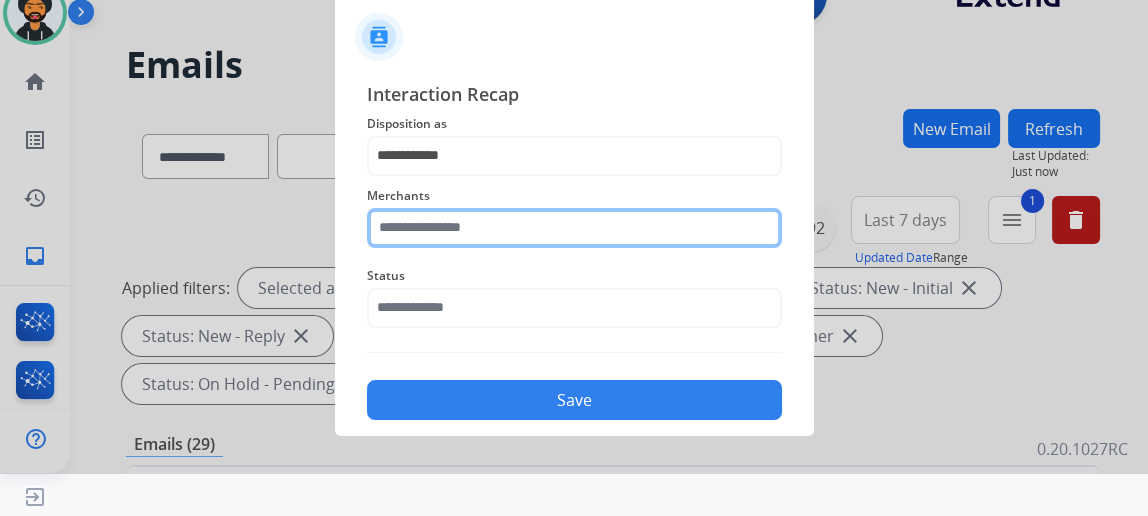 click 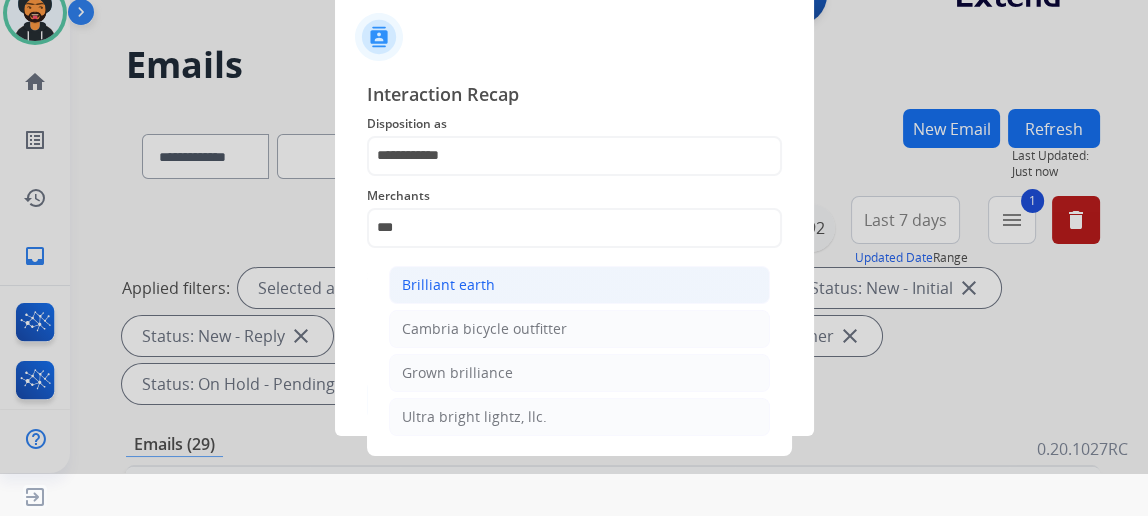 click on "Brilliant earth" 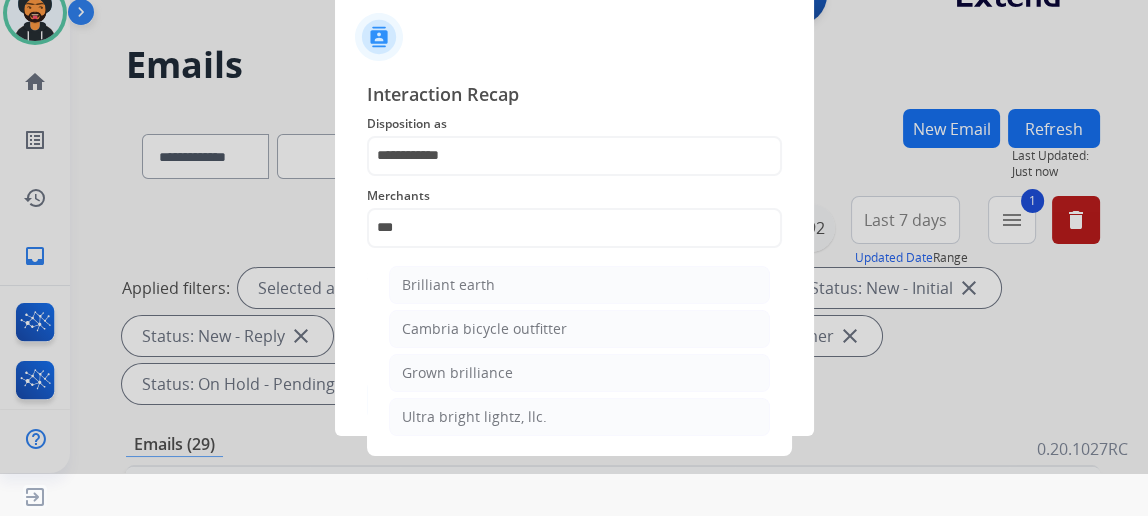 type on "**********" 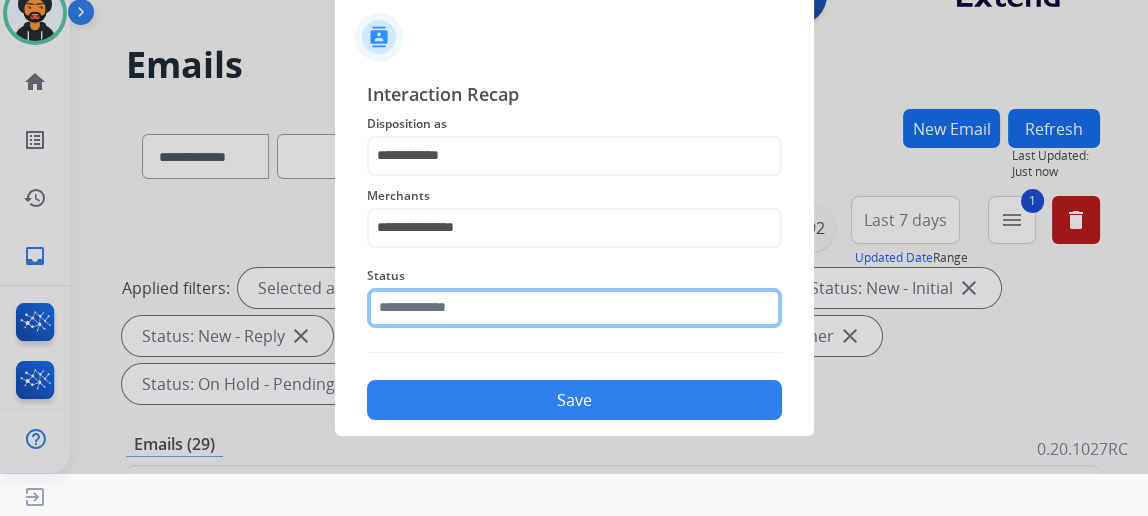 click 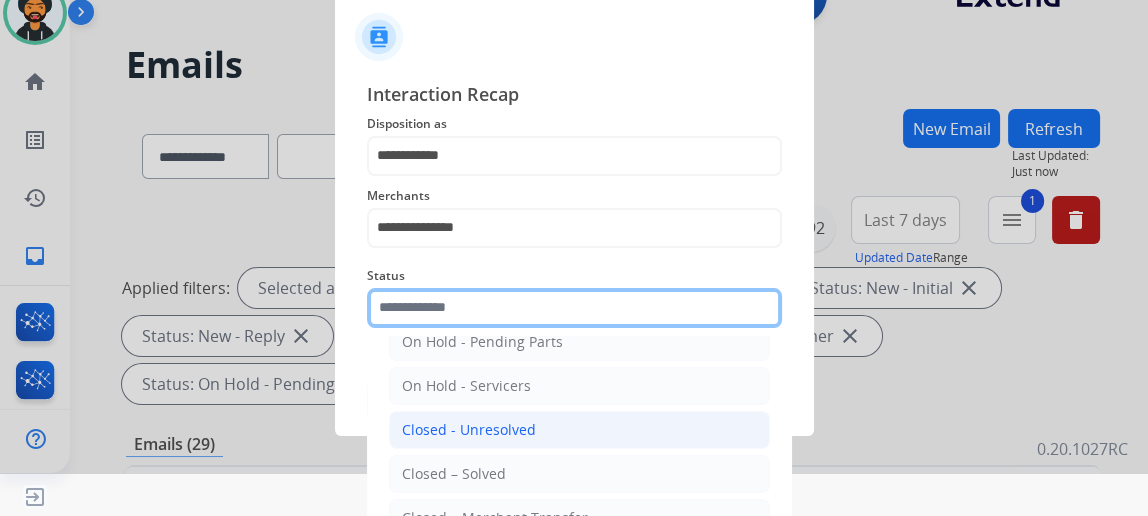 scroll, scrollTop: 112, scrollLeft: 0, axis: vertical 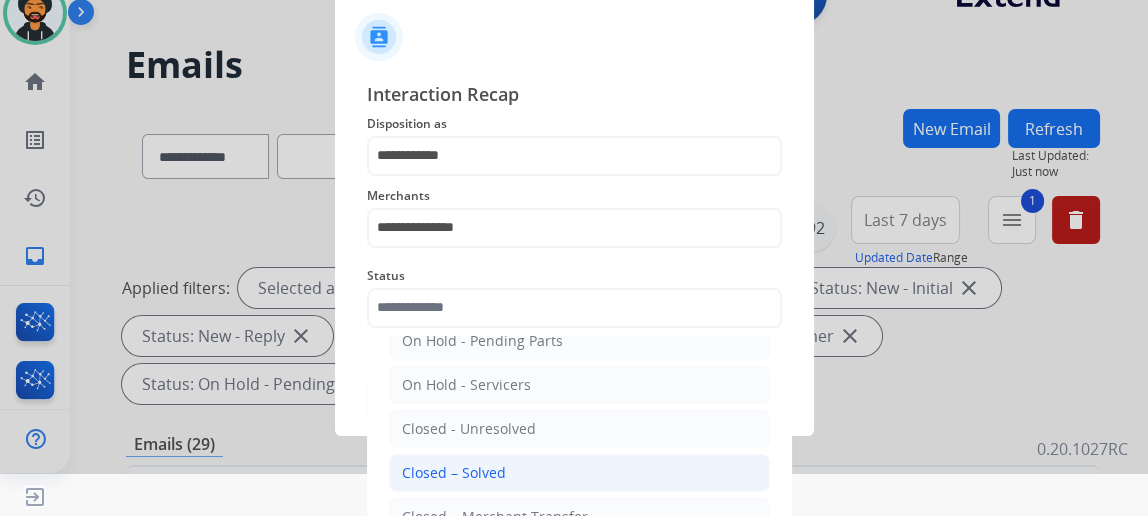 click on "Closed – Solved" 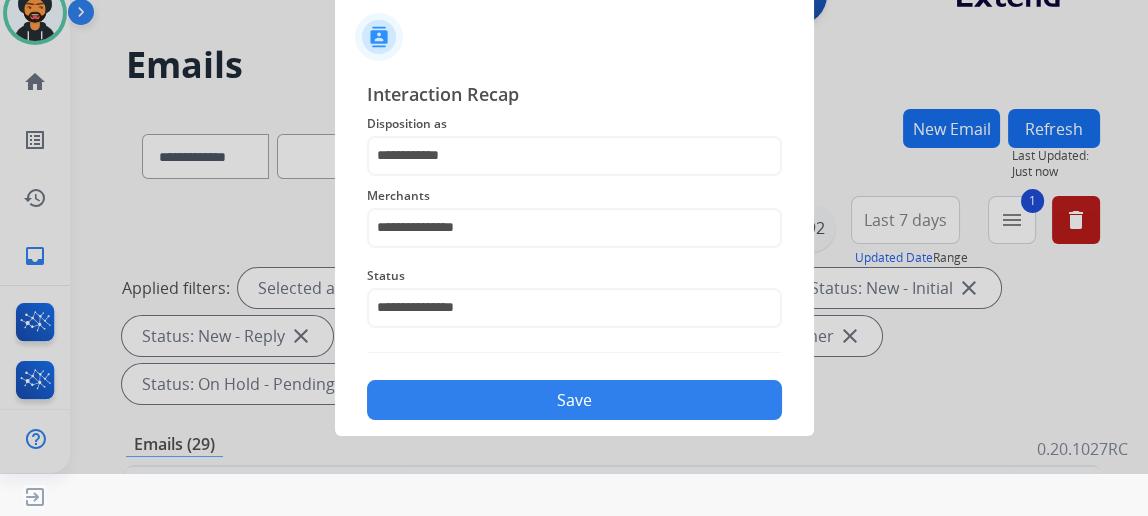 click on "Save" 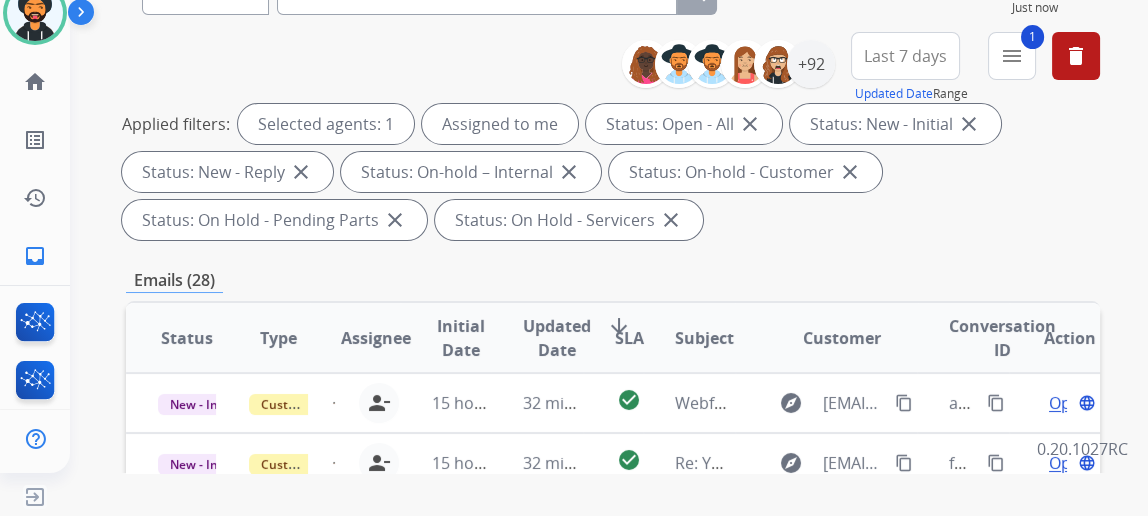 scroll, scrollTop: 181, scrollLeft: 0, axis: vertical 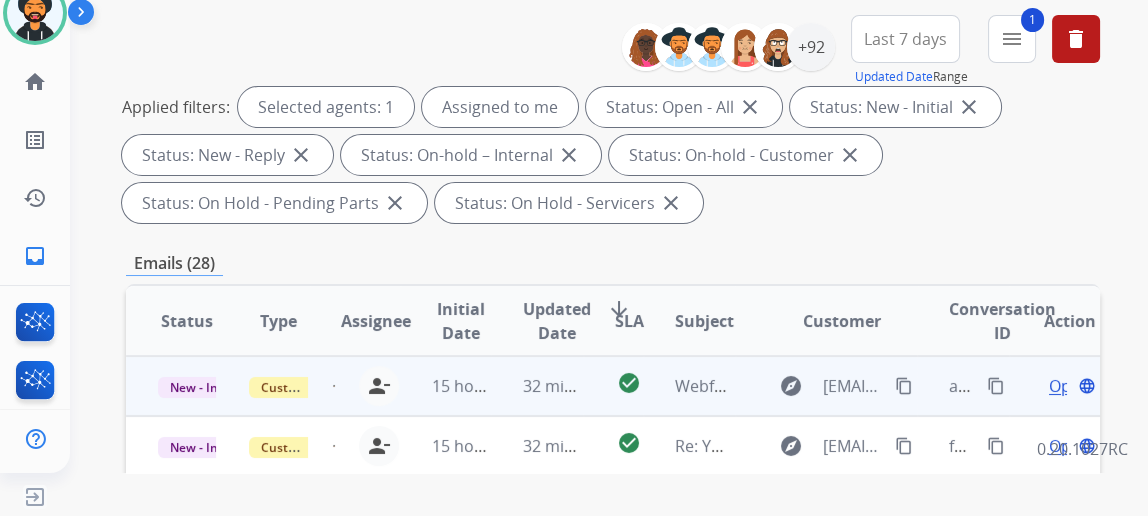 click on "Open" at bounding box center [1069, 386] 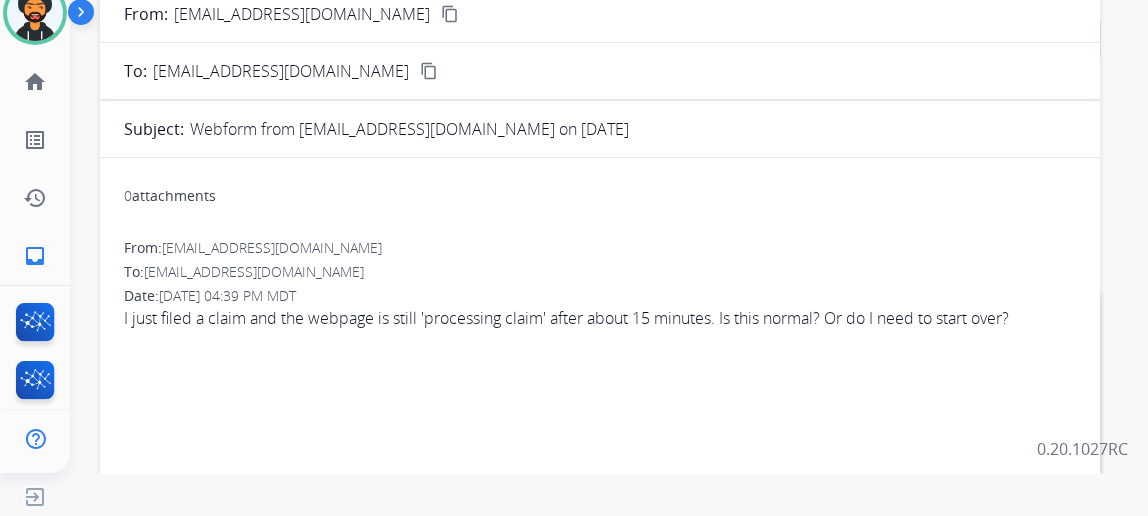scroll, scrollTop: 0, scrollLeft: 0, axis: both 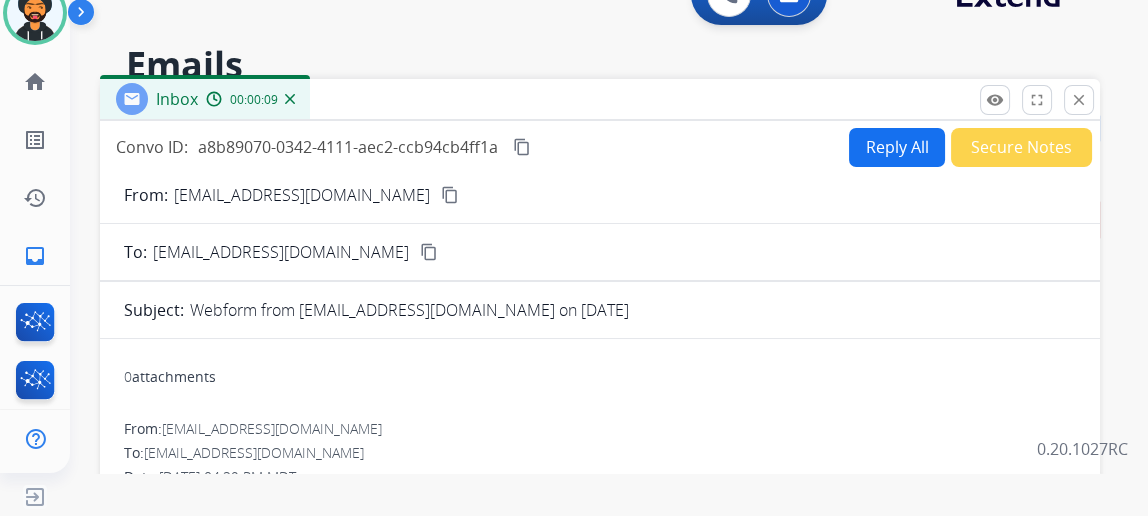click on "content_copy" at bounding box center (450, 195) 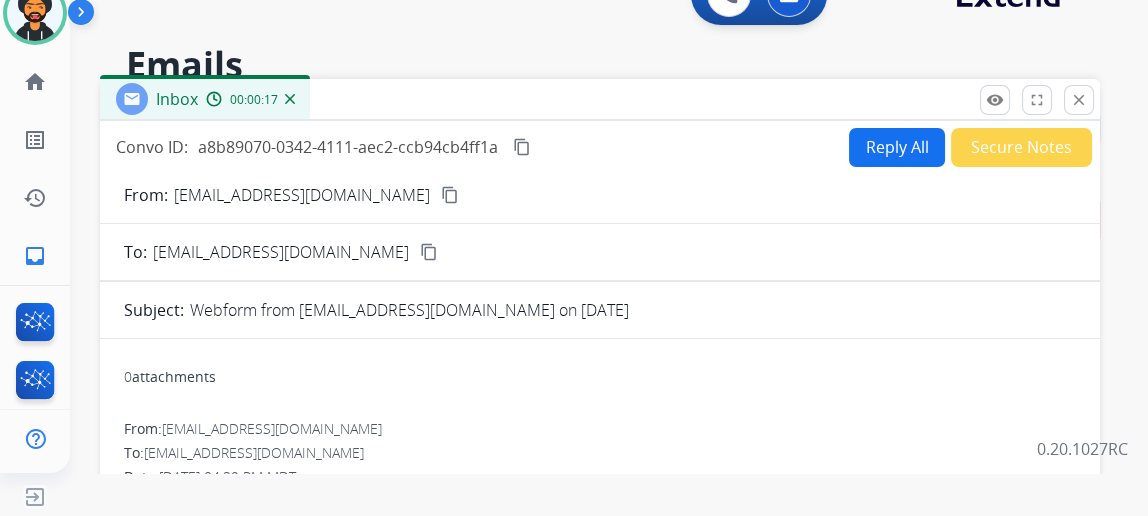 click on "Reply All" at bounding box center (897, 147) 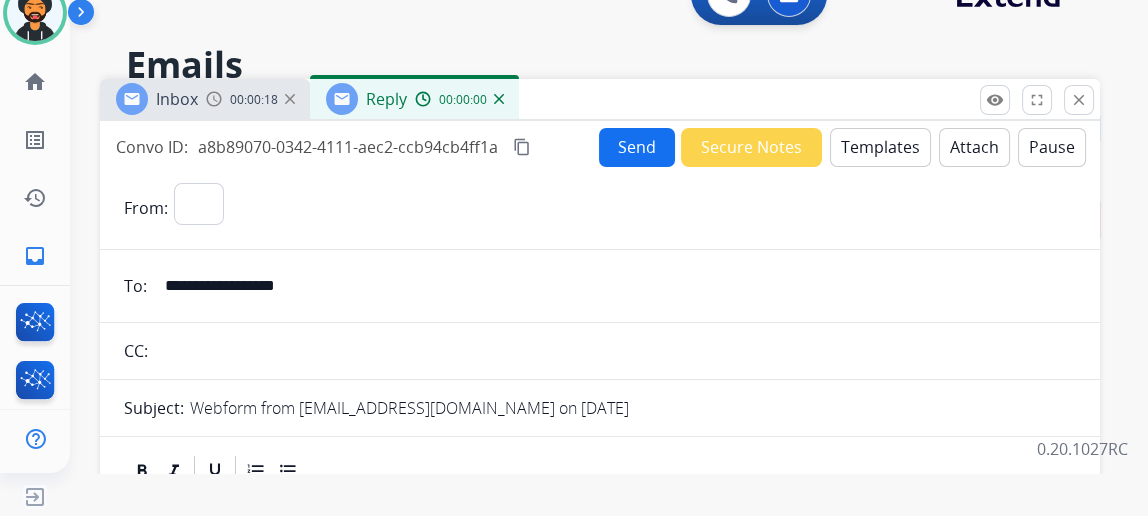 select on "**********" 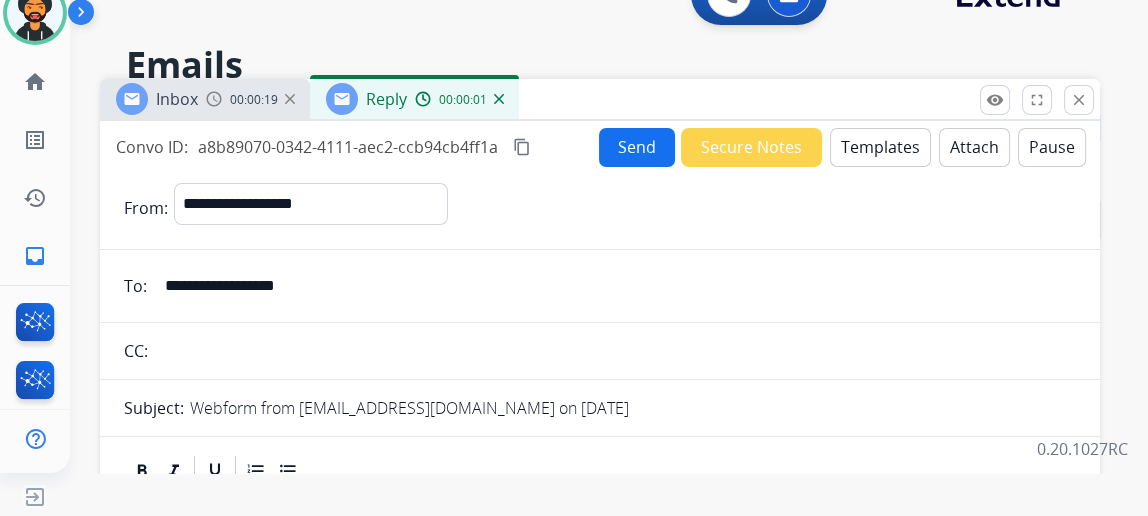 click on "Templates" at bounding box center [880, 147] 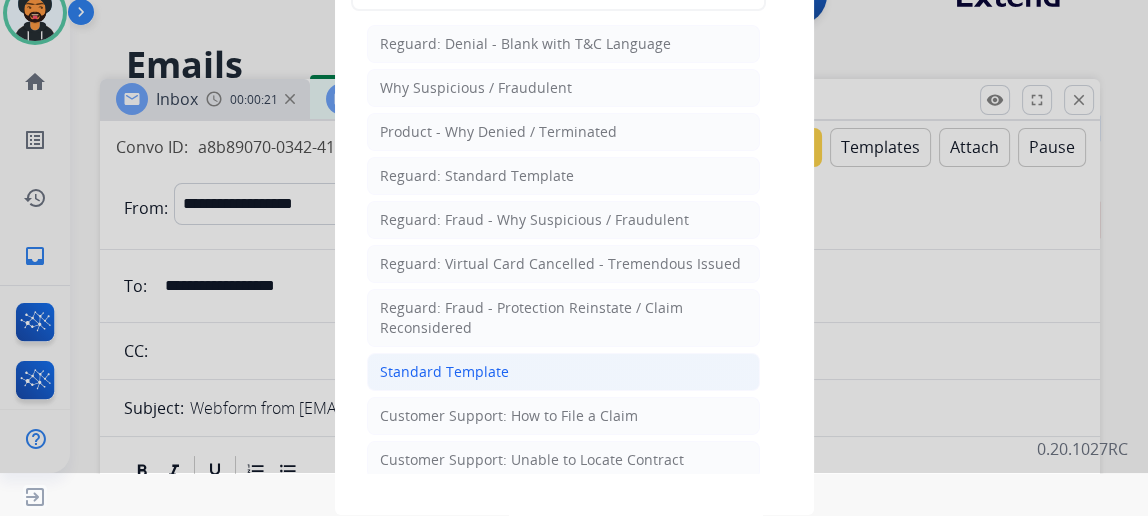 drag, startPoint x: 502, startPoint y: 380, endPoint x: 350, endPoint y: 328, distance: 160.64868 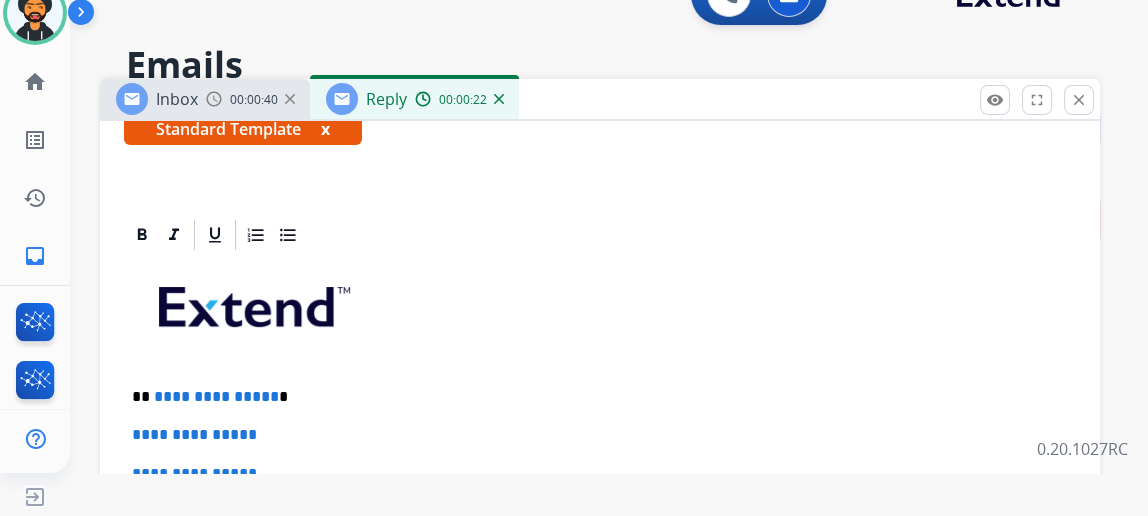 scroll, scrollTop: 435, scrollLeft: 0, axis: vertical 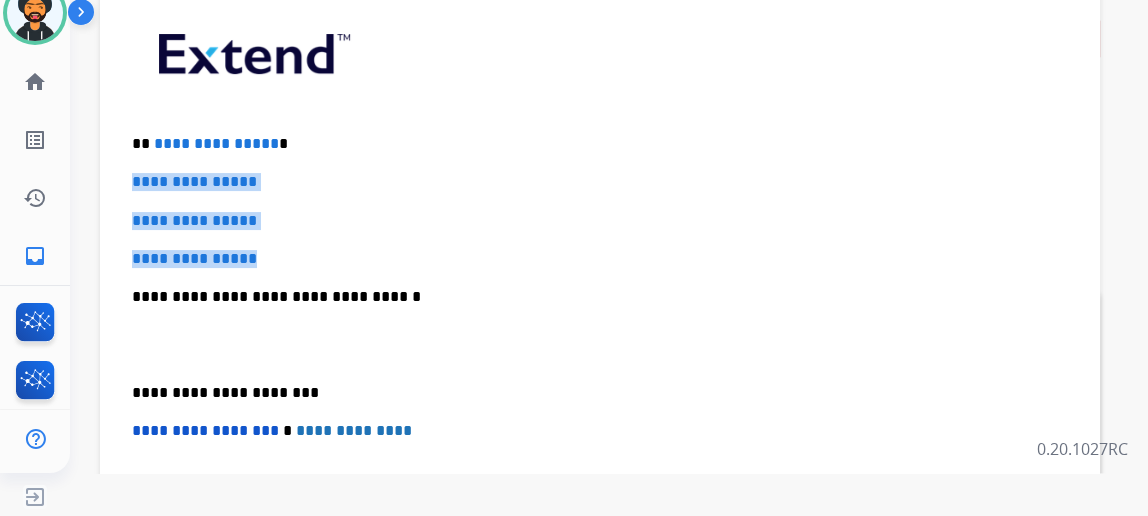 drag, startPoint x: 293, startPoint y: 254, endPoint x: 140, endPoint y: 174, distance: 172.65283 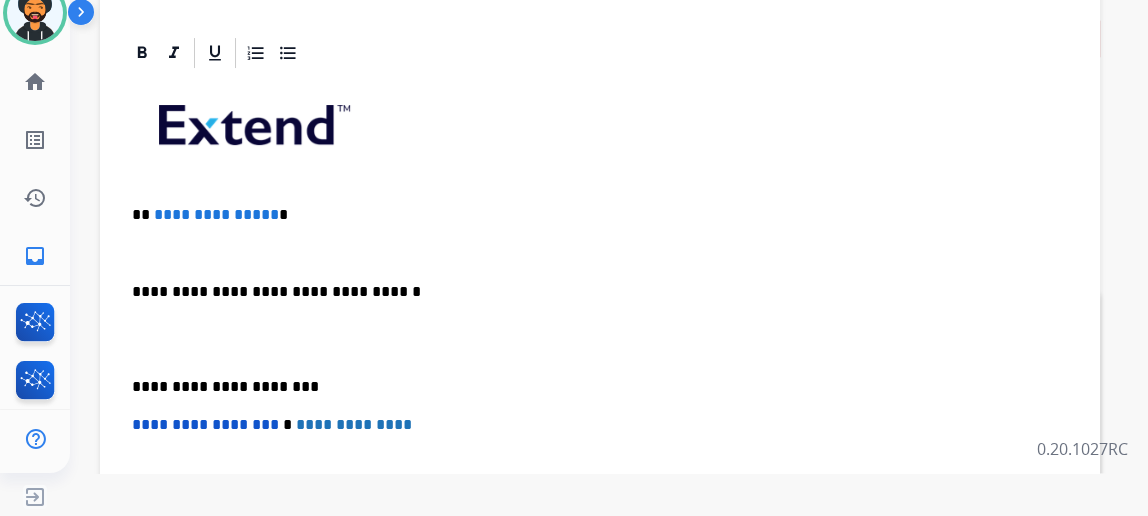 scroll, scrollTop: 320, scrollLeft: 0, axis: vertical 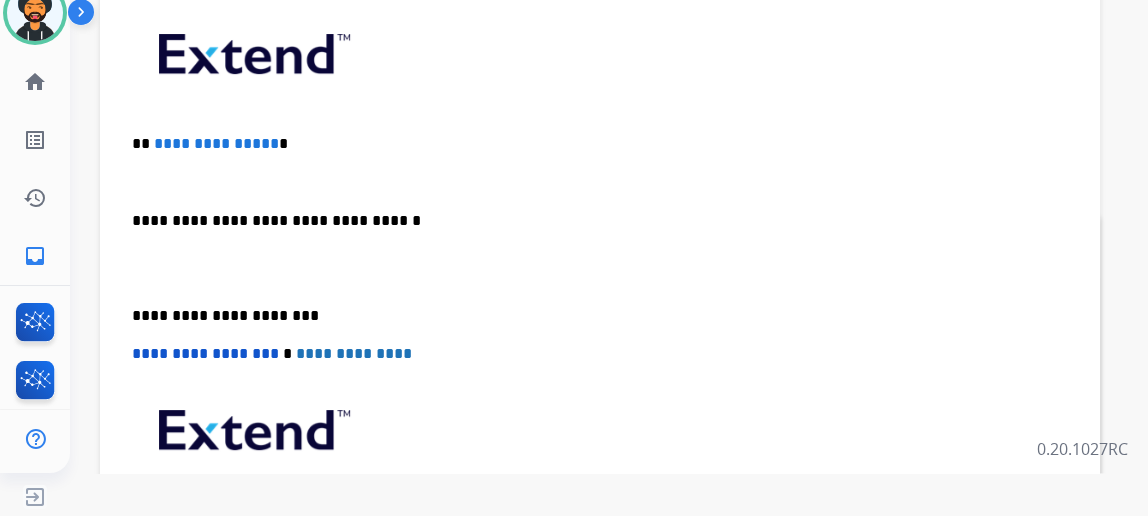 type 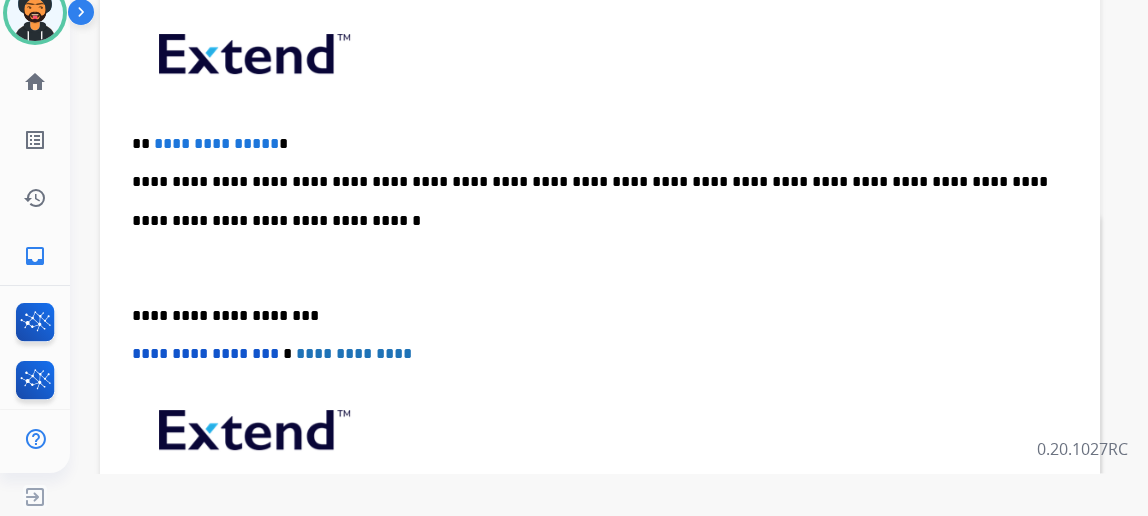 drag, startPoint x: 551, startPoint y: 176, endPoint x: 503, endPoint y: 201, distance: 54.120235 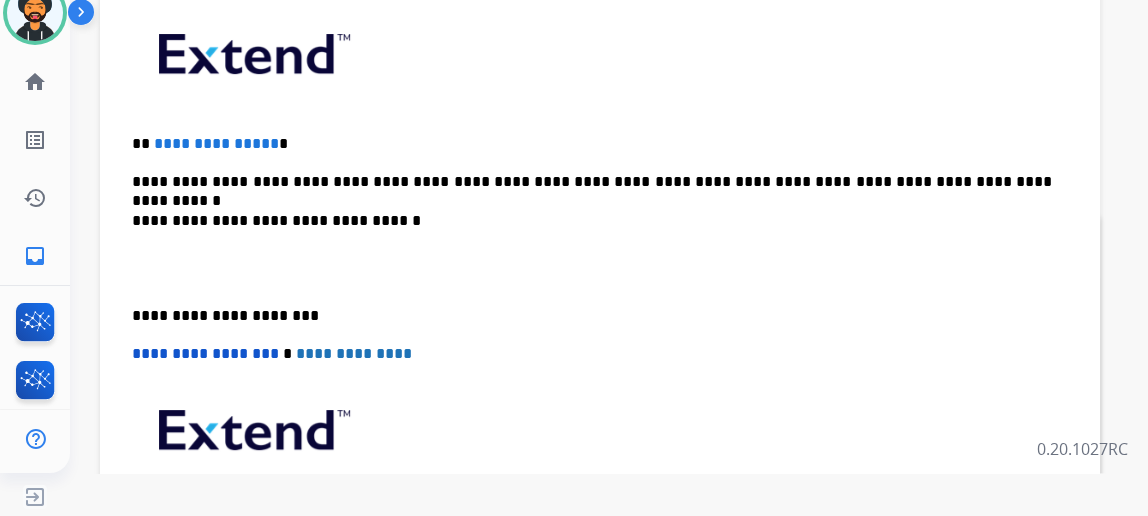 click at bounding box center (35, 13) 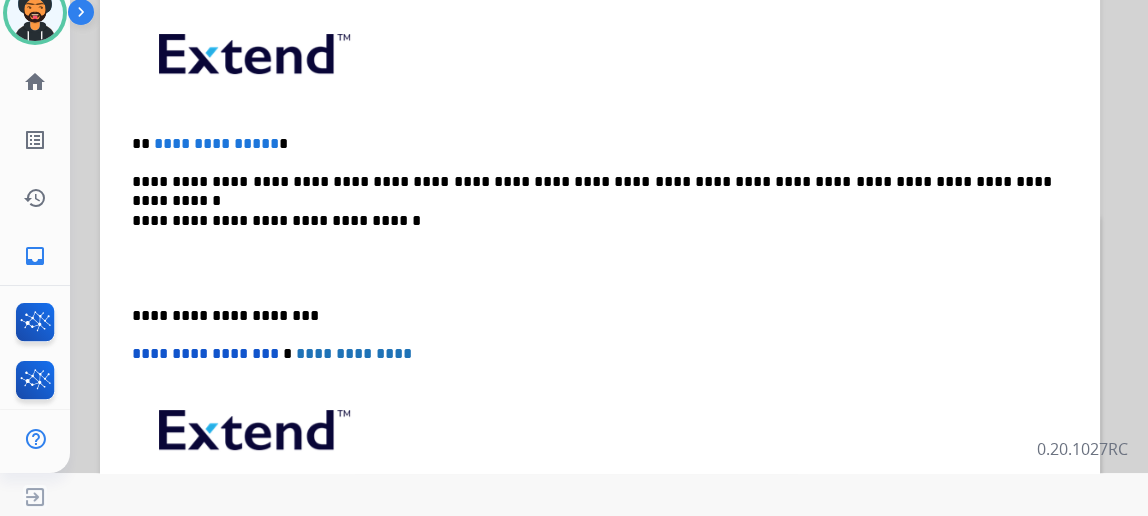 click at bounding box center (35, 13) 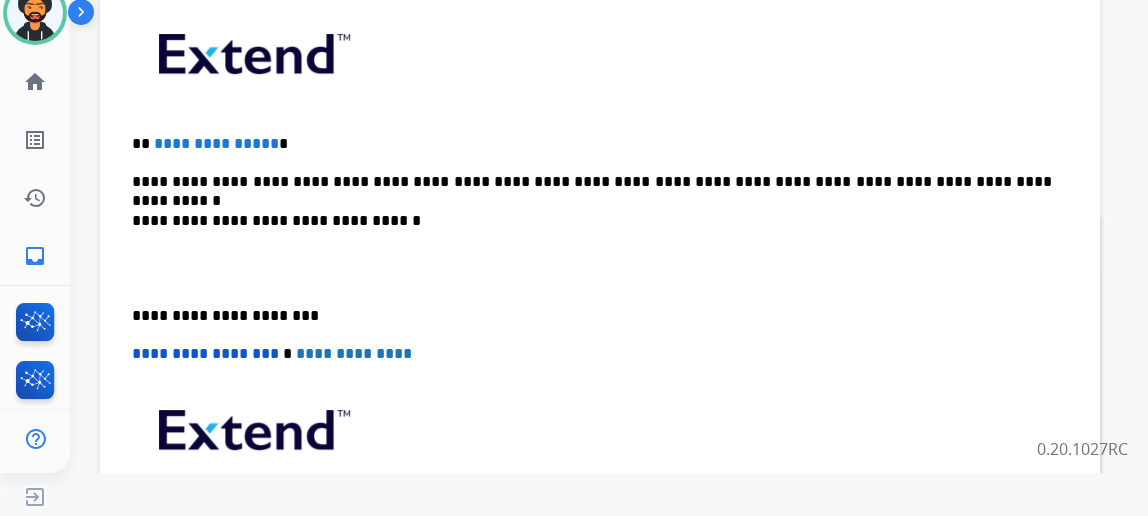 click at bounding box center (35, 13) 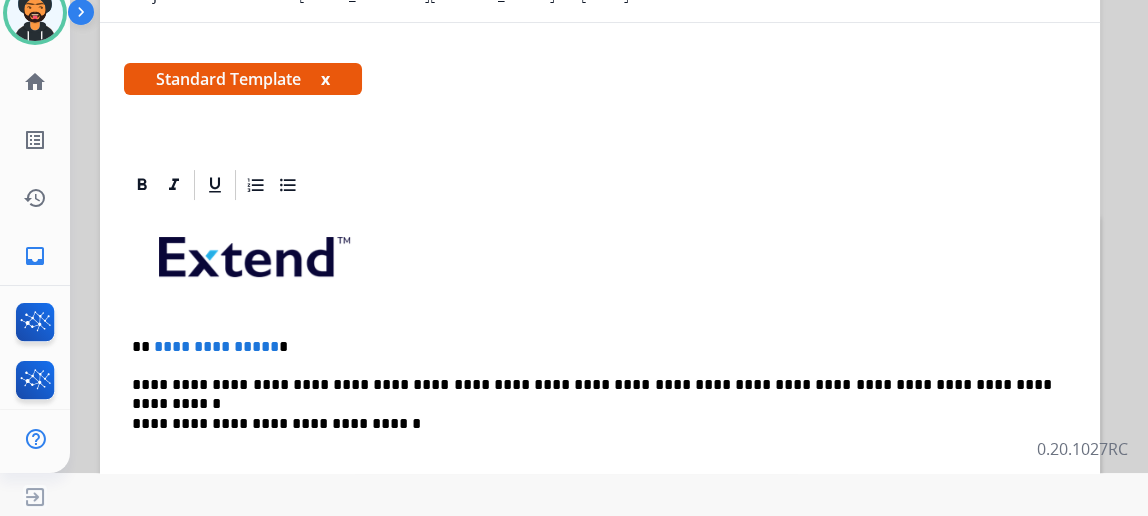 scroll, scrollTop: 0, scrollLeft: 0, axis: both 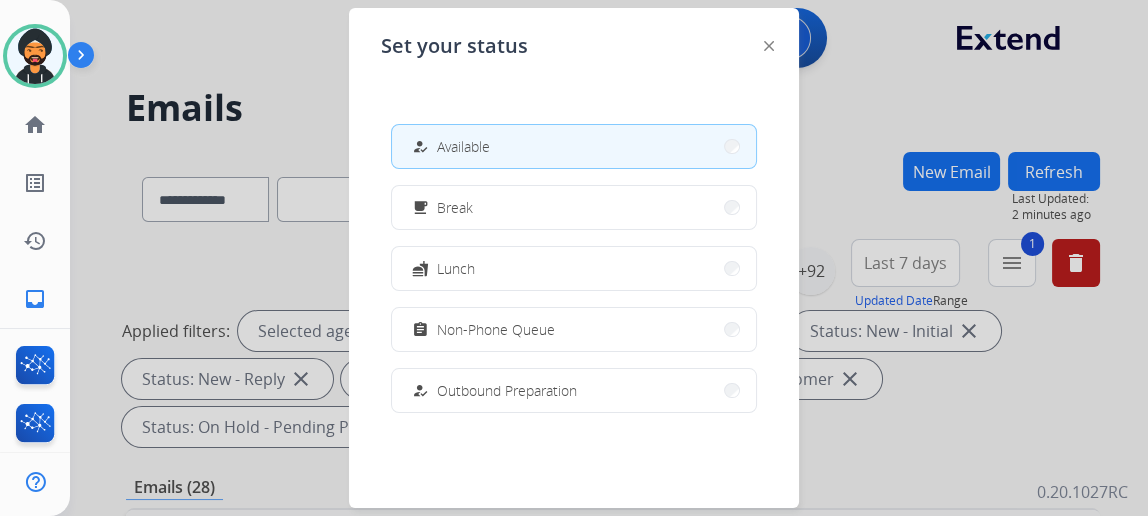 drag, startPoint x: 529, startPoint y: 137, endPoint x: 676, endPoint y: 574, distance: 461.06183 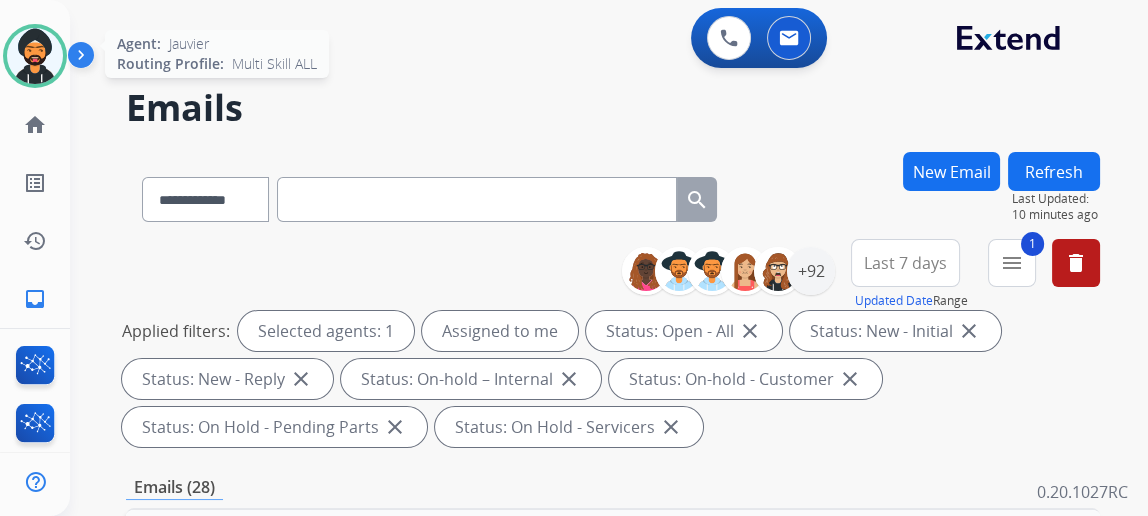 click at bounding box center (35, 56) 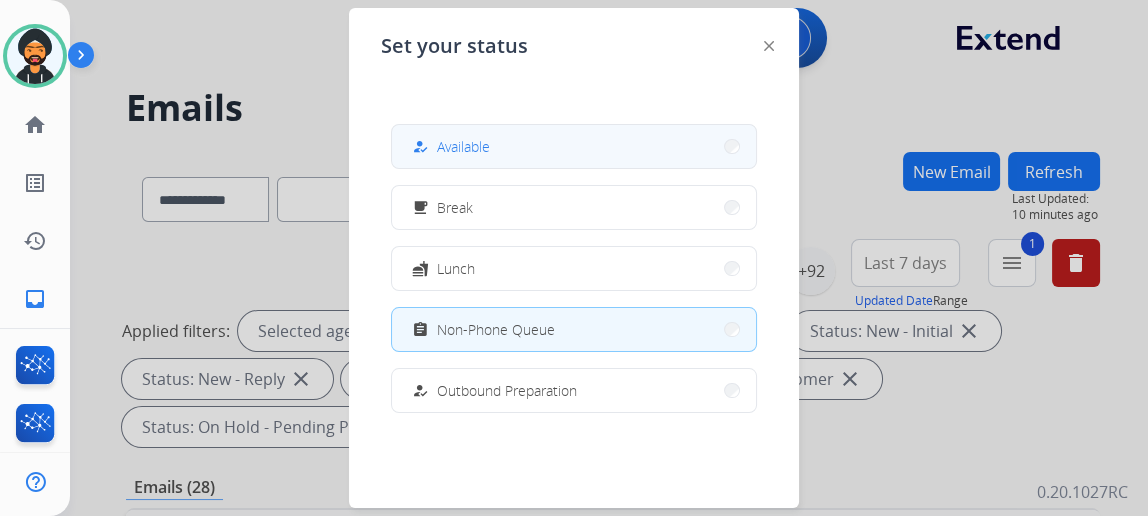 click on "how_to_reg Available" at bounding box center (574, 146) 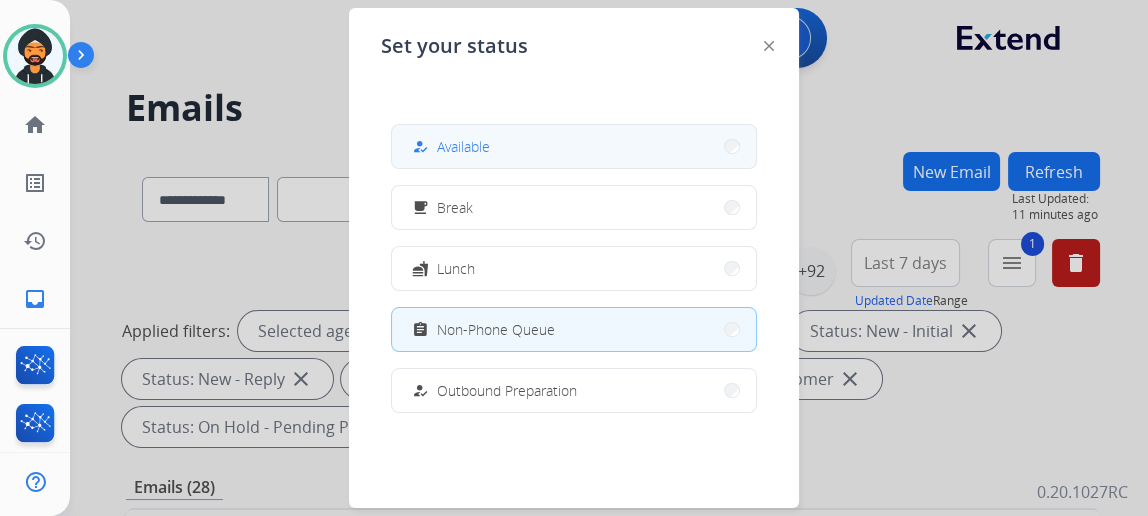 click on "how_to_reg Available" at bounding box center [574, 146] 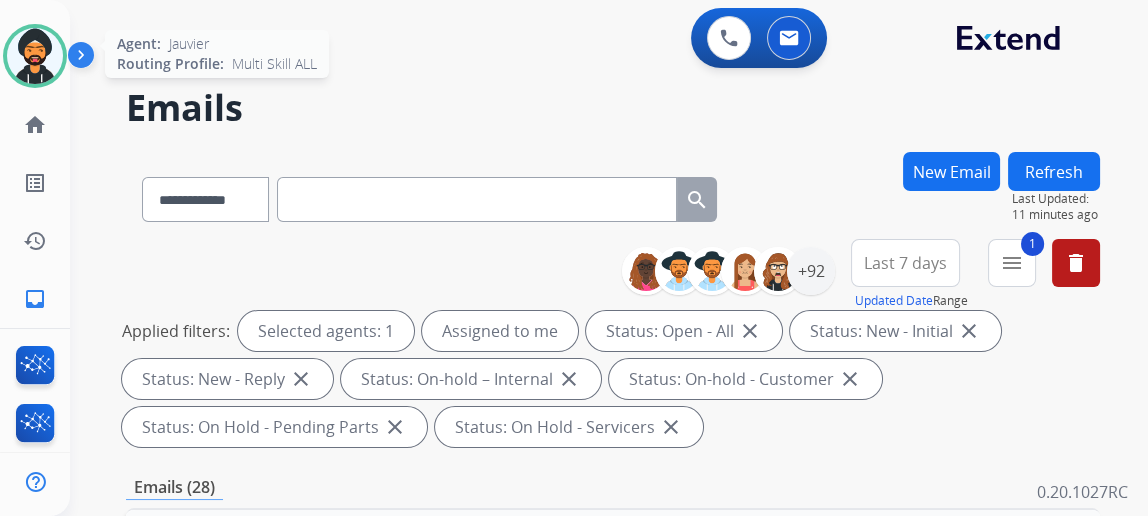 click at bounding box center (35, 56) 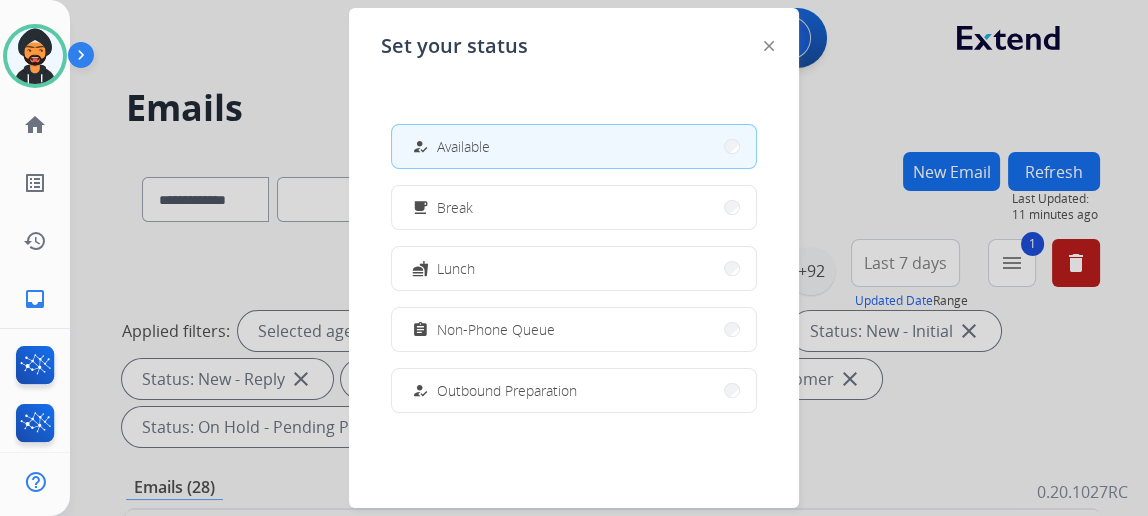 click at bounding box center [574, 258] 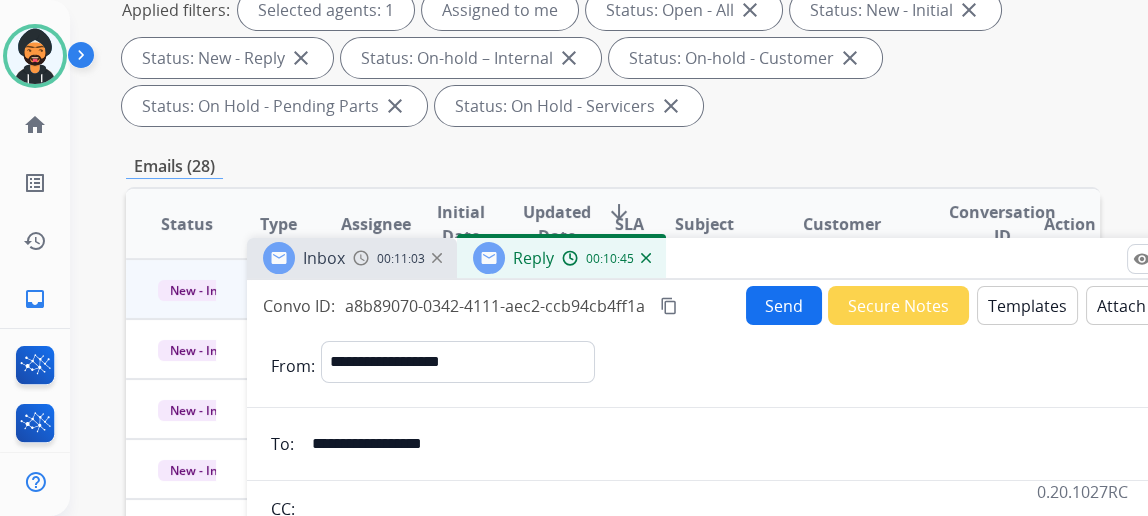scroll, scrollTop: 363, scrollLeft: 0, axis: vertical 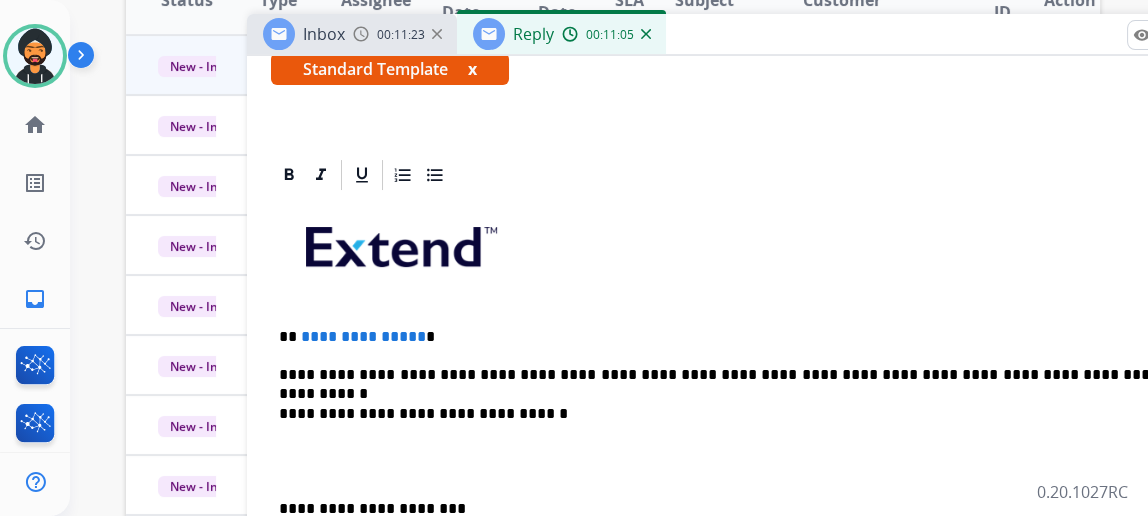 click on "**********" at bounding box center [739, 337] 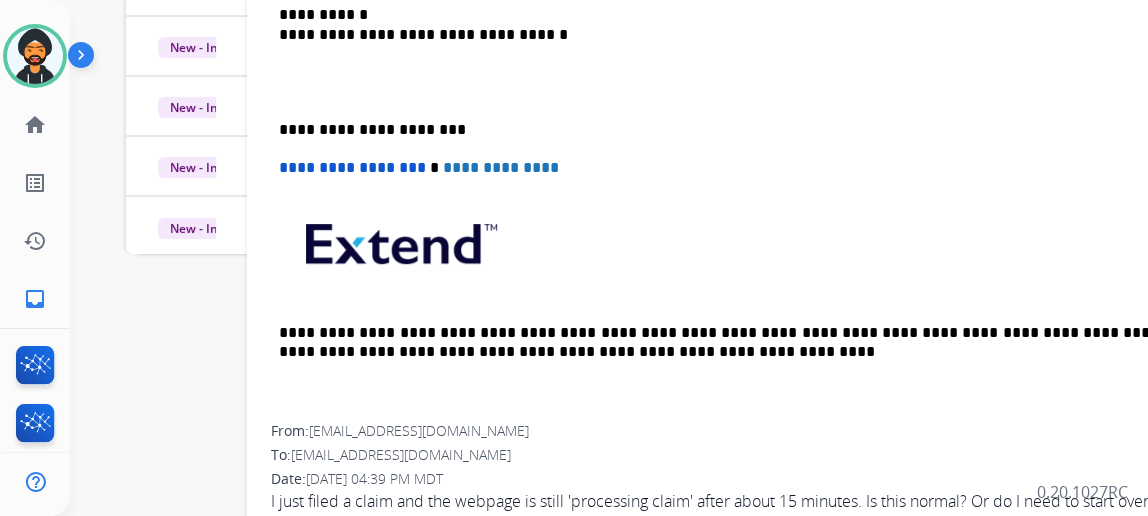 scroll, scrollTop: 930, scrollLeft: 0, axis: vertical 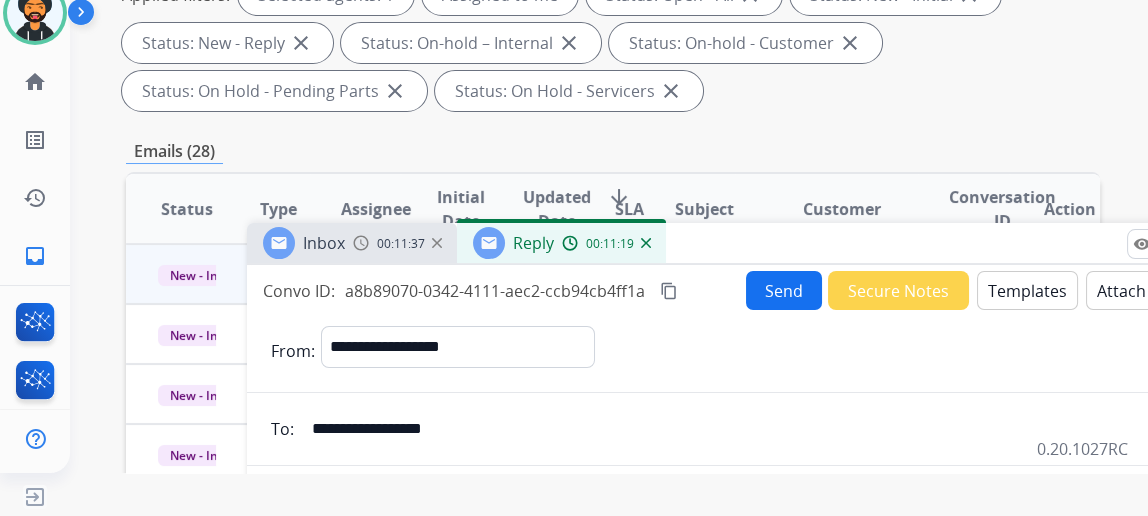 click on "Send" at bounding box center (784, 290) 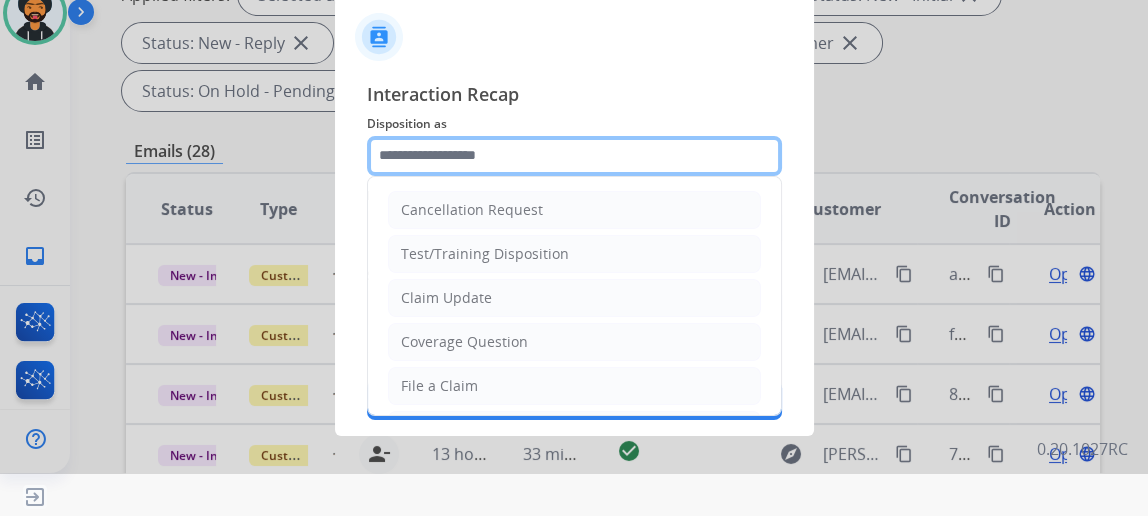 click 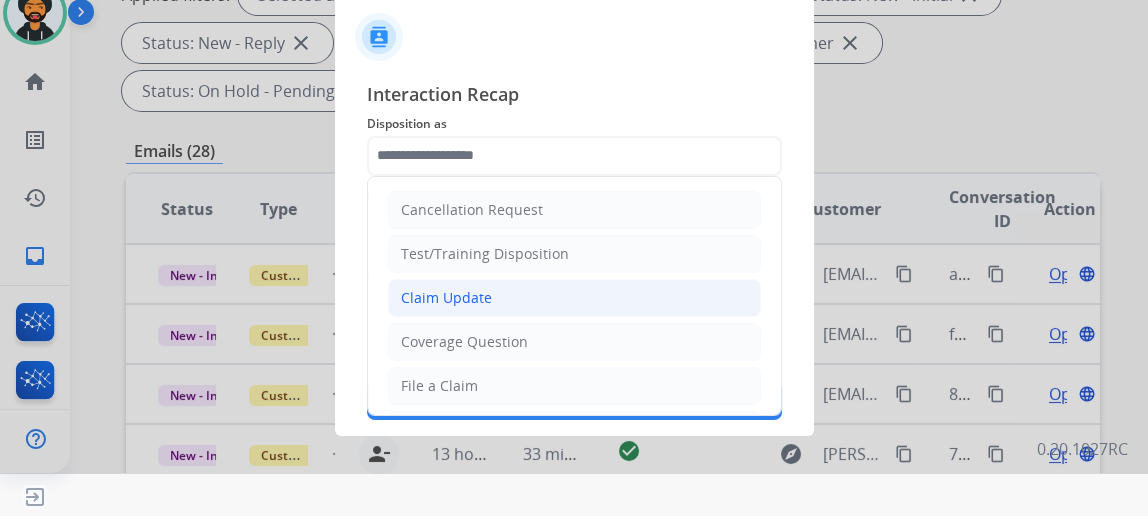 click on "Claim Update" 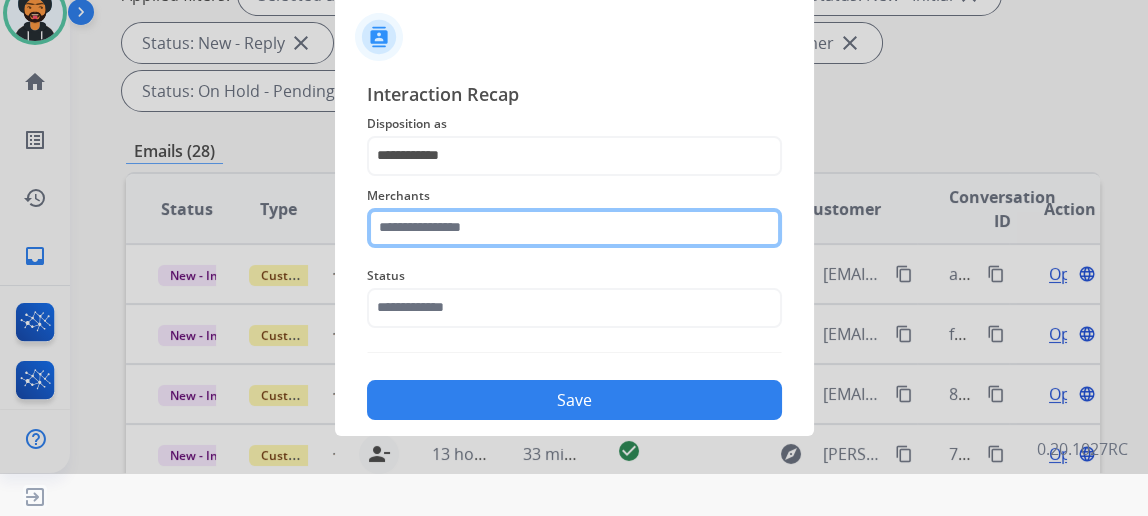 click 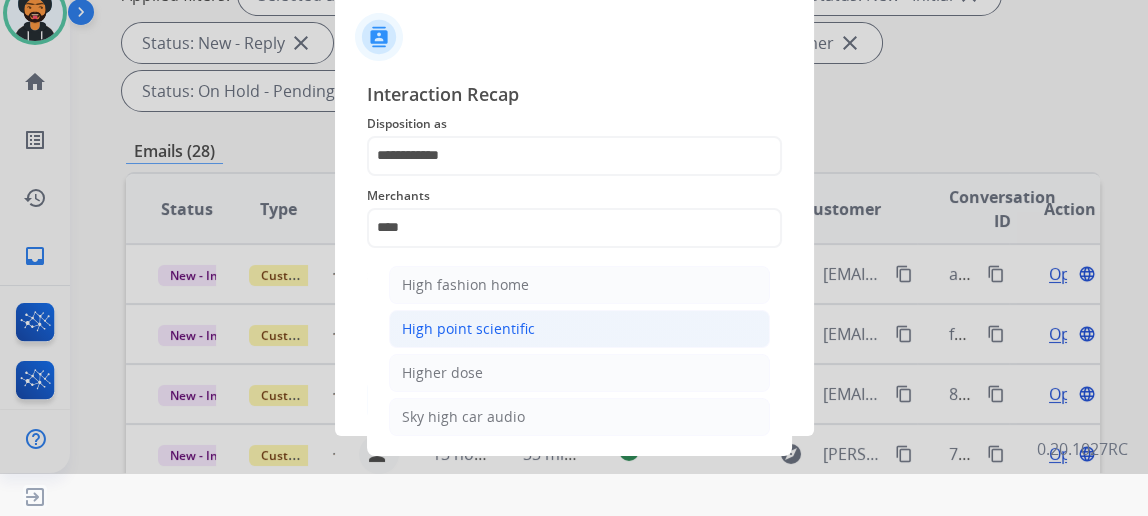 click on "High point scientific" 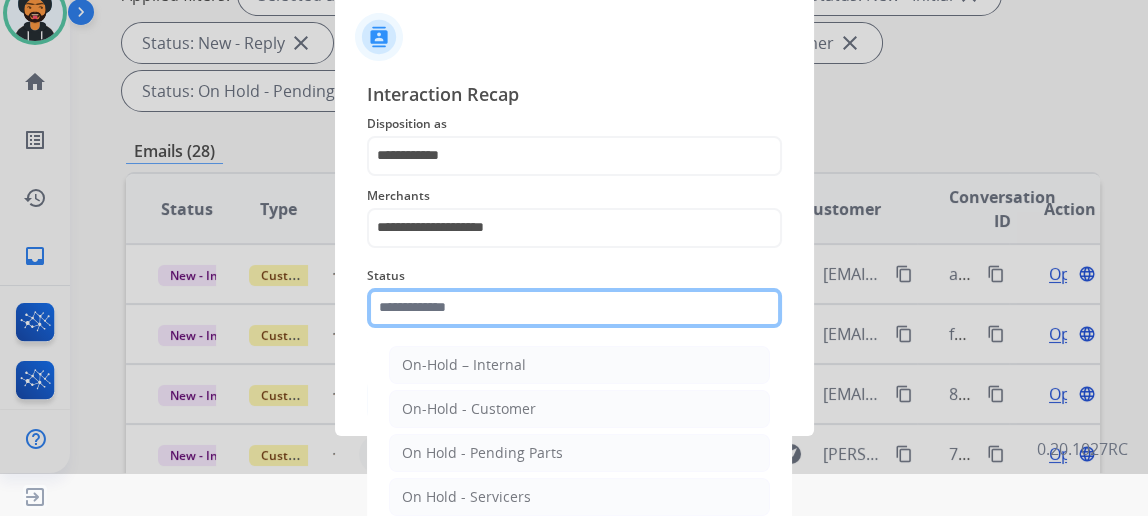 click 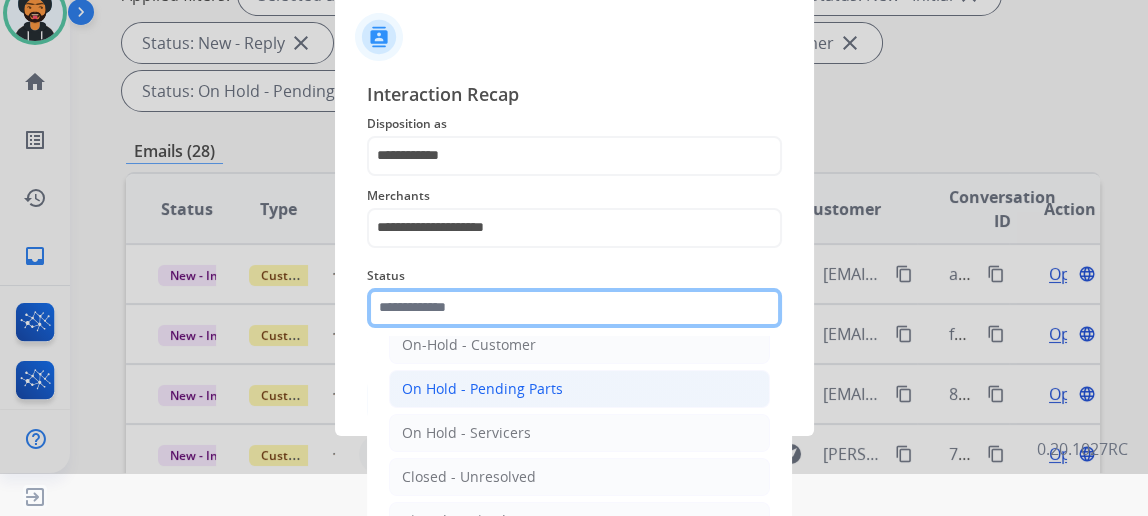 scroll, scrollTop: 112, scrollLeft: 0, axis: vertical 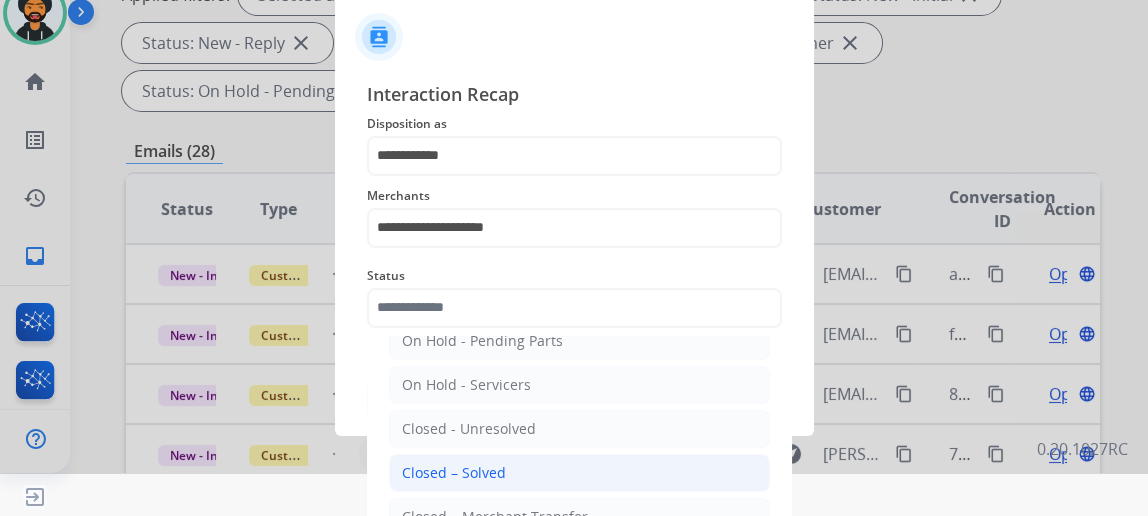click on "Closed – Solved" 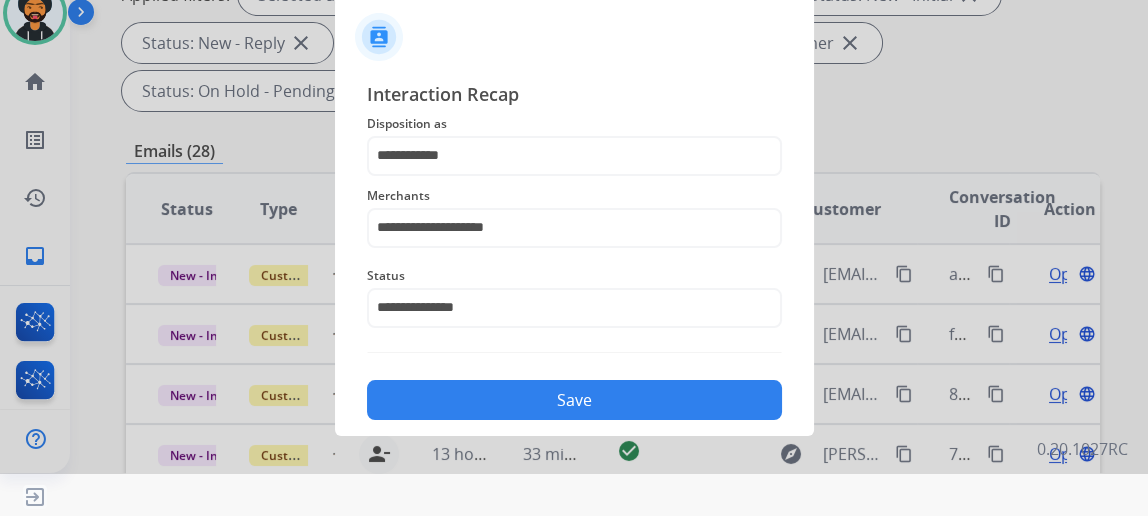 click on "Save" 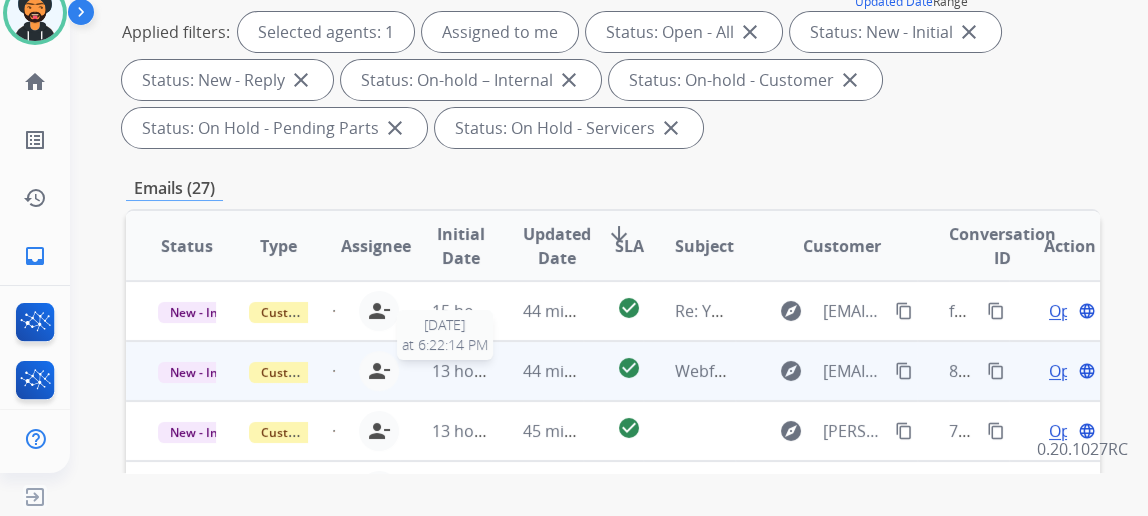scroll, scrollTop: 272, scrollLeft: 0, axis: vertical 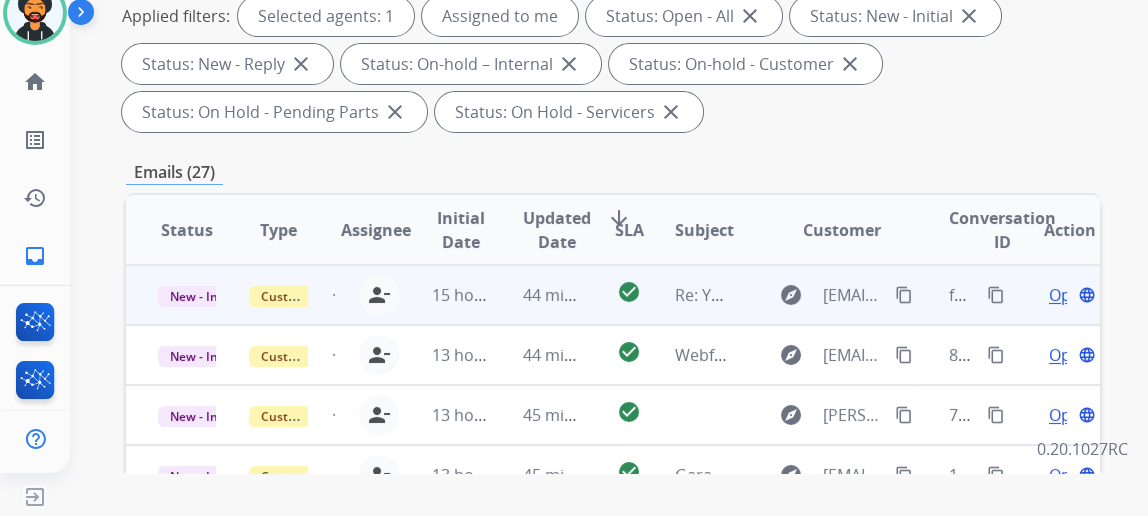 click on "Open" at bounding box center (1069, 295) 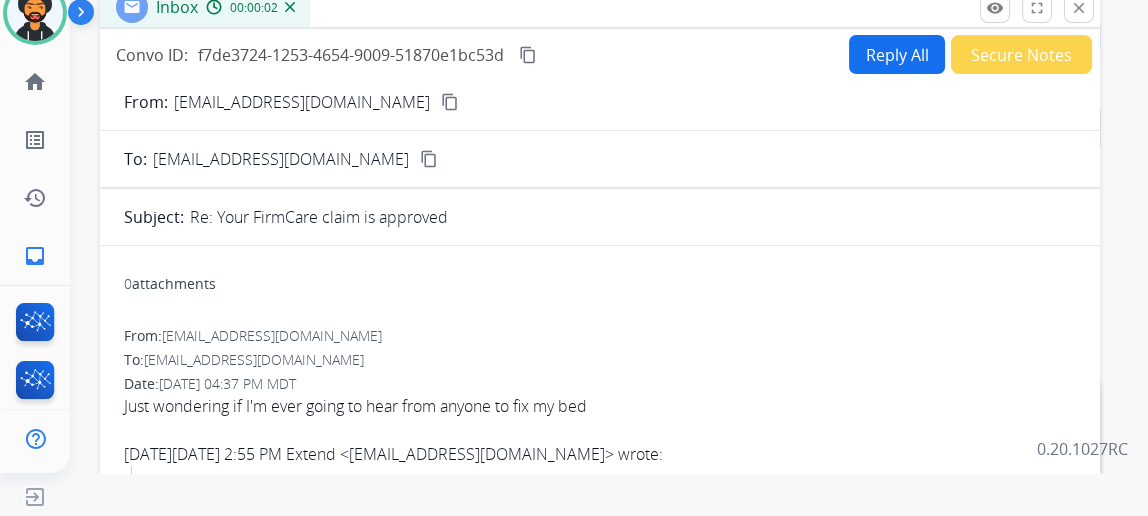 scroll, scrollTop: 90, scrollLeft: 0, axis: vertical 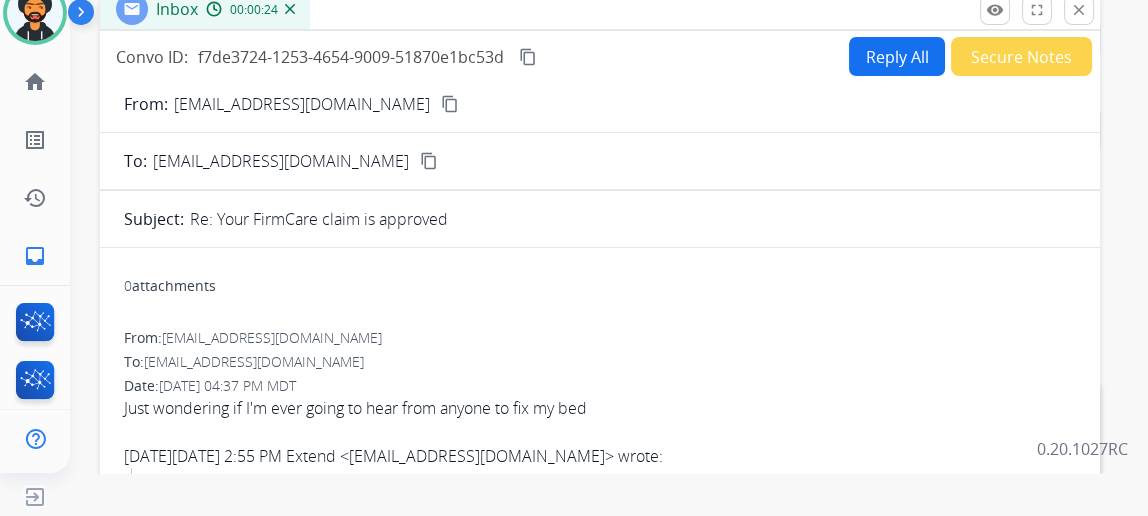 click on "content_copy" at bounding box center [450, 104] 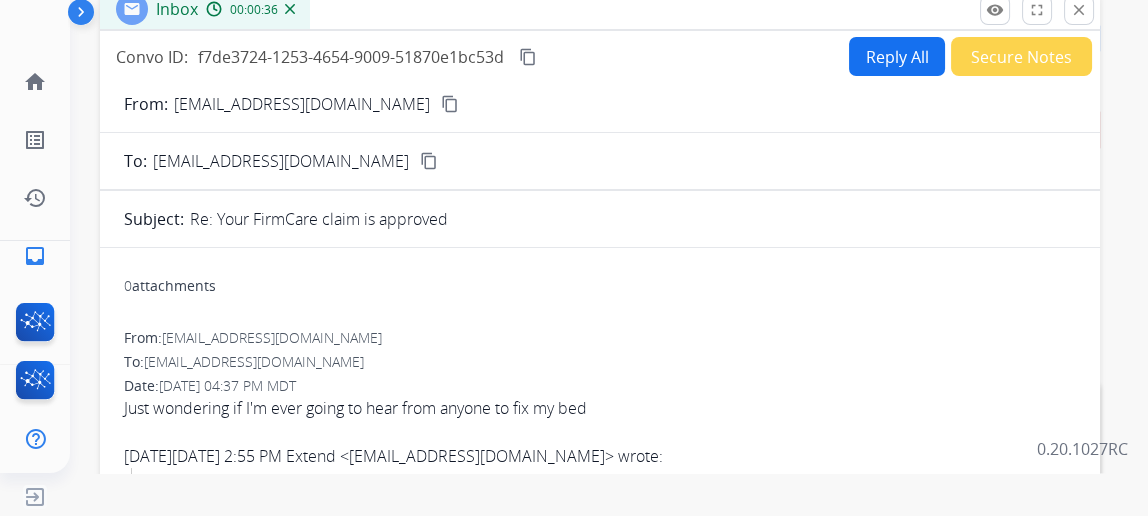 scroll, scrollTop: 69, scrollLeft: 0, axis: vertical 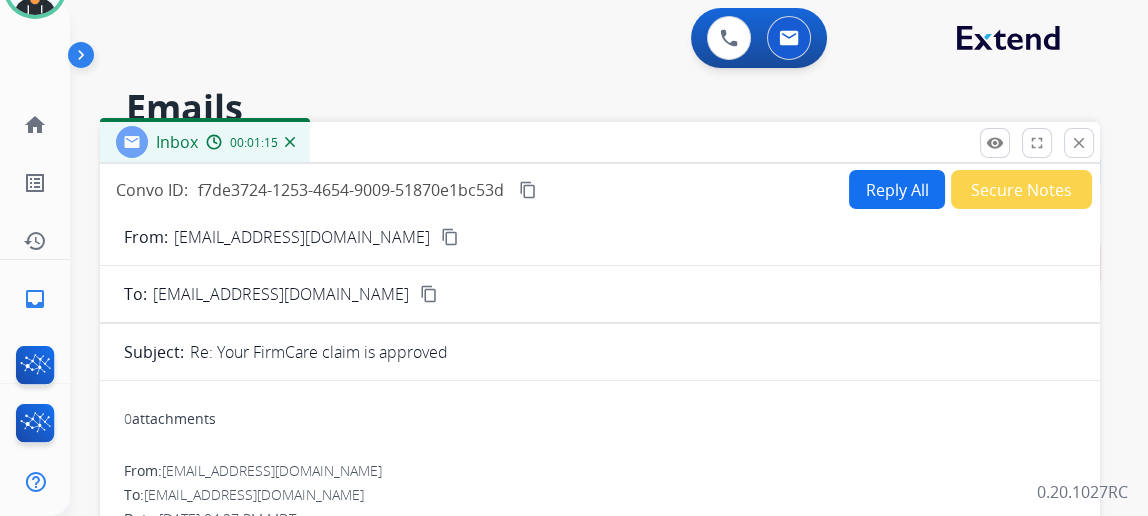 click on "Reply All" at bounding box center [897, 189] 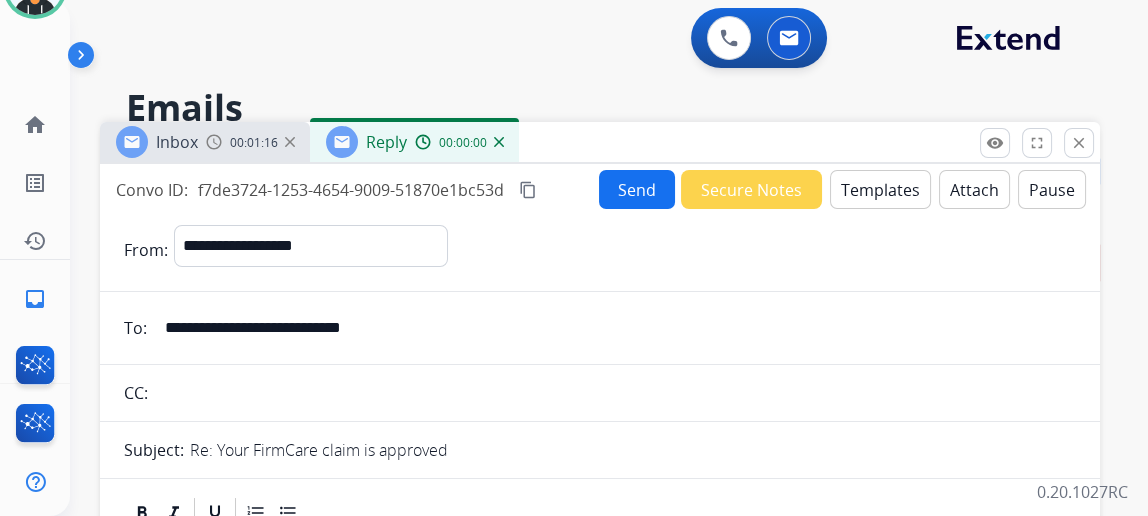click on "Templates" at bounding box center [880, 189] 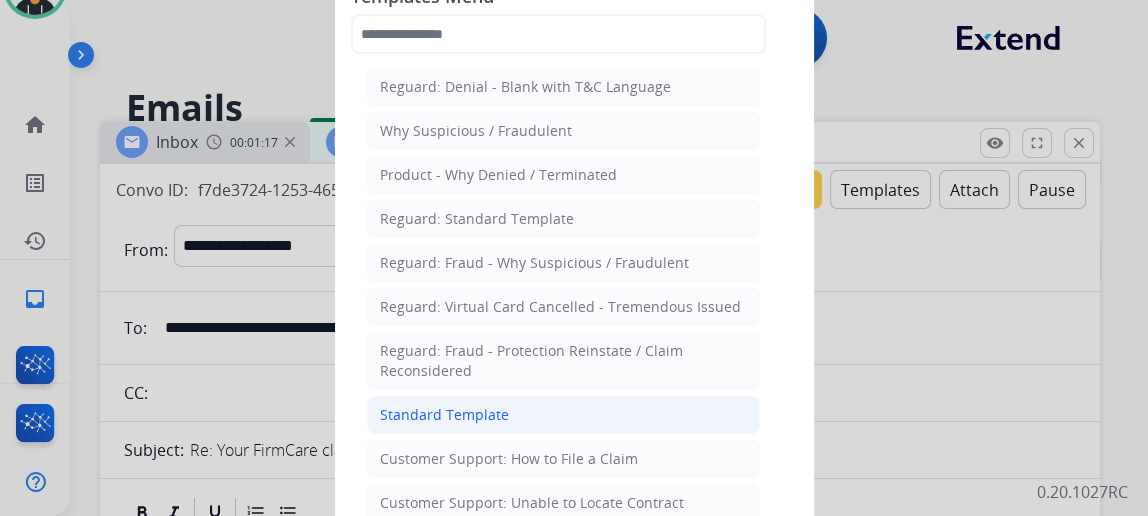 click on "Standard Template" 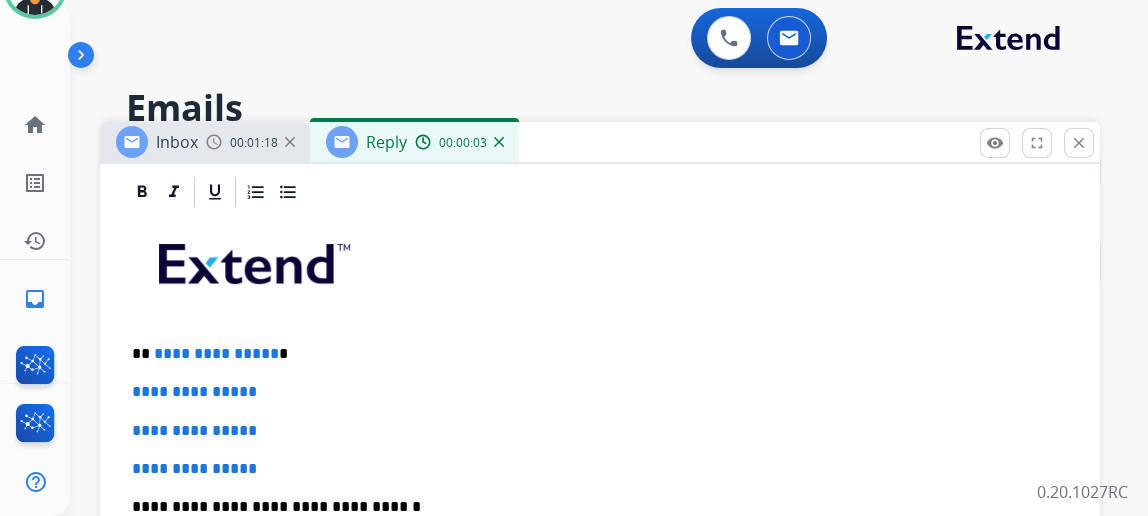 scroll, scrollTop: 454, scrollLeft: 0, axis: vertical 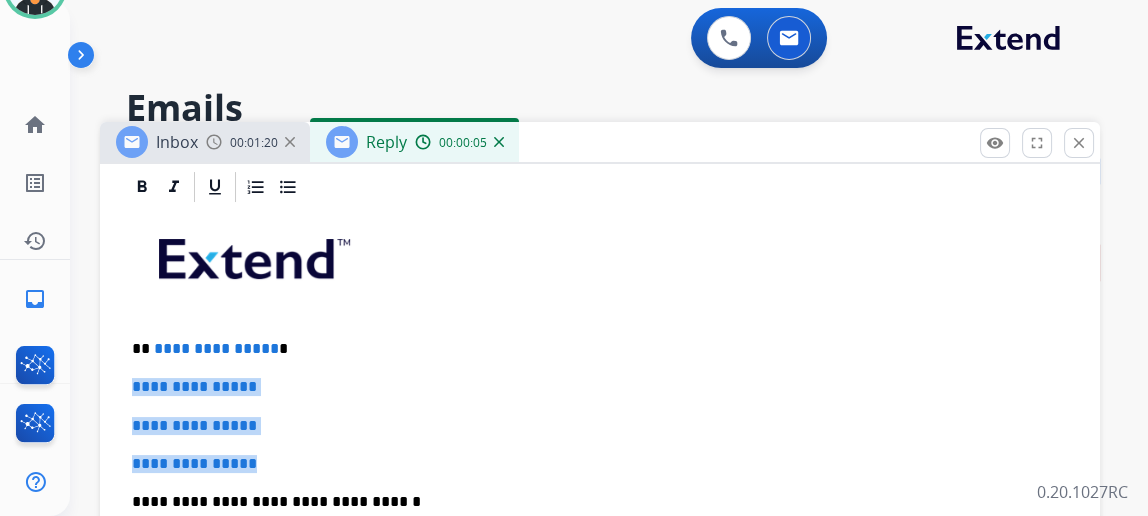 drag, startPoint x: 302, startPoint y: 453, endPoint x: 129, endPoint y: 390, distance: 184.11409 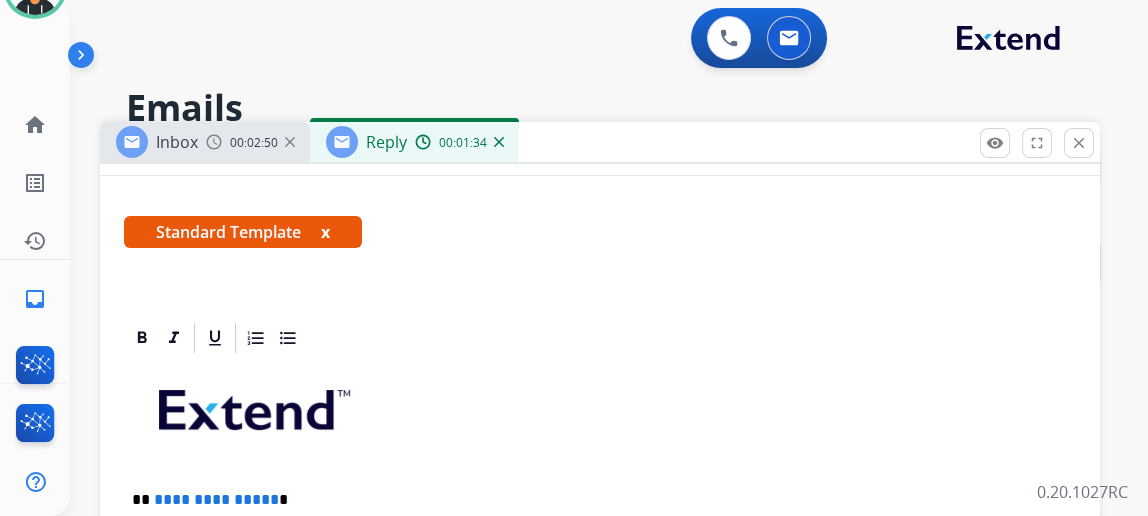 scroll, scrollTop: 363, scrollLeft: 0, axis: vertical 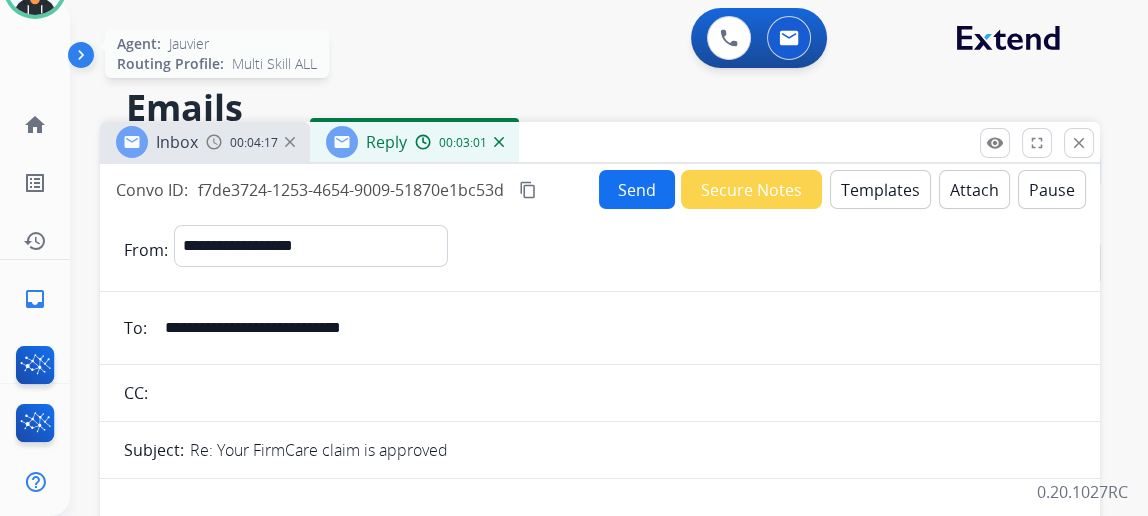 click at bounding box center (35, -13) 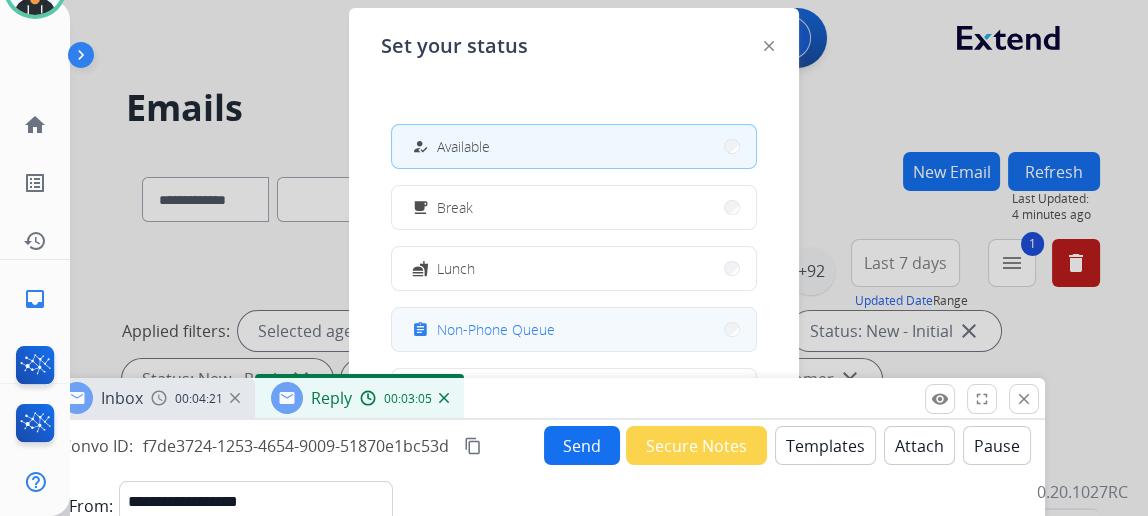 click on "assignment Non-Phone Queue" at bounding box center [481, 330] 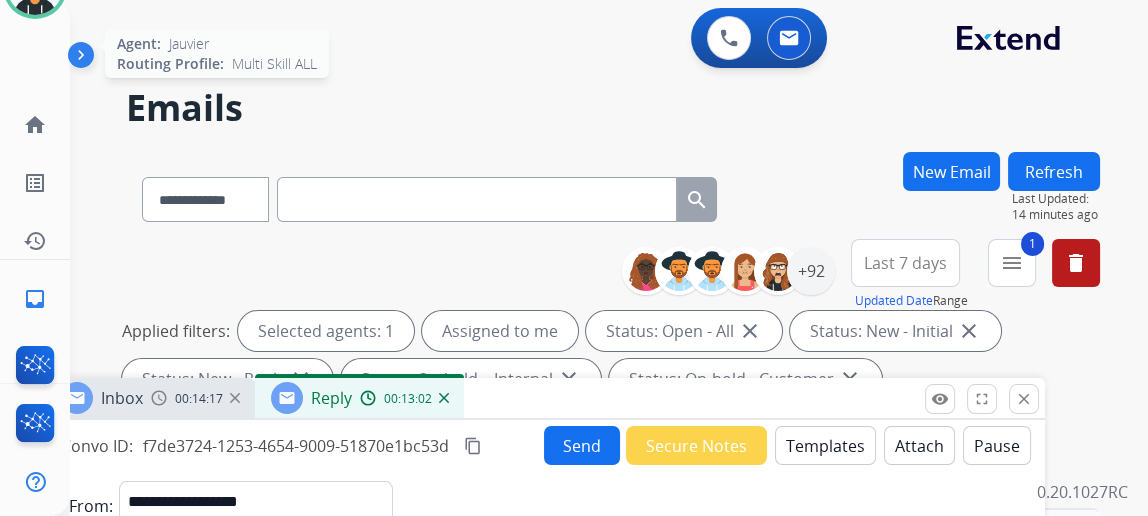 click at bounding box center (35, -13) 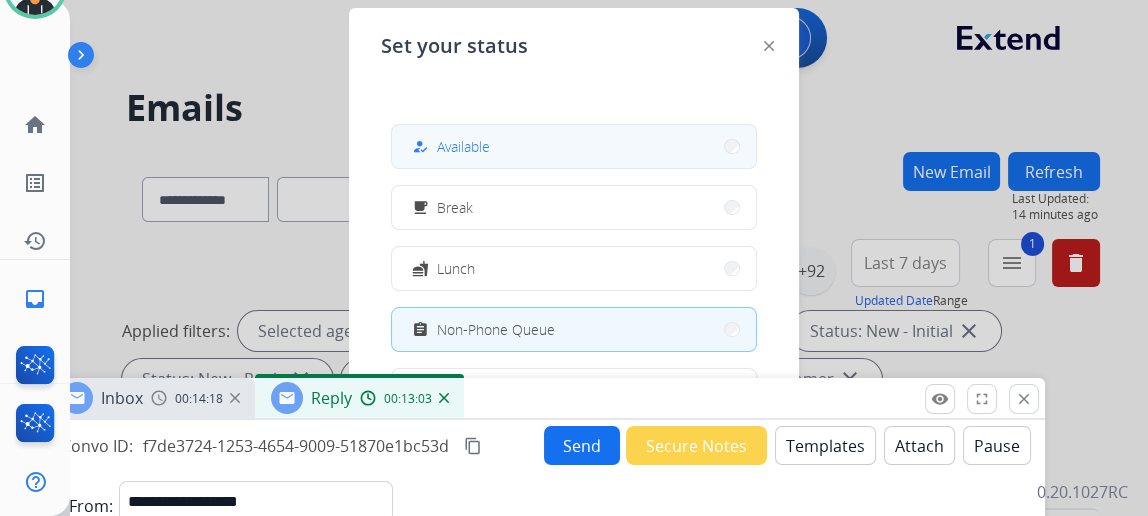 click on "how_to_reg Available" at bounding box center [574, 146] 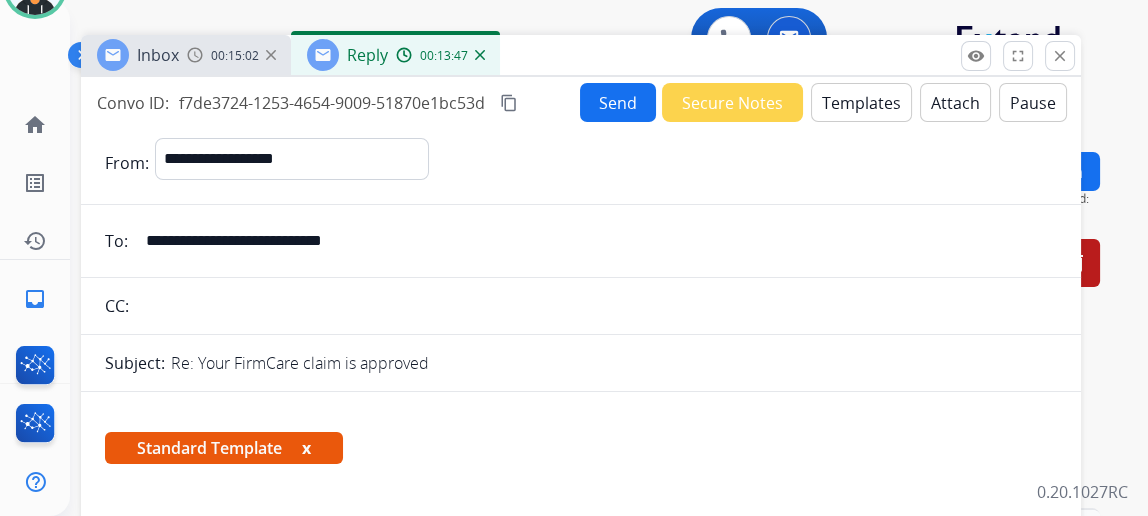 drag, startPoint x: 527, startPoint y: 395, endPoint x: 490, endPoint y: 29, distance: 367.86548 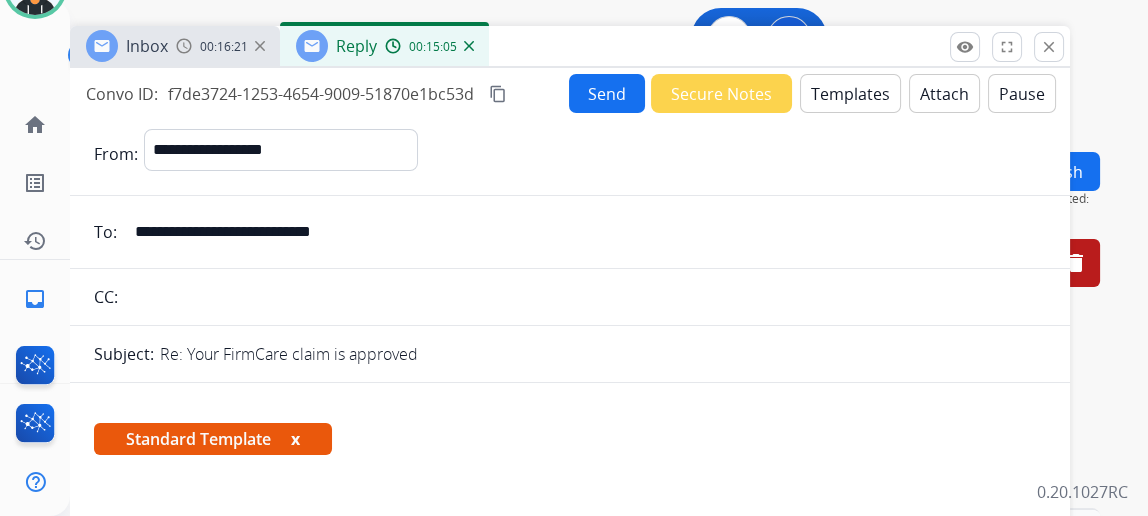 drag, startPoint x: 189, startPoint y: 185, endPoint x: 599, endPoint y: 223, distance: 411.7572 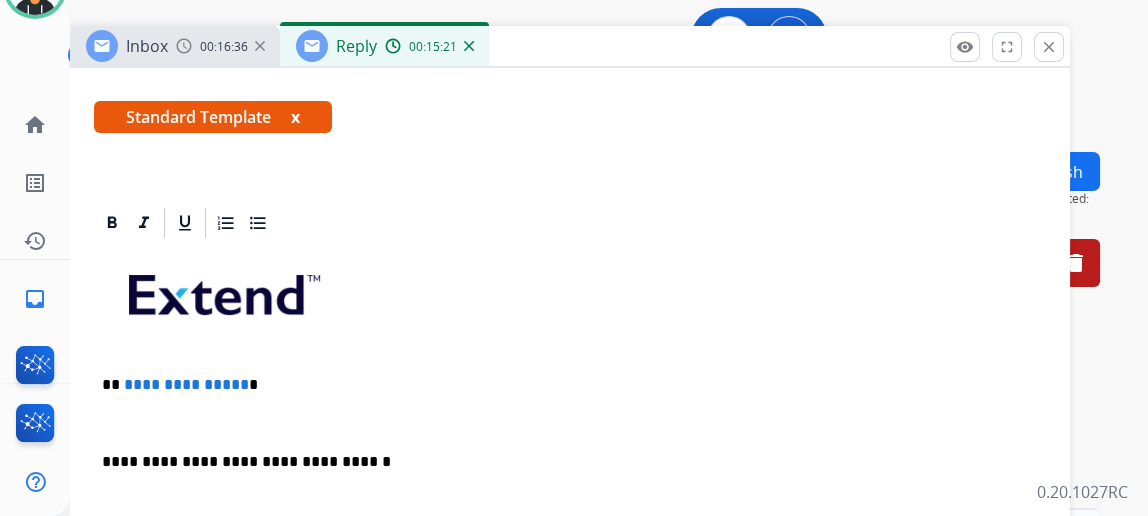scroll, scrollTop: 363, scrollLeft: 0, axis: vertical 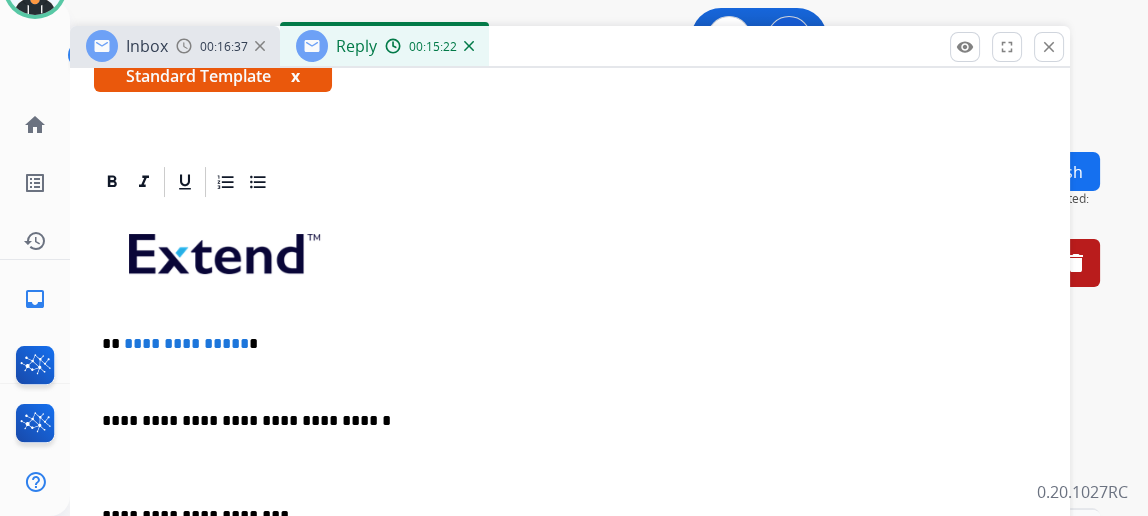 click on "**********" at bounding box center (186, 343) 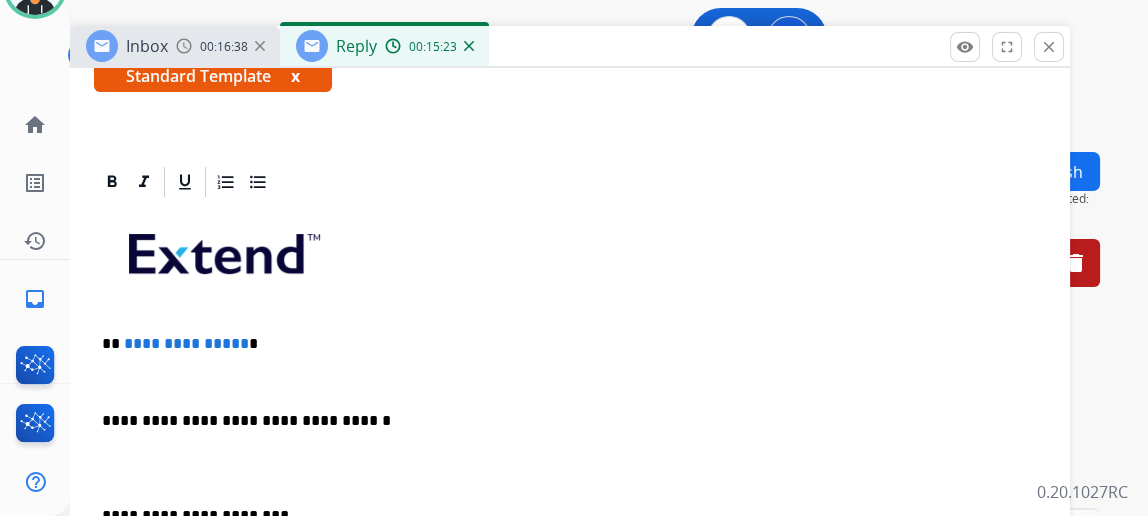 type 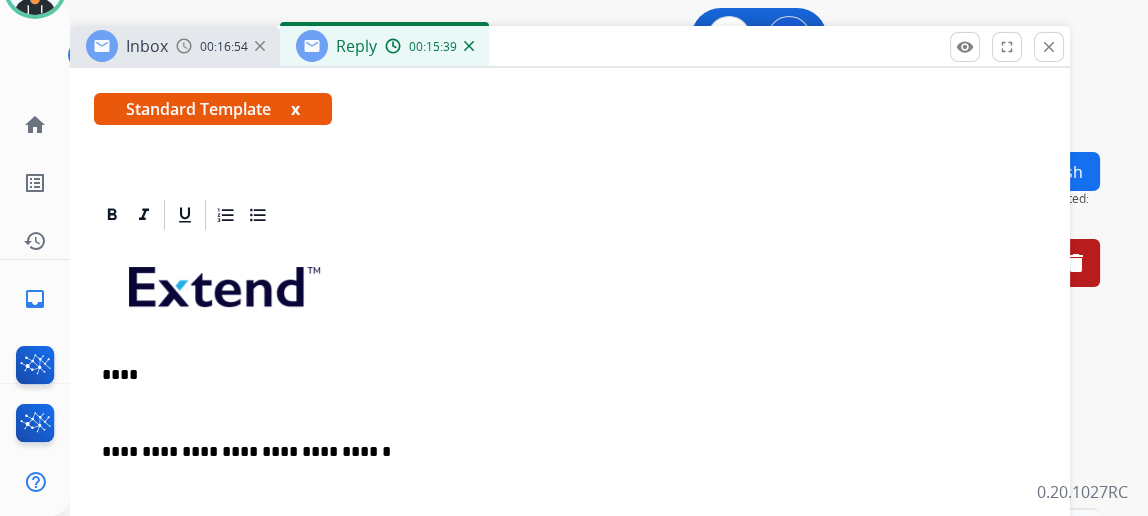 scroll, scrollTop: 454, scrollLeft: 0, axis: vertical 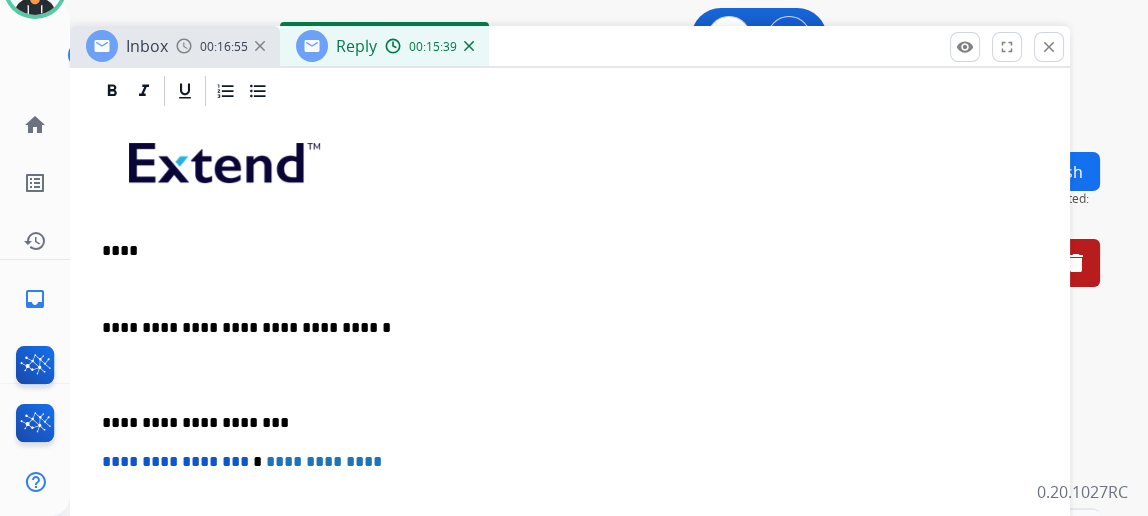 click on "**********" at bounding box center [570, 414] 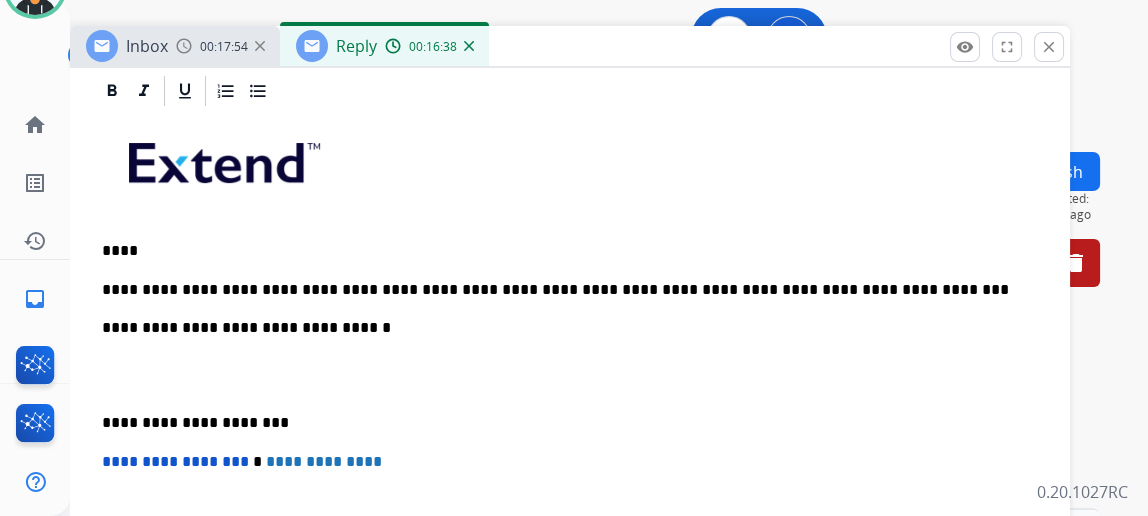 click on "**********" at bounding box center (562, 328) 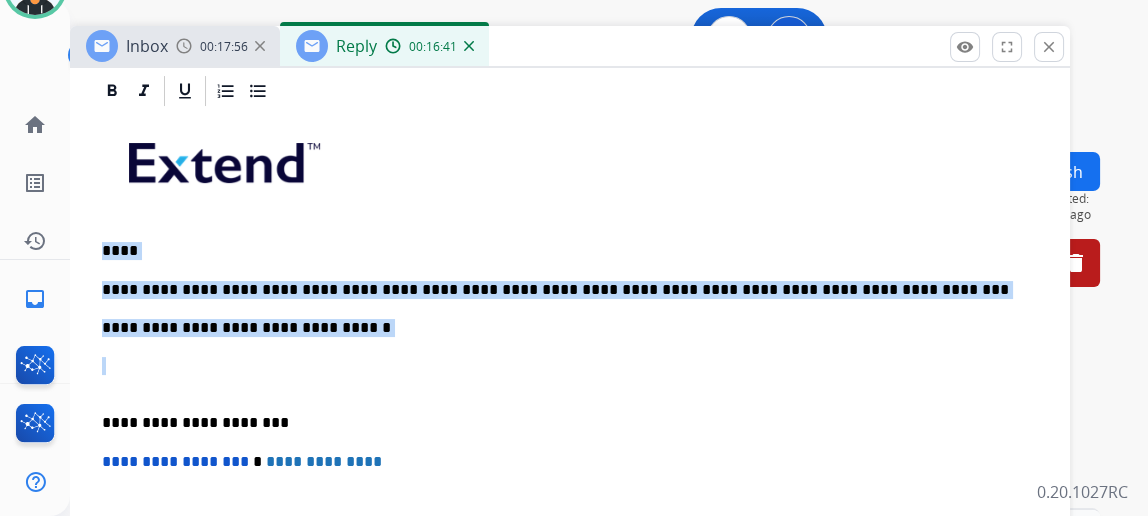 drag, startPoint x: 362, startPoint y: 336, endPoint x: 114, endPoint y: 248, distance: 263.15015 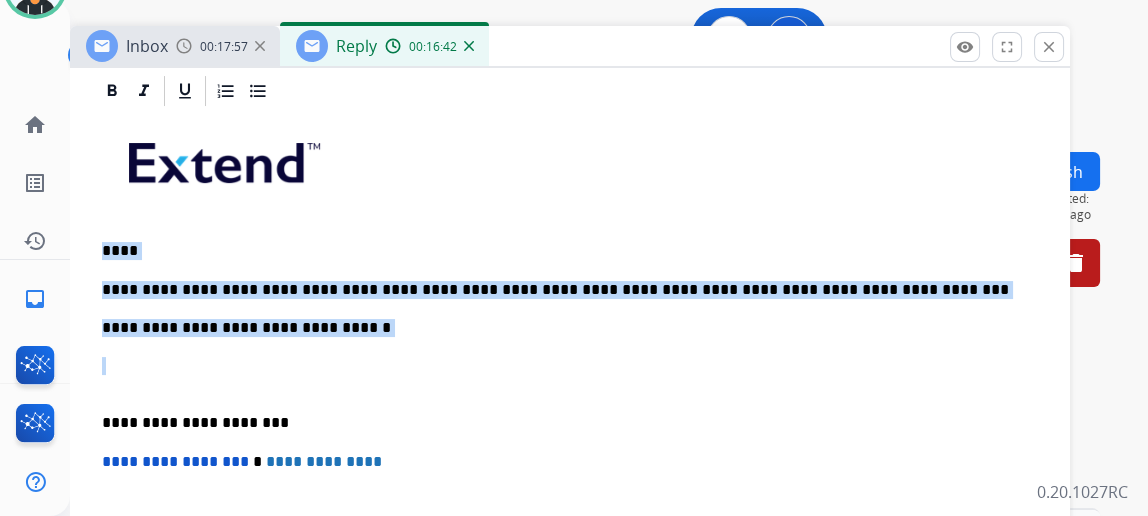 copy on "**********" 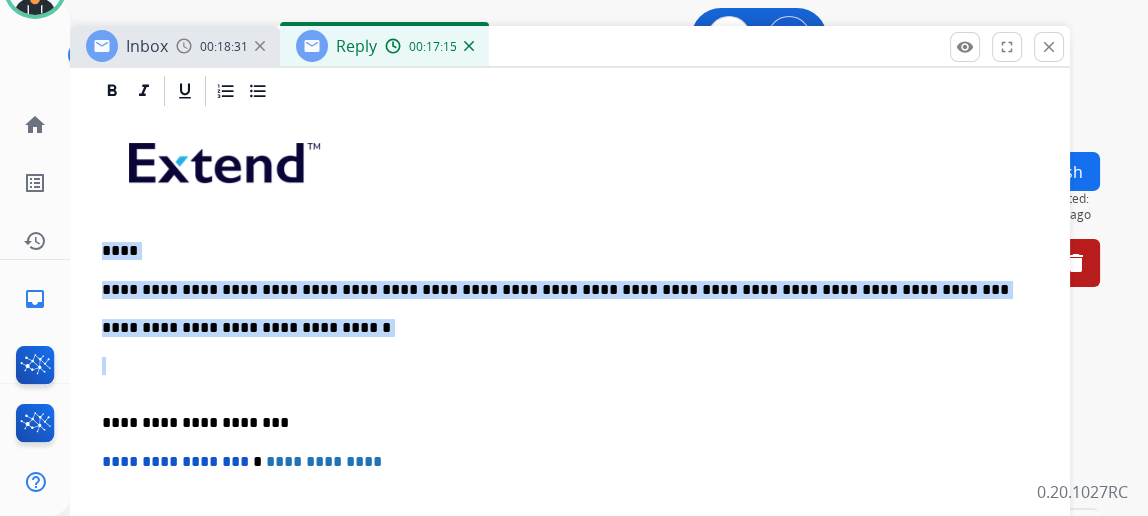 click on "**********" at bounding box center (562, 328) 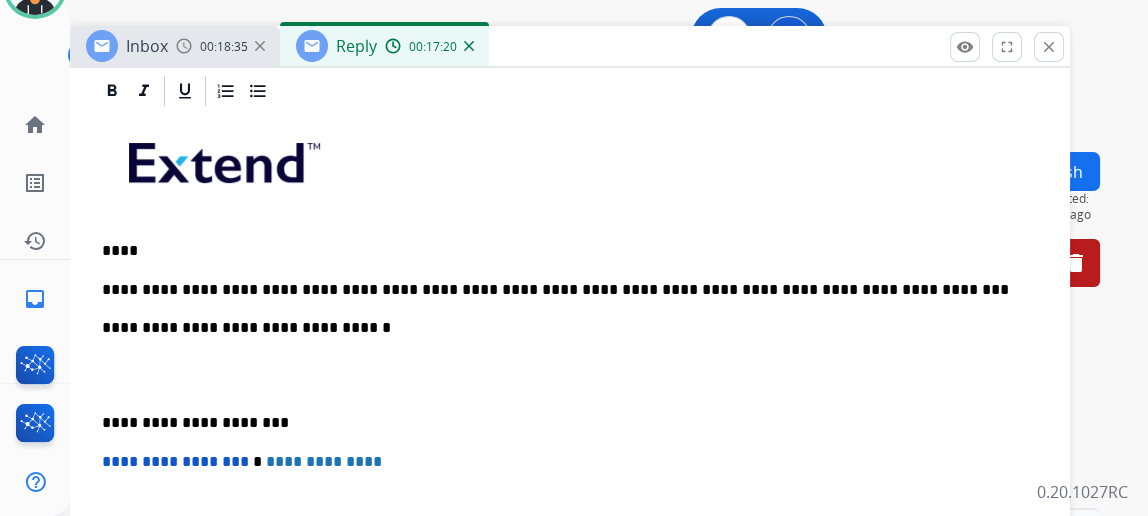 click on "****" at bounding box center (562, 251) 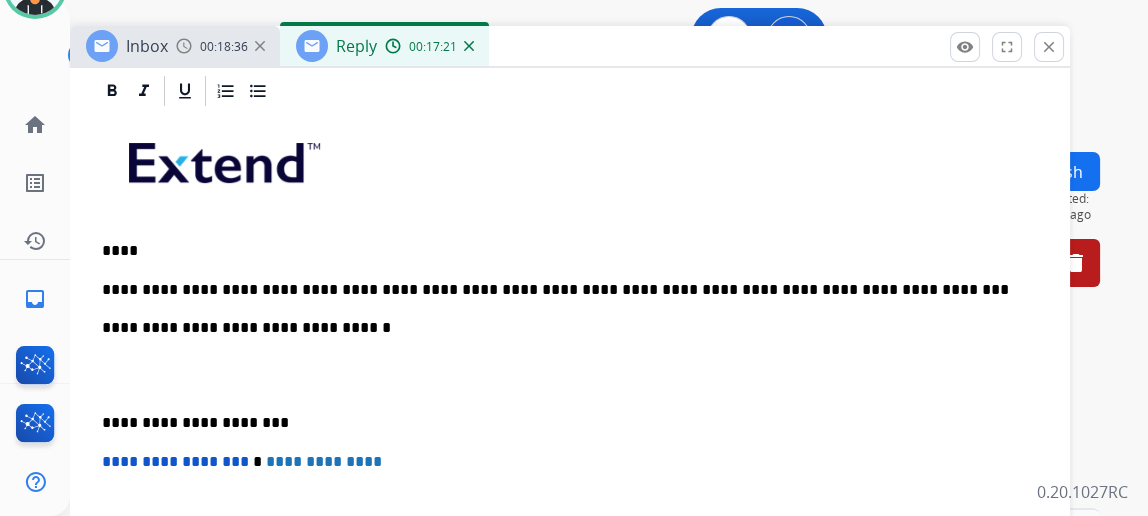 click on "****" at bounding box center [562, 251] 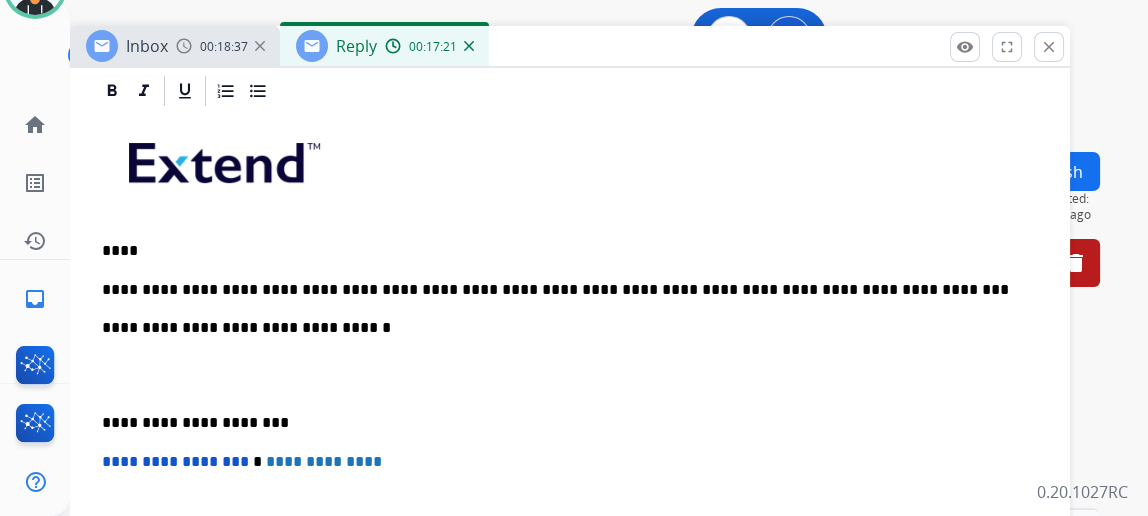 click on "****" at bounding box center [562, 251] 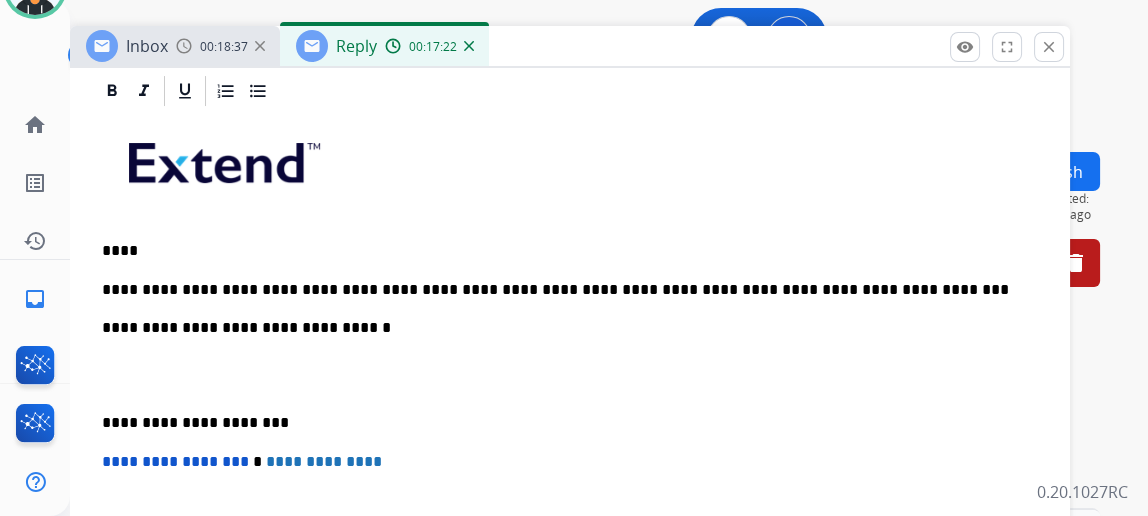 click on "****" at bounding box center (562, 251) 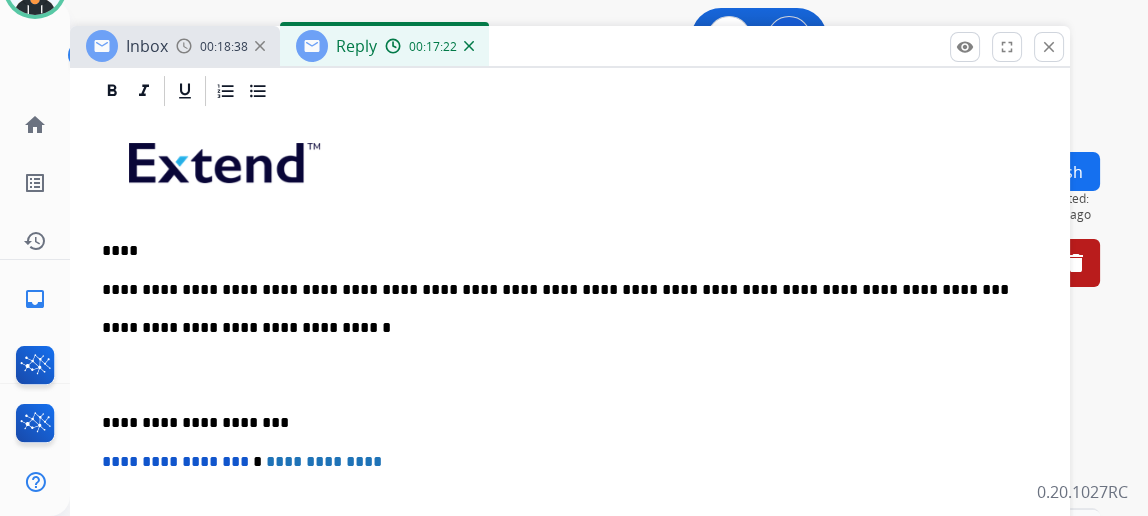 click on "****" at bounding box center [562, 251] 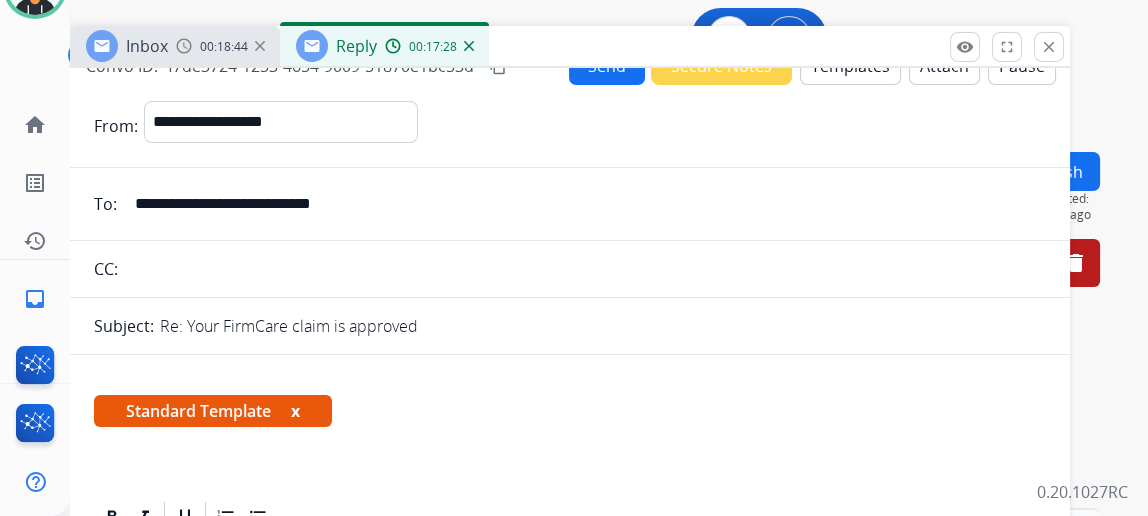 scroll, scrollTop: 0, scrollLeft: 0, axis: both 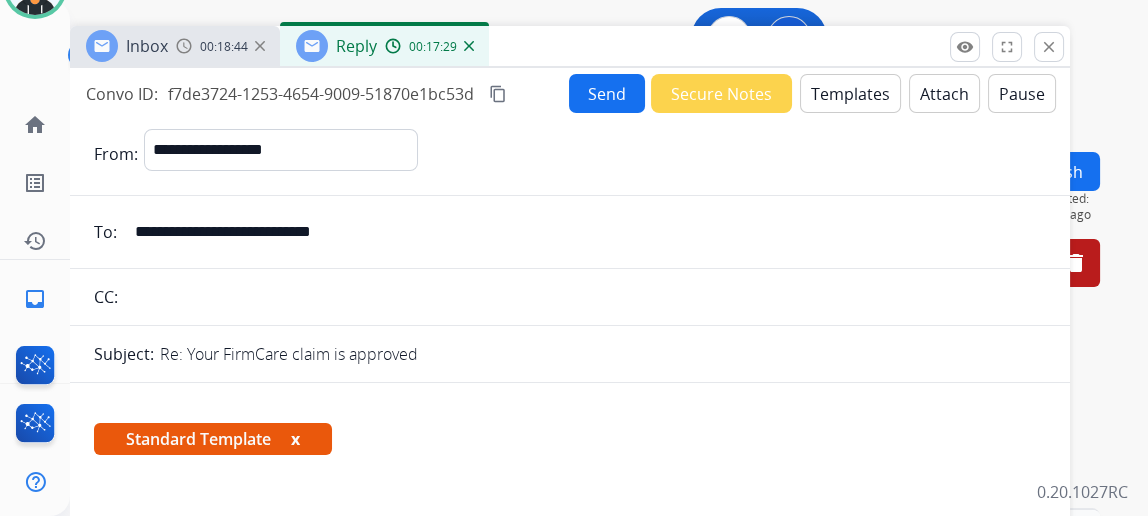 click on "Send" at bounding box center [607, 93] 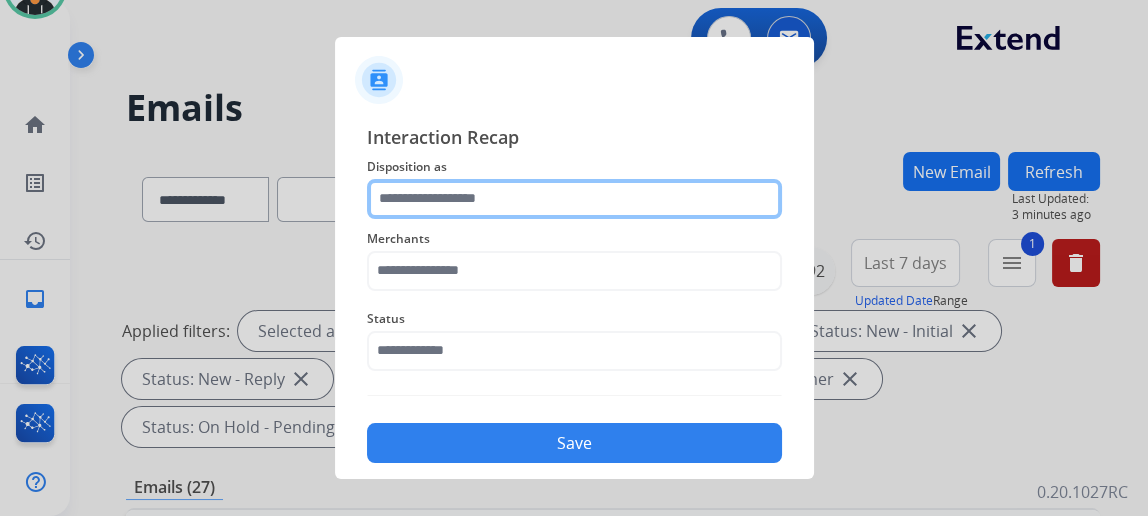 click 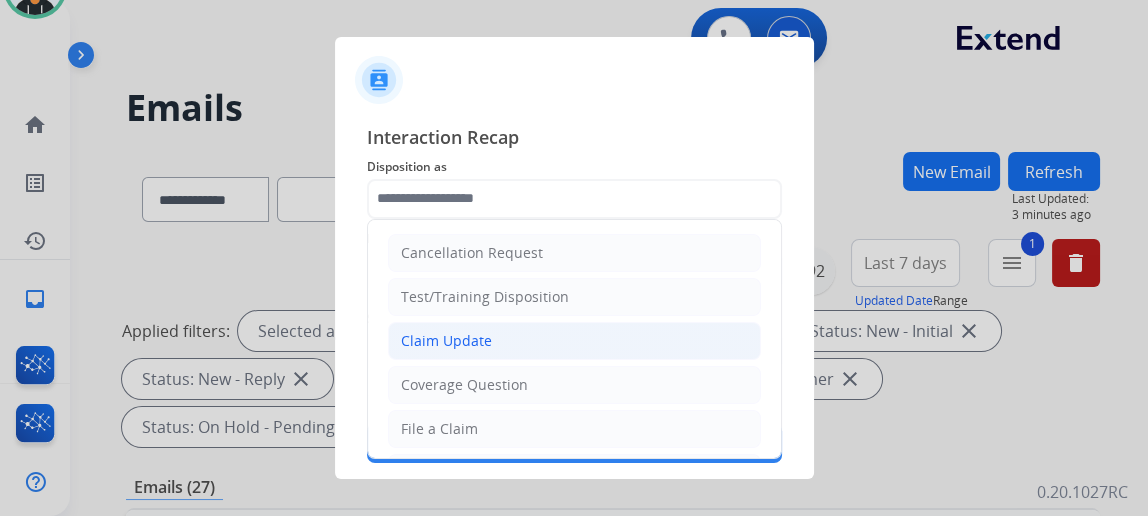 click on "Claim Update" 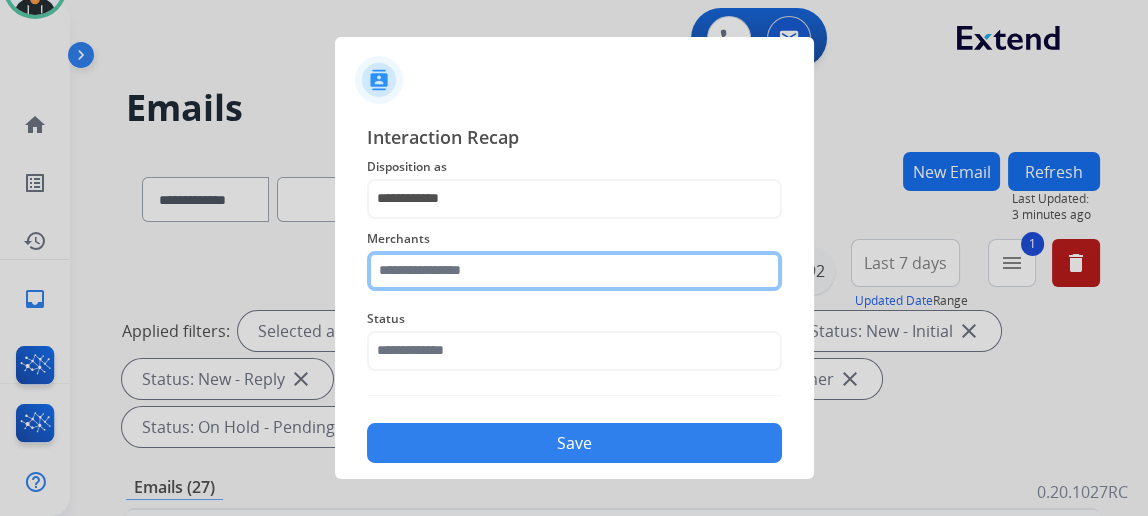 click 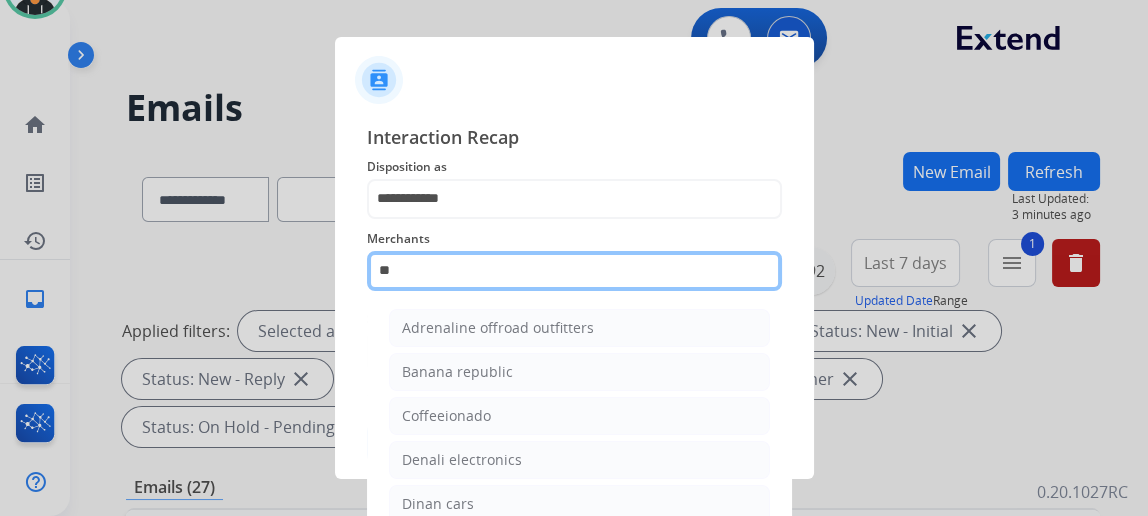 type on "*" 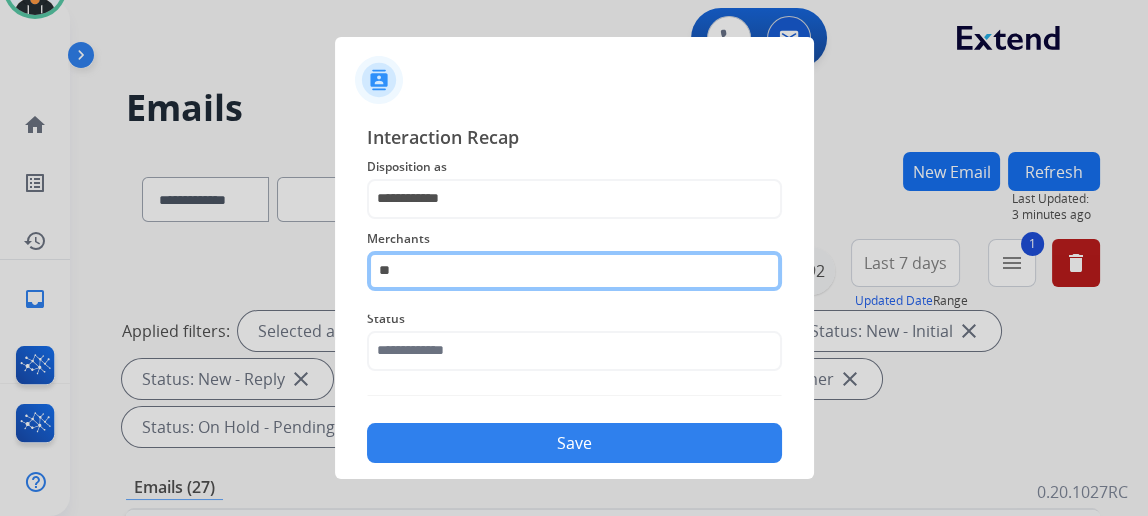 type on "*" 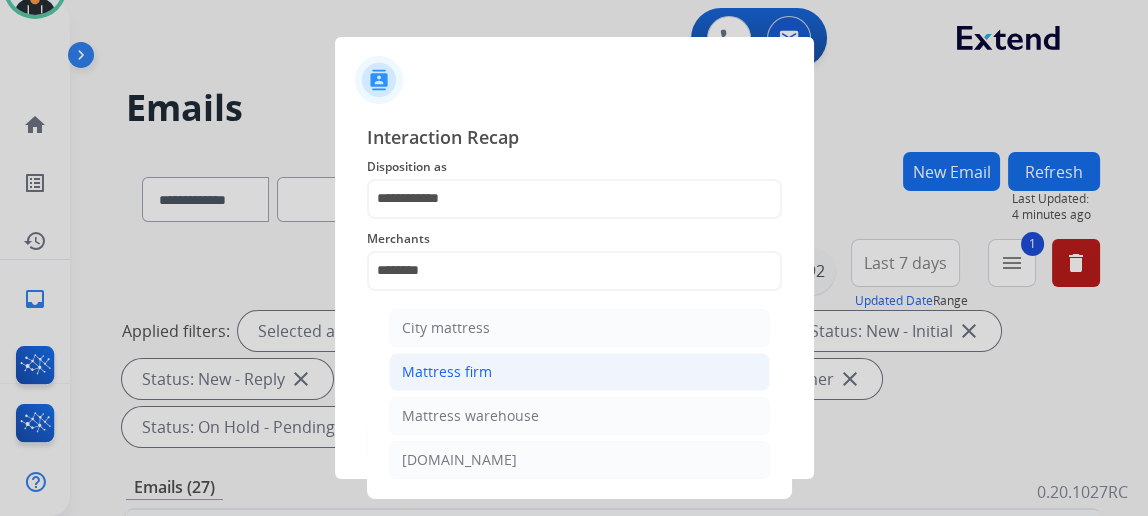click on "Mattress firm" 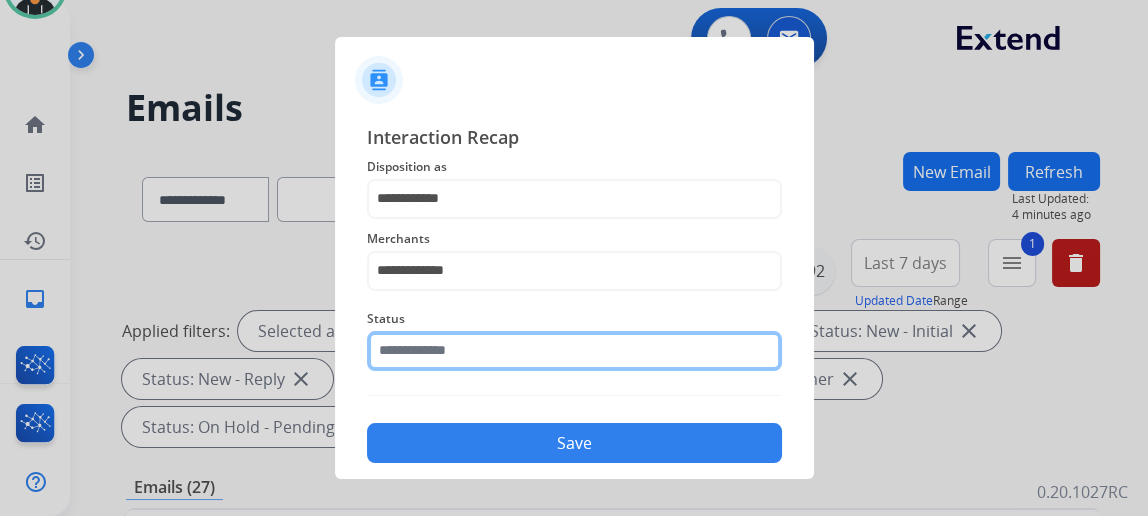 click 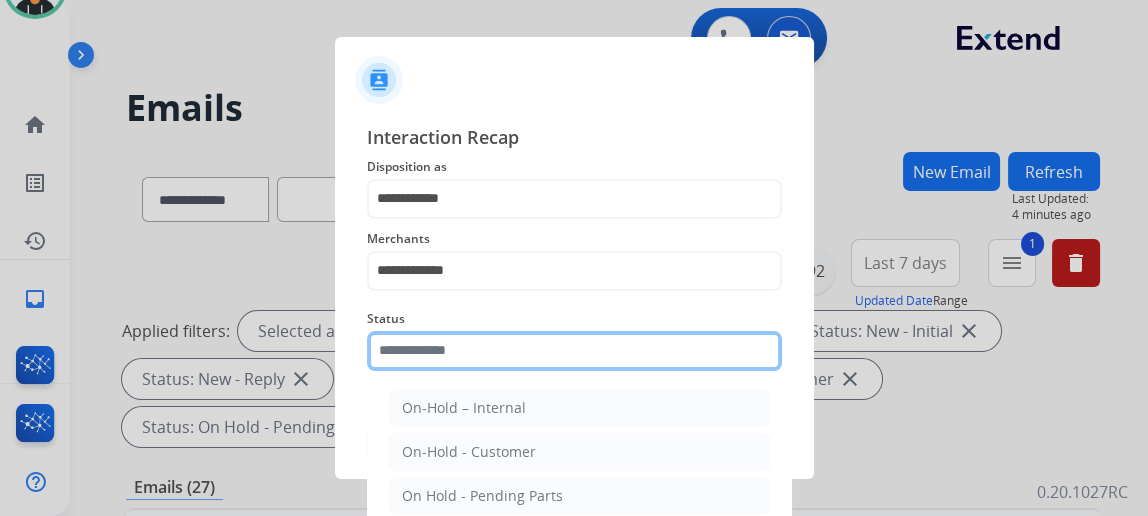 scroll, scrollTop: 112, scrollLeft: 0, axis: vertical 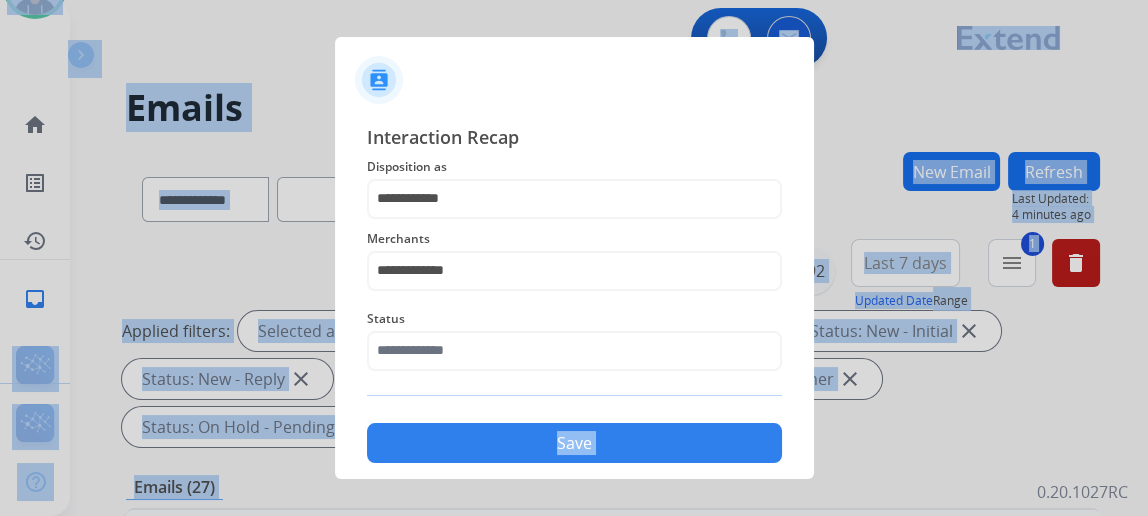 drag, startPoint x: 506, startPoint y: 462, endPoint x: 515, endPoint y: 517, distance: 55.7315 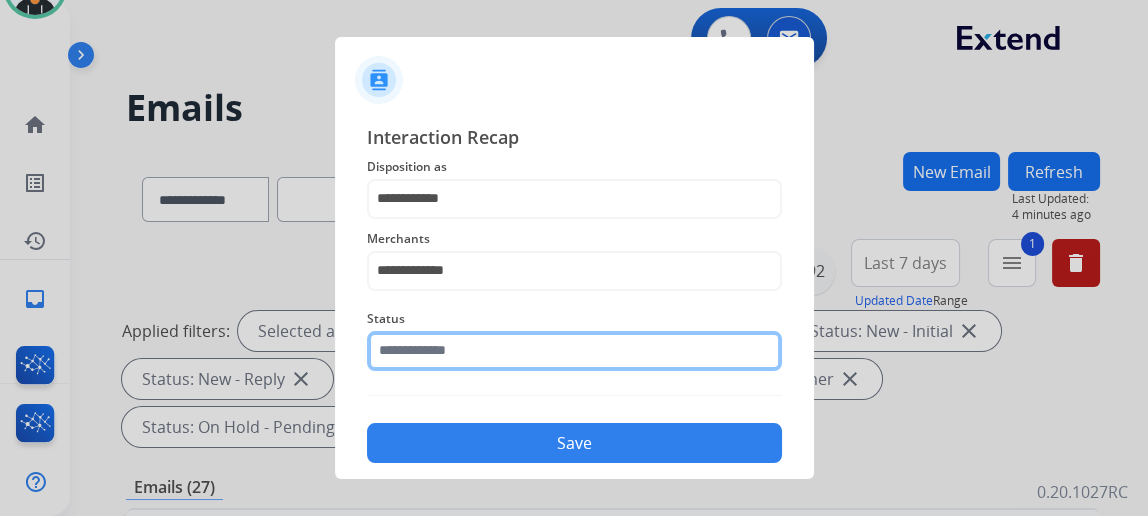 click 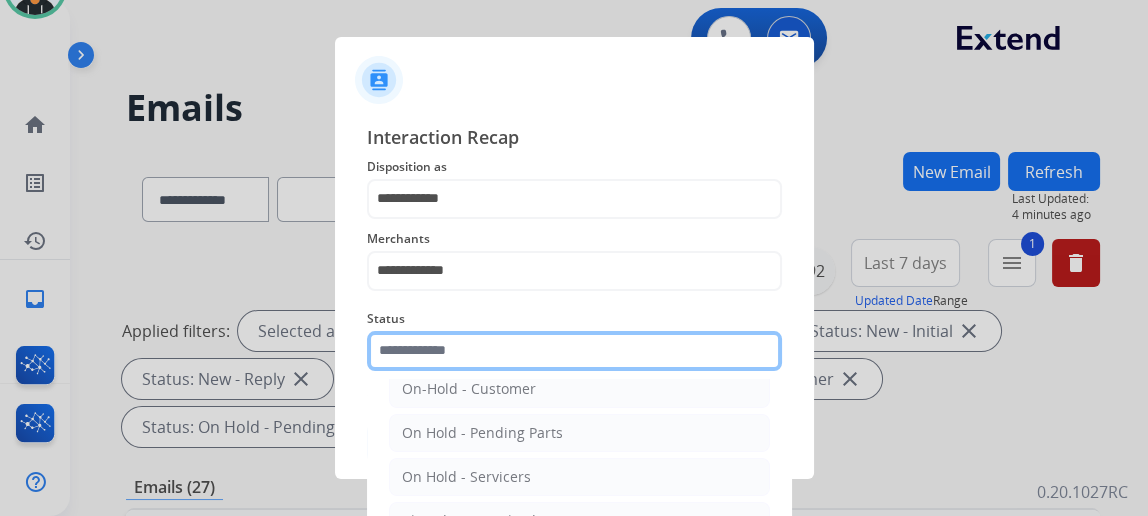 scroll, scrollTop: 112, scrollLeft: 0, axis: vertical 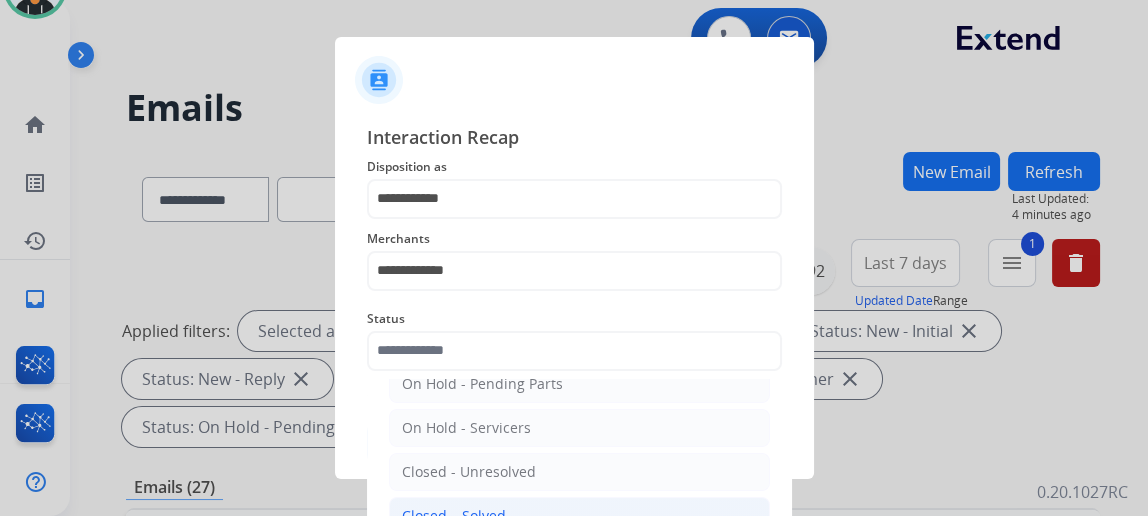 click on "Closed – Solved" 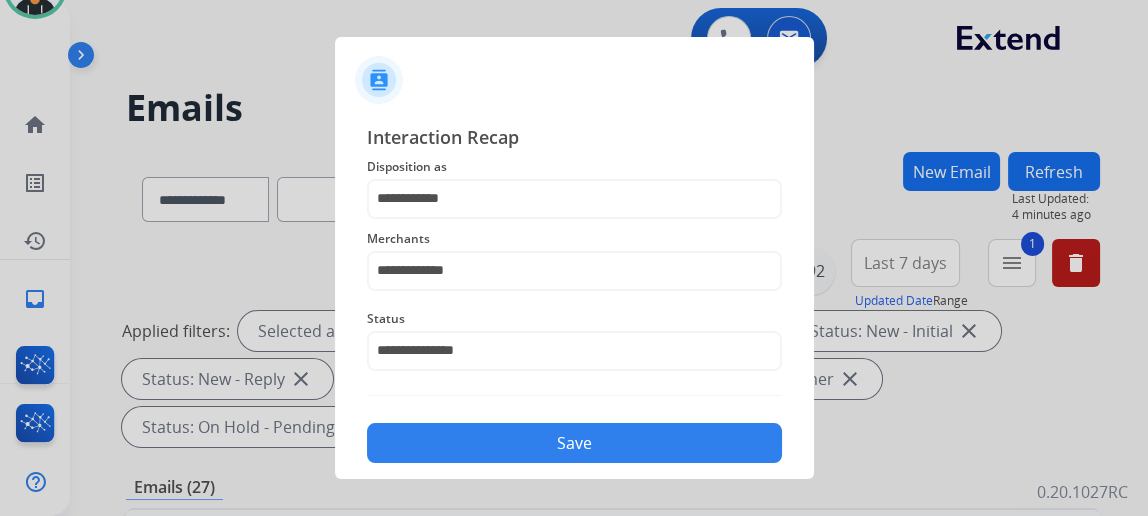 click on "Save" 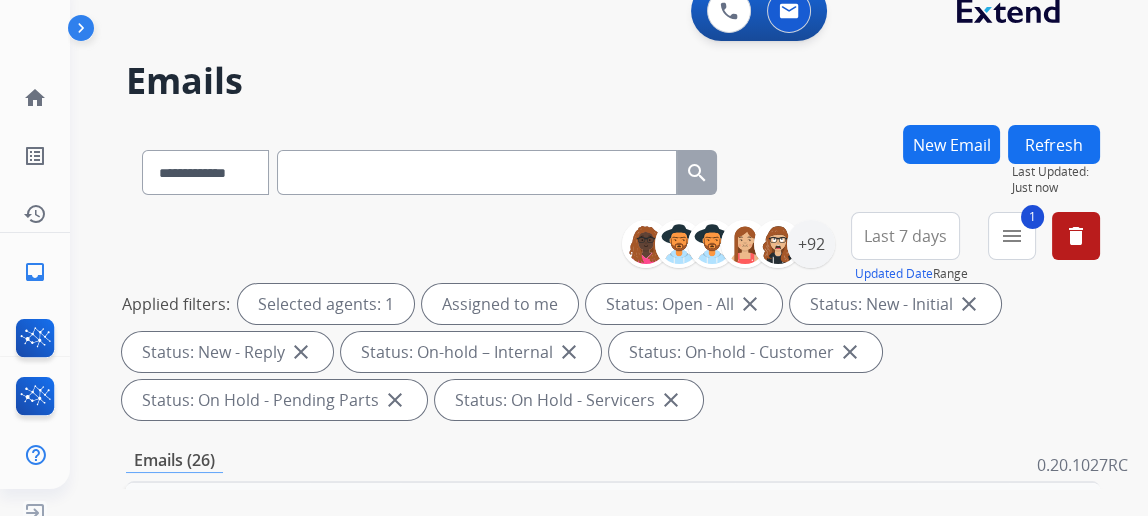scroll, scrollTop: 43, scrollLeft: 0, axis: vertical 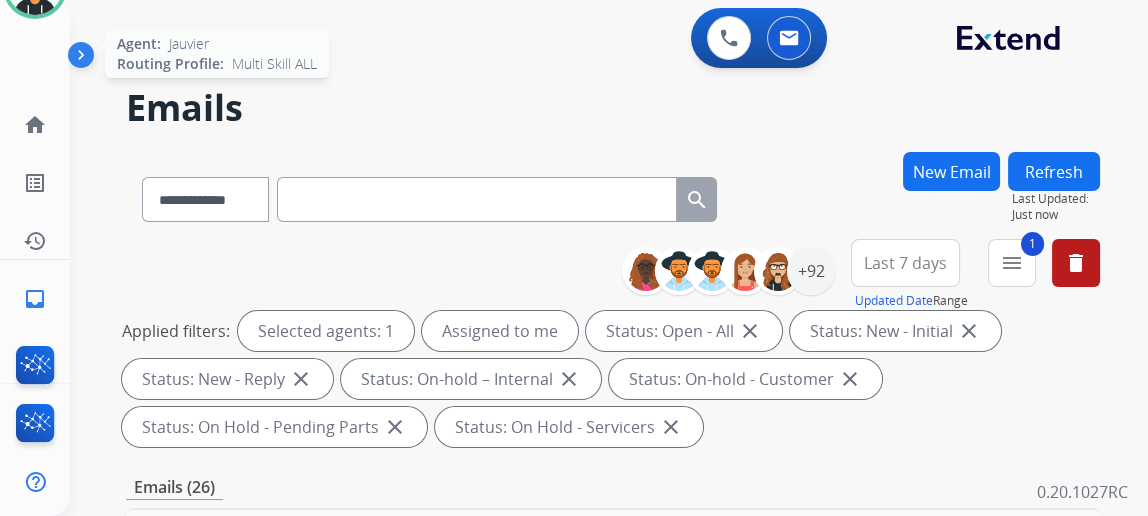 click at bounding box center [35, -13] 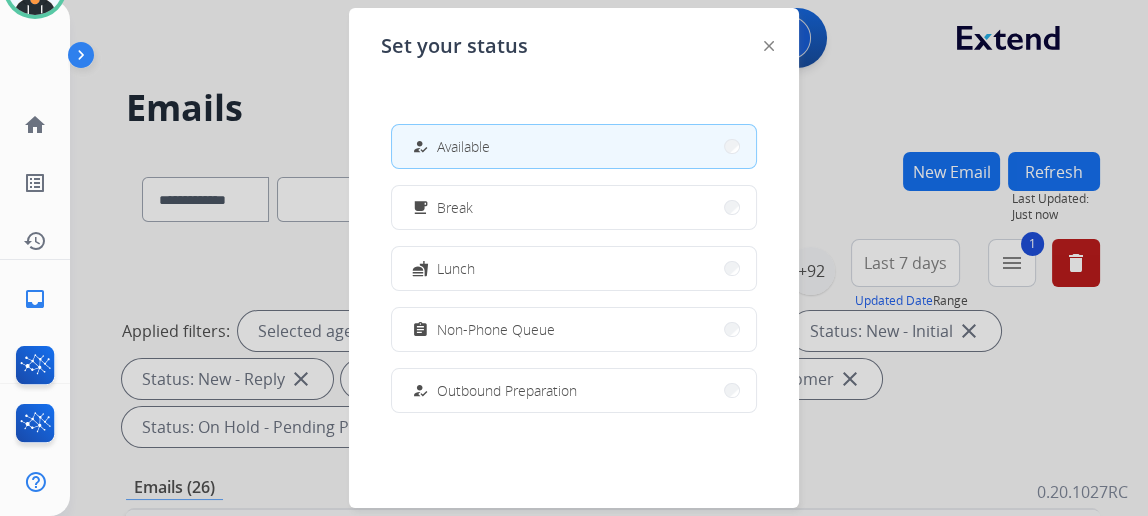 click on "how_to_reg Available" at bounding box center (574, 146) 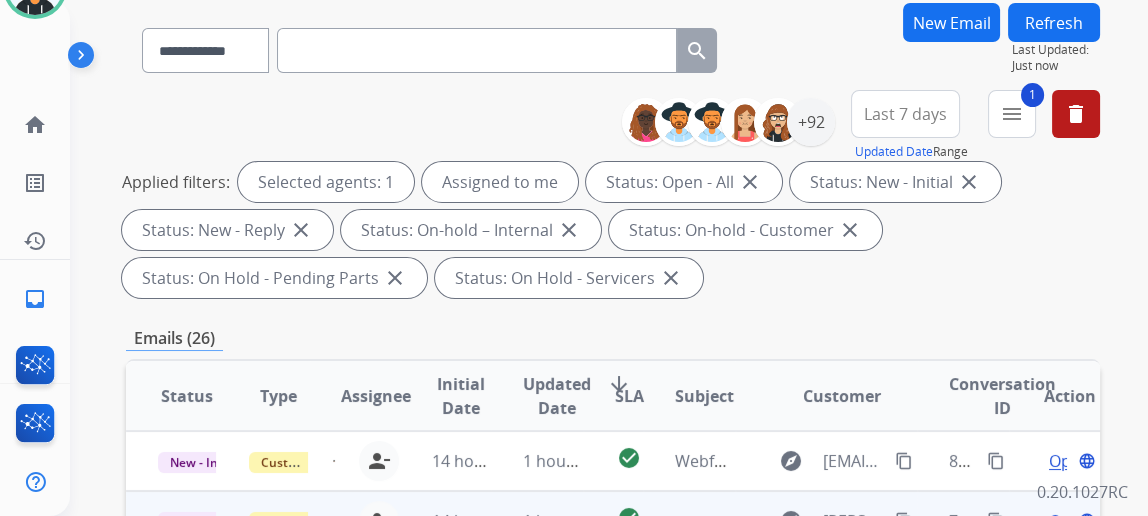 scroll, scrollTop: 272, scrollLeft: 0, axis: vertical 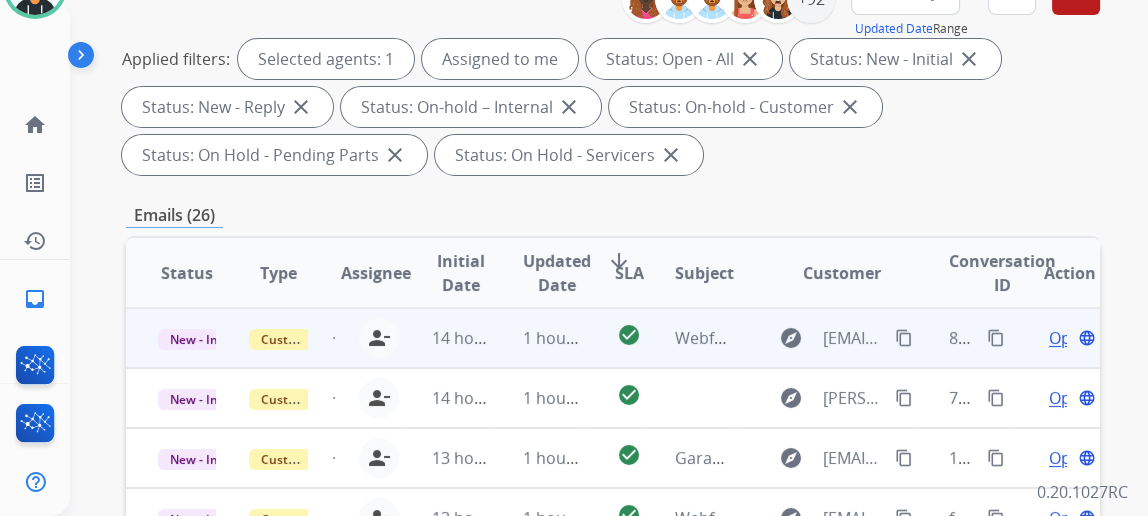 click on "Open language" at bounding box center (1070, 338) 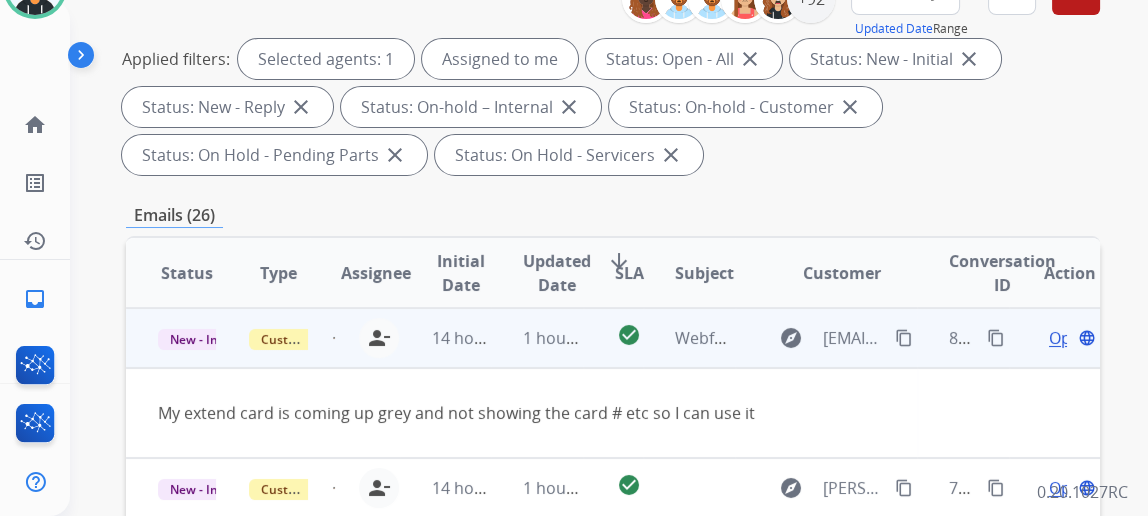 click on "Open" at bounding box center [1069, 338] 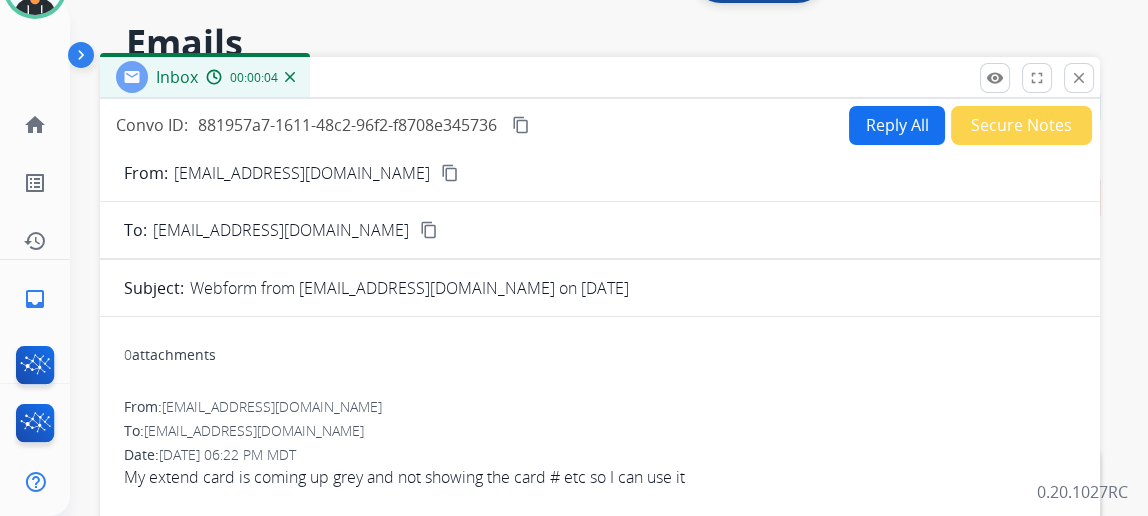 scroll, scrollTop: 0, scrollLeft: 0, axis: both 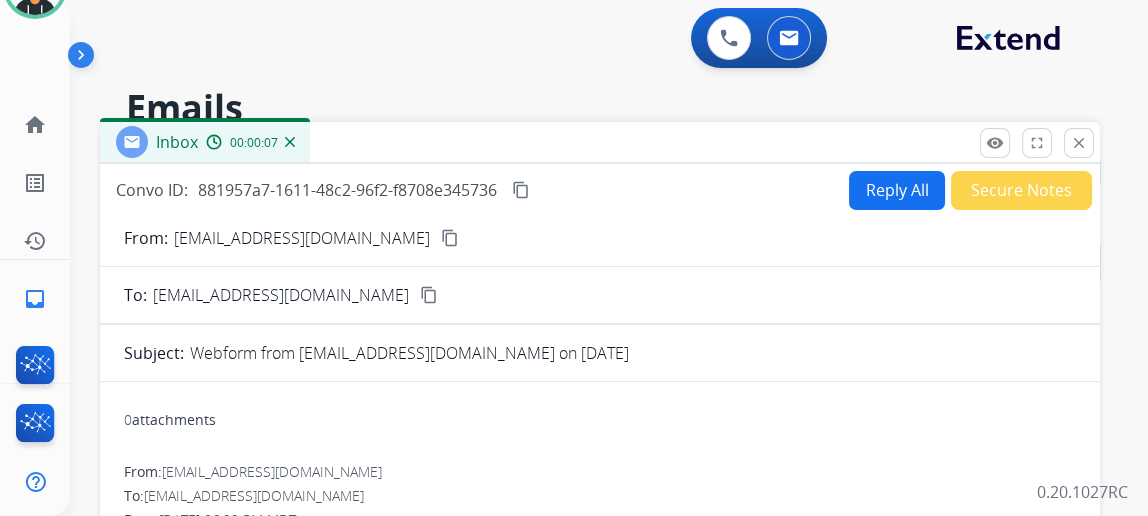 click on "content_copy" at bounding box center (450, 238) 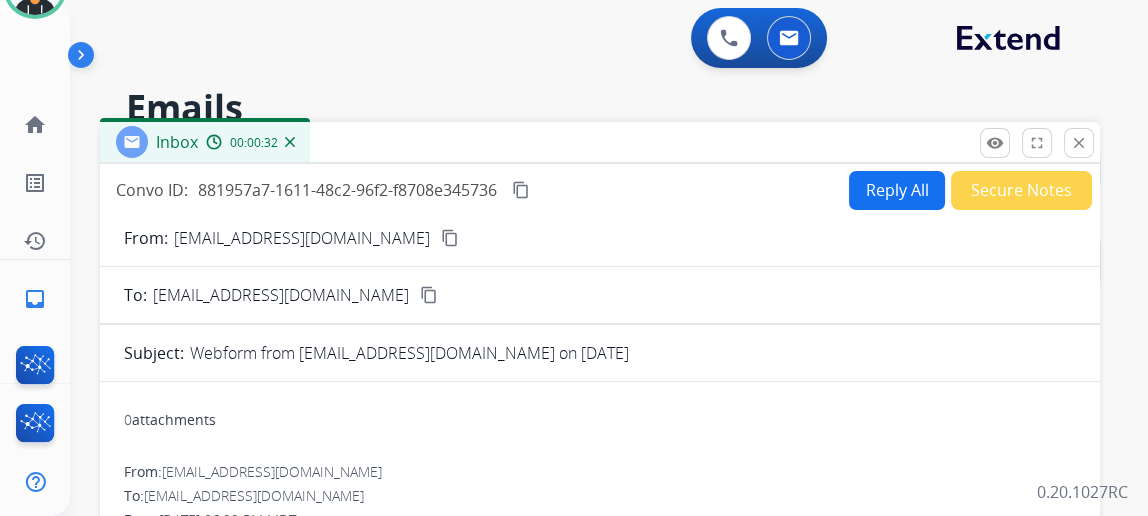 click on "Reply All" at bounding box center (897, 190) 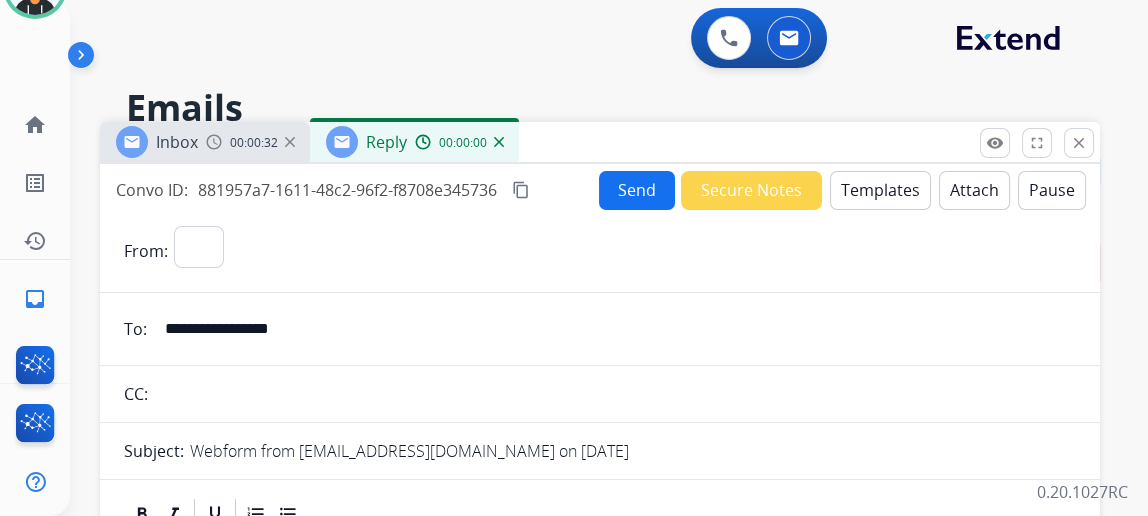 select on "**********" 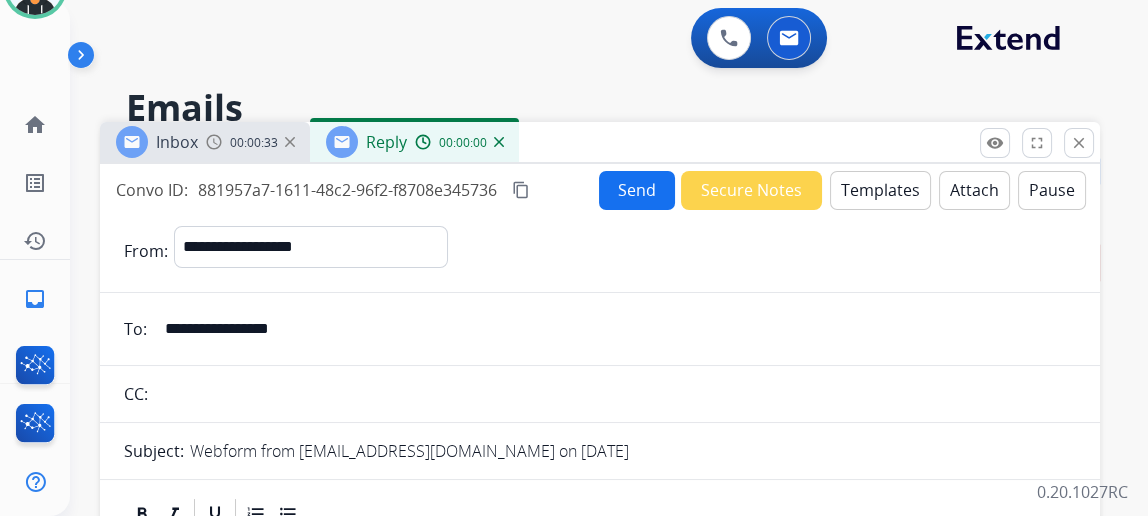 click on "Templates" at bounding box center (880, 190) 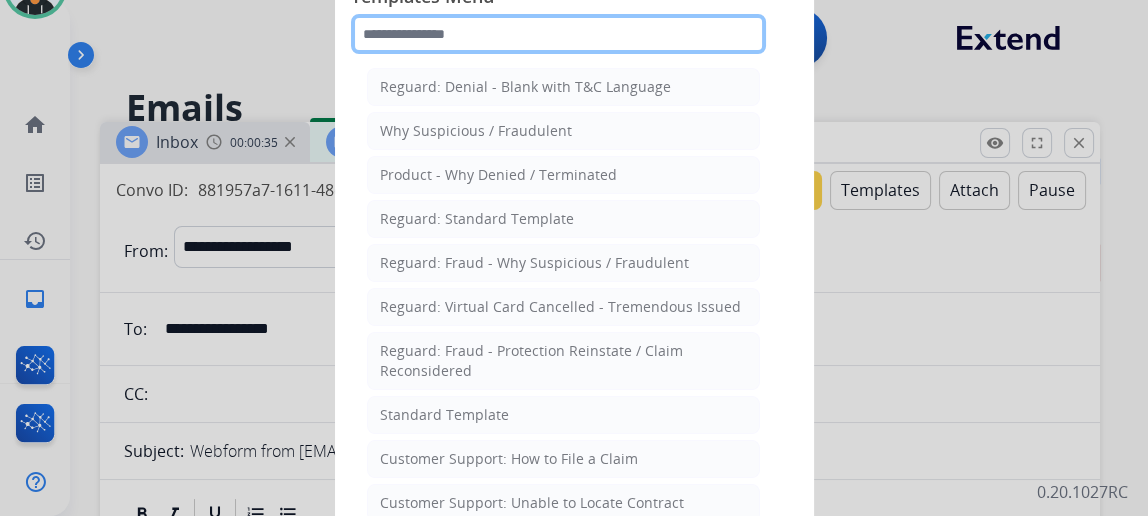 click 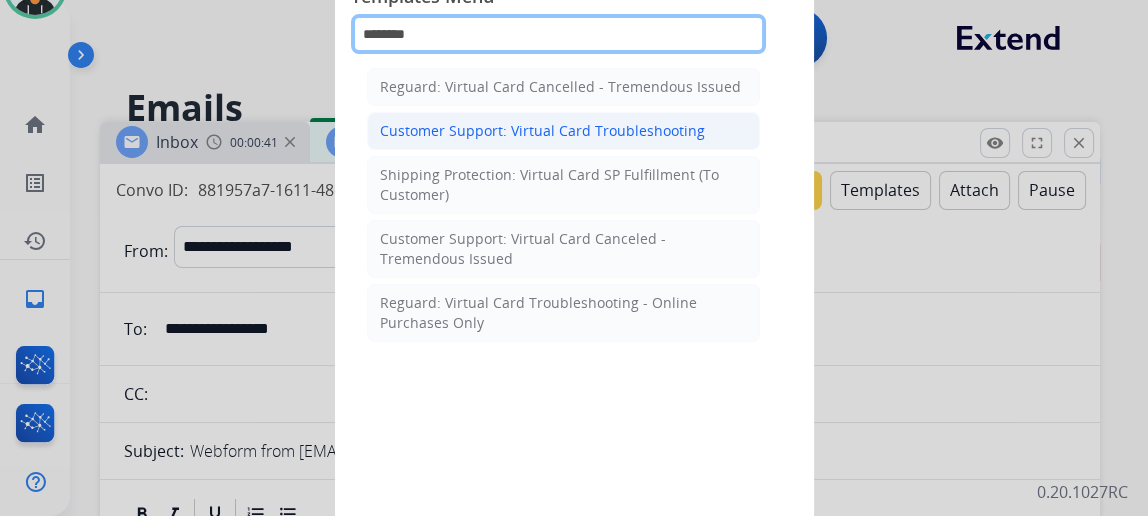 type on "*******" 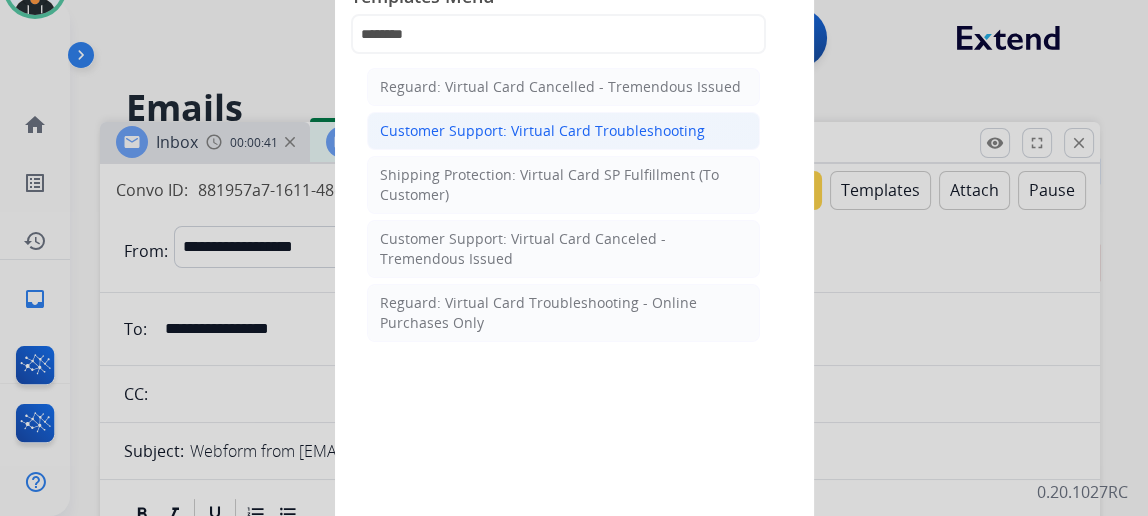 click on "Customer Support: Virtual Card Troubleshooting" 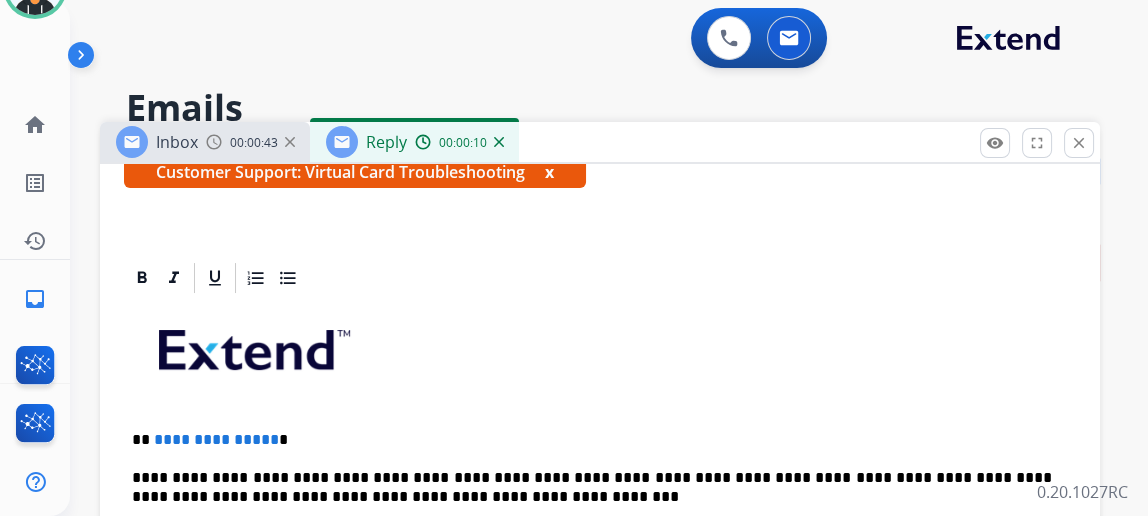 scroll, scrollTop: 520, scrollLeft: 0, axis: vertical 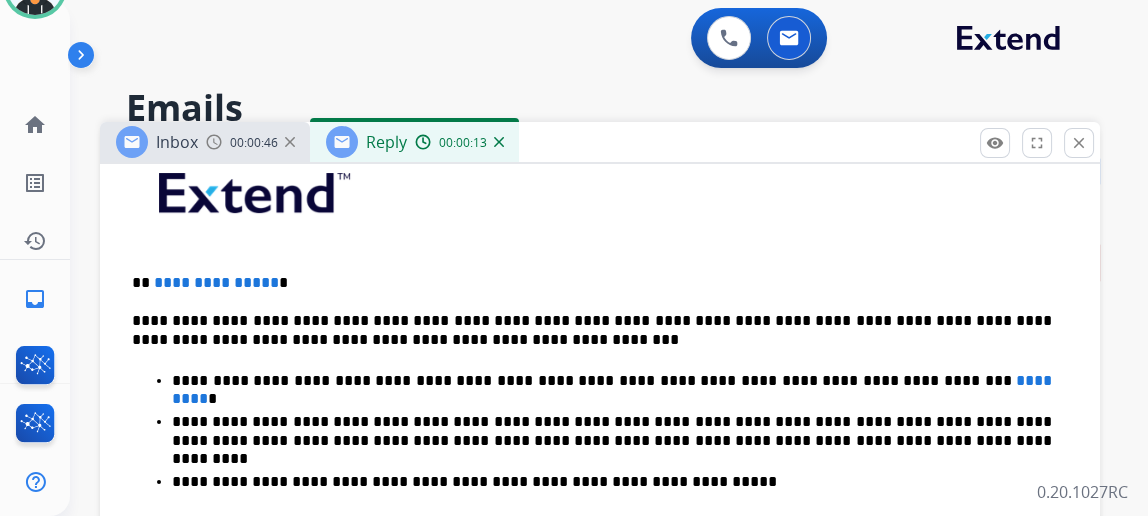 click on "**********" at bounding box center (592, 283) 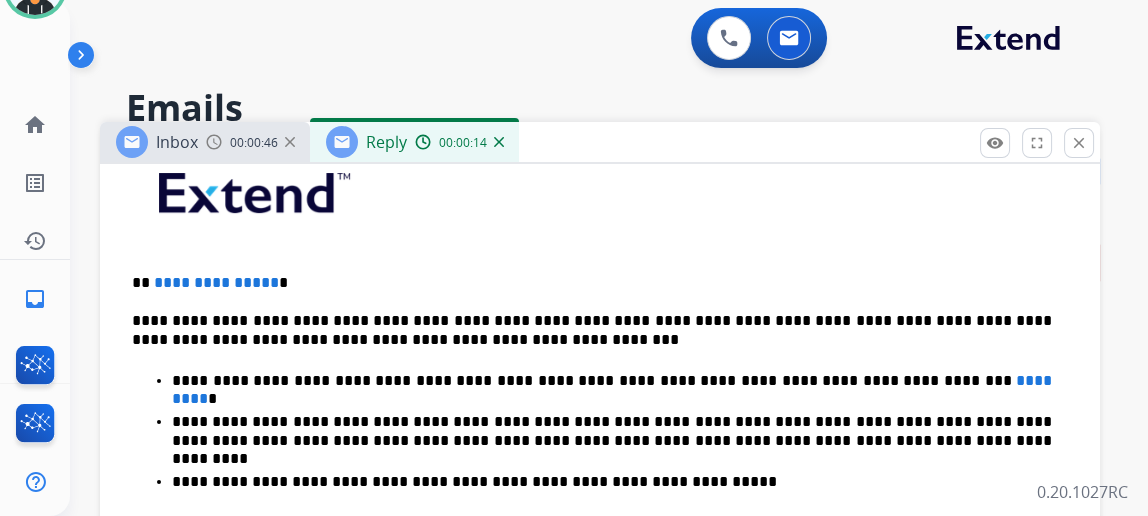 type 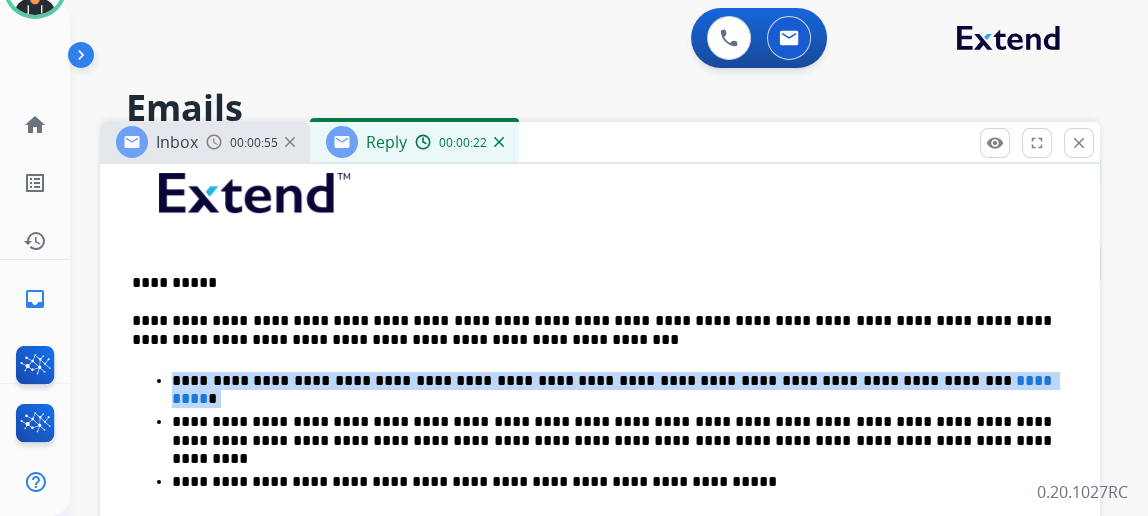 drag, startPoint x: 972, startPoint y: 362, endPoint x: 1007, endPoint y: 386, distance: 42.43819 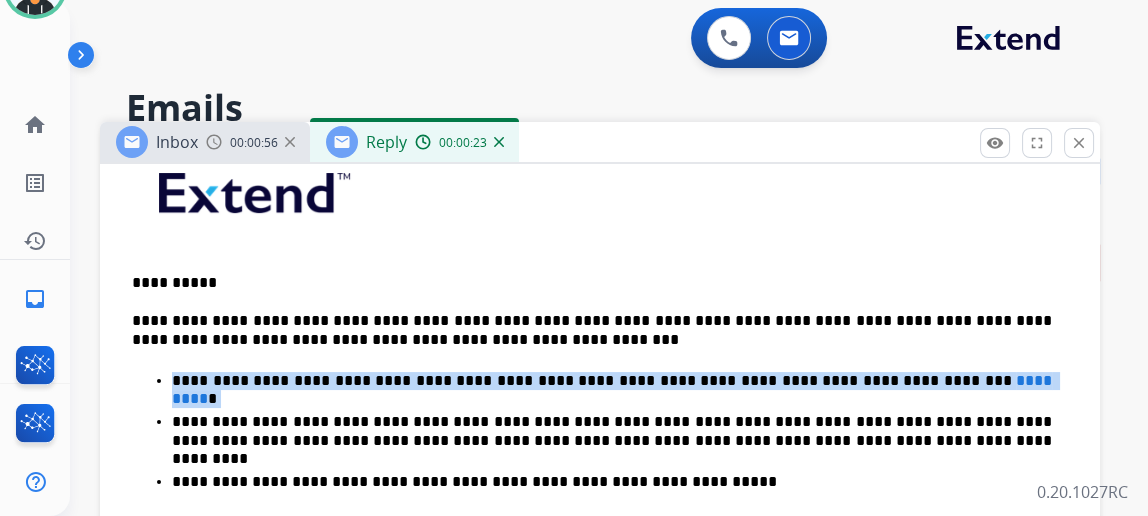 drag, startPoint x: 986, startPoint y: 390, endPoint x: 972, endPoint y: 390, distance: 14 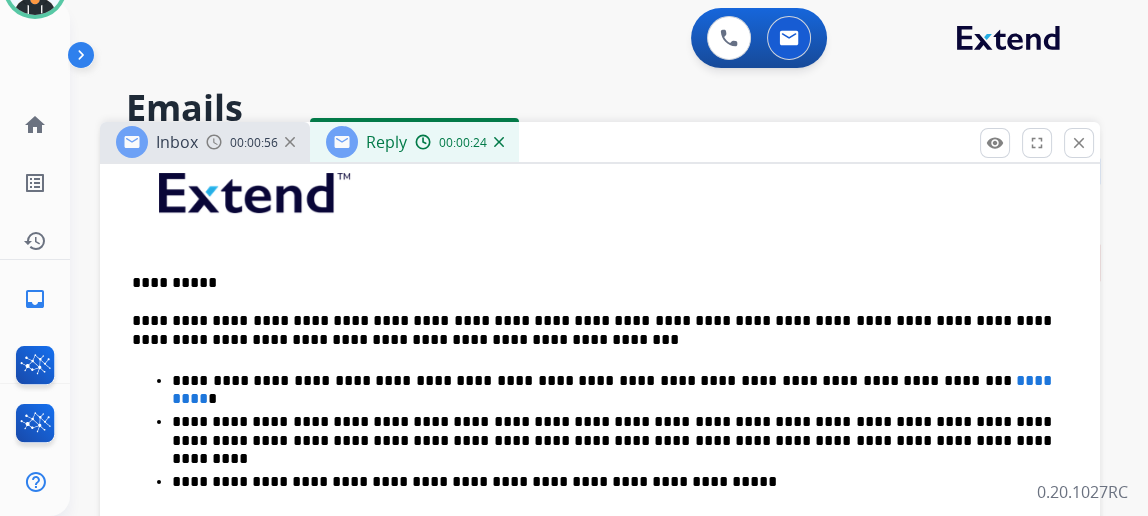 click on "**********" at bounding box center (592, 330) 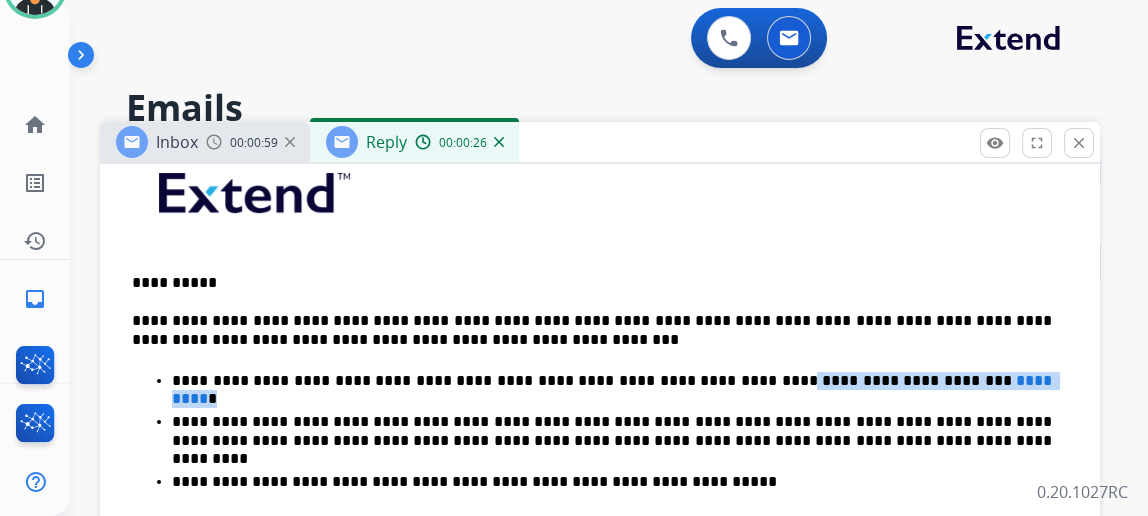 drag, startPoint x: 691, startPoint y: 373, endPoint x: 977, endPoint y: 383, distance: 286.17477 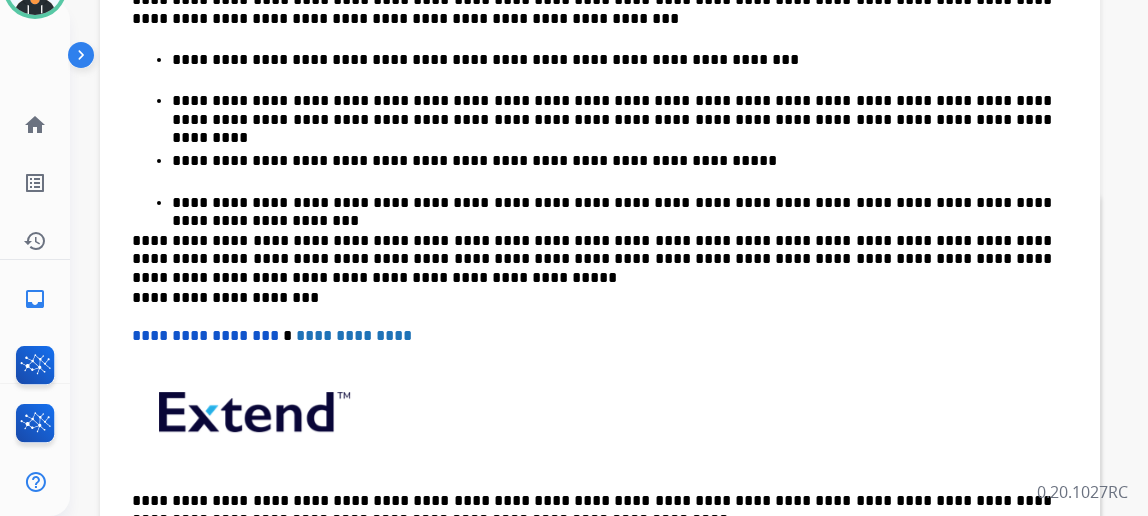 scroll, scrollTop: 363, scrollLeft: 0, axis: vertical 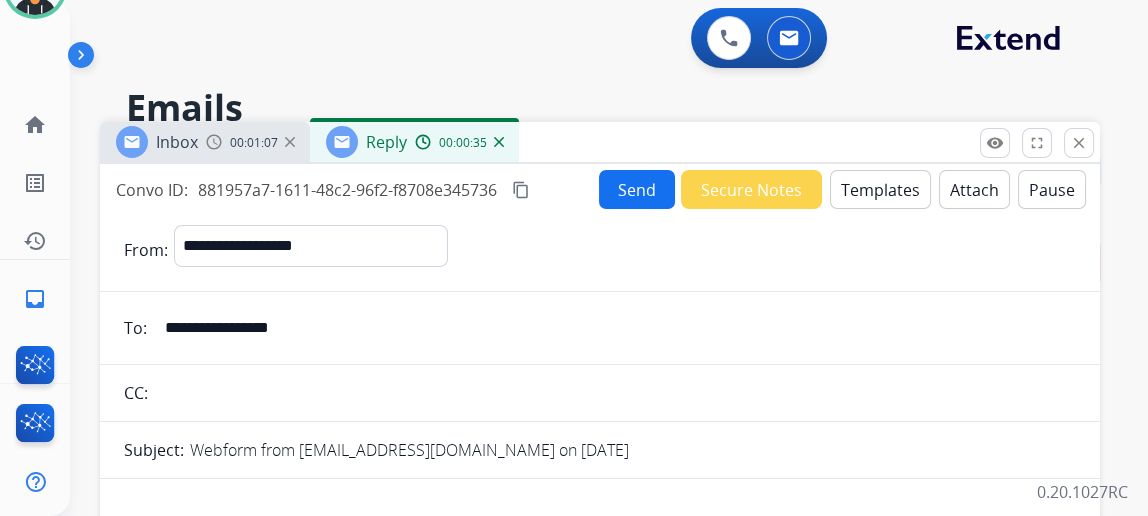 click on "Send" at bounding box center [637, 189] 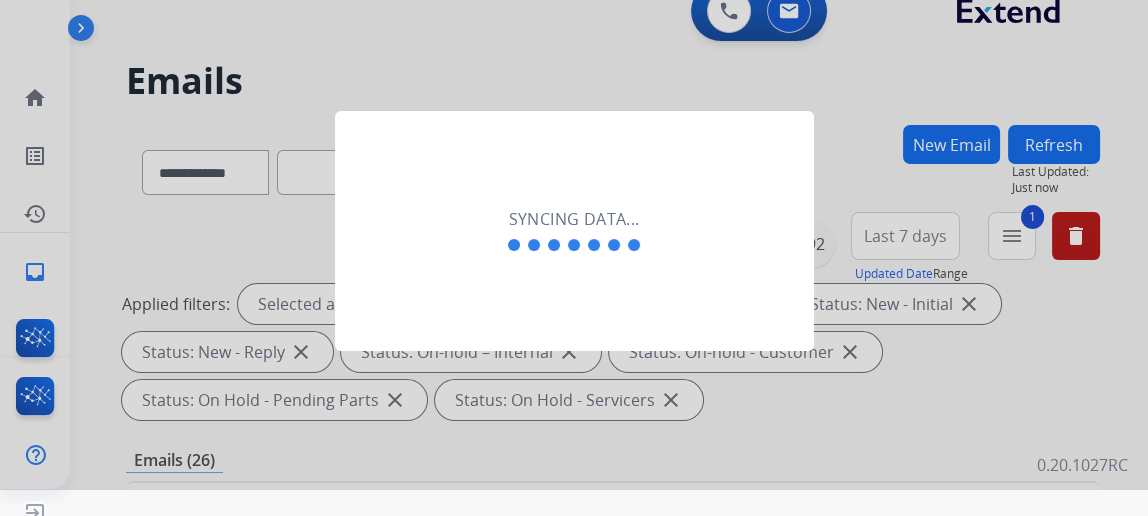 scroll, scrollTop: 43, scrollLeft: 0, axis: vertical 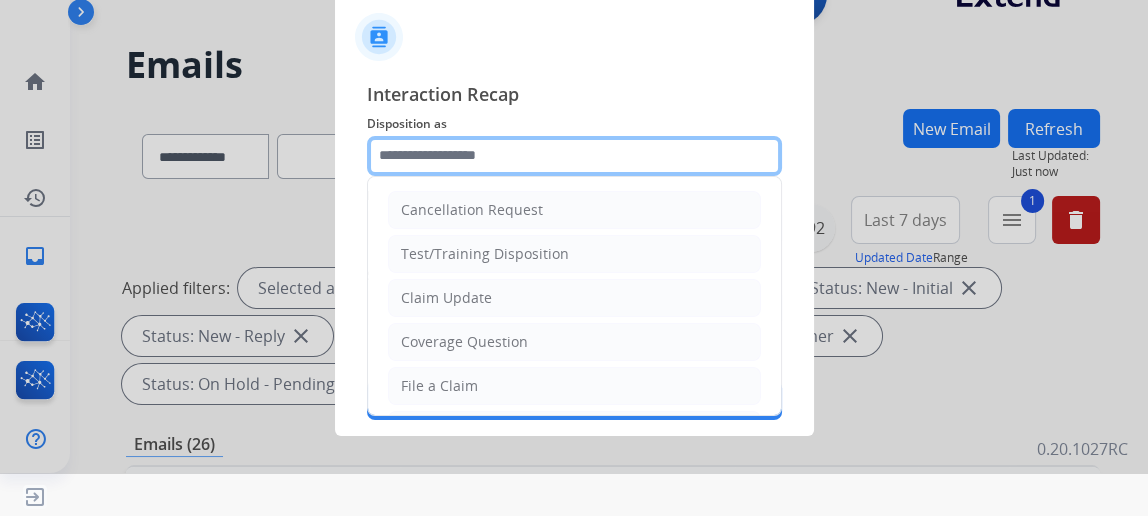 click 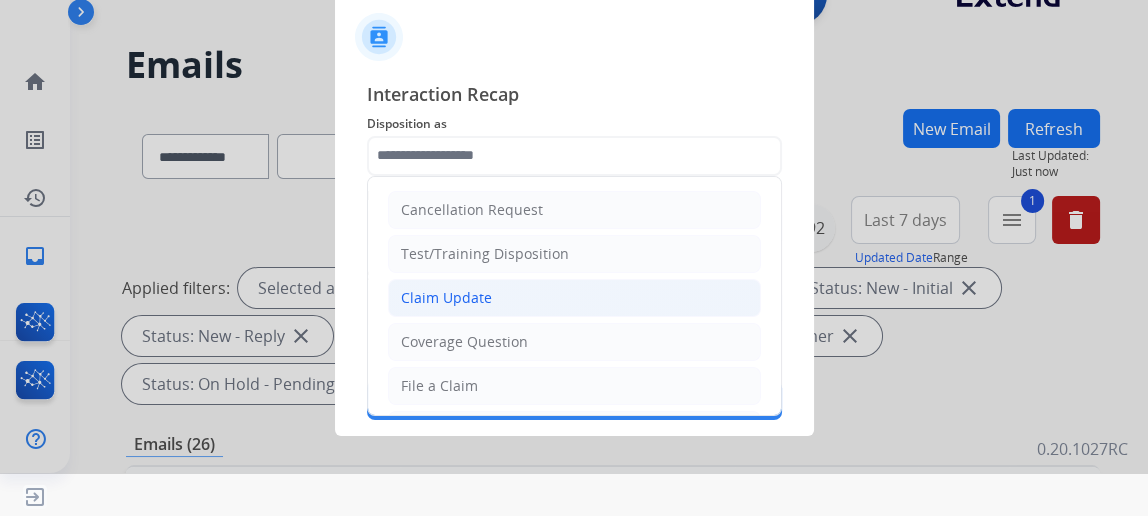 click on "Claim Update" 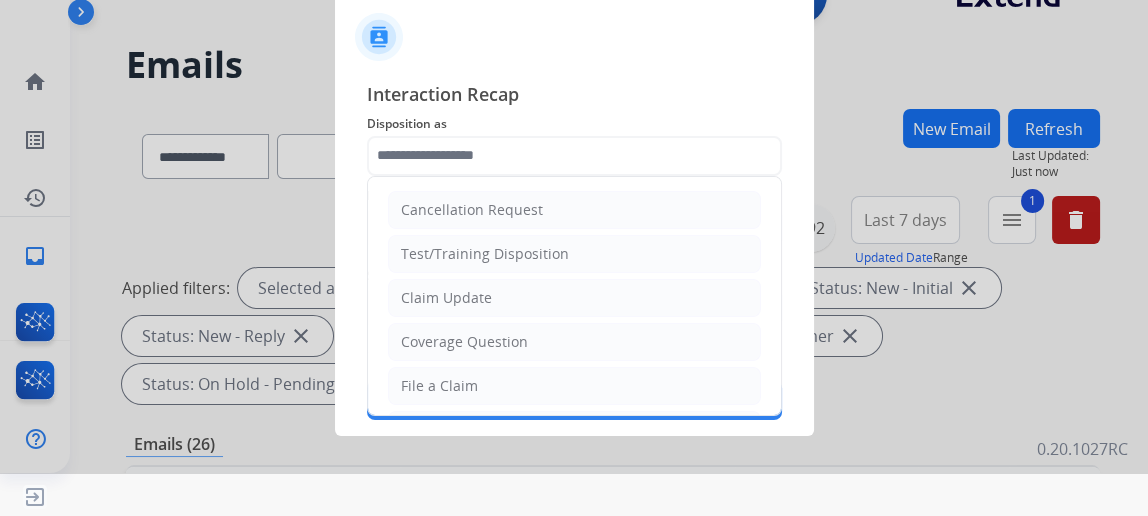 type on "**********" 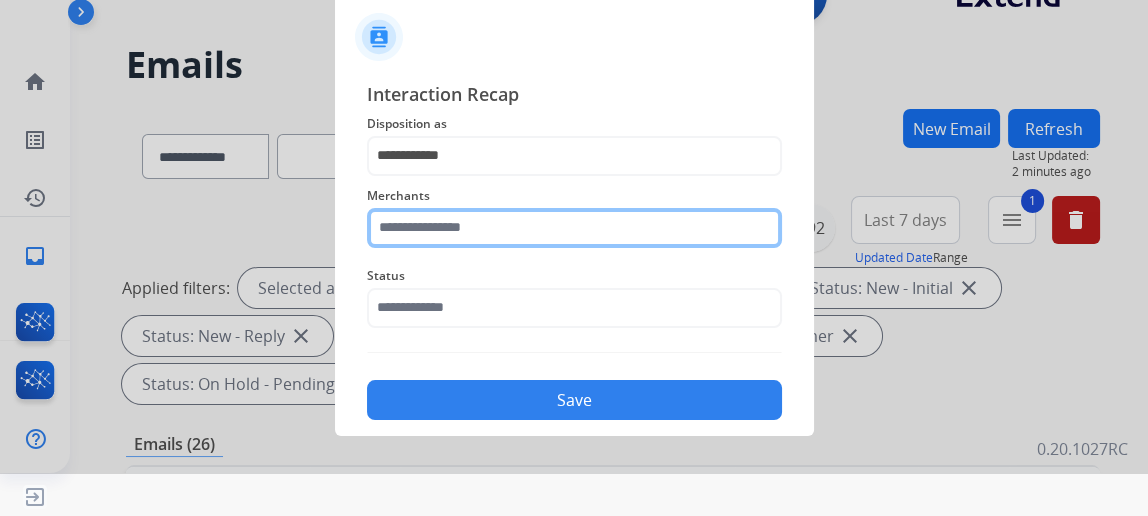 click 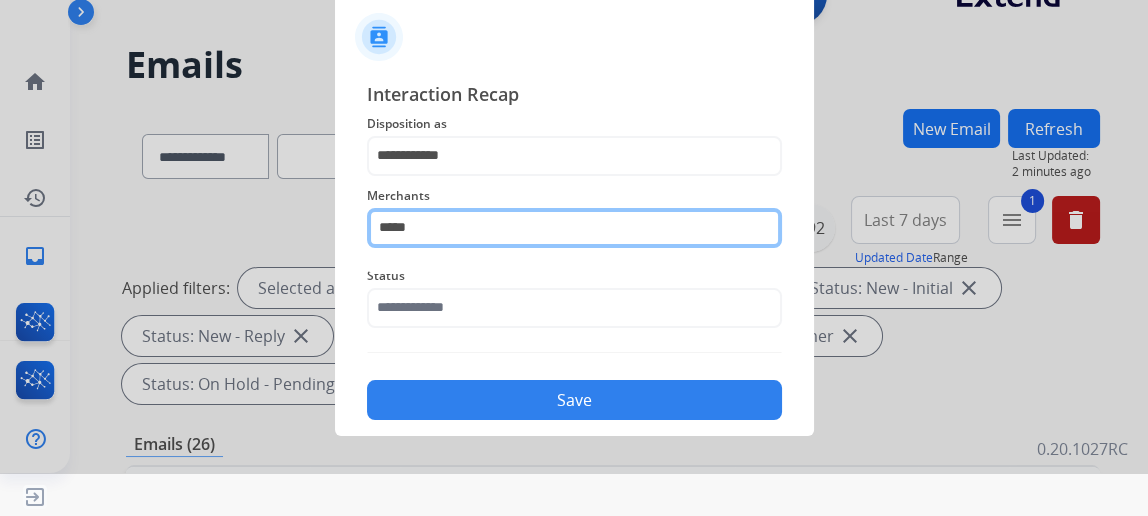 click on "*****" 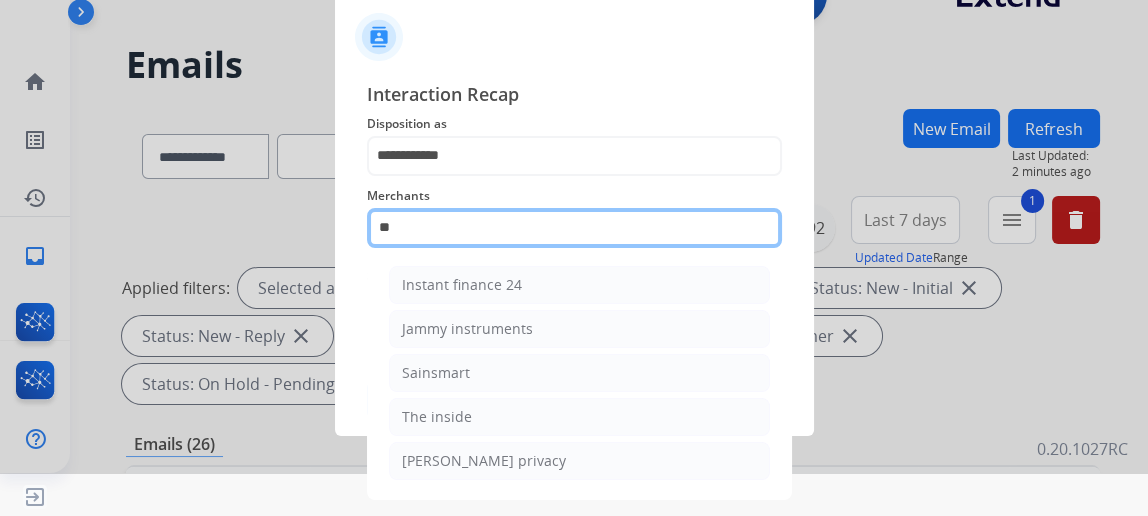 type on "*" 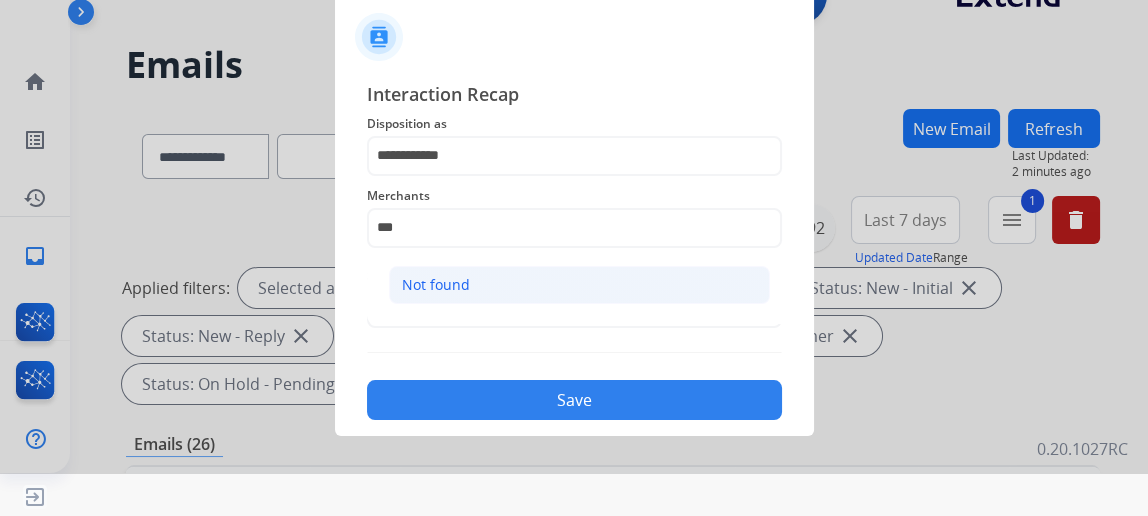 click on "Not found" 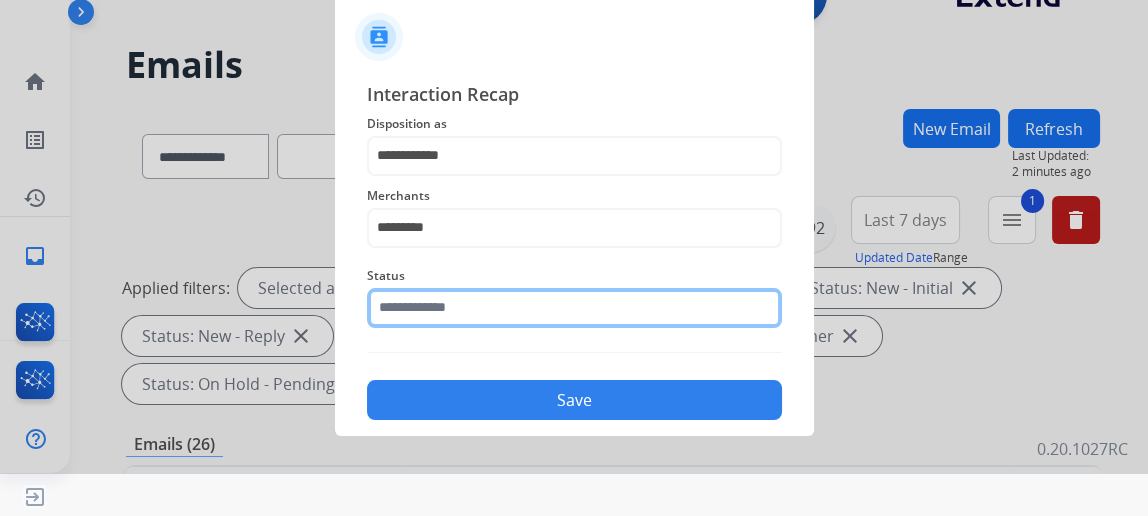 click 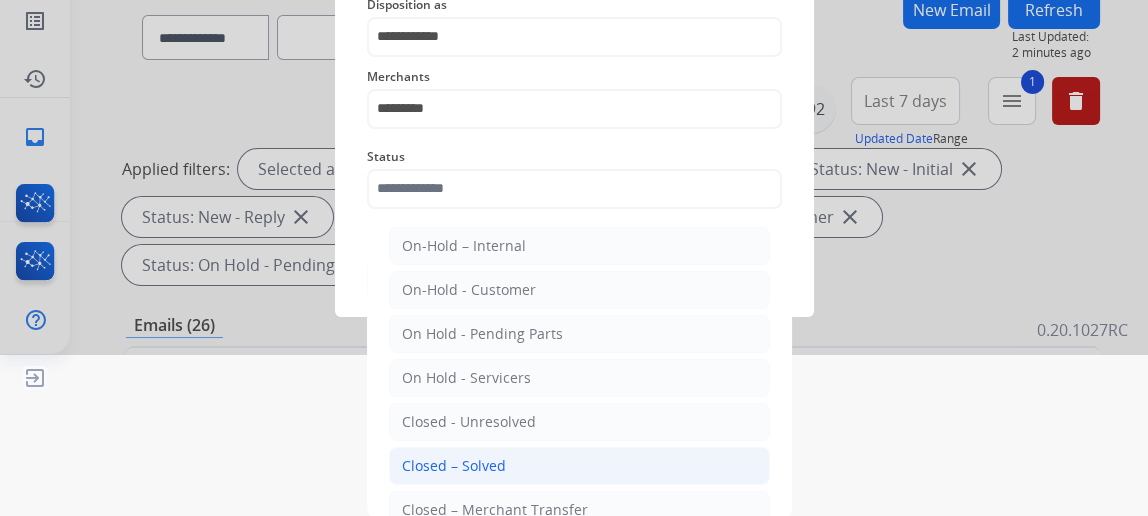 click on "Closed – Solved" 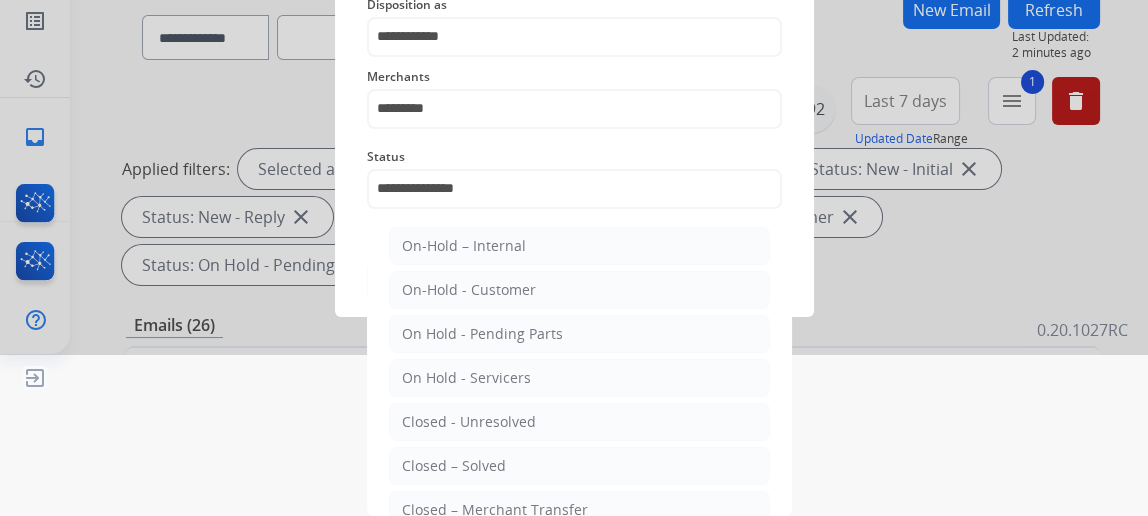 scroll, scrollTop: 43, scrollLeft: 0, axis: vertical 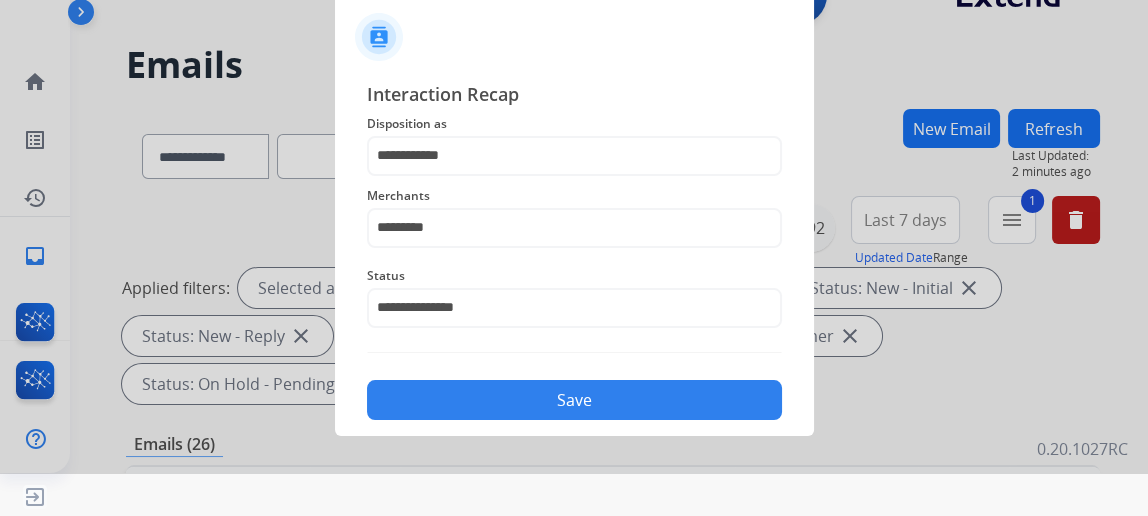 click on "Save" 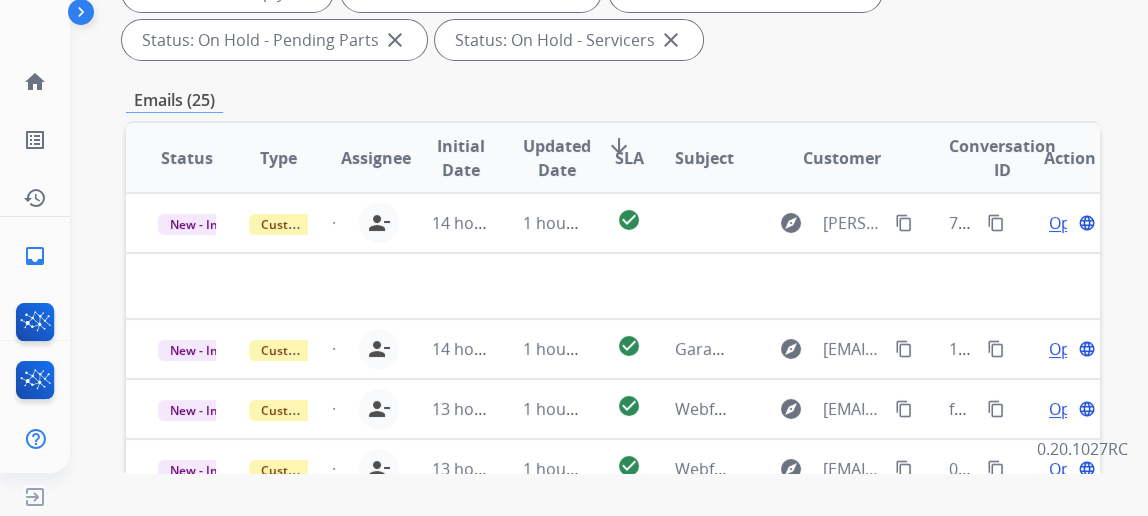 scroll, scrollTop: 363, scrollLeft: 0, axis: vertical 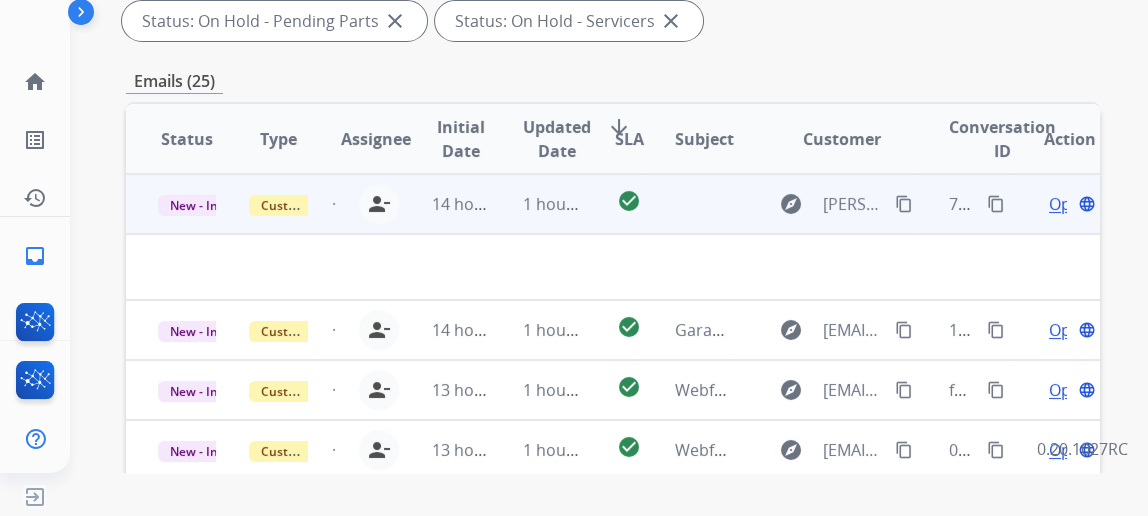 click on "Open" at bounding box center (1069, 204) 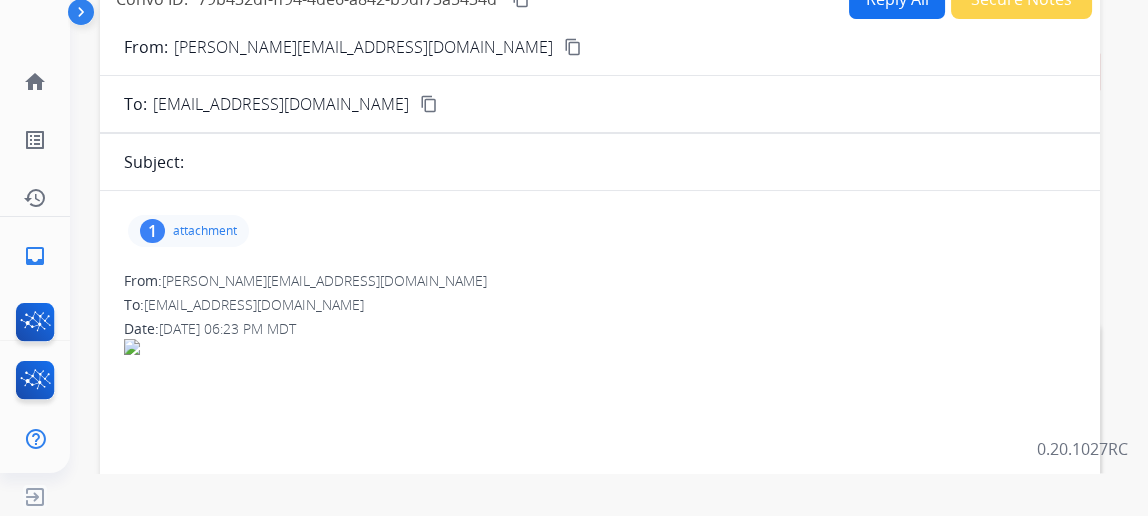 scroll, scrollTop: 0, scrollLeft: 0, axis: both 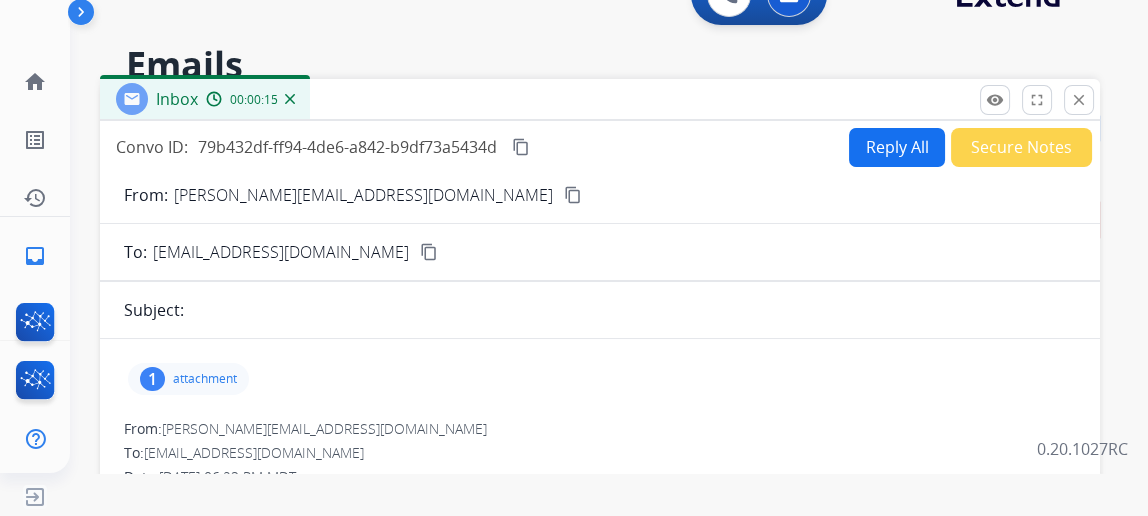 click on "attachment" at bounding box center [205, 379] 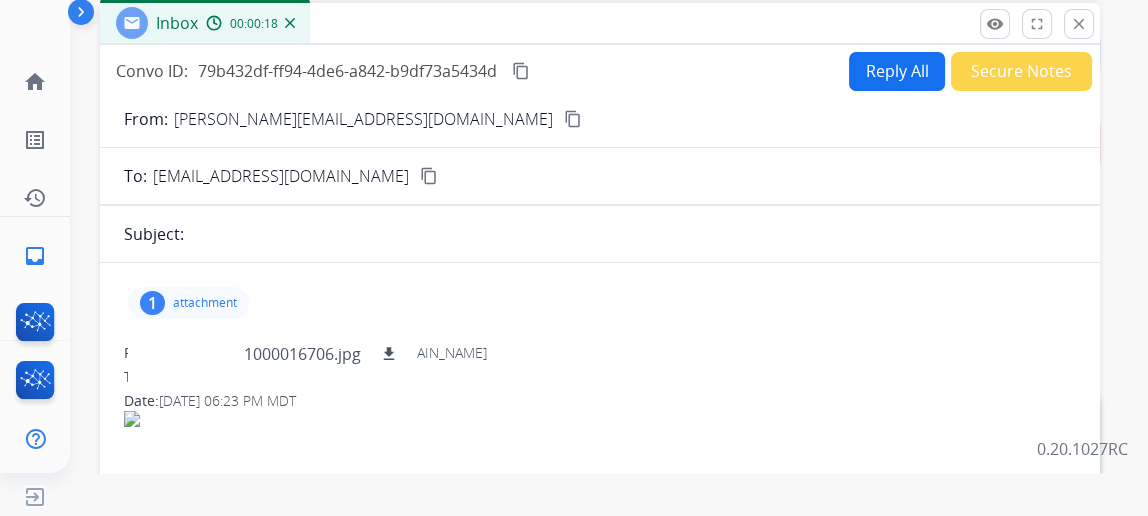 scroll, scrollTop: 0, scrollLeft: 0, axis: both 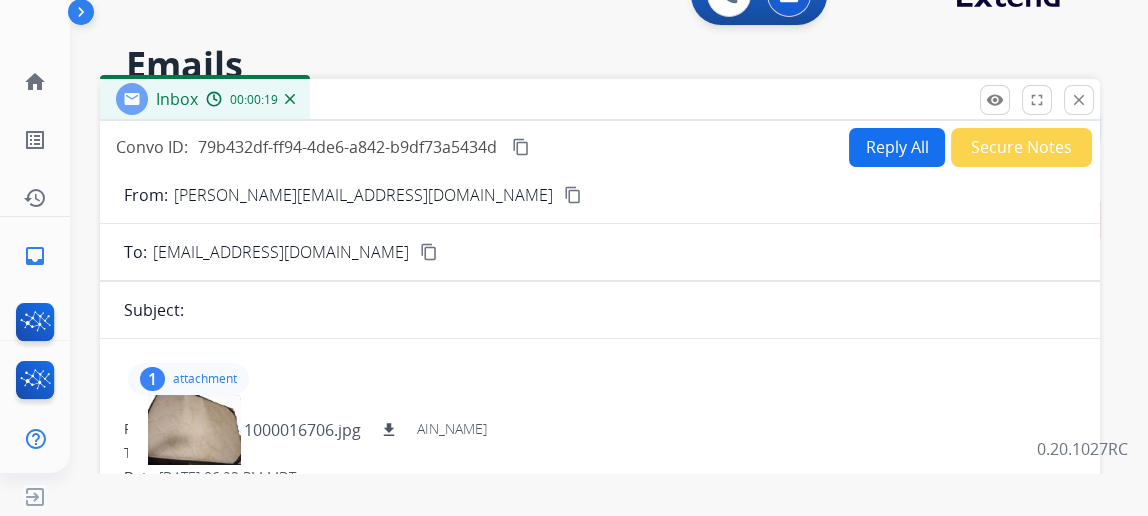 click on "content_copy" at bounding box center (573, 195) 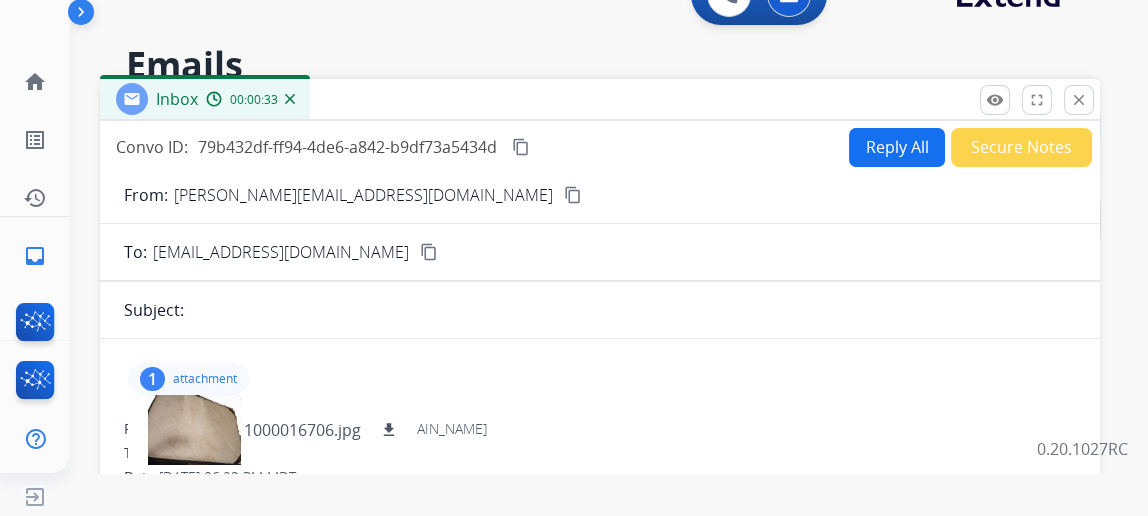 click on "content_copy" at bounding box center (573, 195) 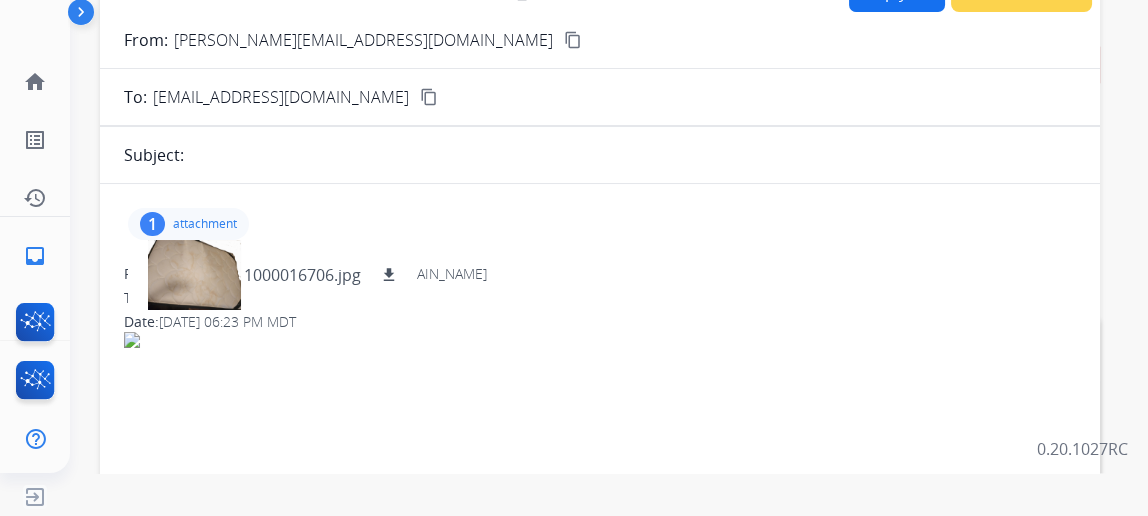 scroll, scrollTop: 181, scrollLeft: 0, axis: vertical 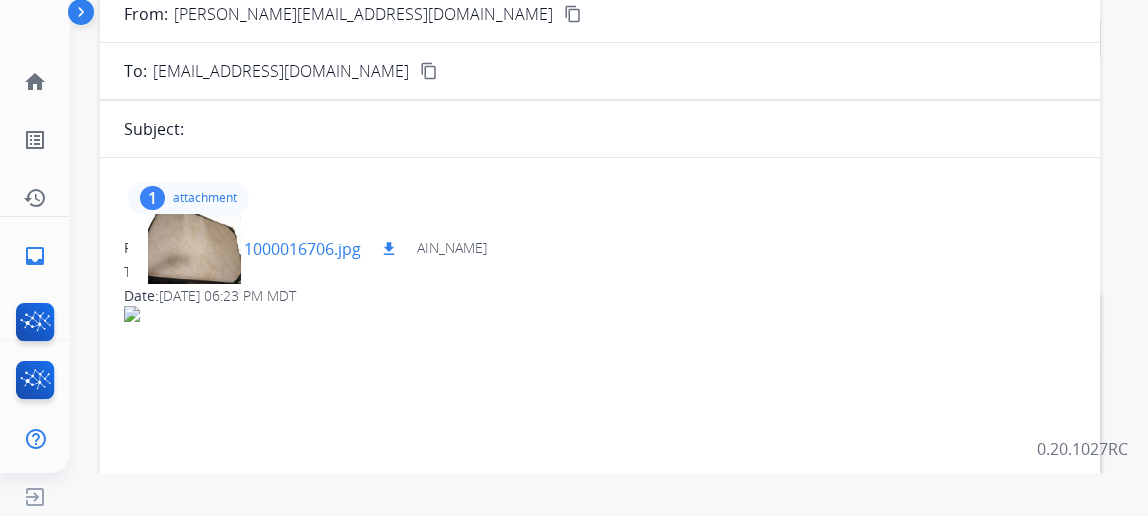 click at bounding box center (194, 249) 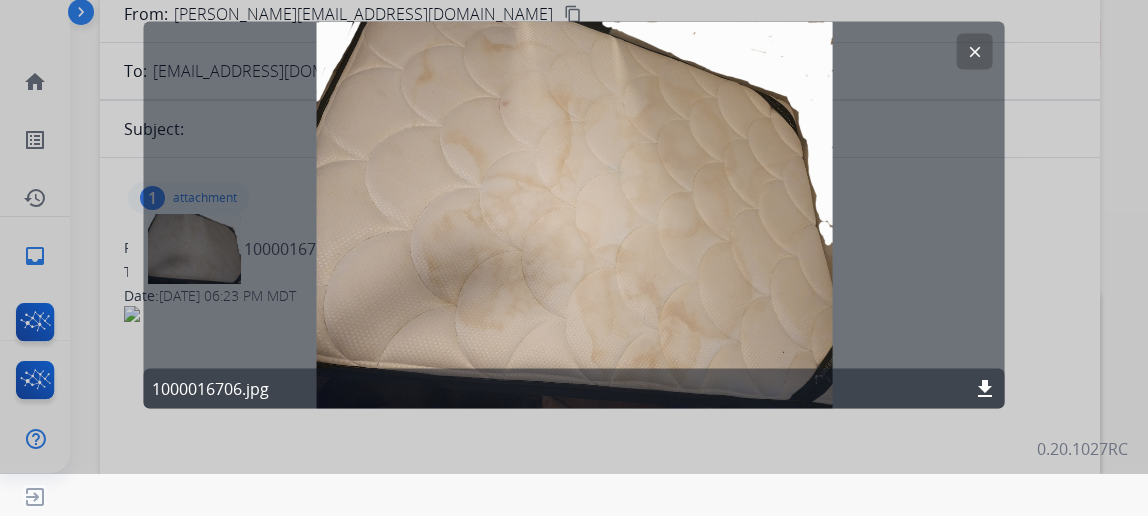 click on "clear" 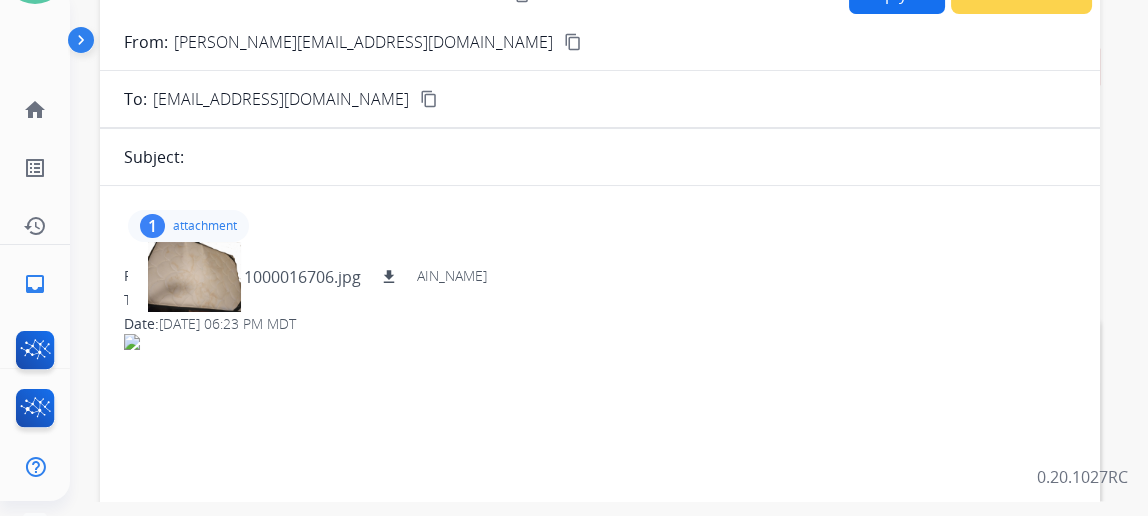 scroll, scrollTop: 0, scrollLeft: 0, axis: both 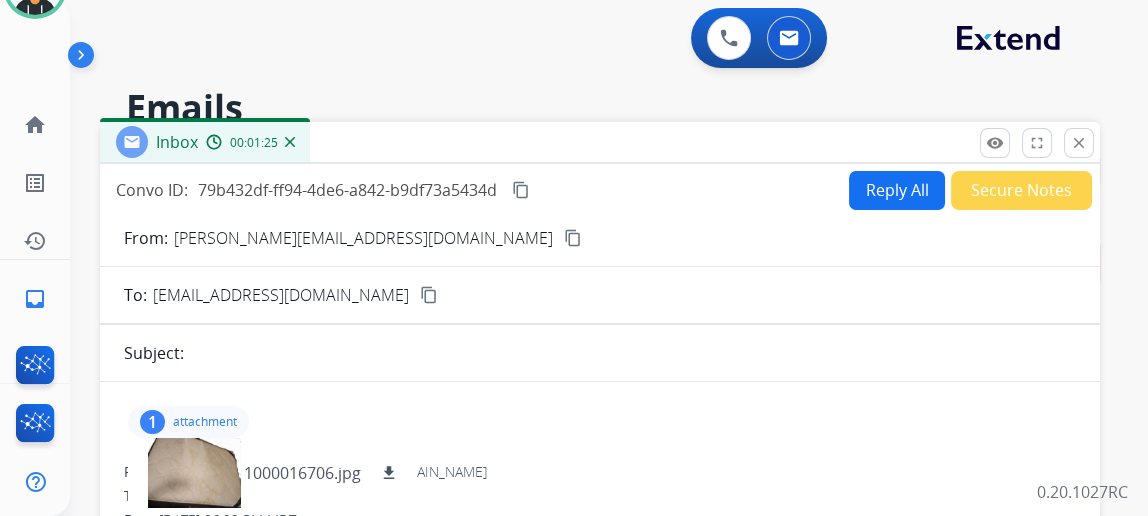 click on "Reply All" at bounding box center (897, 190) 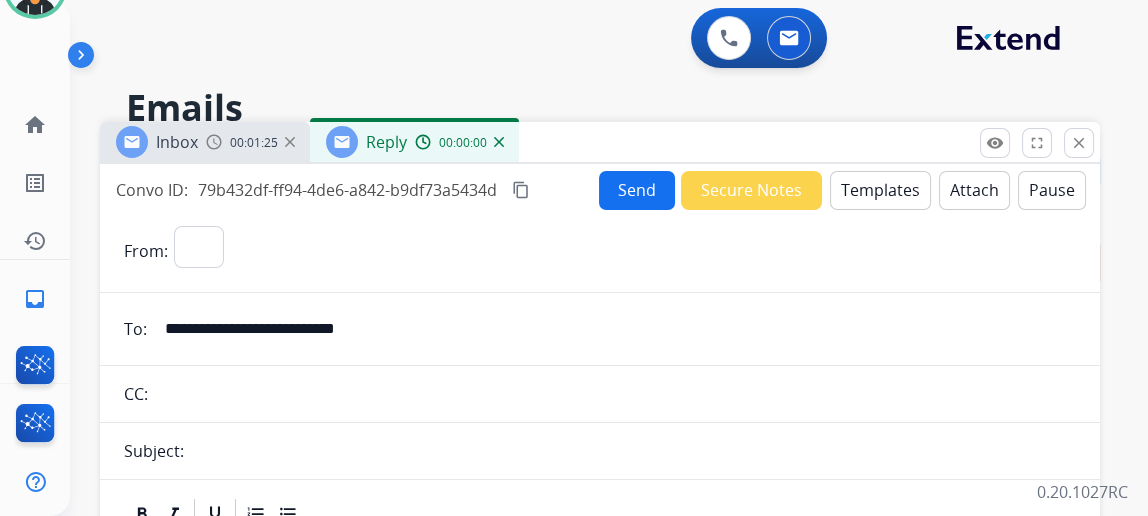 select on "**********" 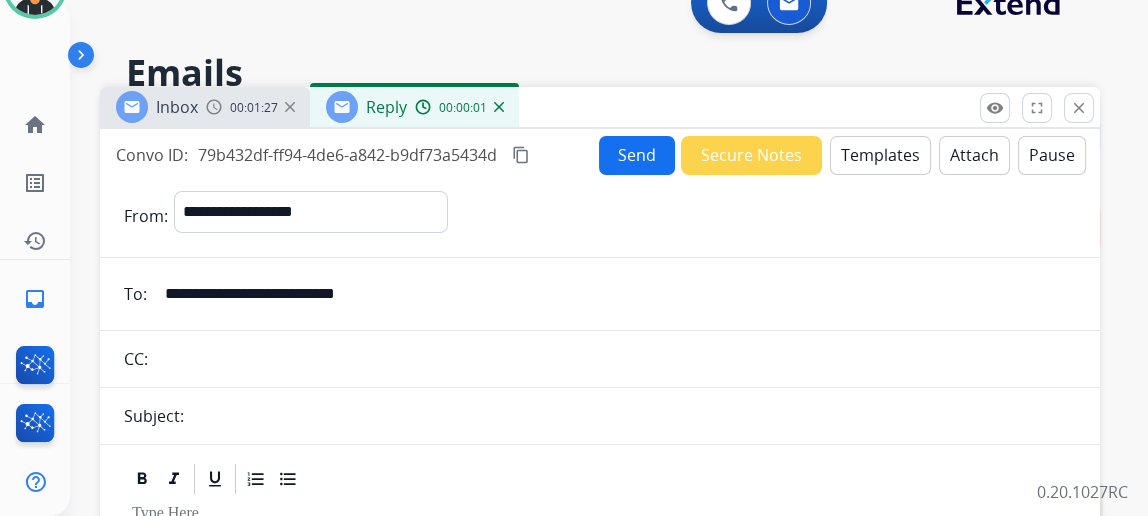 scroll, scrollTop: 0, scrollLeft: 0, axis: both 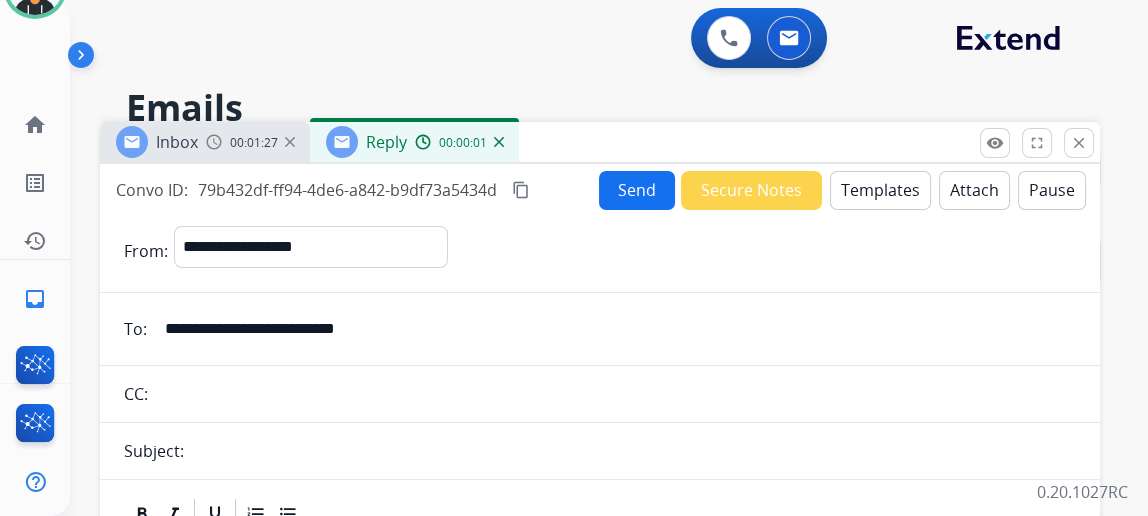 click on "Templates" at bounding box center [880, 190] 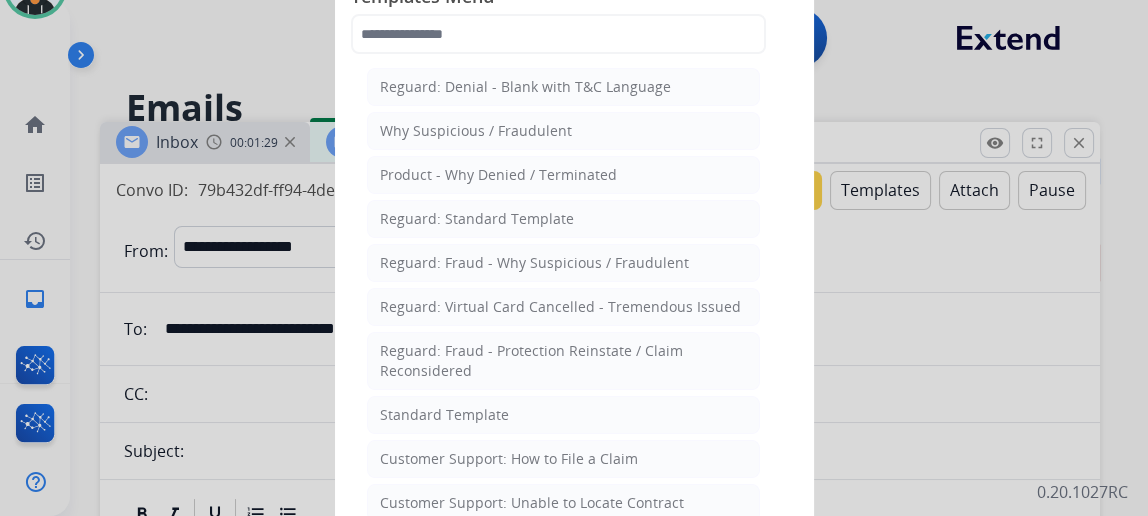 click on "Customer Support: How to File a Claim" 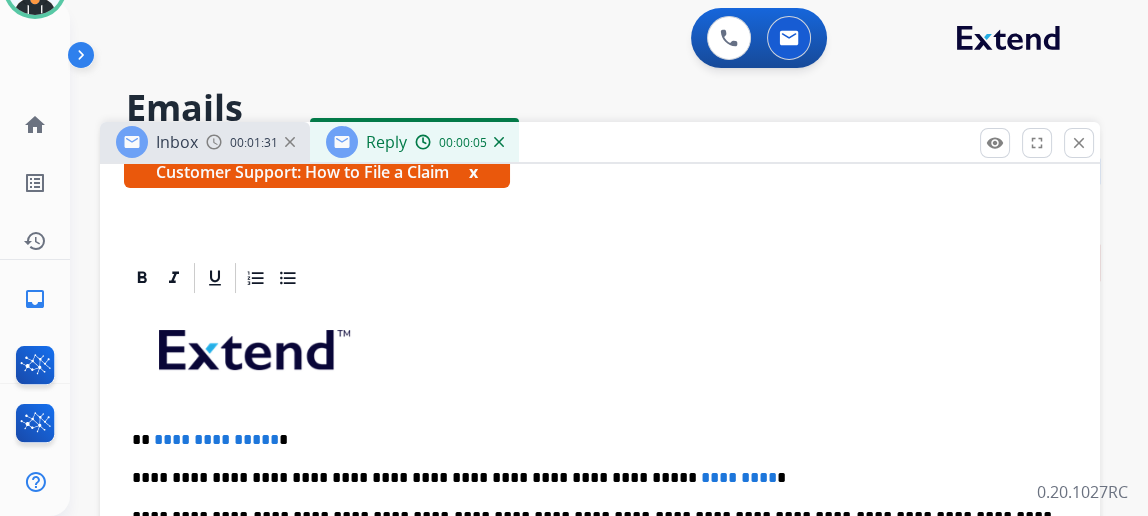 scroll, scrollTop: 398, scrollLeft: 0, axis: vertical 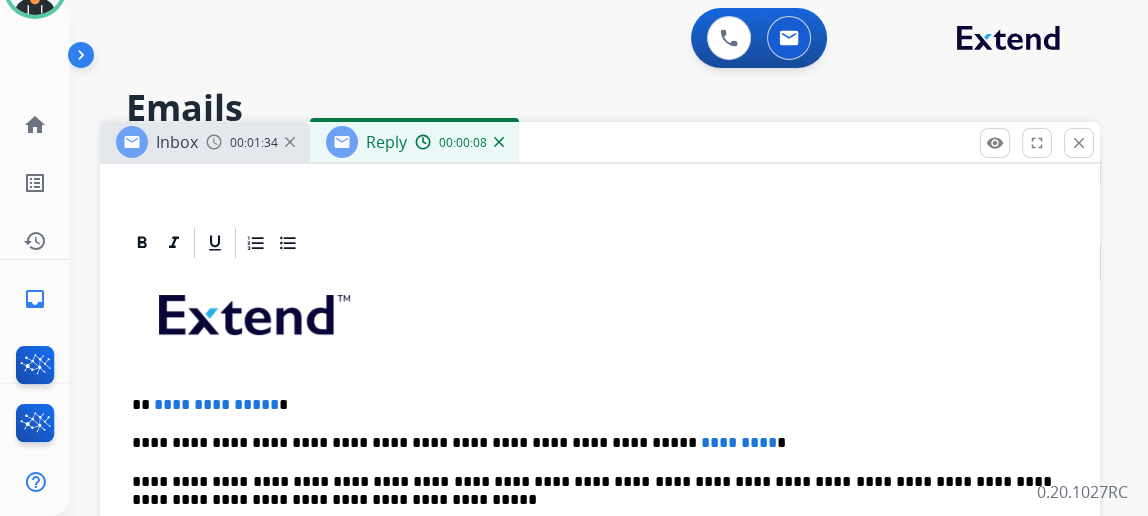 click on "**********" at bounding box center [592, 405] 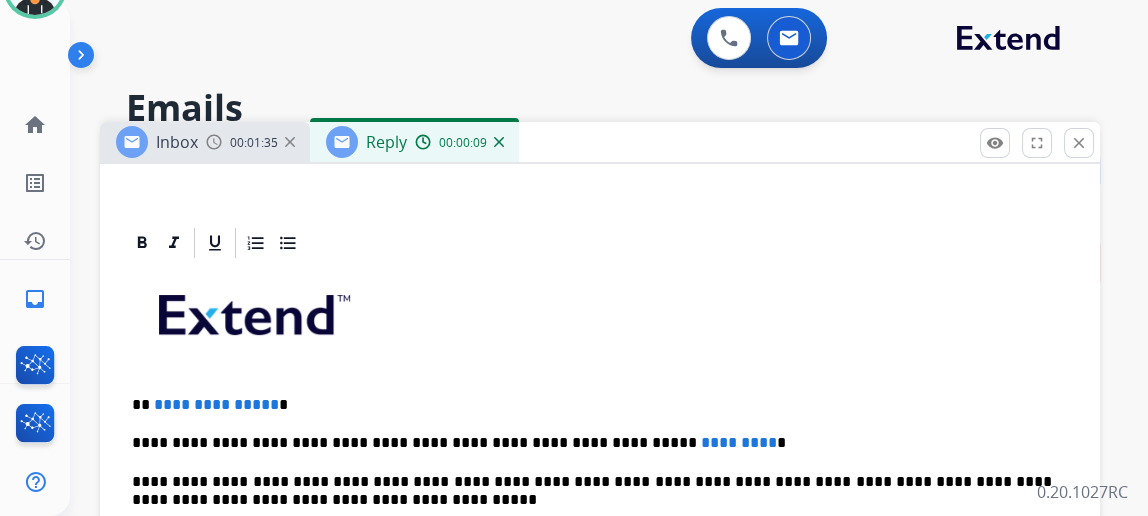 type 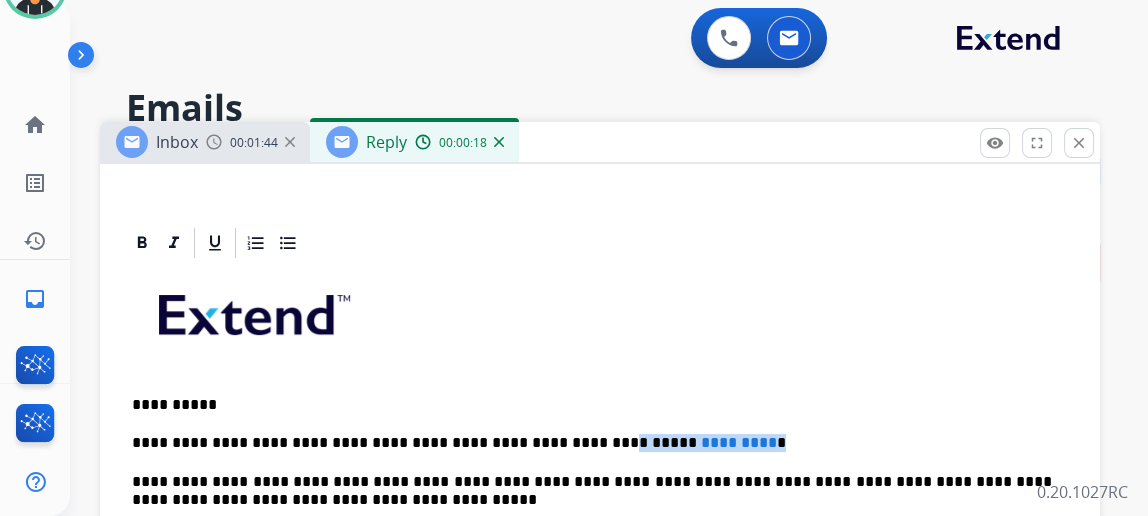 drag, startPoint x: 719, startPoint y: 437, endPoint x: 558, endPoint y: 433, distance: 161.04968 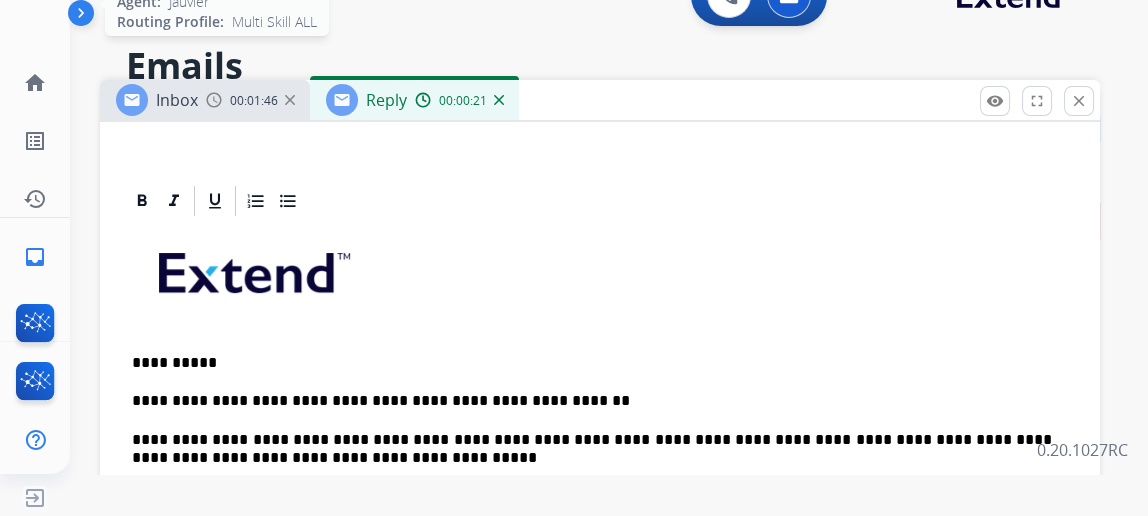 scroll, scrollTop: 43, scrollLeft: 0, axis: vertical 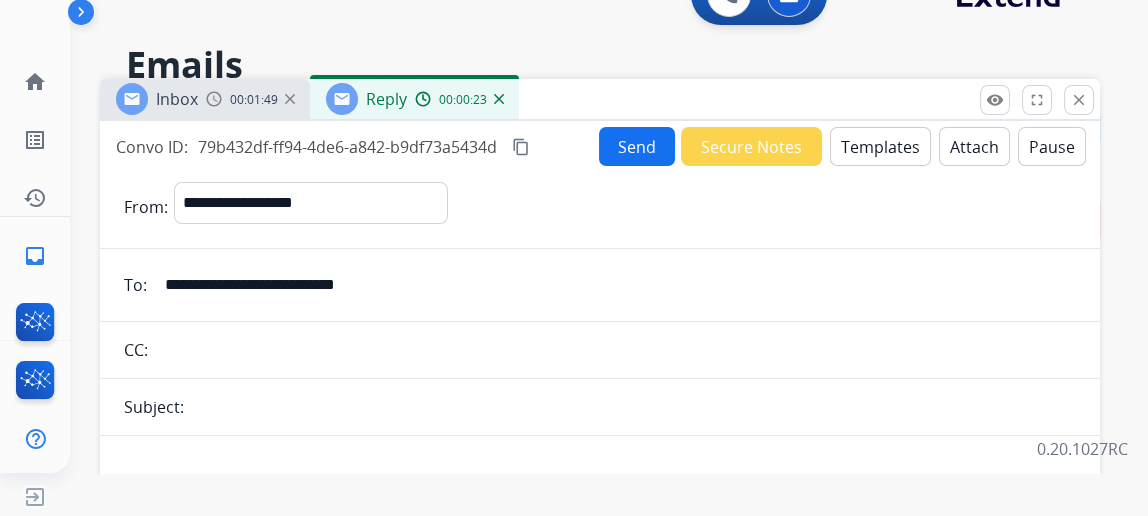 click on "Send" at bounding box center (637, 146) 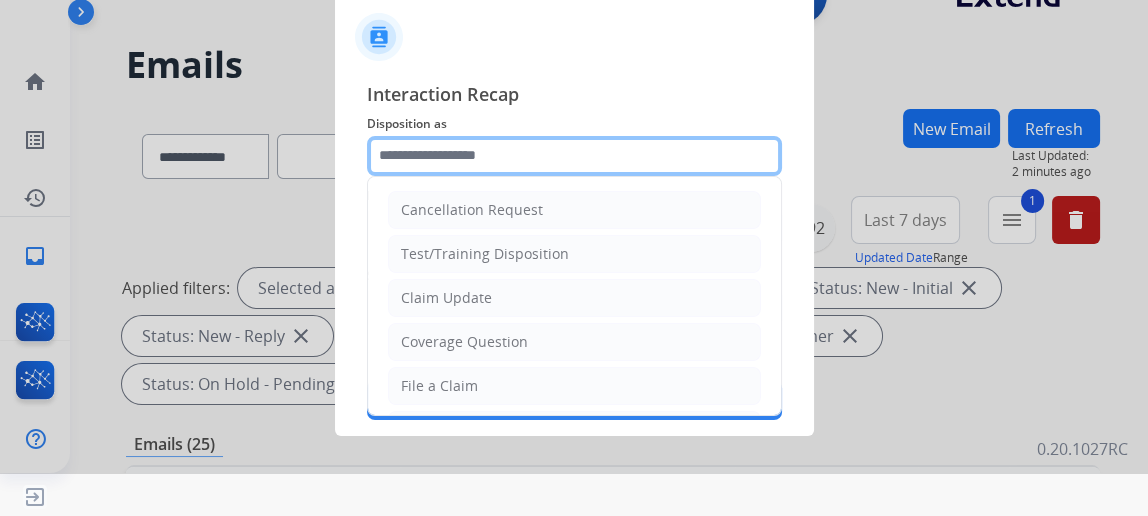 click 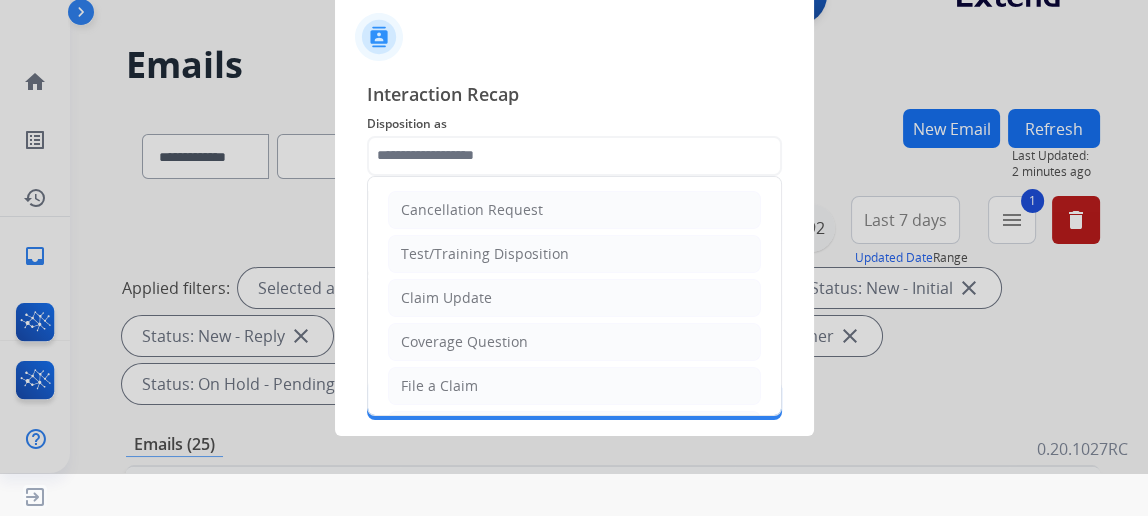 click on "File a Claim" 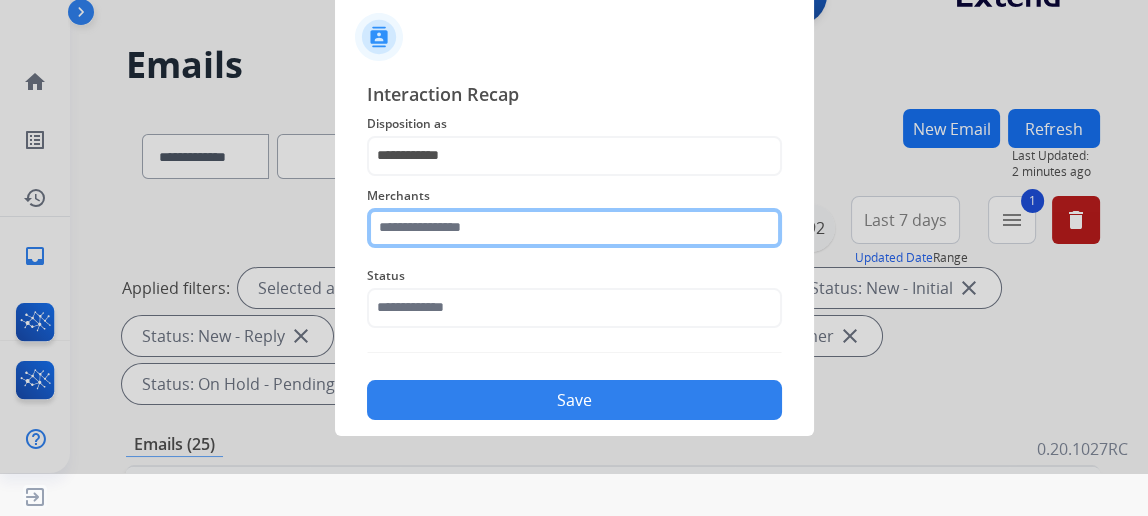 click 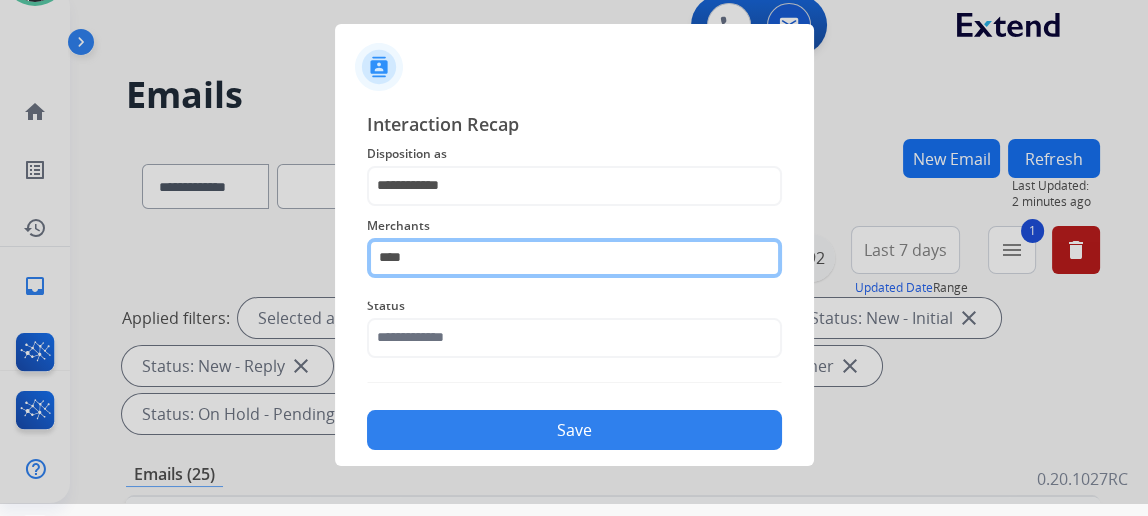 scroll, scrollTop: 0, scrollLeft: 0, axis: both 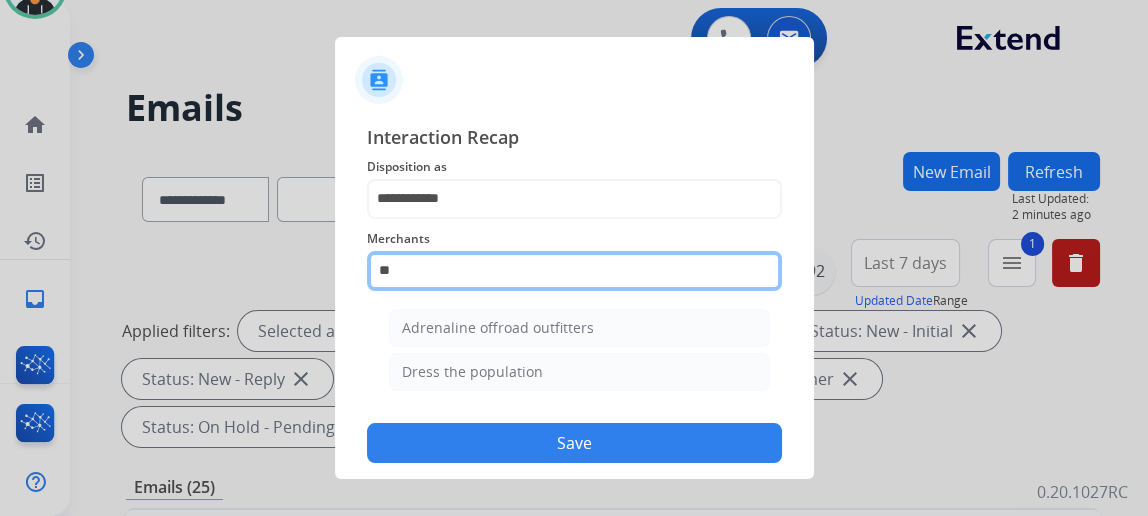 type on "*" 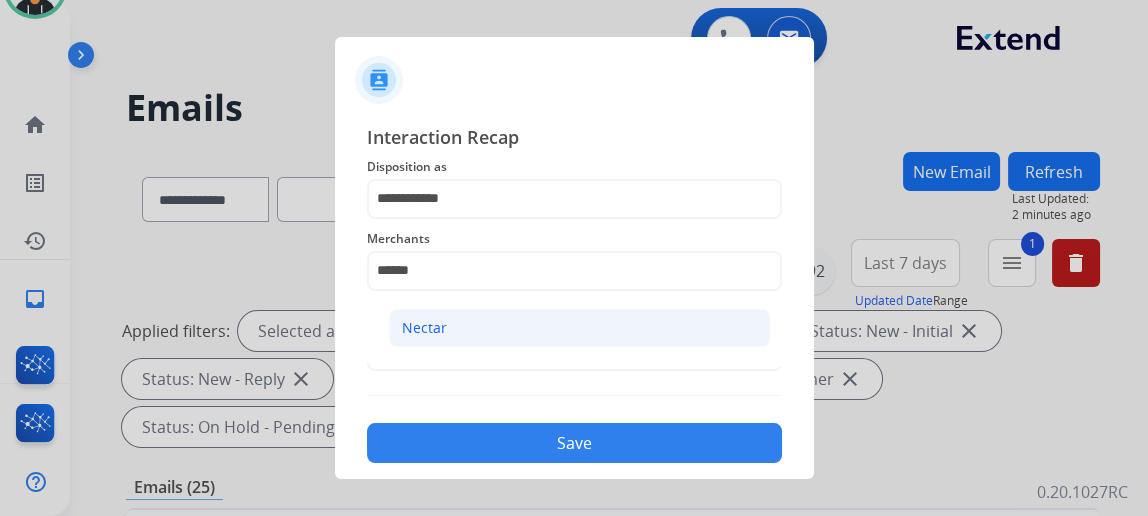 click on "Nectar" 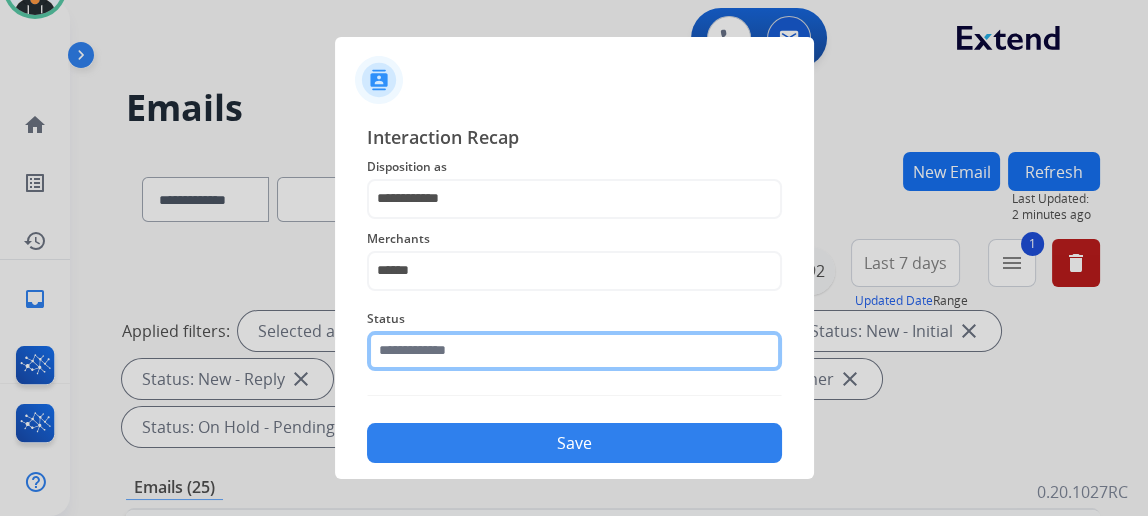 click 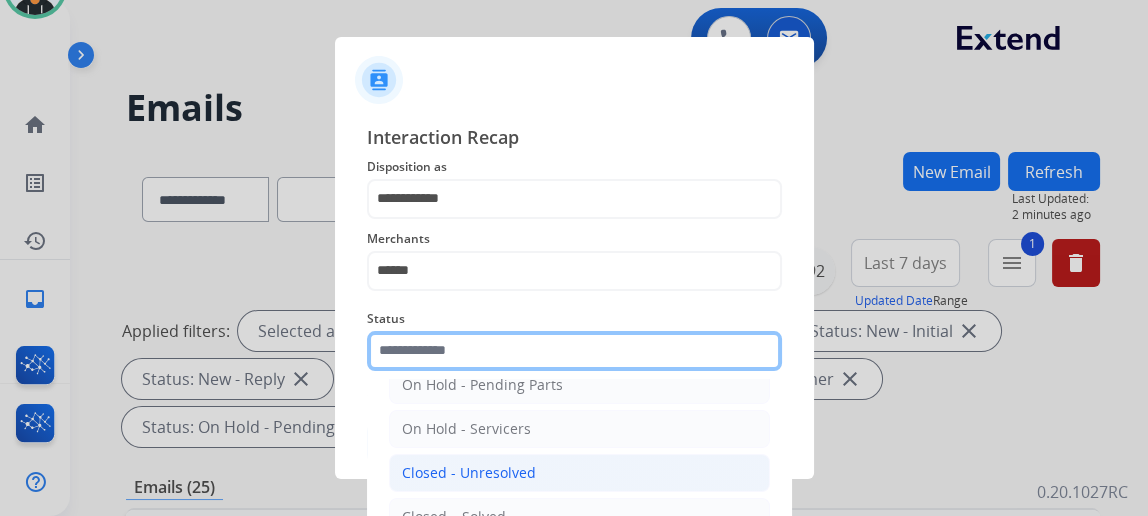 scroll, scrollTop: 112, scrollLeft: 0, axis: vertical 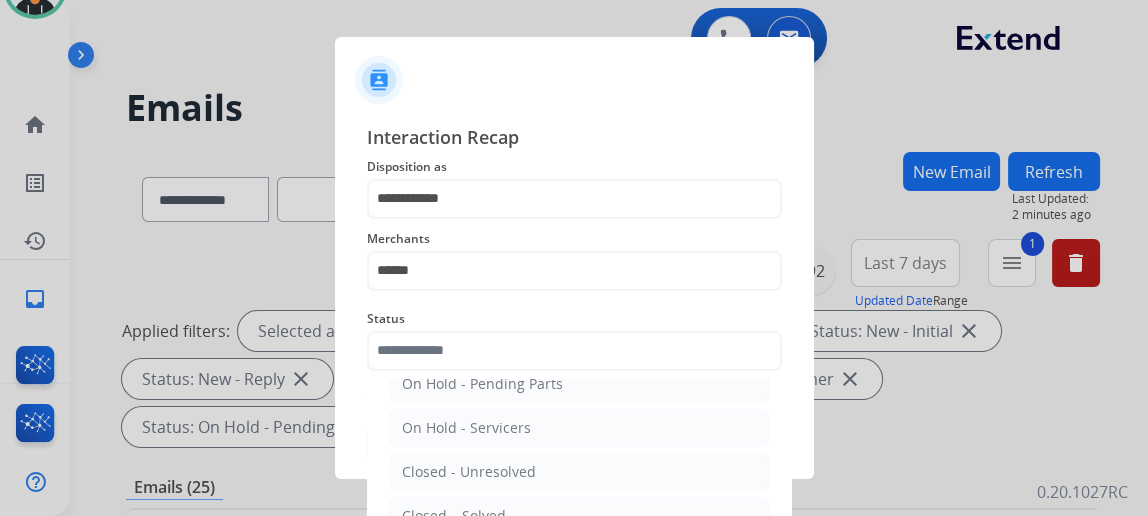 click on "Closed – Solved" 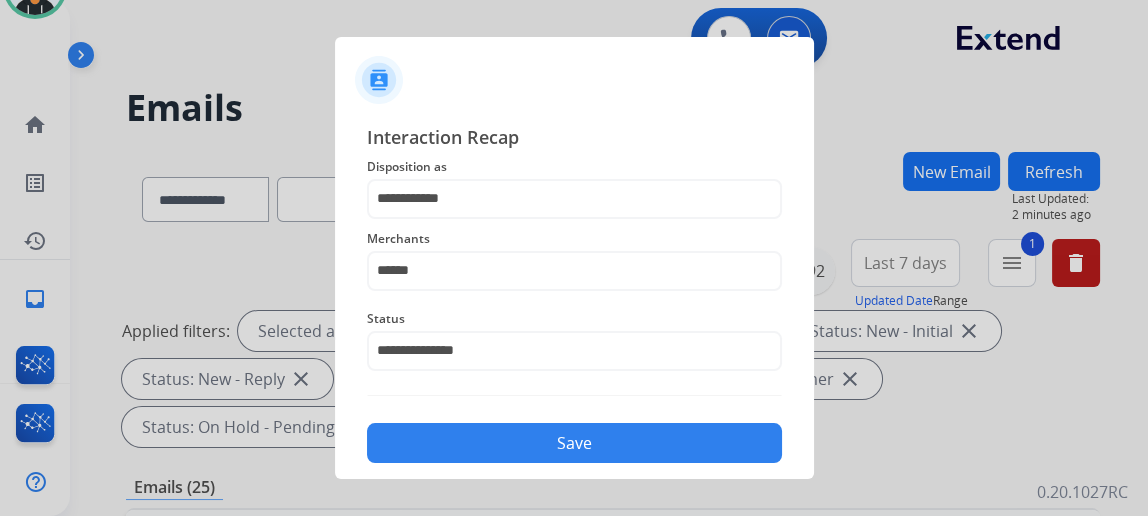 click on "Save" 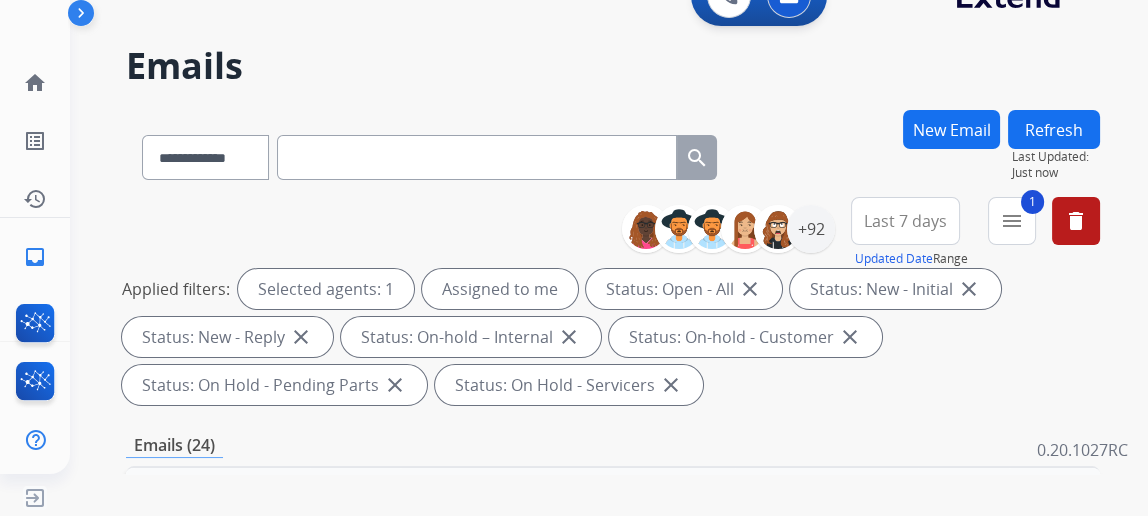scroll, scrollTop: 43, scrollLeft: 0, axis: vertical 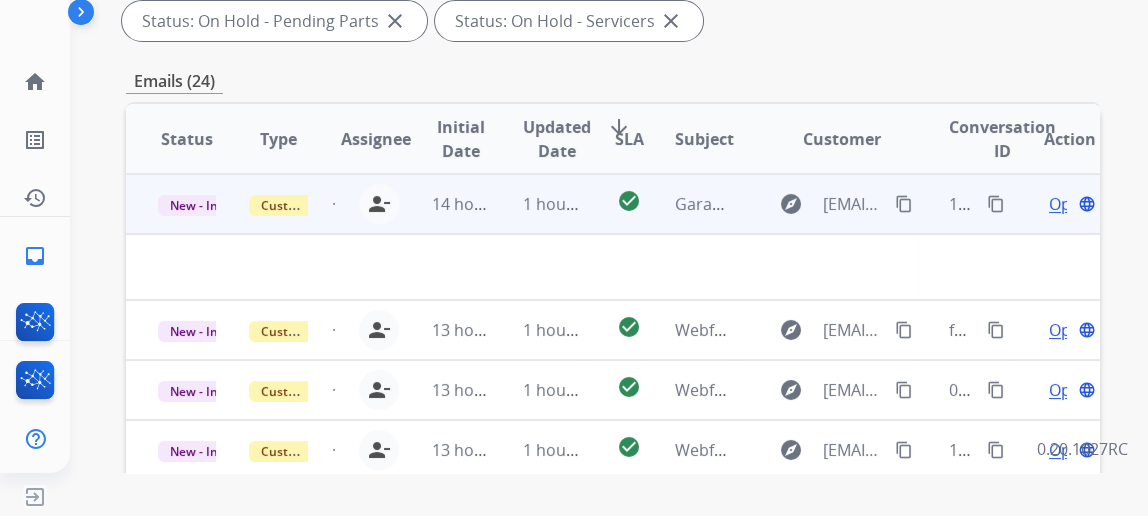click on "Open" at bounding box center (1069, 204) 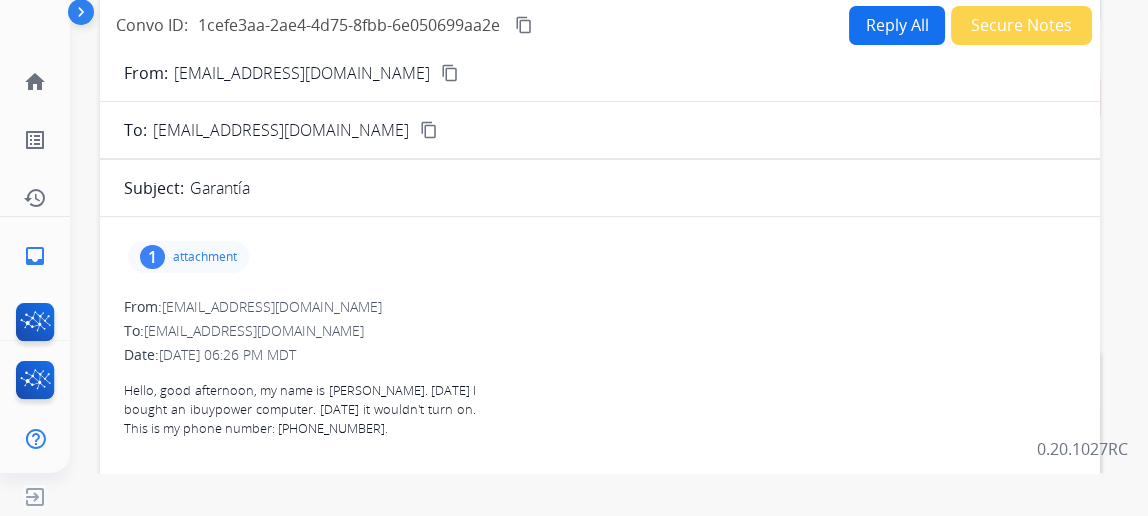 scroll, scrollTop: 90, scrollLeft: 0, axis: vertical 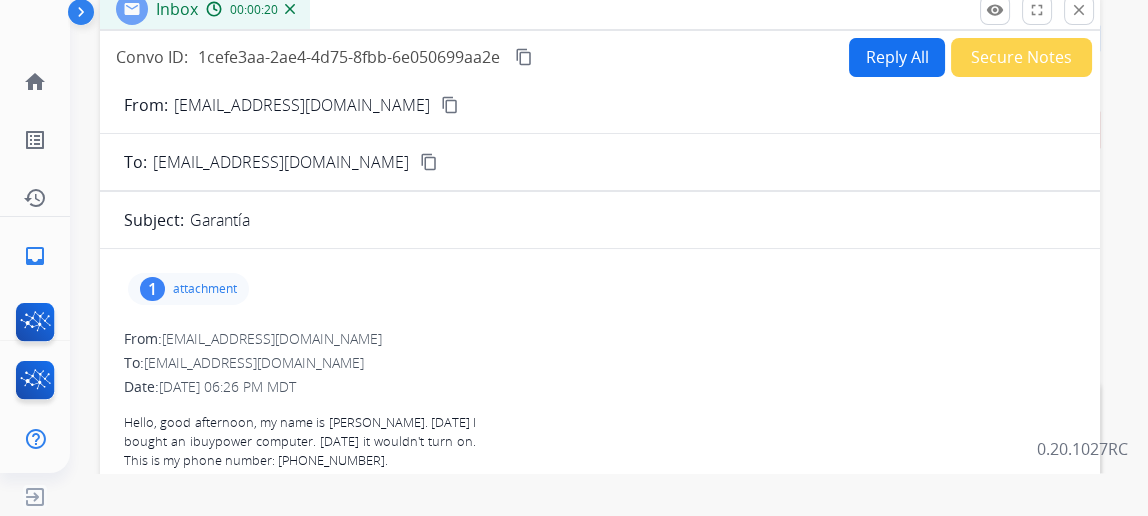 click on "1 attachment" at bounding box center (188, 289) 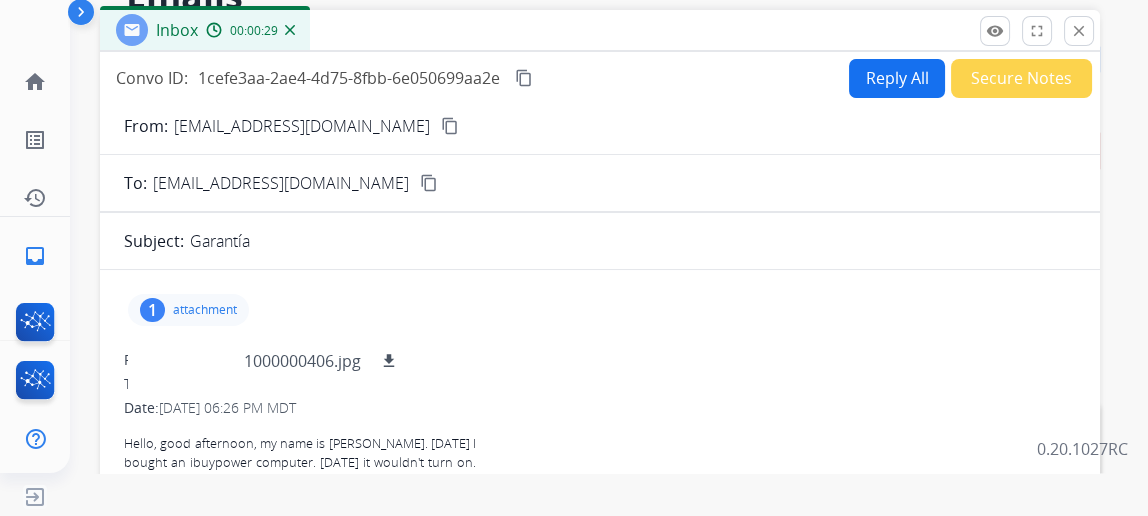 scroll, scrollTop: 0, scrollLeft: 0, axis: both 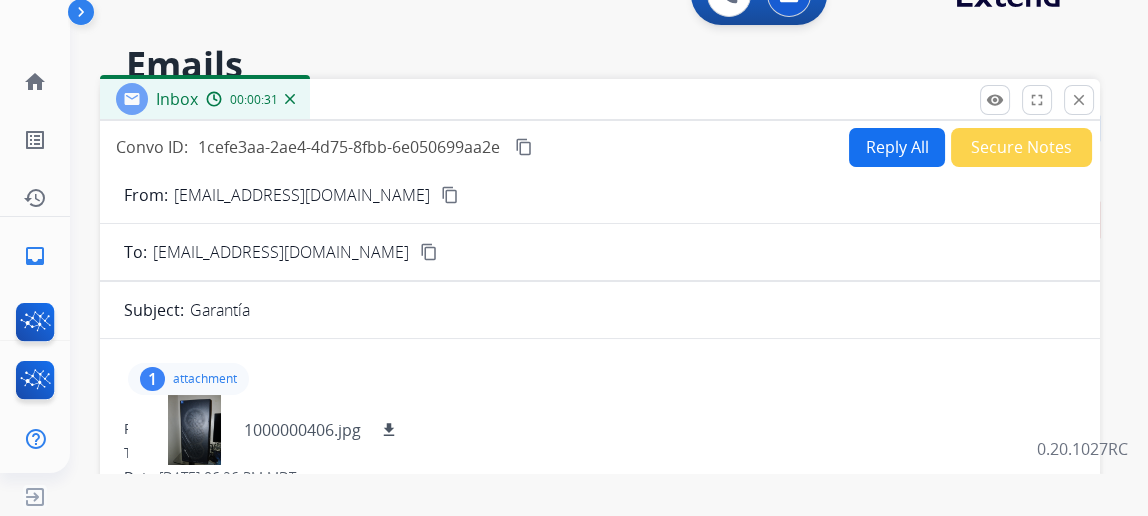 click on "Reply All" at bounding box center [897, 147] 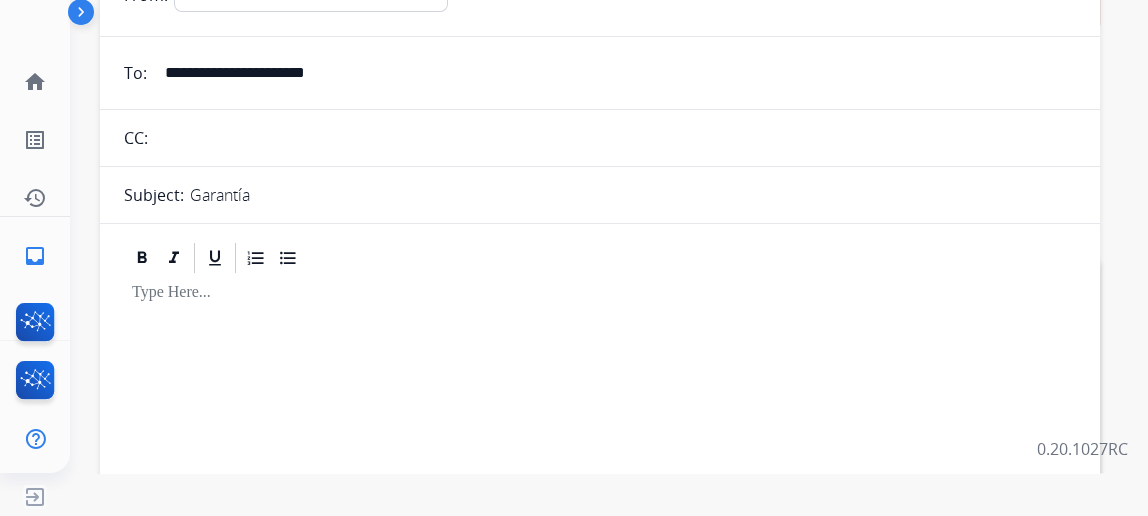 scroll, scrollTop: 0, scrollLeft: 0, axis: both 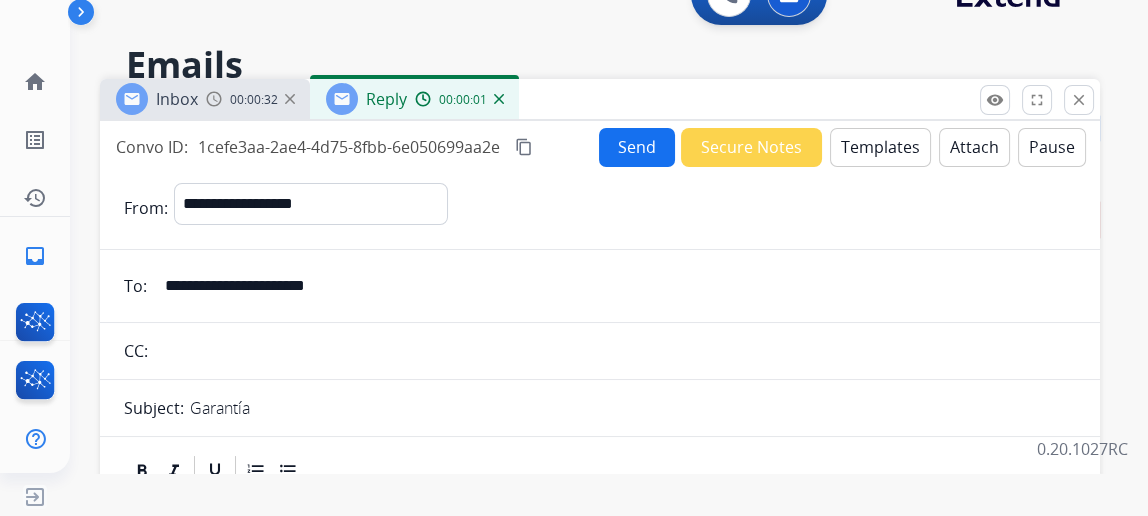 click on "Templates" at bounding box center (880, 147) 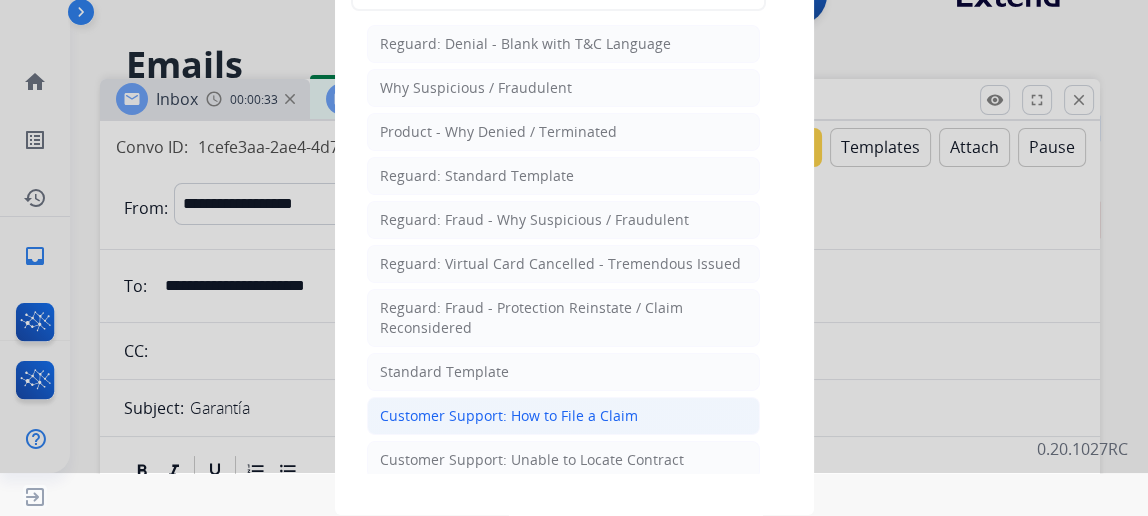 click on "Customer Support: How to File a Claim" 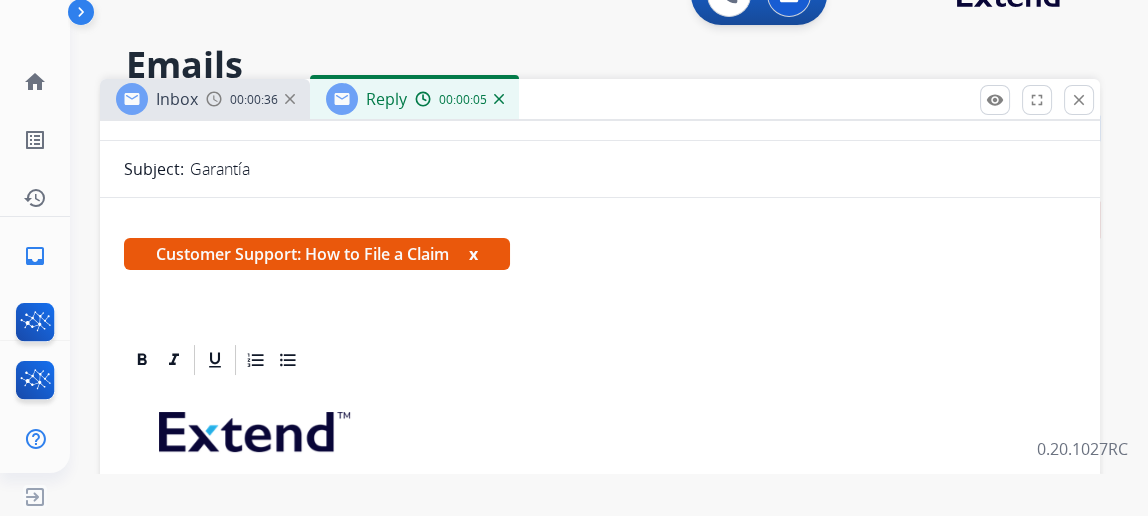 scroll, scrollTop: 0, scrollLeft: 0, axis: both 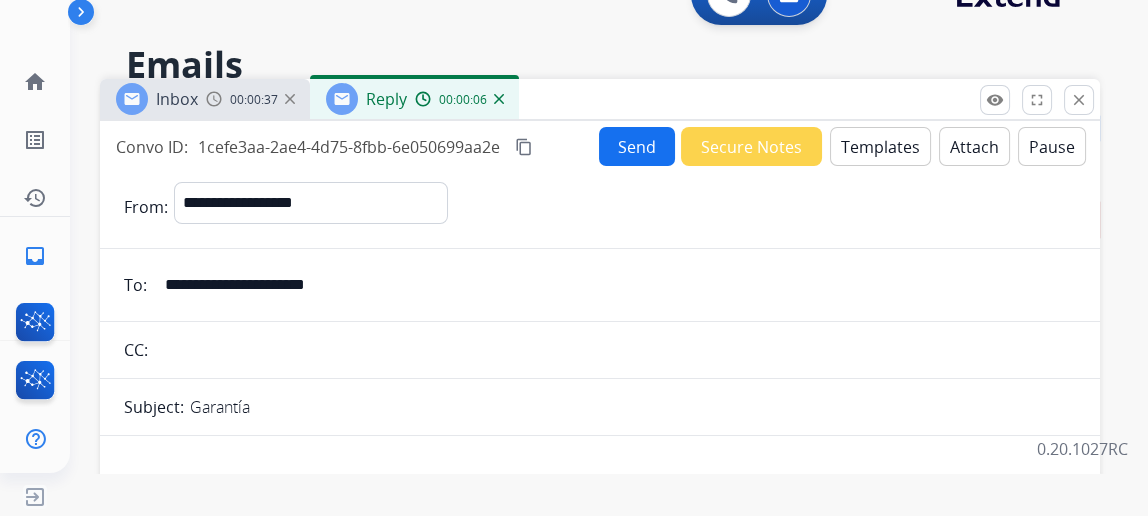 click on "**********" at bounding box center [614, 285] 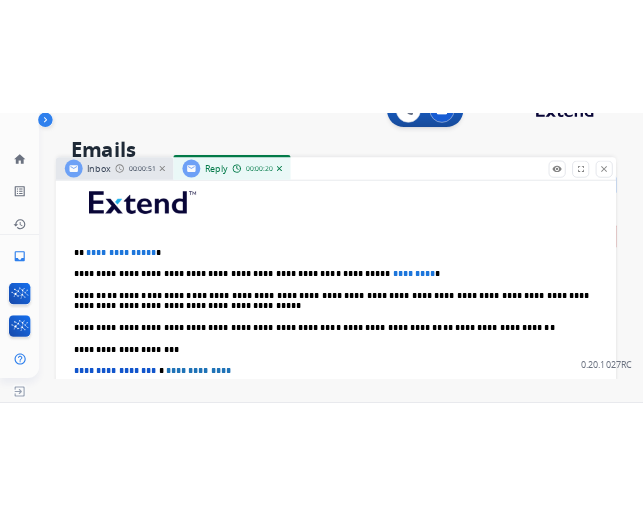 scroll, scrollTop: 512, scrollLeft: 0, axis: vertical 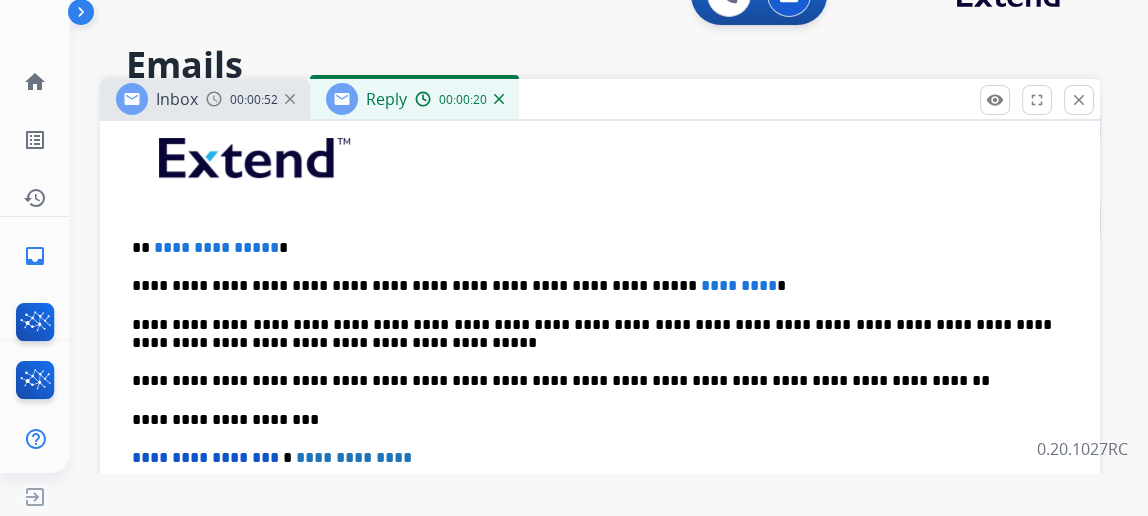 click on "**********" at bounding box center [592, 248] 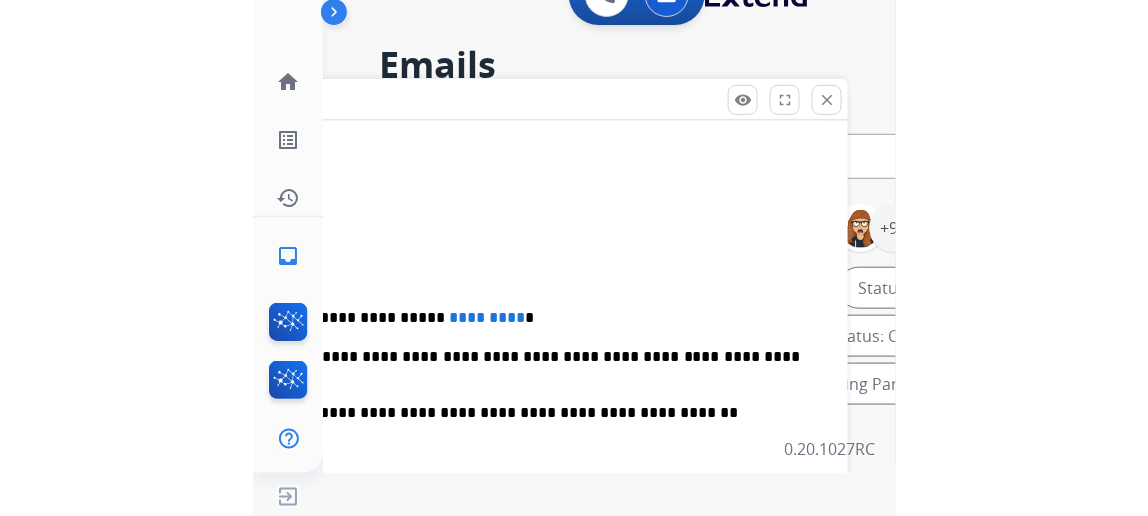 scroll, scrollTop: 473, scrollLeft: 0, axis: vertical 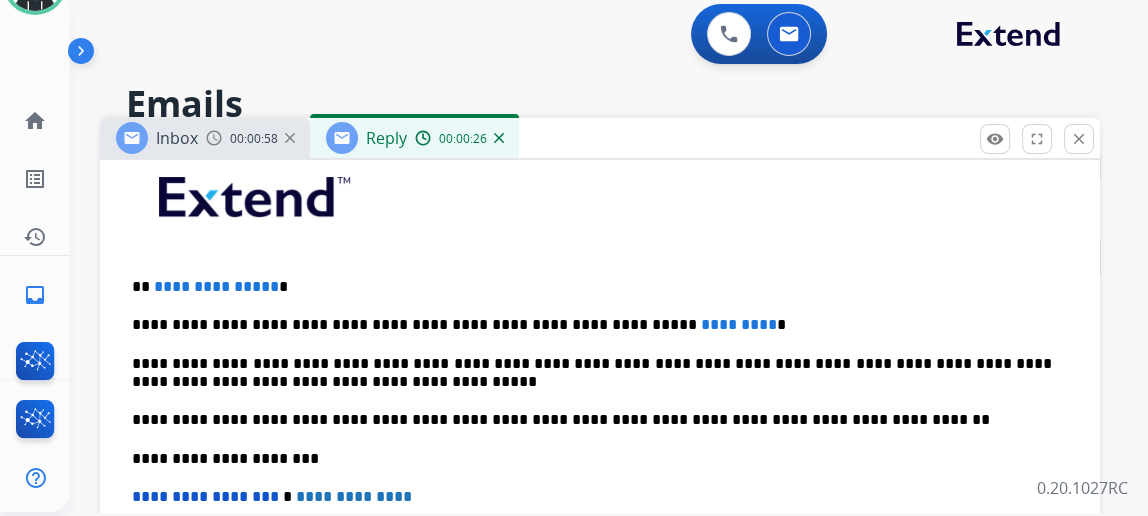 click on "**********" at bounding box center (592, 287) 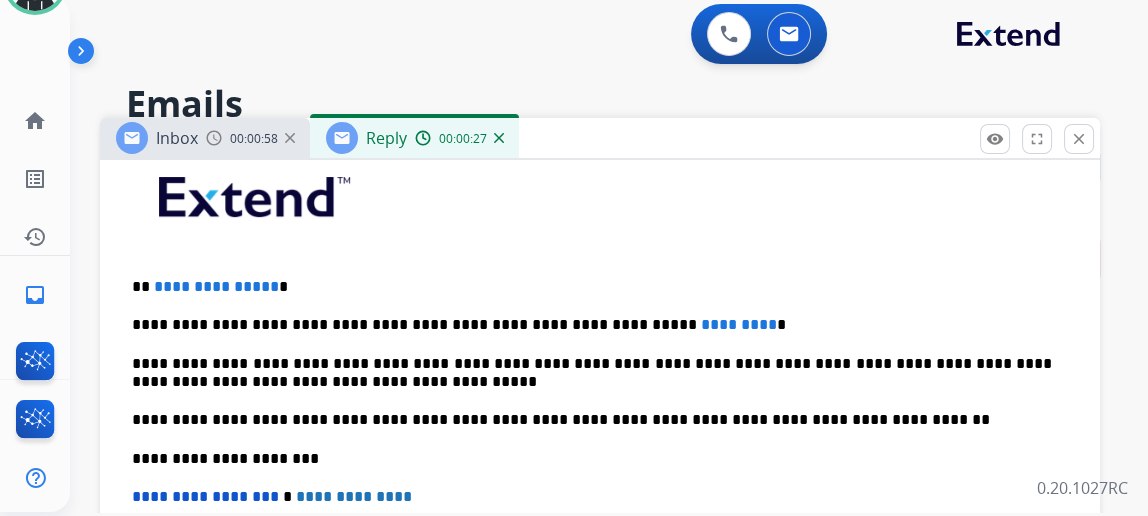 type 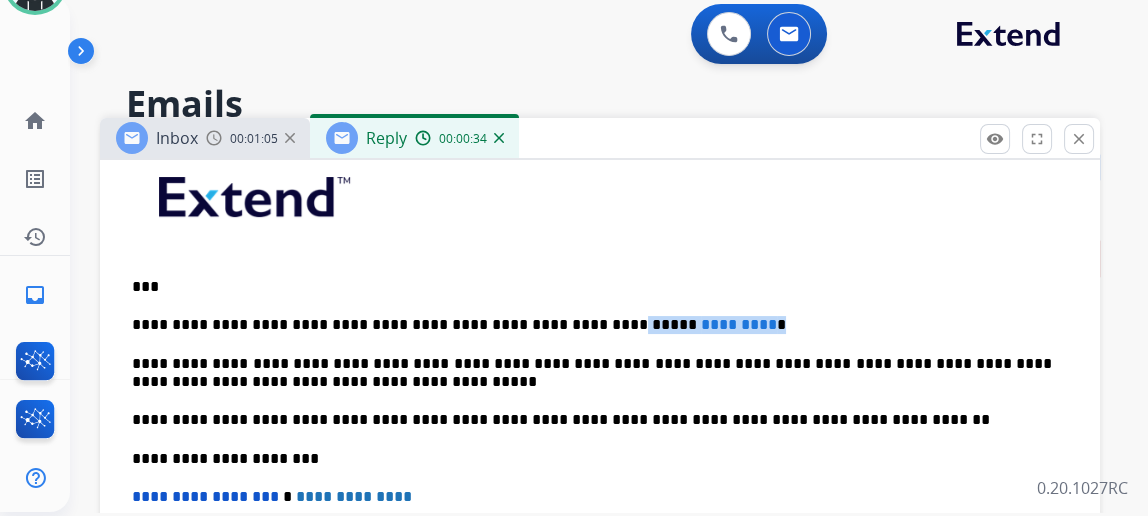 drag, startPoint x: 724, startPoint y: 320, endPoint x: 563, endPoint y: 316, distance: 161.04968 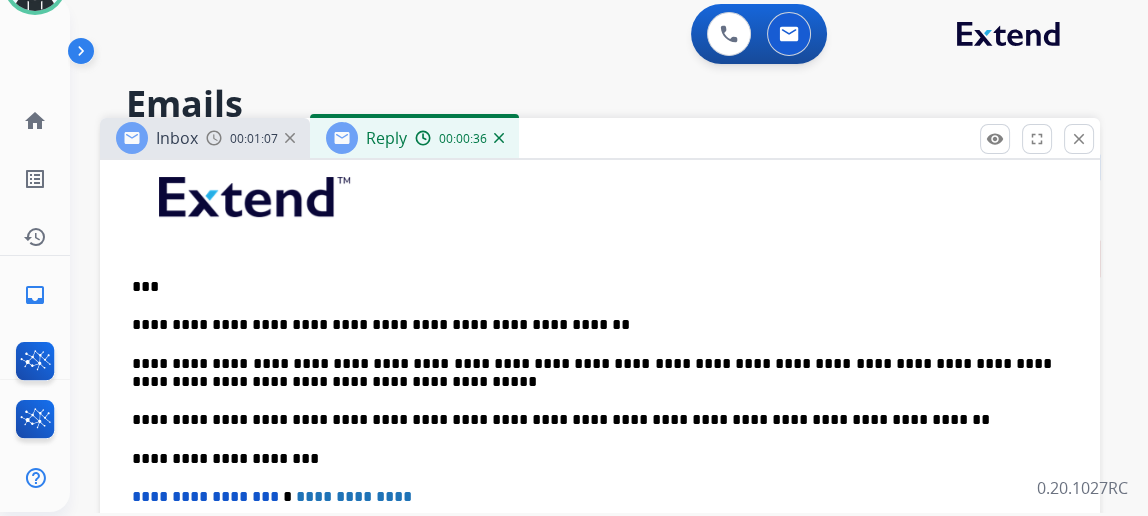 click on "**********" at bounding box center (600, 448) 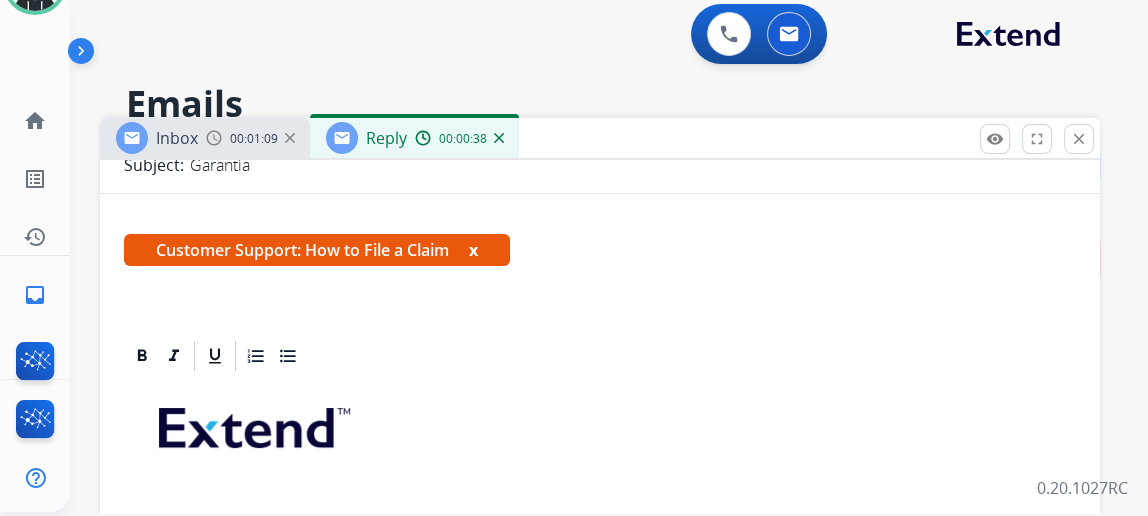 scroll, scrollTop: 0, scrollLeft: 0, axis: both 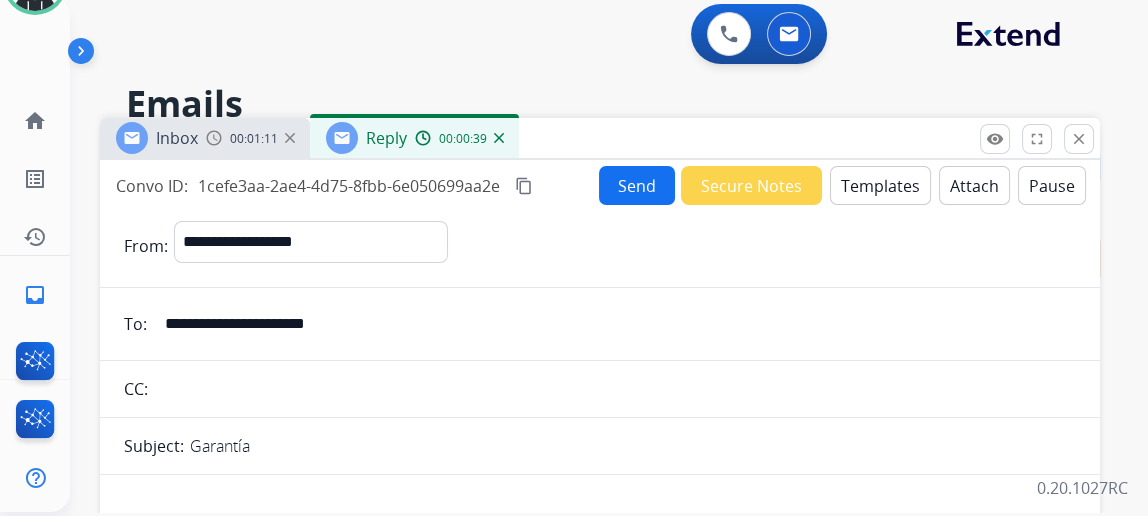 click on "Send" at bounding box center [637, 185] 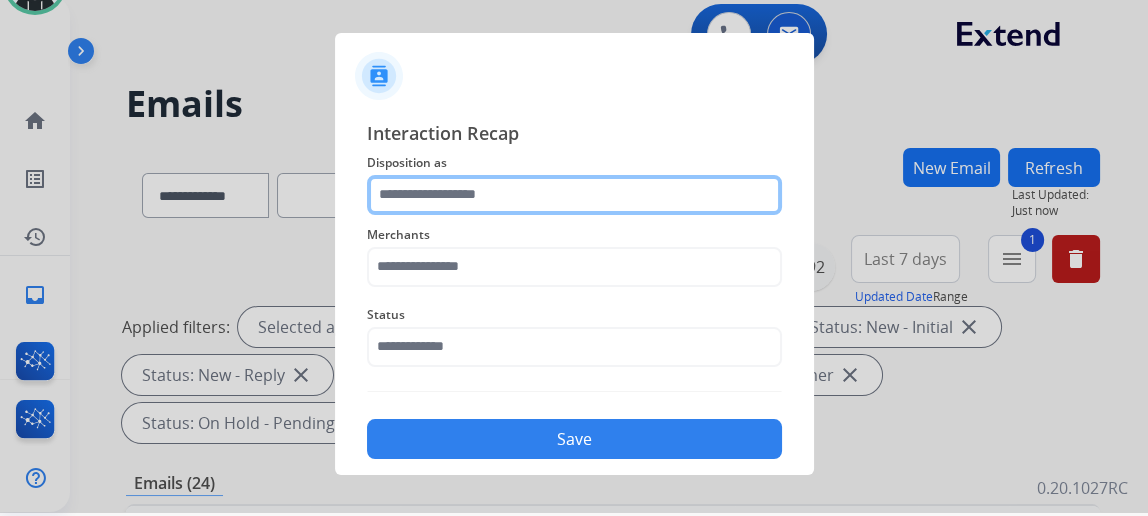 click 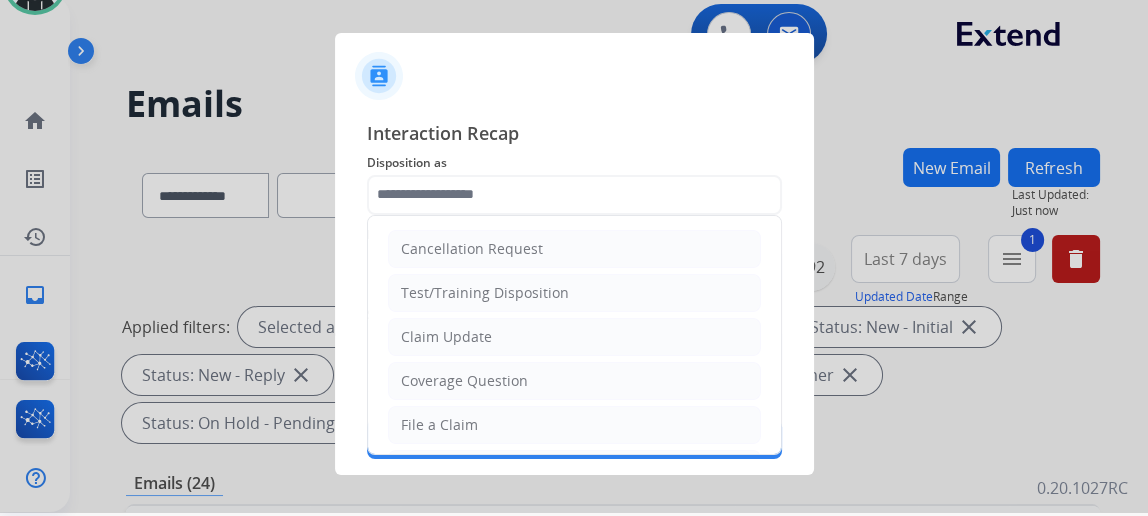 drag, startPoint x: 461, startPoint y: 416, endPoint x: 421, endPoint y: 267, distance: 154.27573 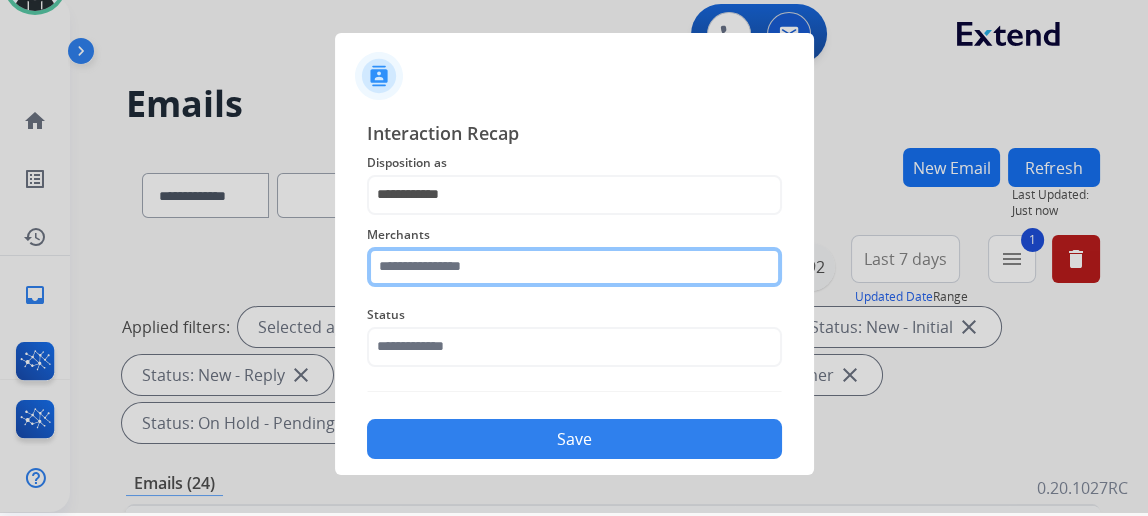 click 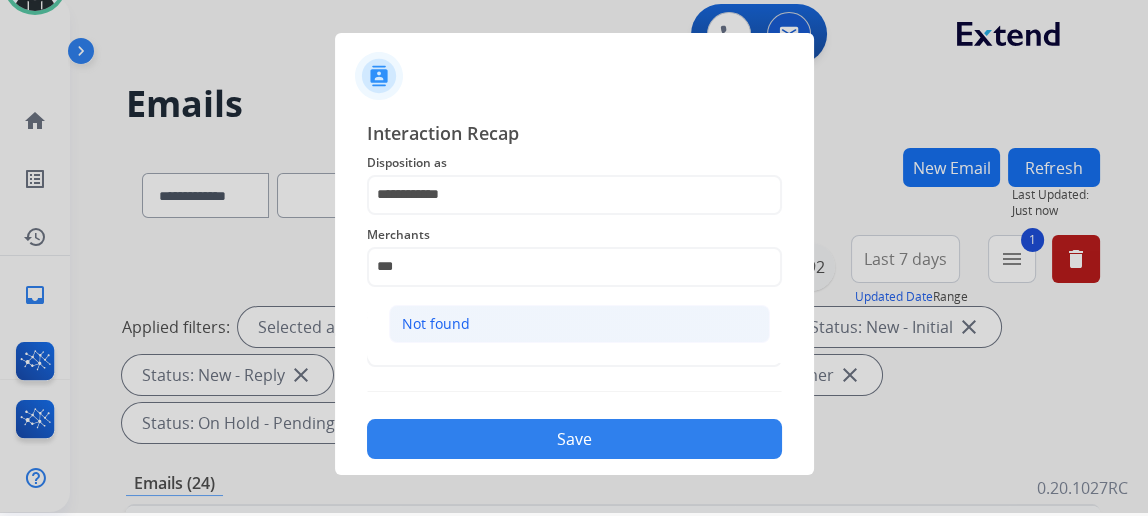 click on "Not found" 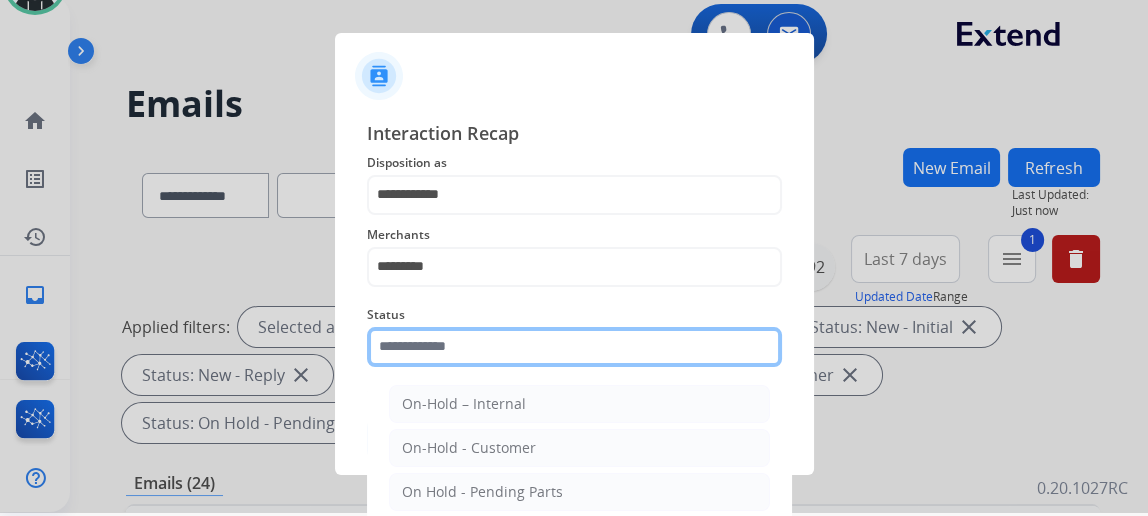 click 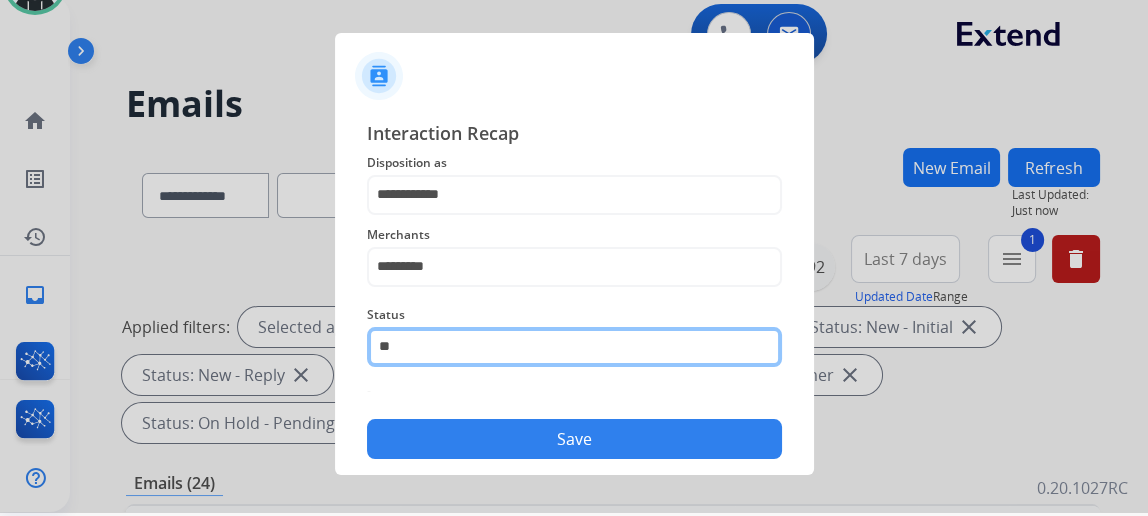 type on "*" 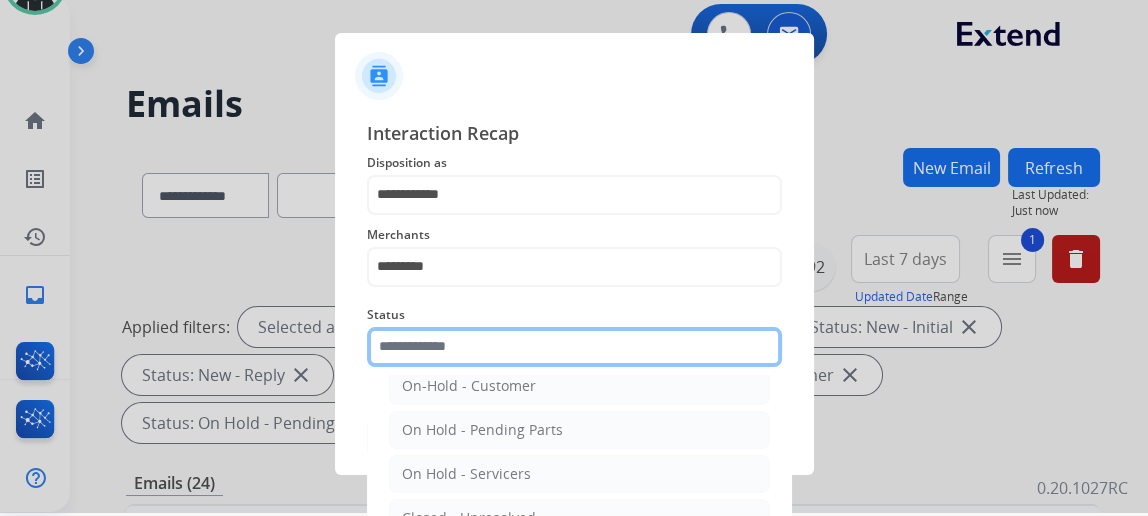 scroll, scrollTop: 112, scrollLeft: 0, axis: vertical 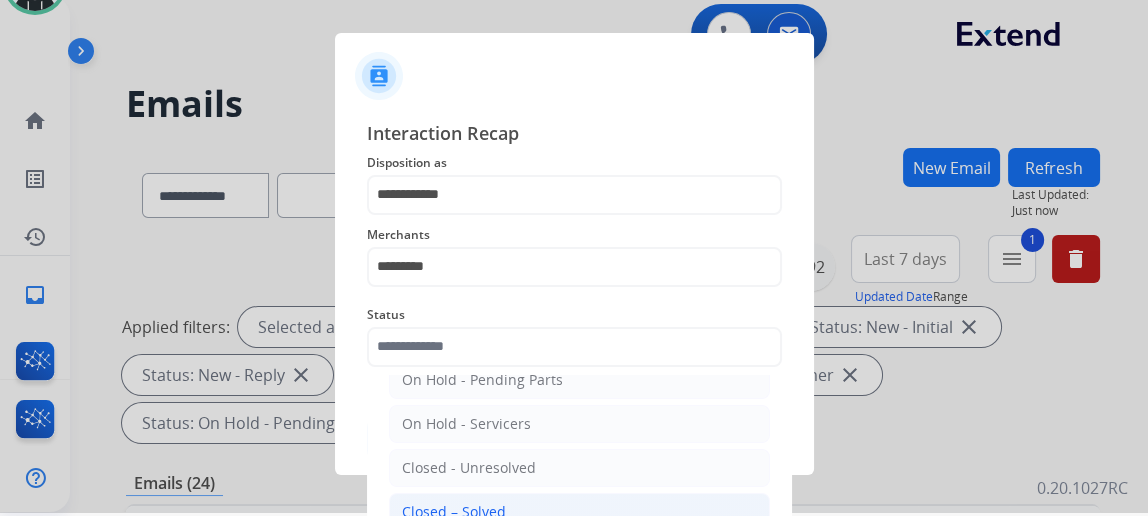 click on "Closed – Solved" 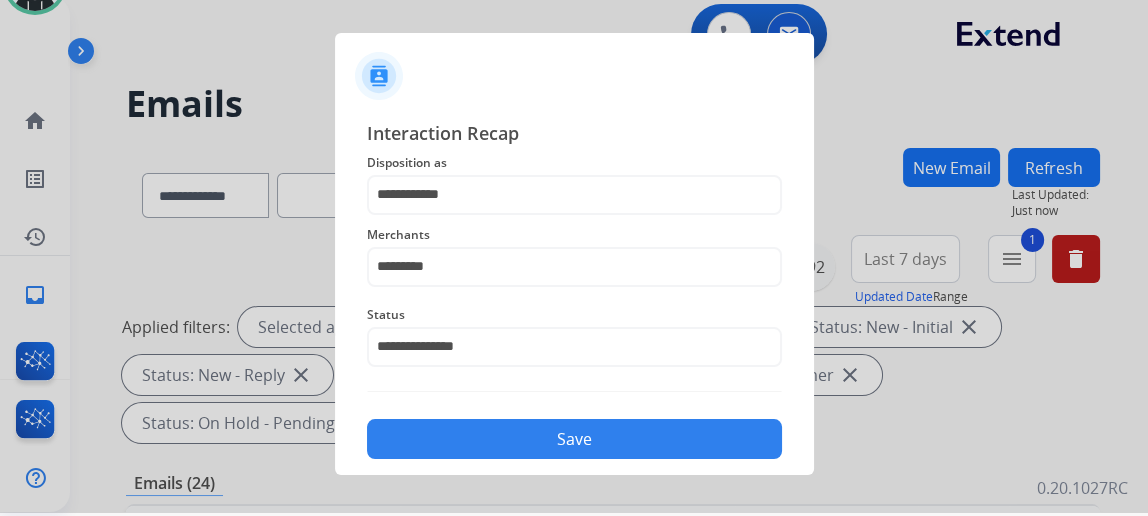 click on "**********" 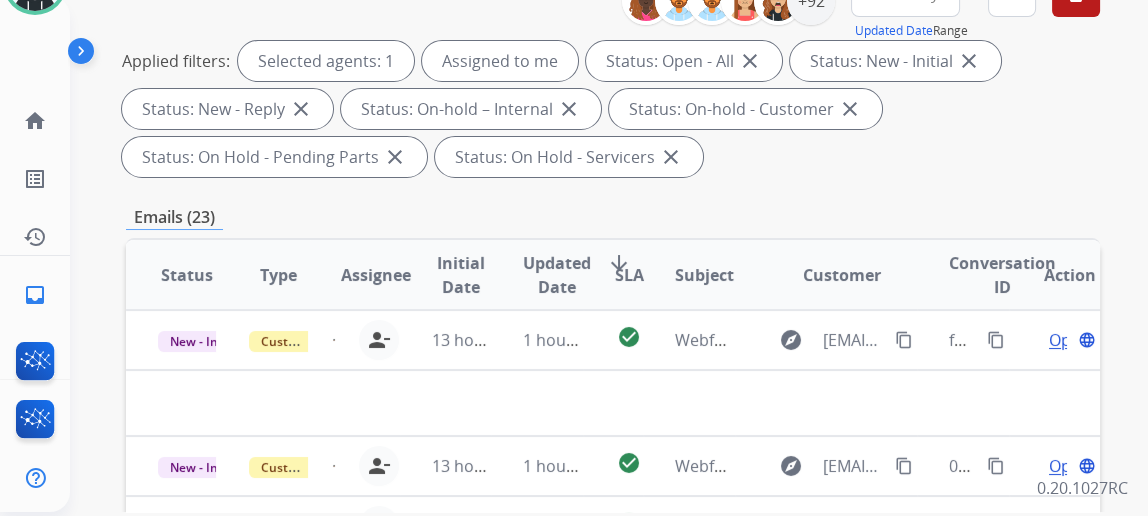 scroll, scrollTop: 272, scrollLeft: 0, axis: vertical 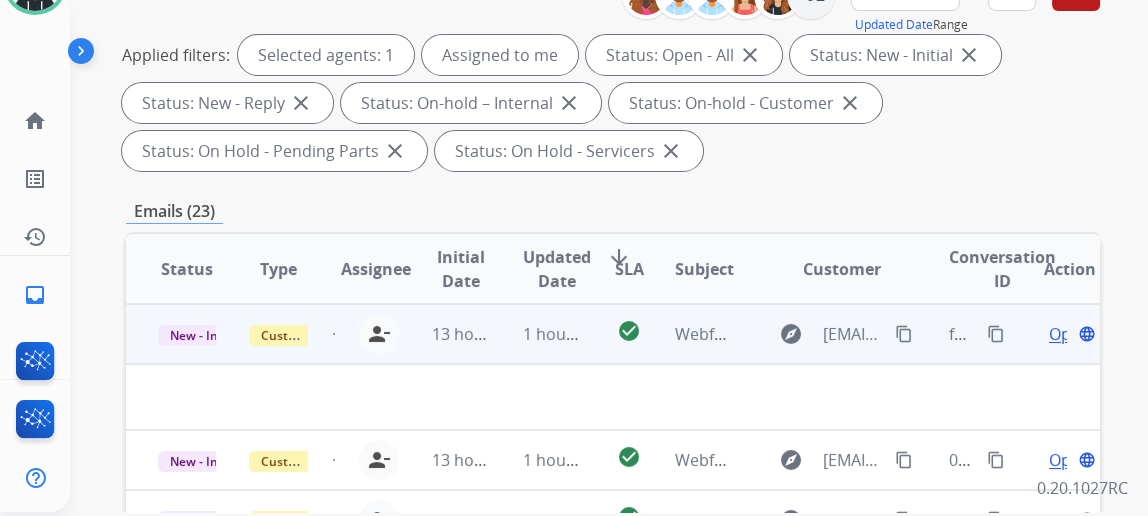click on "Open" at bounding box center [1069, 334] 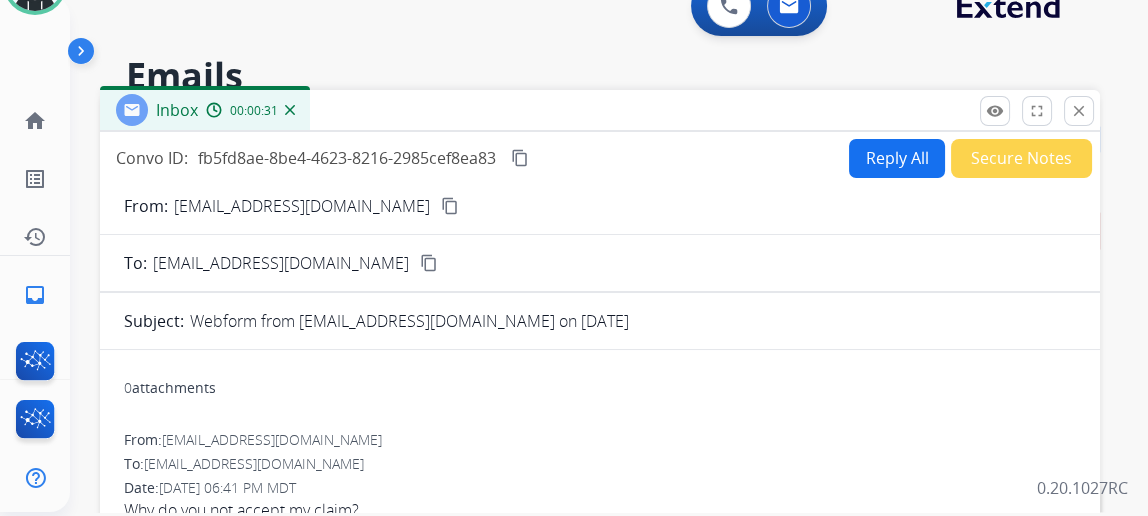 scroll, scrollTop: 0, scrollLeft: 0, axis: both 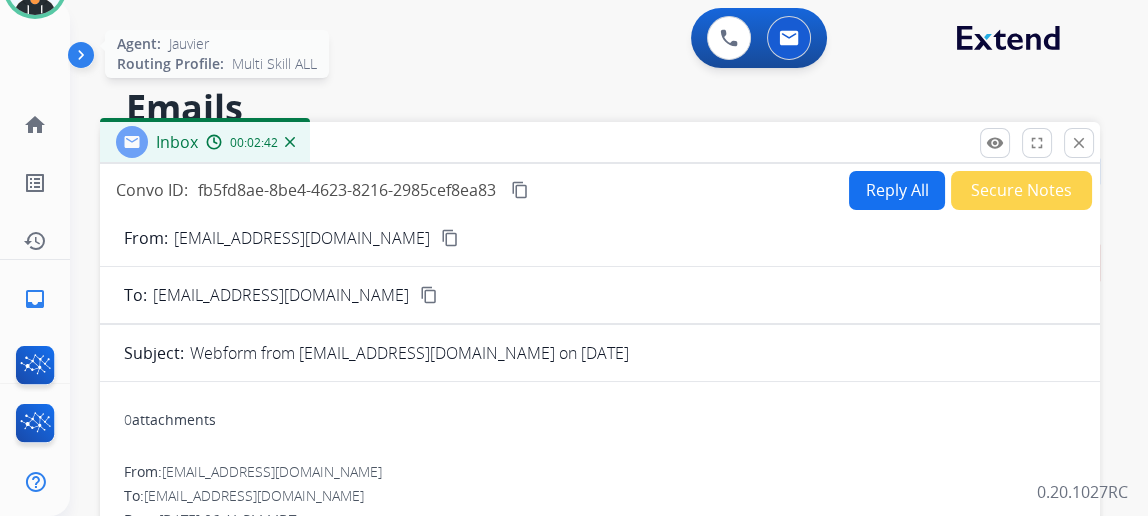 click at bounding box center (35, -13) 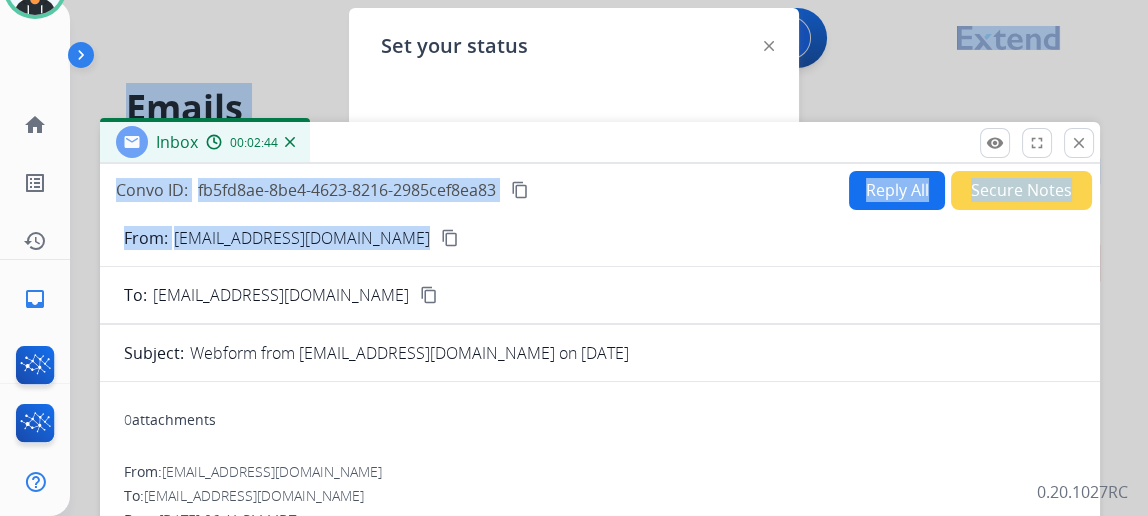 drag, startPoint x: 508, startPoint y: 120, endPoint x: 535, endPoint y: 244, distance: 126.90548 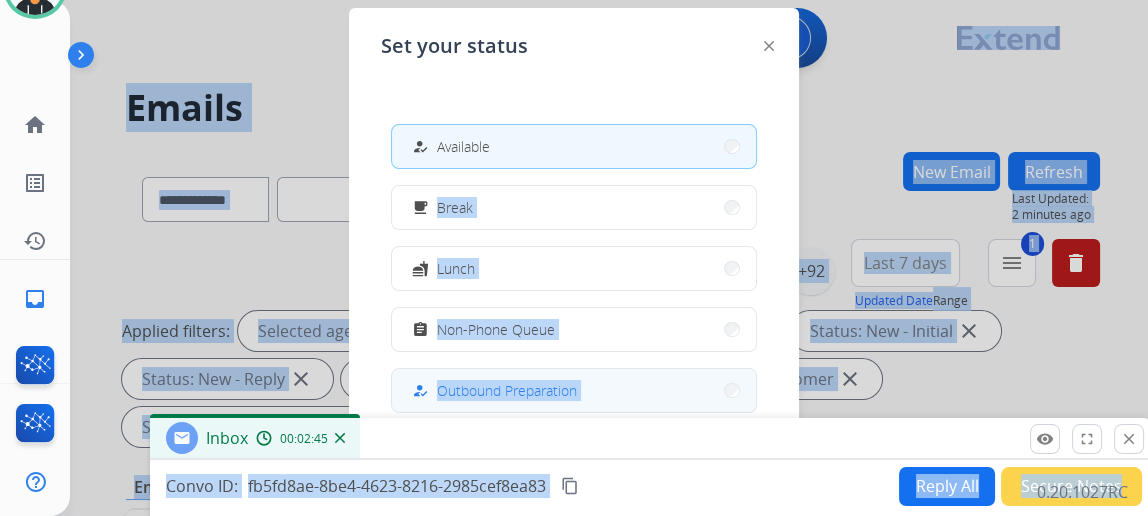 drag, startPoint x: 515, startPoint y: 129, endPoint x: 571, endPoint y: 390, distance: 266.94006 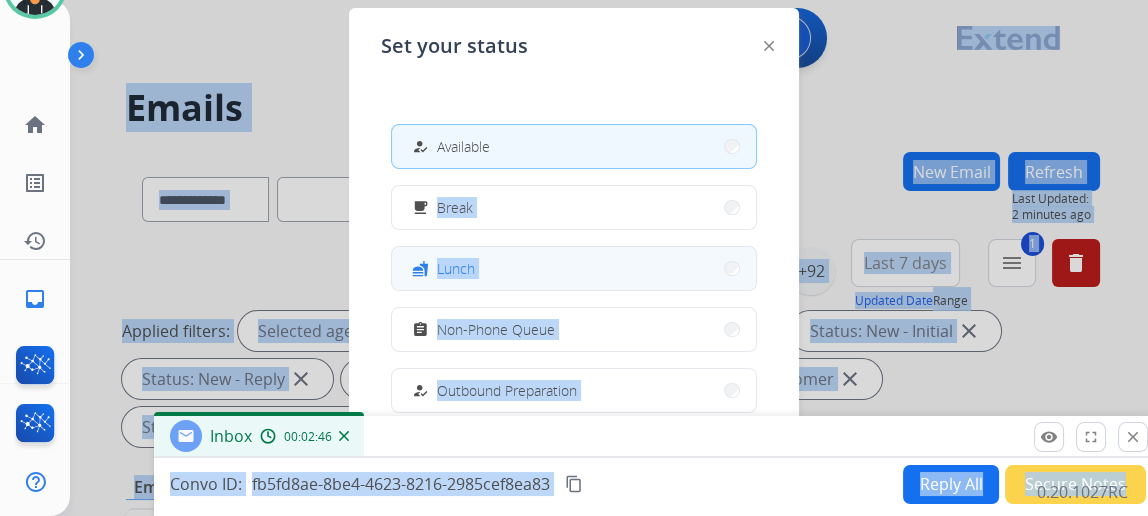 click on "fastfood Lunch" at bounding box center (574, 268) 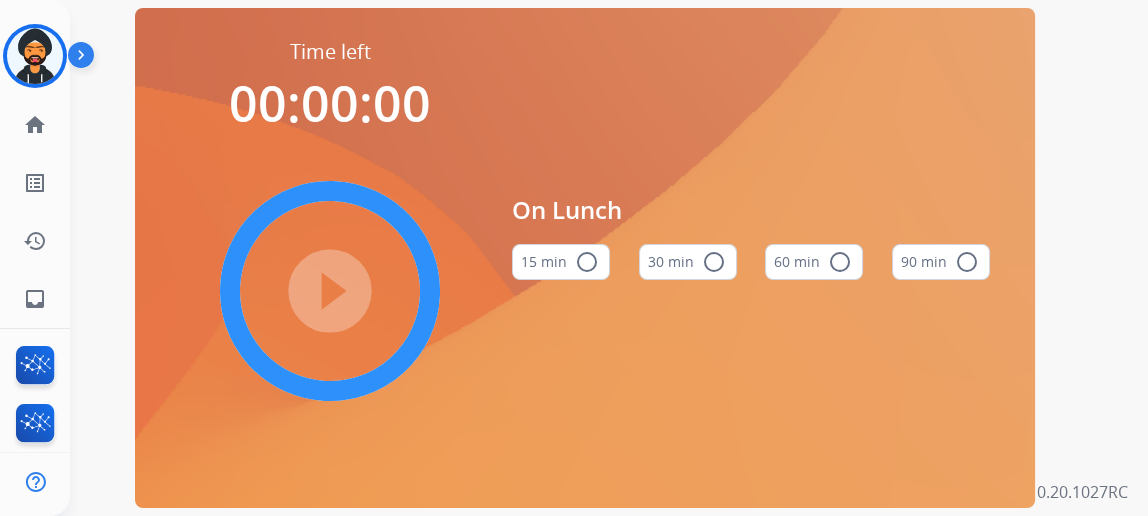 click at bounding box center [85, 59] 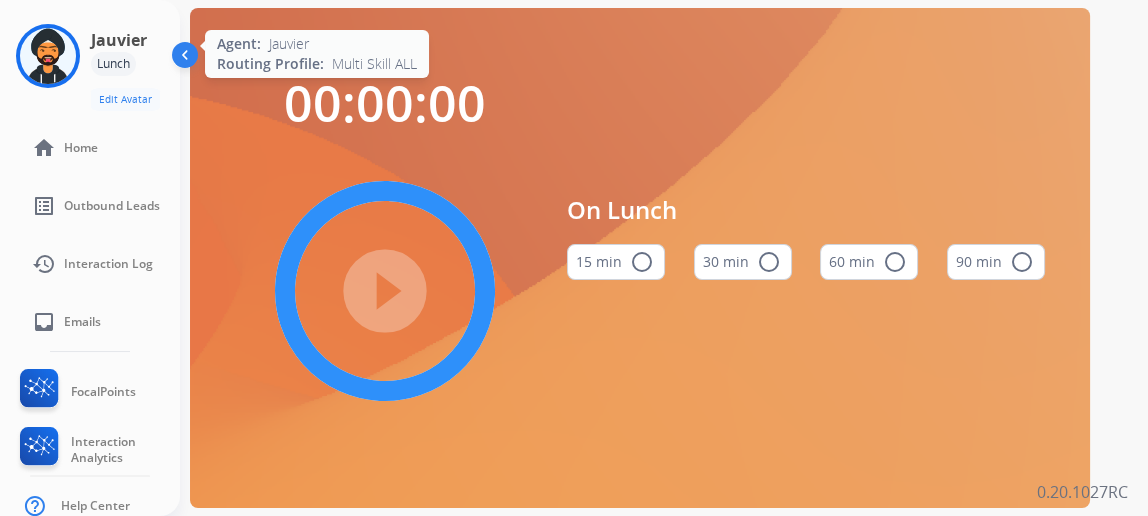 click at bounding box center [48, 56] 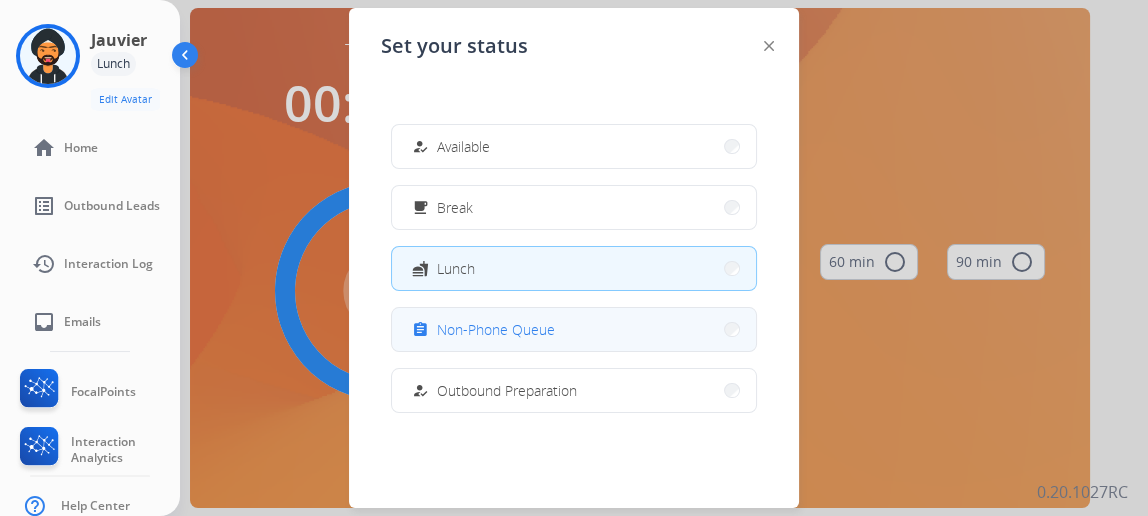 click on "Non-Phone Queue" at bounding box center (496, 329) 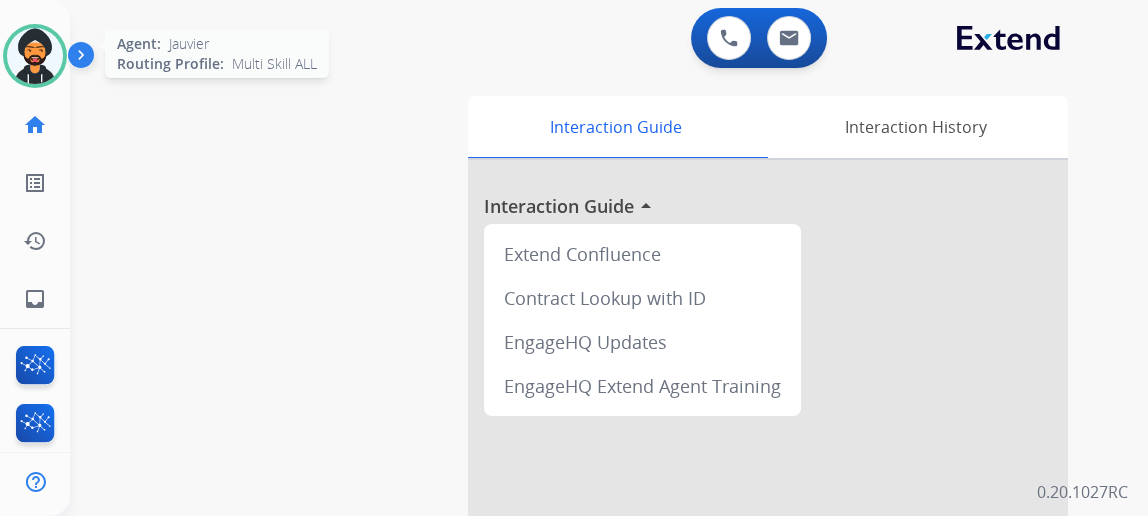 click at bounding box center (35, 56) 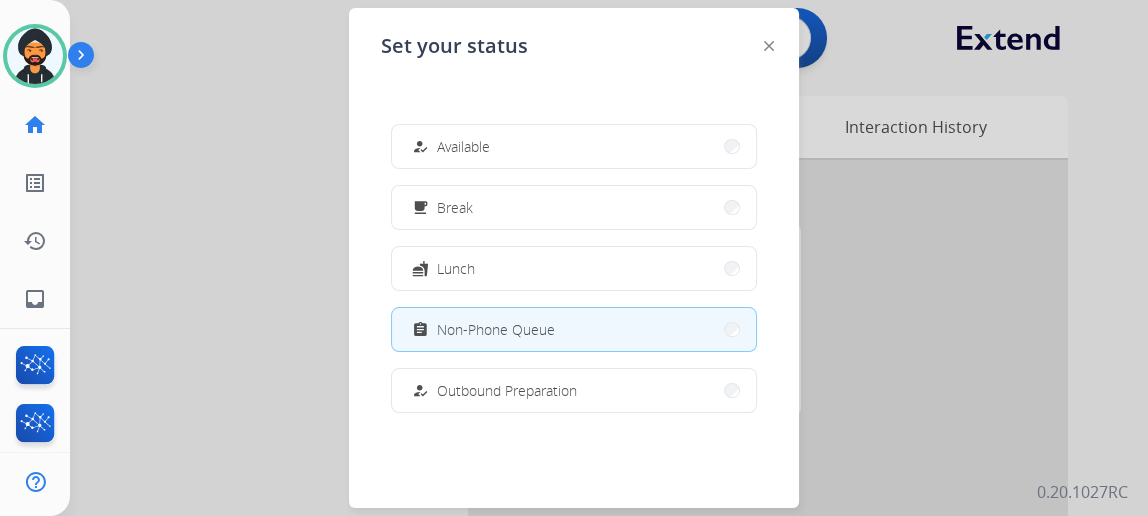 click on "assignment Non-Phone Queue" at bounding box center (574, 329) 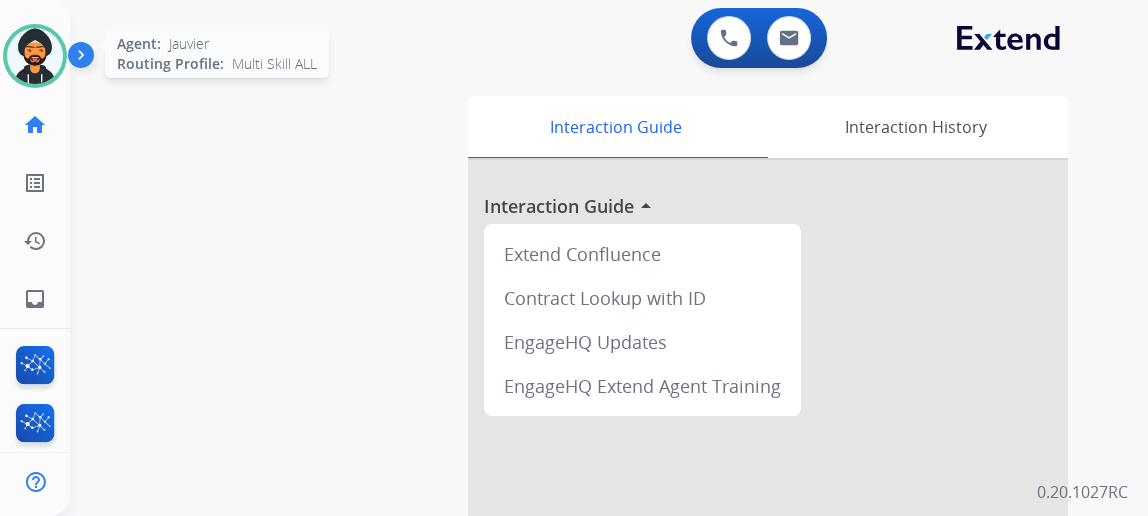 click at bounding box center (35, 56) 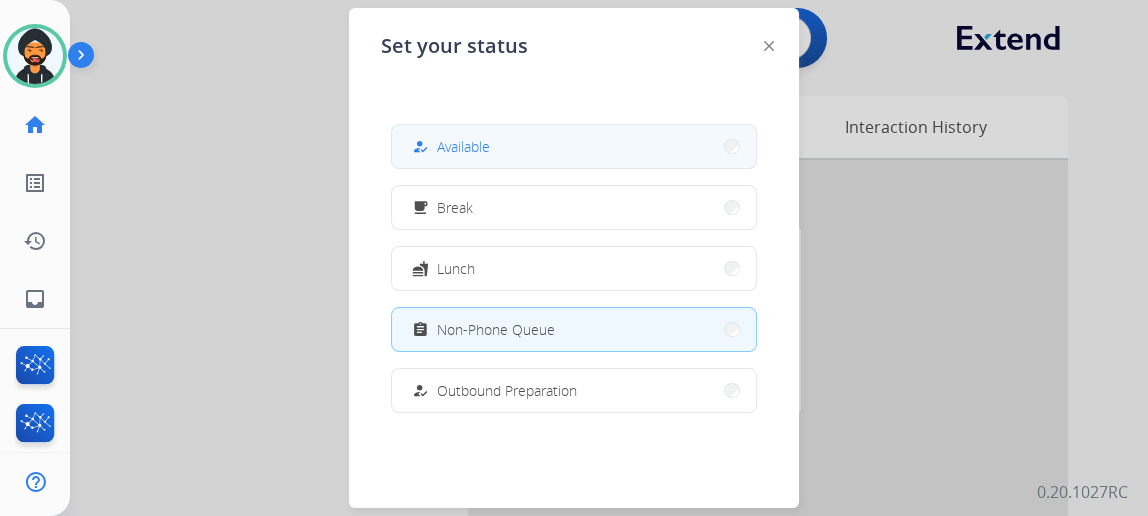 click on "how_to_reg Available" at bounding box center [574, 146] 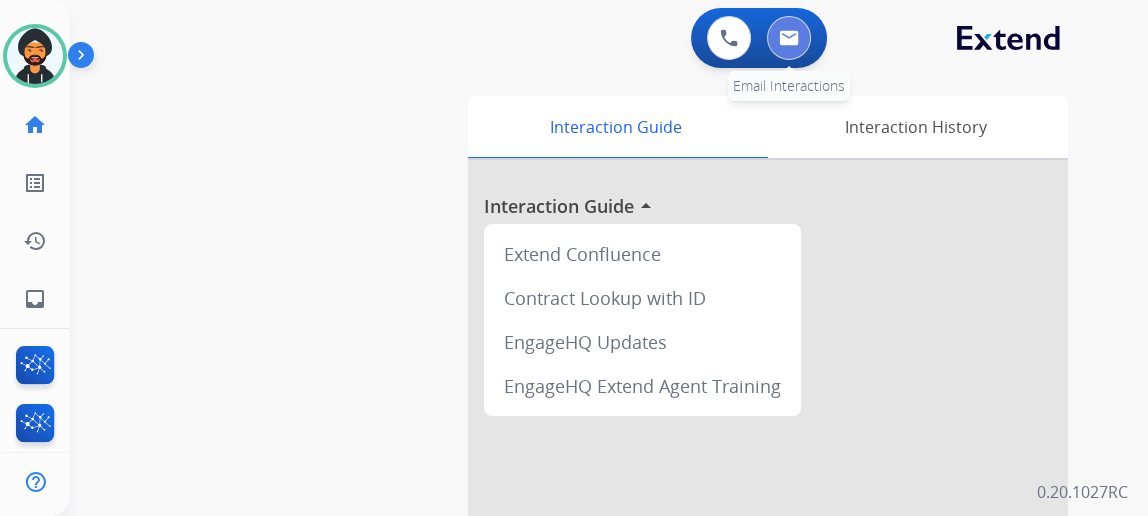 click at bounding box center (789, 38) 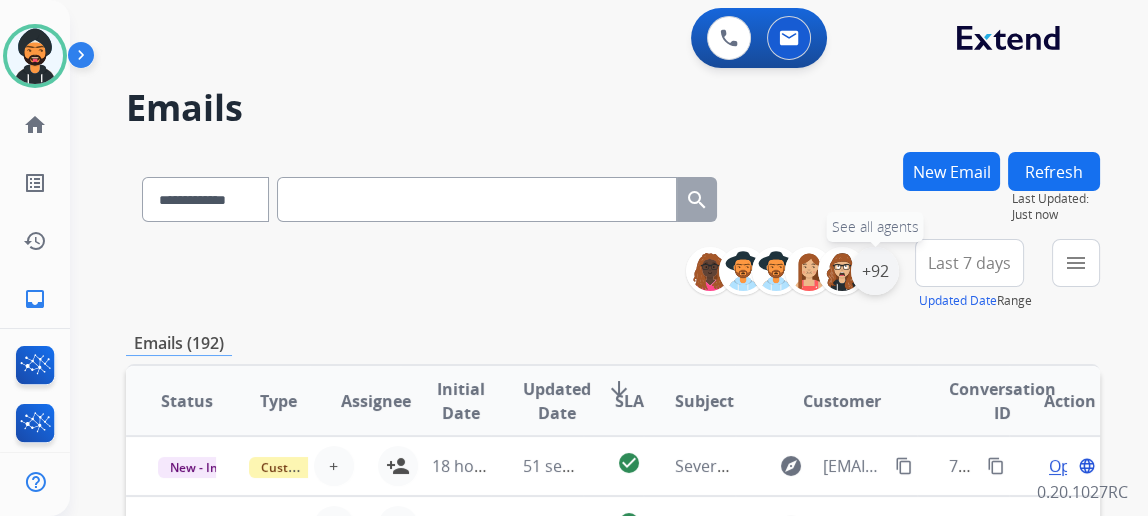 click on "+92" at bounding box center [875, 271] 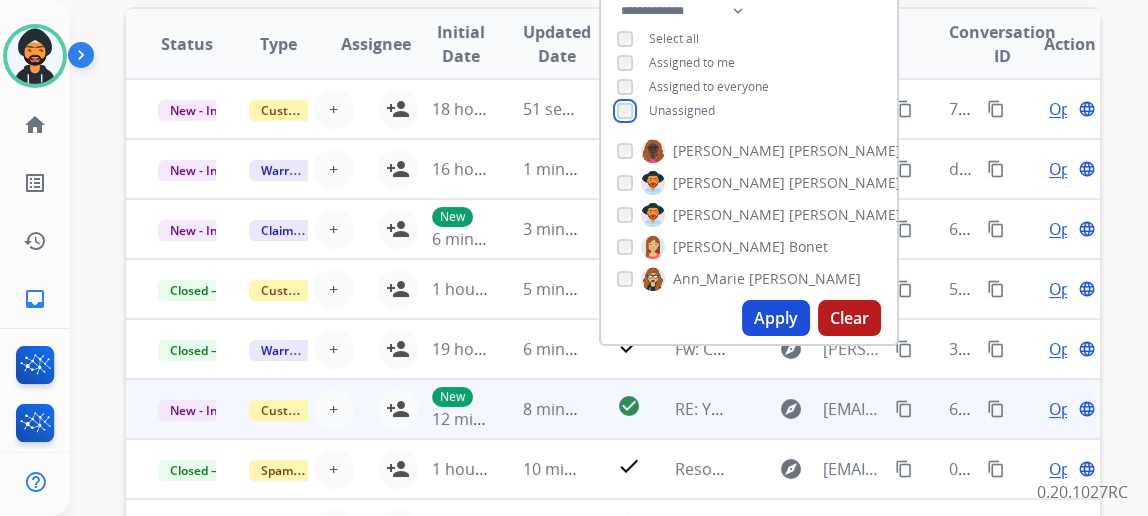 scroll, scrollTop: 363, scrollLeft: 0, axis: vertical 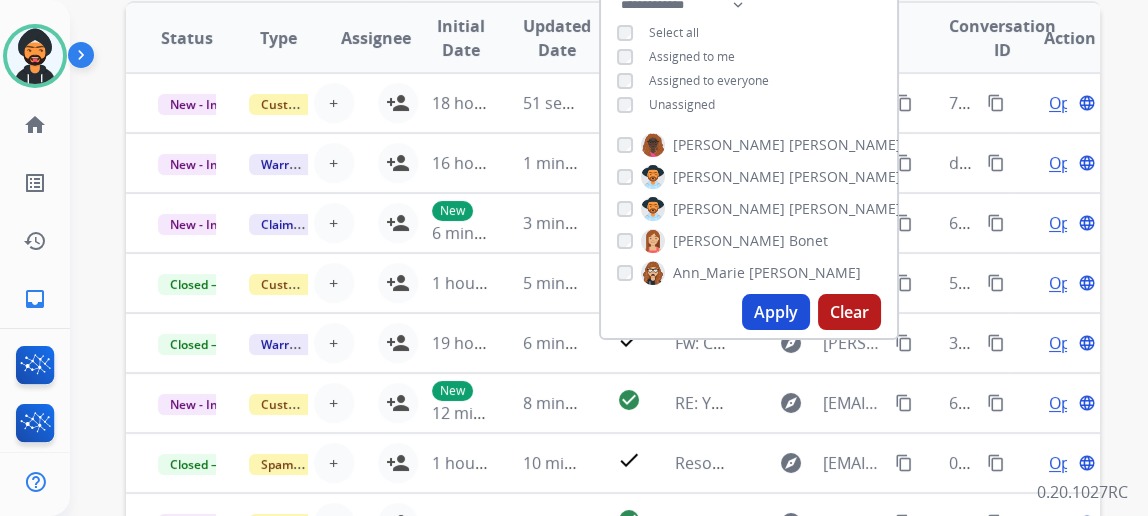 click on "Apply" at bounding box center (776, 312) 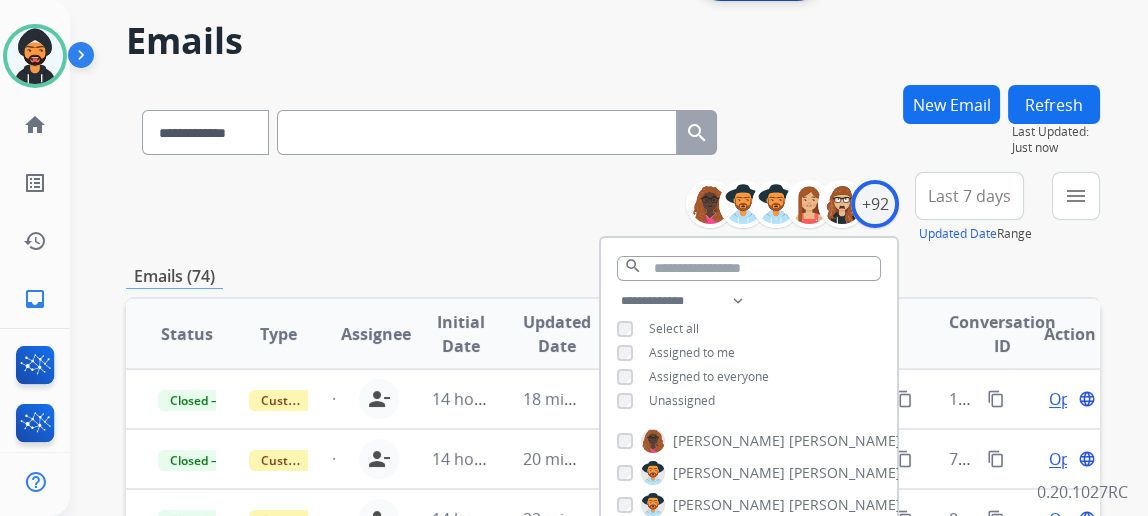 scroll, scrollTop: 90, scrollLeft: 0, axis: vertical 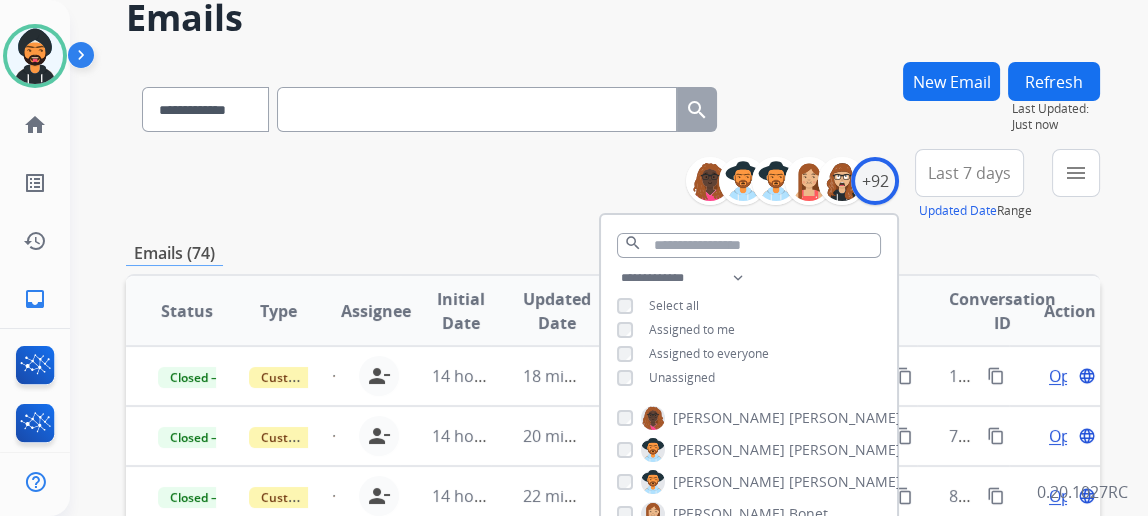 click on "**********" at bounding box center [613, 185] 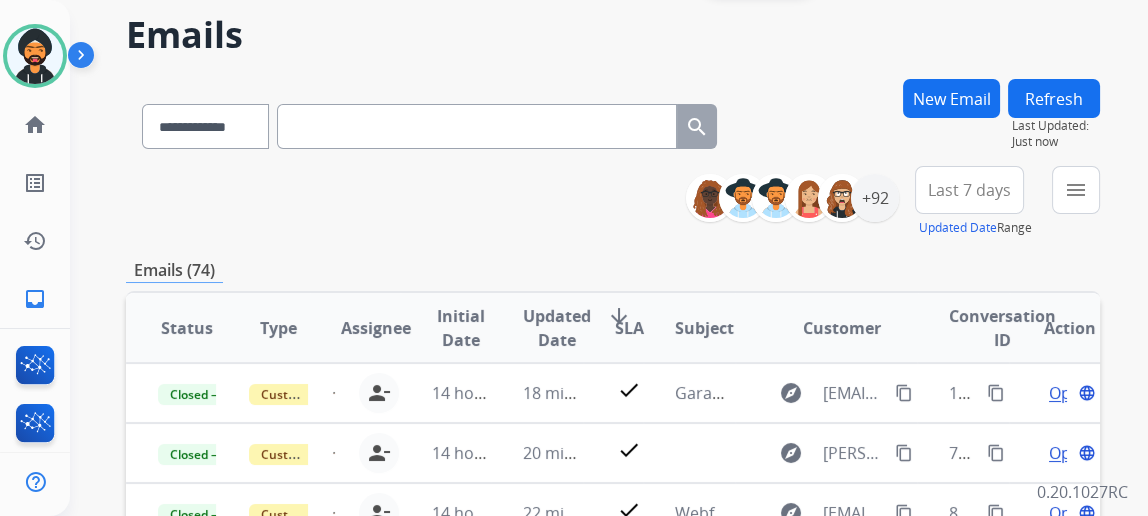scroll, scrollTop: 0, scrollLeft: 0, axis: both 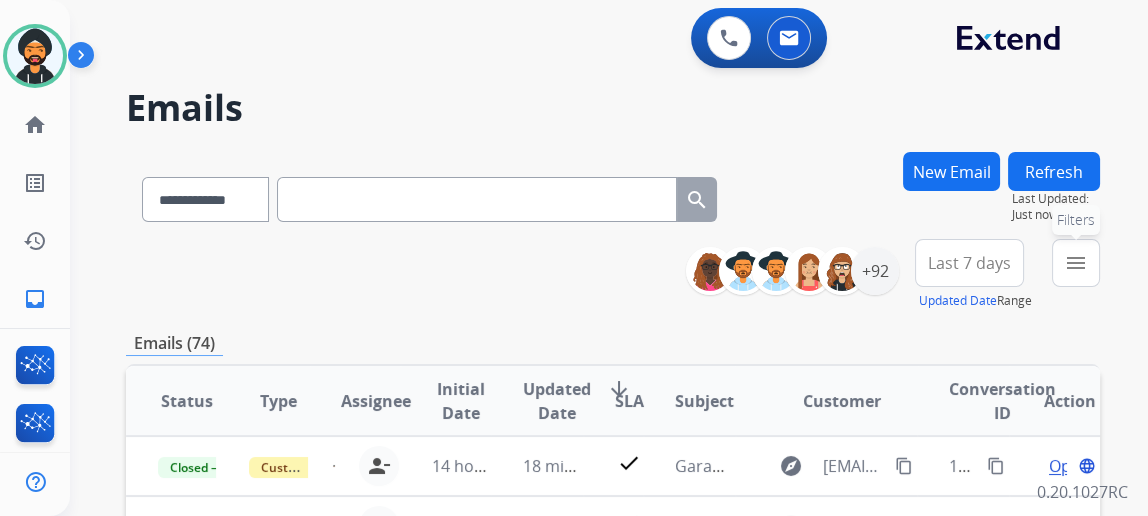 click on "menu  Filters" at bounding box center [1076, 263] 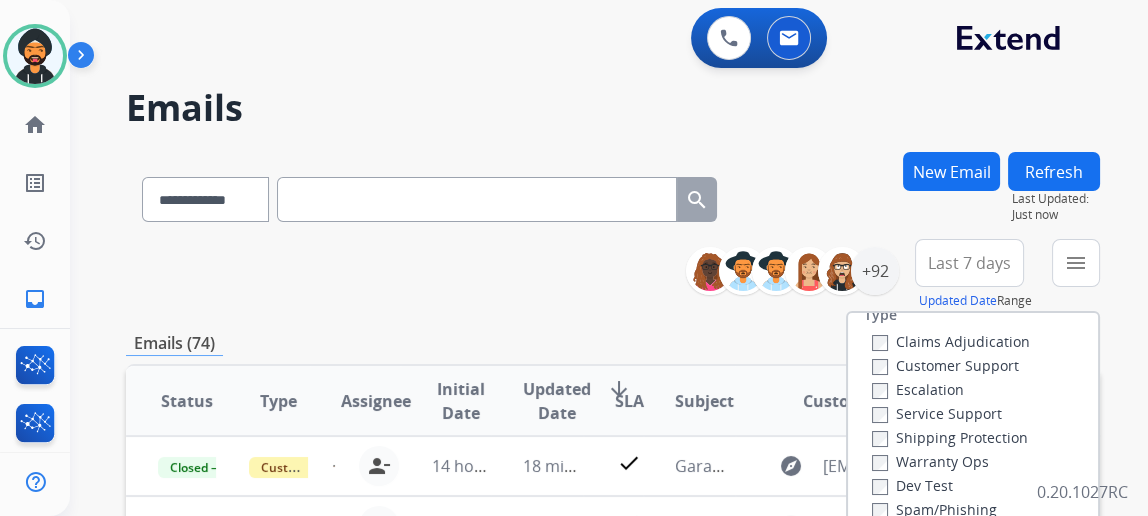 scroll, scrollTop: 272, scrollLeft: 0, axis: vertical 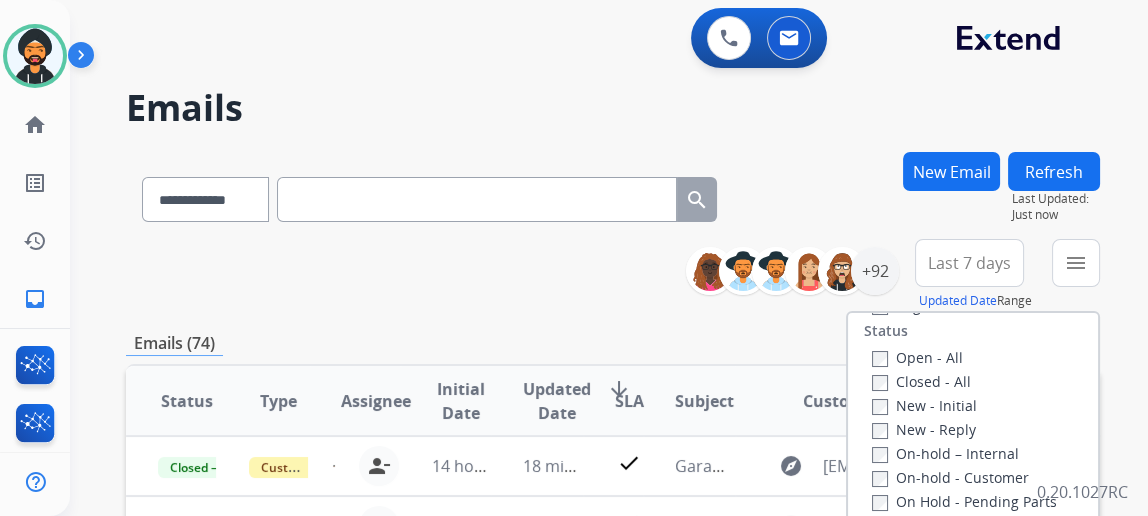 click on "Open - All" at bounding box center (917, 357) 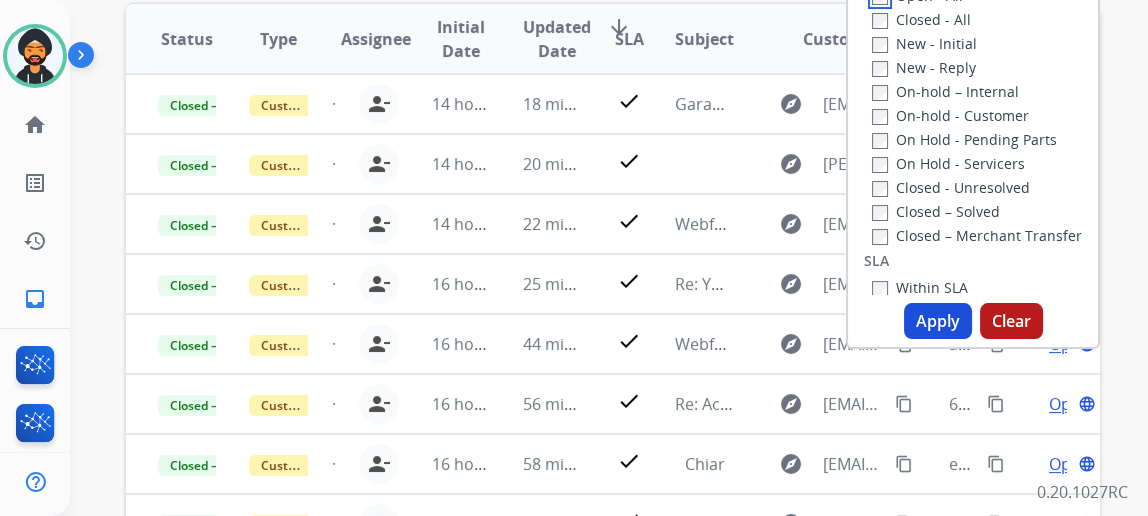 scroll, scrollTop: 363, scrollLeft: 0, axis: vertical 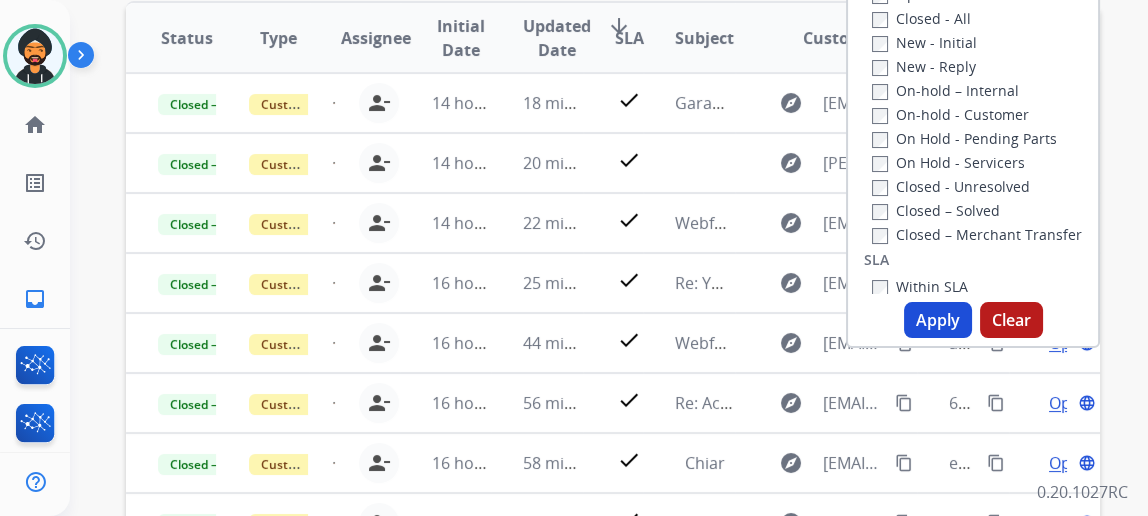click on "Apply" at bounding box center [938, 320] 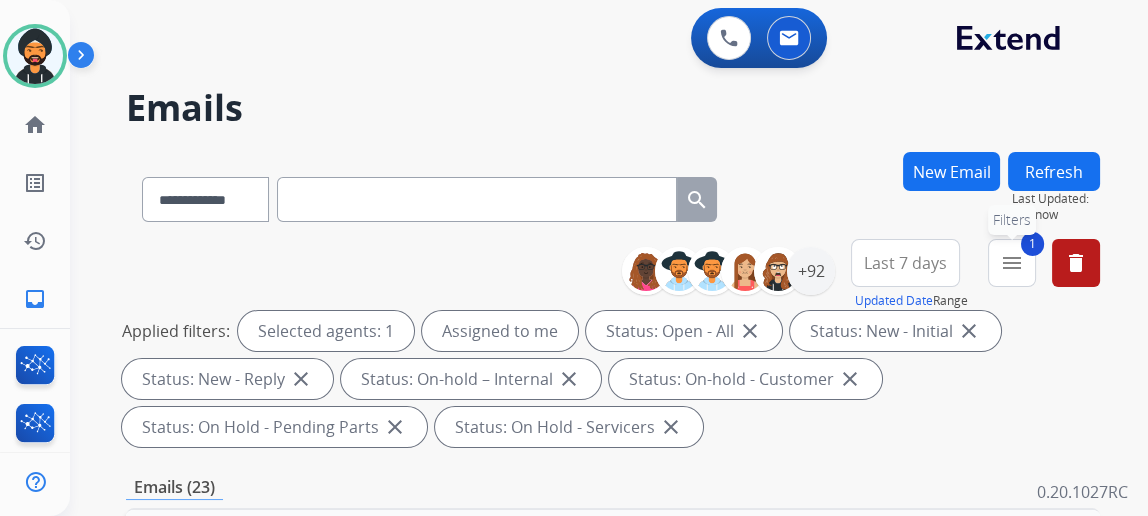 click on "menu" at bounding box center (1012, 263) 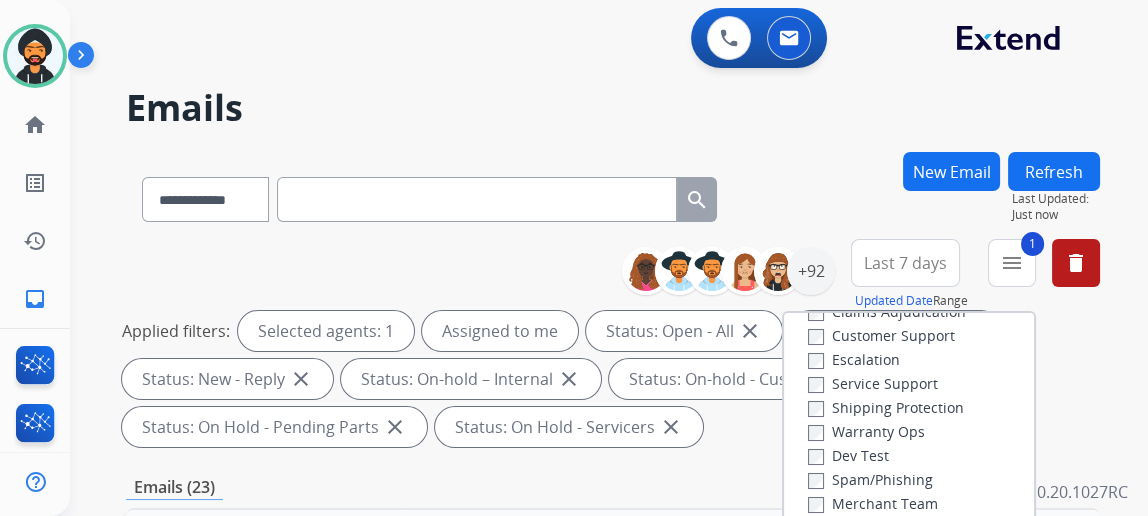 scroll, scrollTop: 0, scrollLeft: 0, axis: both 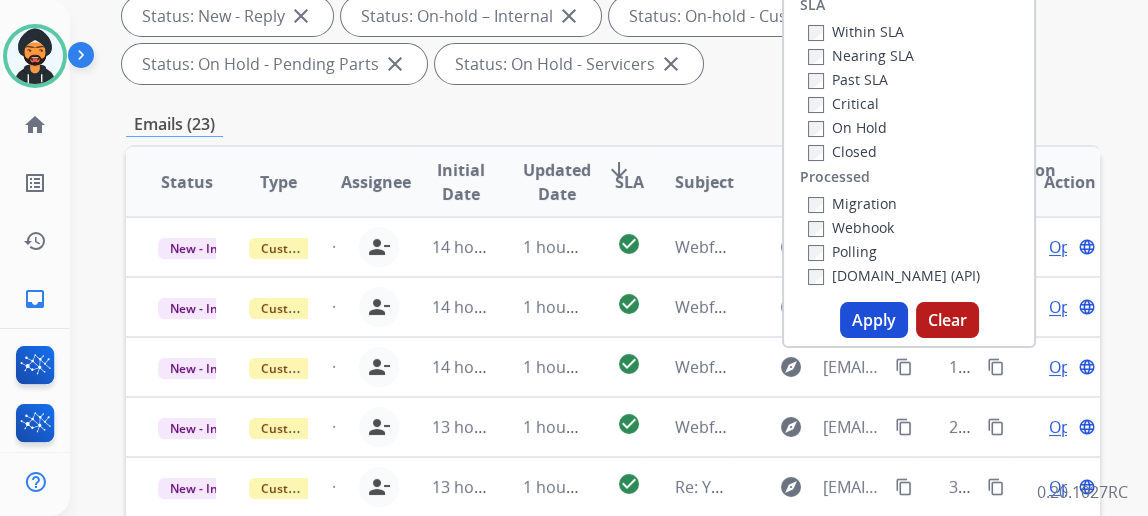 click on "Apply" at bounding box center [874, 320] 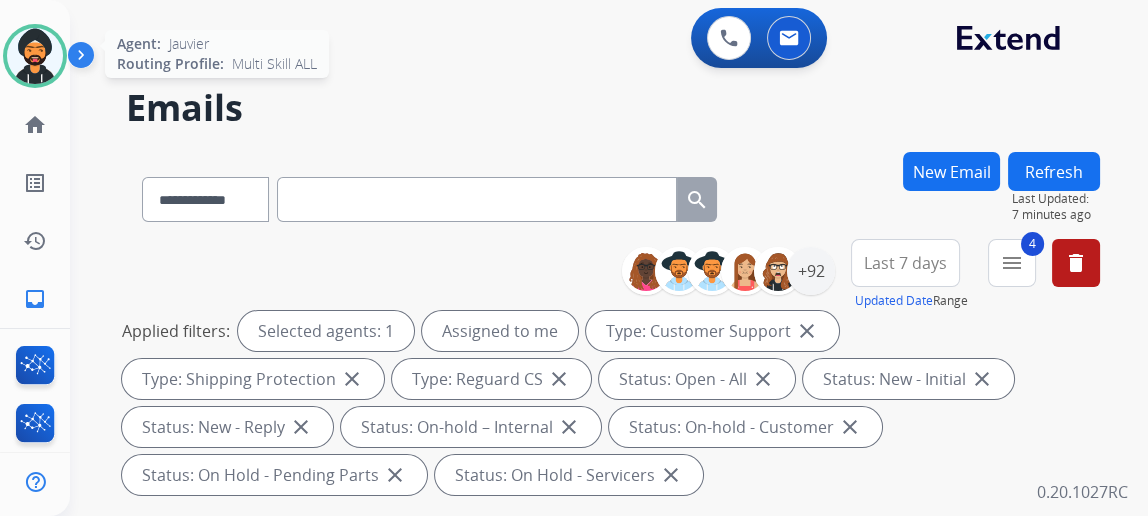 click at bounding box center (35, 56) 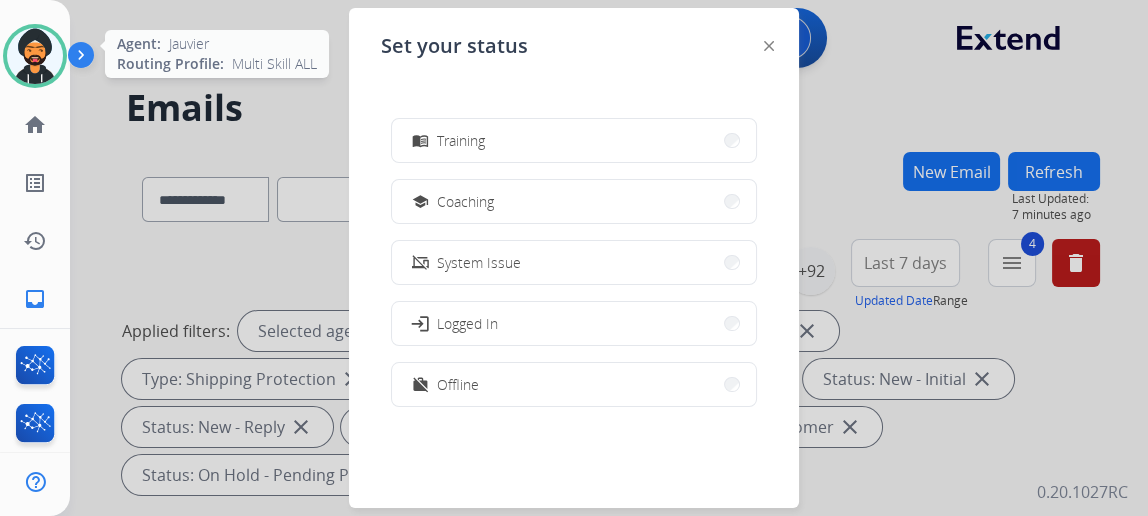 scroll, scrollTop: 375, scrollLeft: 0, axis: vertical 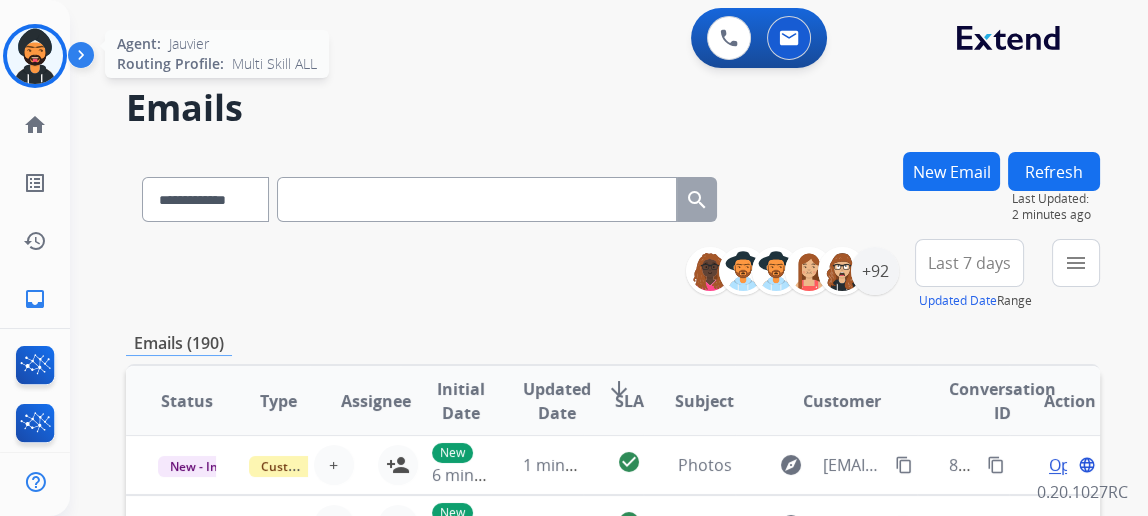 click at bounding box center [35, 56] 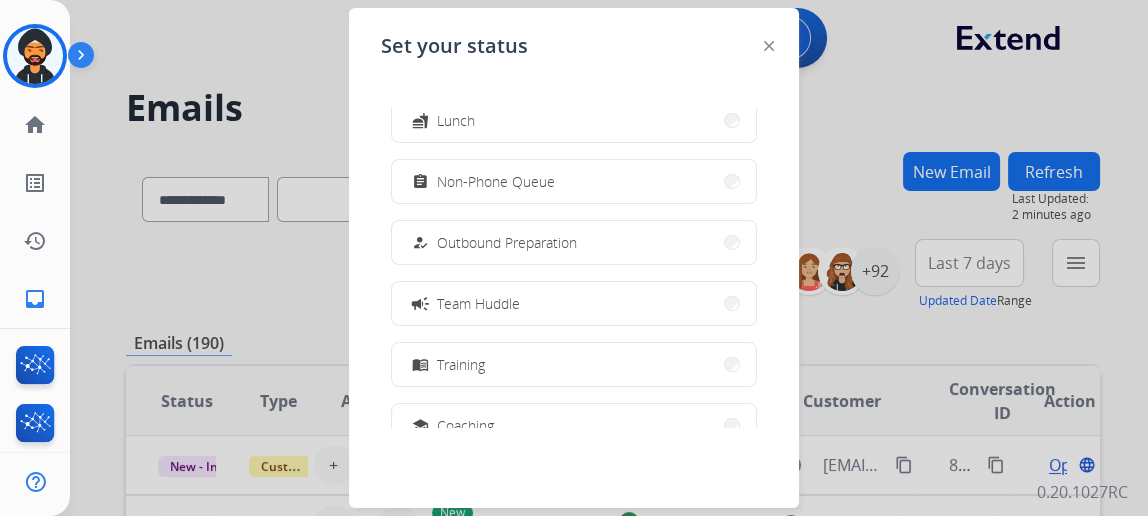 scroll, scrollTop: 0, scrollLeft: 0, axis: both 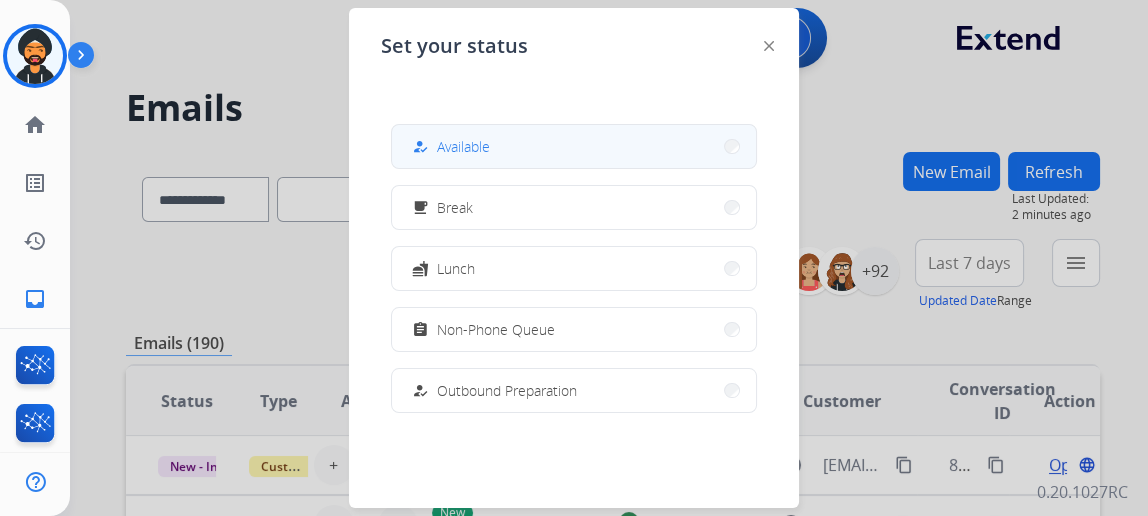 click on "how_to_reg Available" at bounding box center (574, 146) 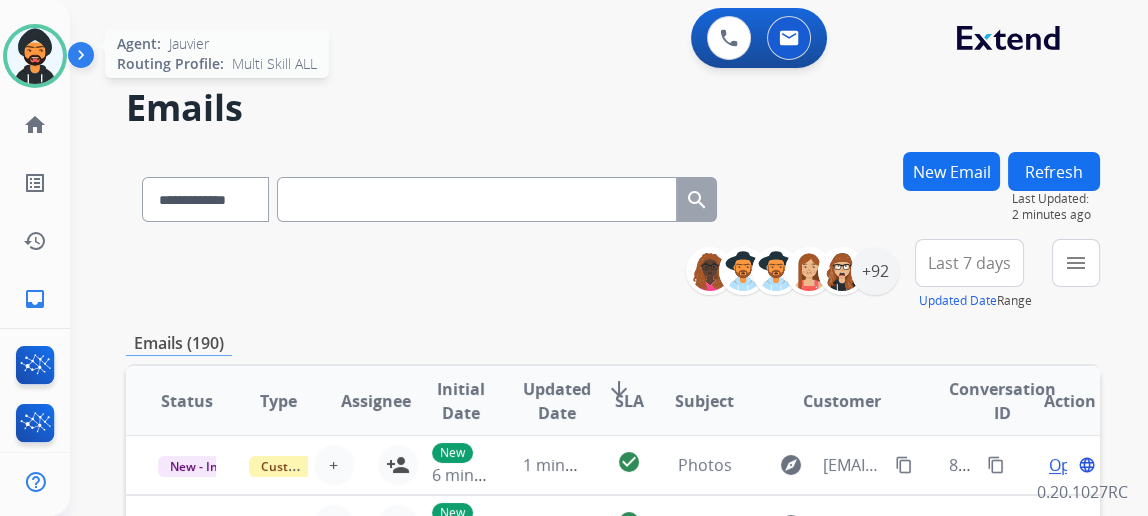 click at bounding box center (35, 56) 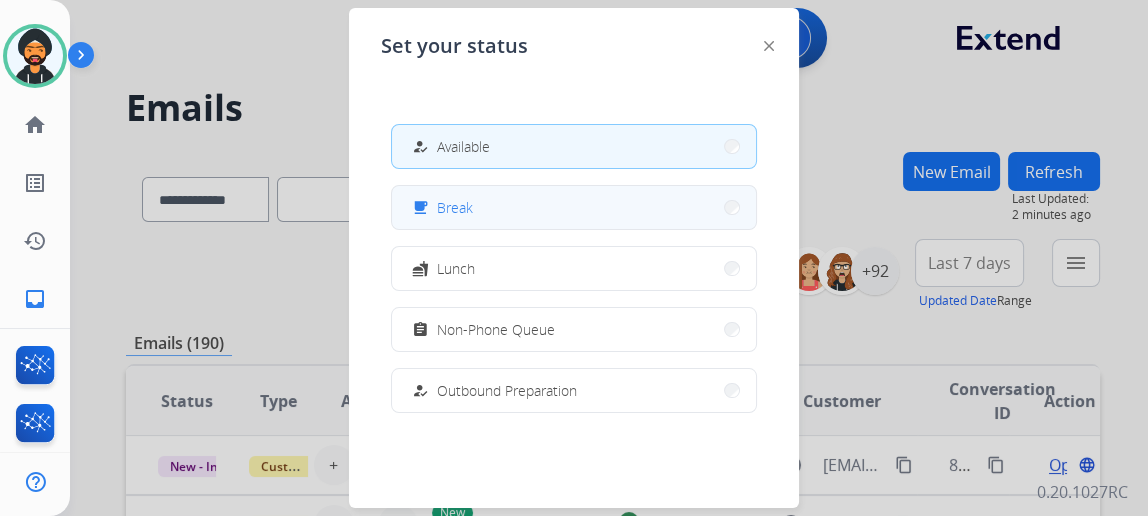 click on "free_breakfast Break" at bounding box center (574, 207) 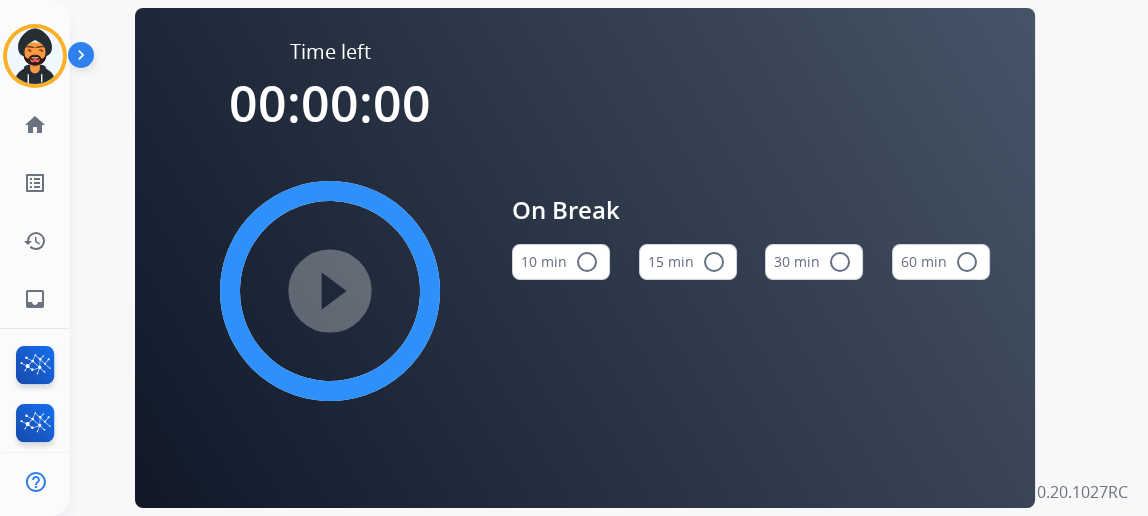 click on "radio_button_unchecked" at bounding box center [714, 262] 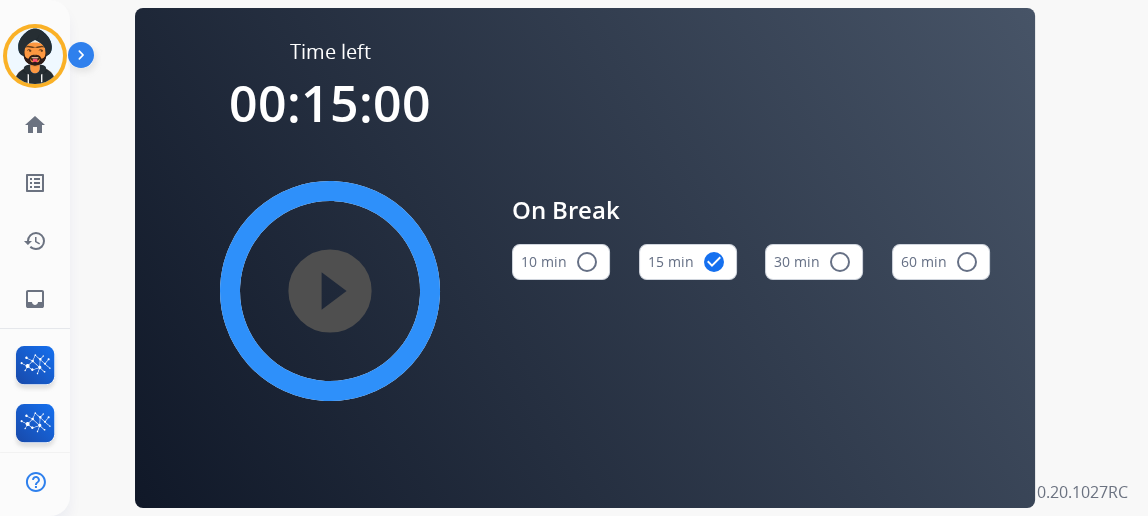 click on "play_circle_filled" at bounding box center [330, 291] 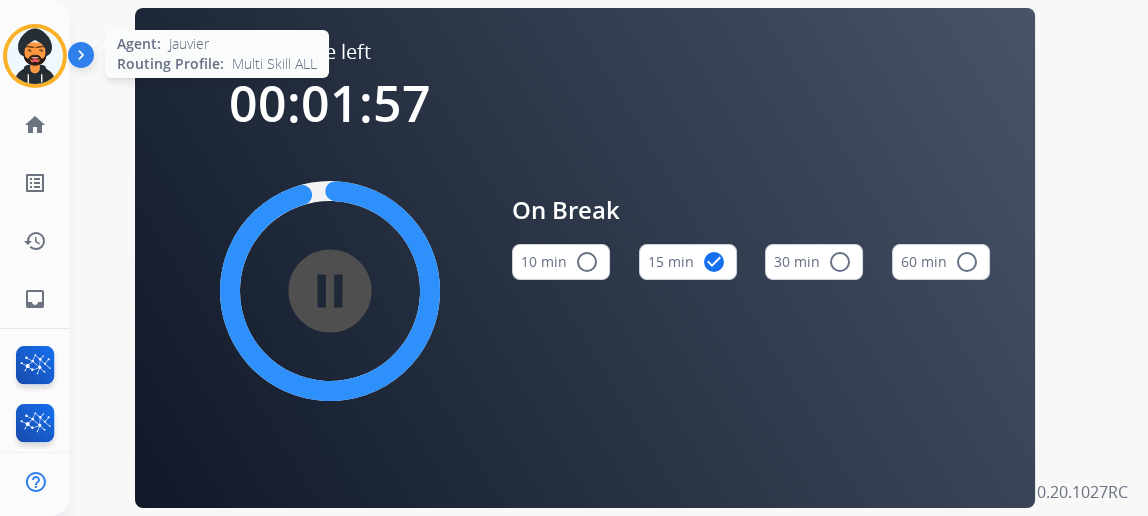 click at bounding box center (35, 56) 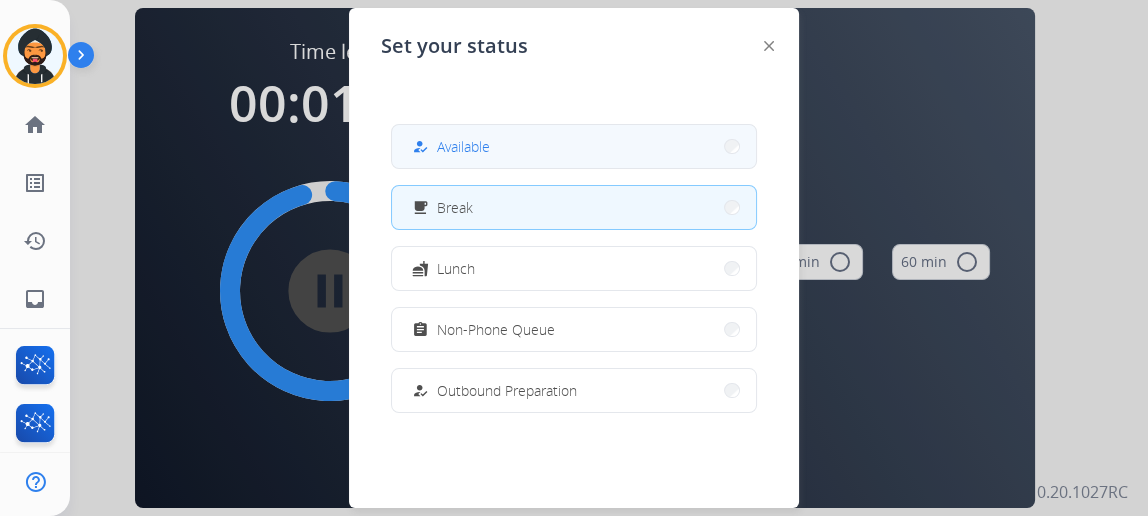 click on "how_to_reg Available" at bounding box center (574, 146) 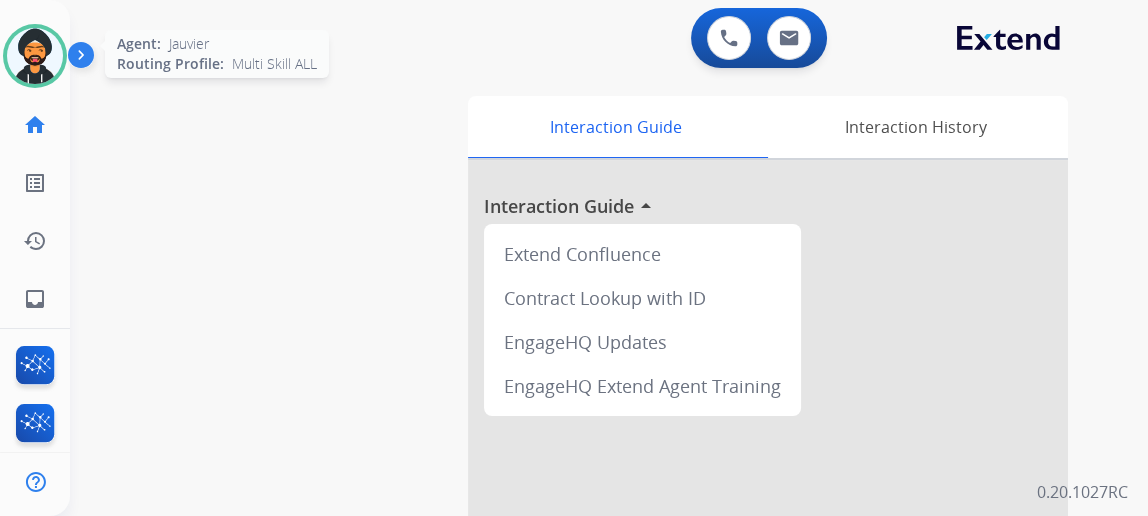 click at bounding box center (35, 56) 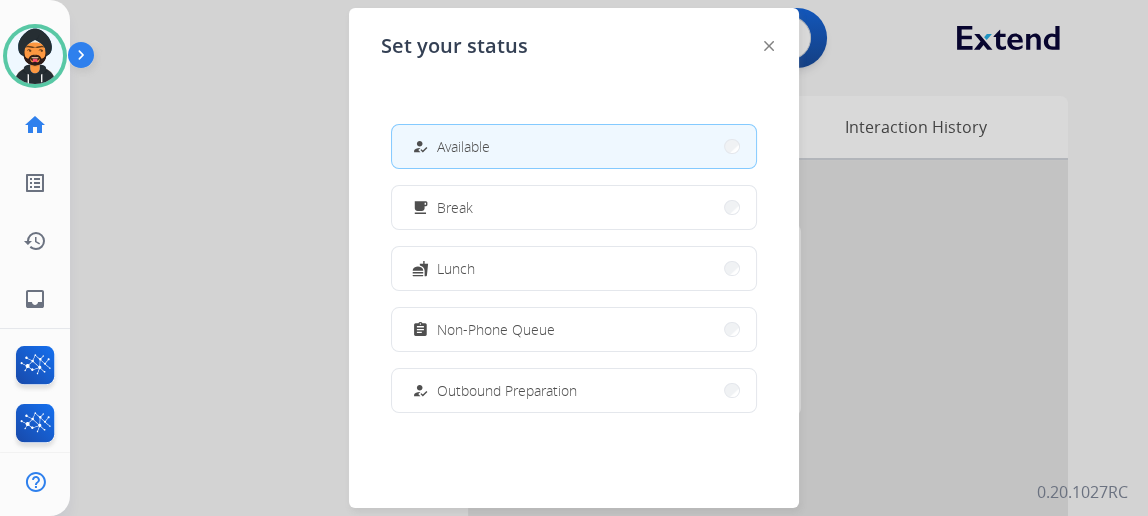 click on "how_to_reg Available" at bounding box center [574, 146] 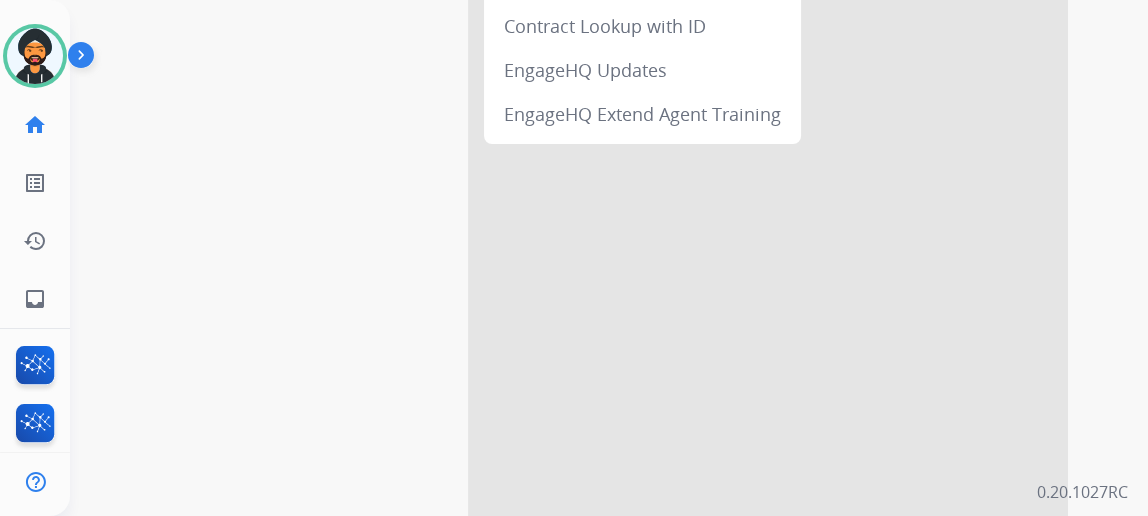 scroll, scrollTop: 0, scrollLeft: 0, axis: both 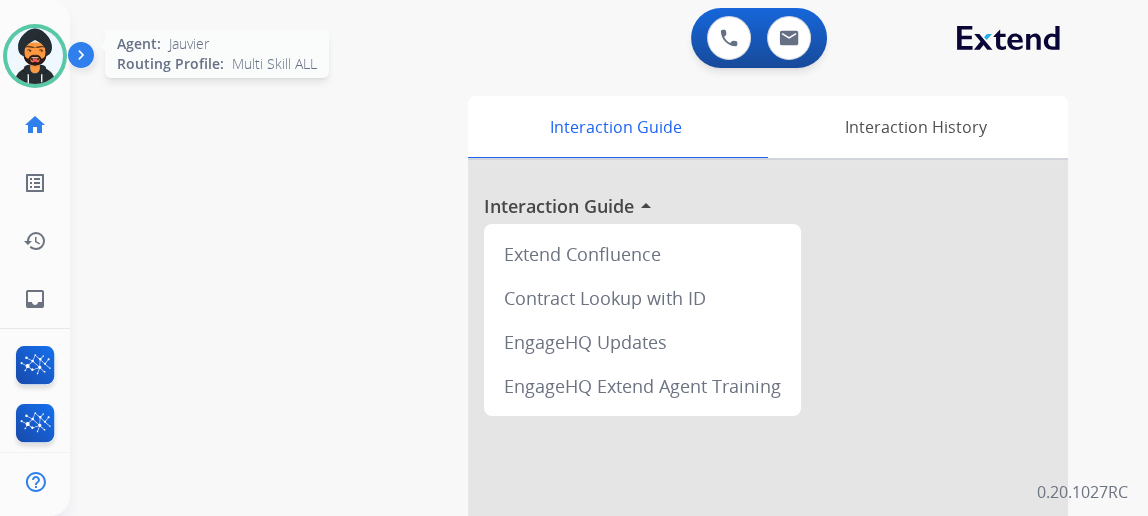 click at bounding box center (35, 56) 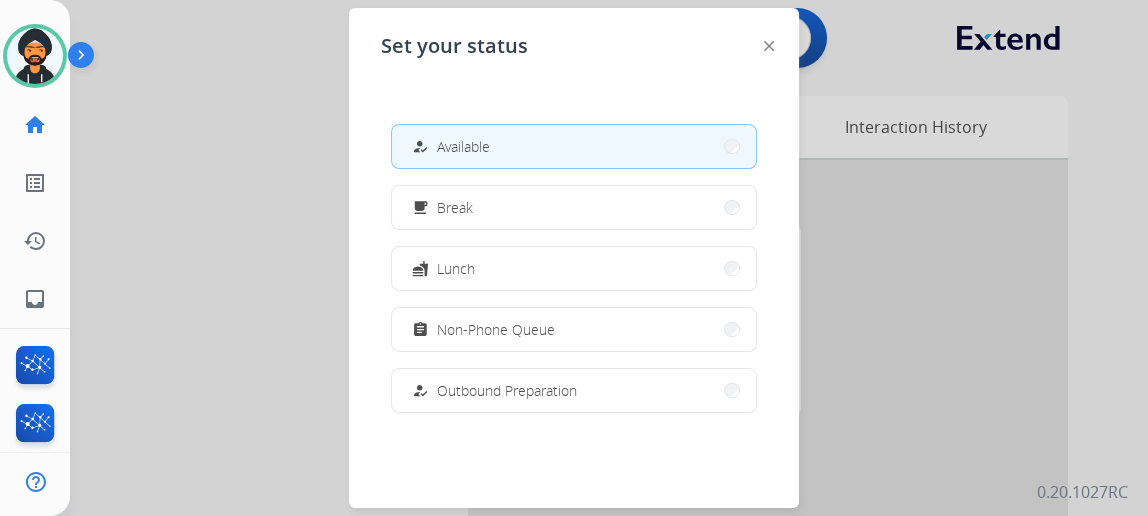 click on "how_to_reg Available" at bounding box center (574, 146) 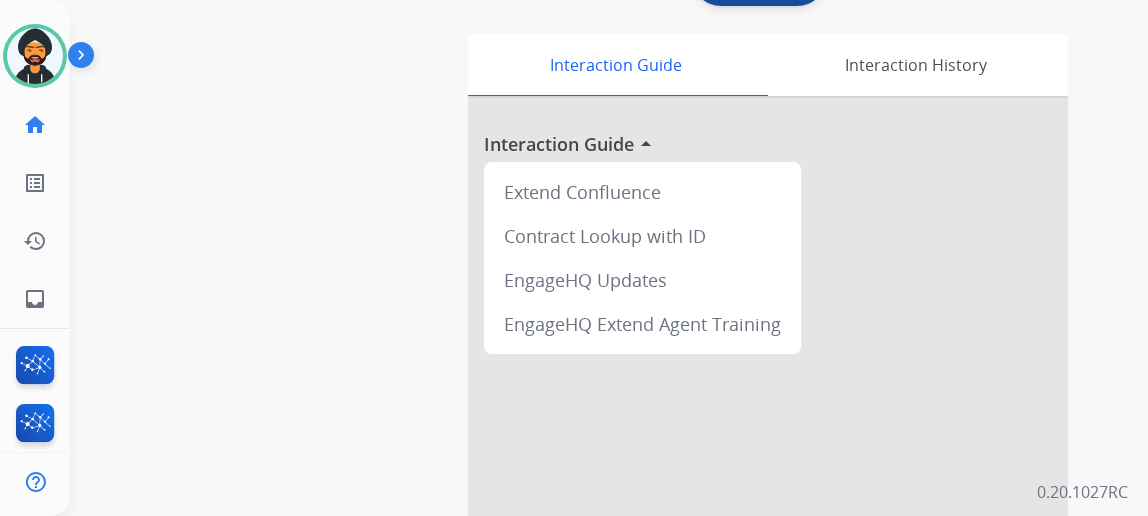 scroll, scrollTop: 90, scrollLeft: 0, axis: vertical 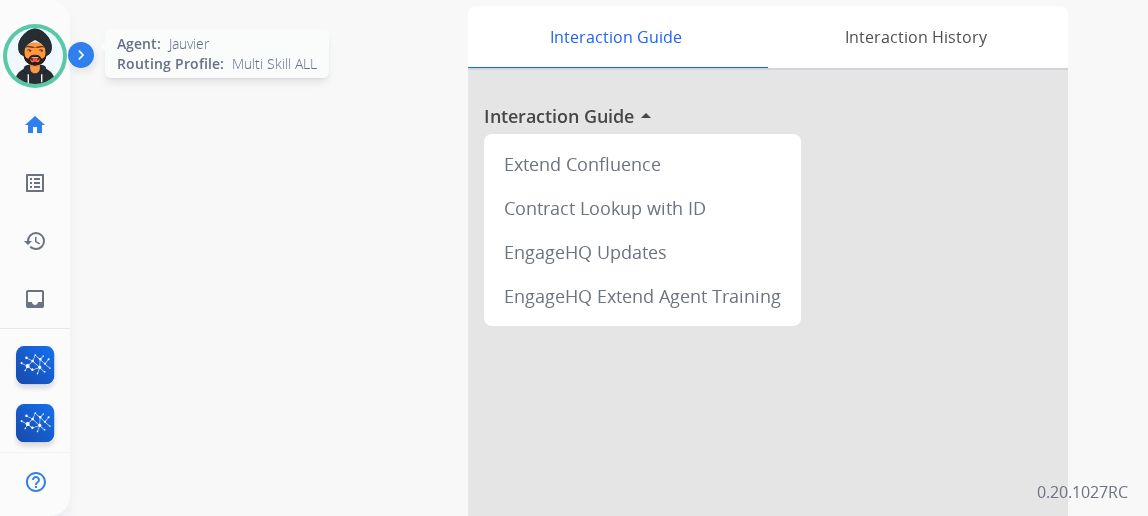 click at bounding box center (35, 56) 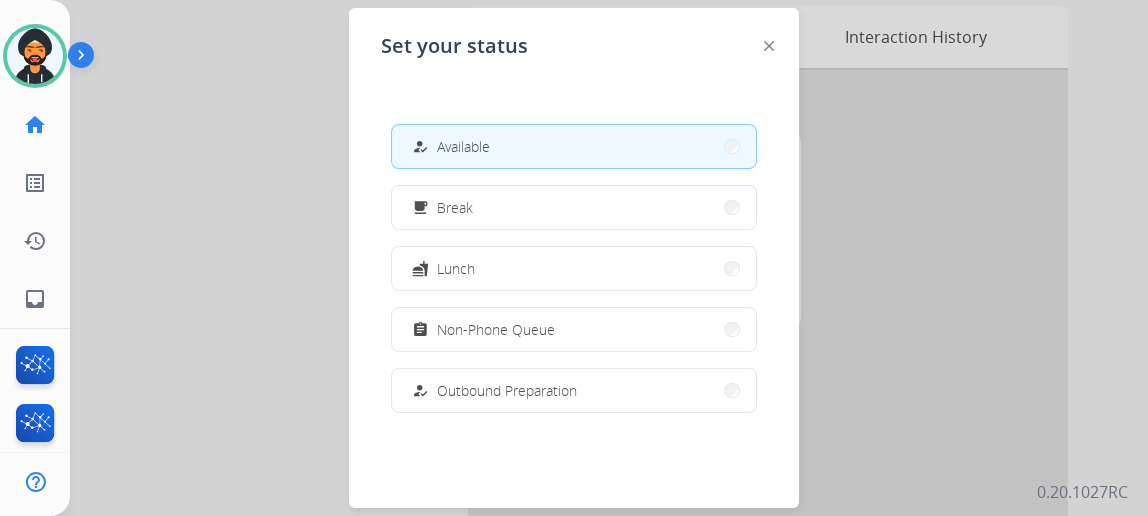 click on "Available" at bounding box center [463, 146] 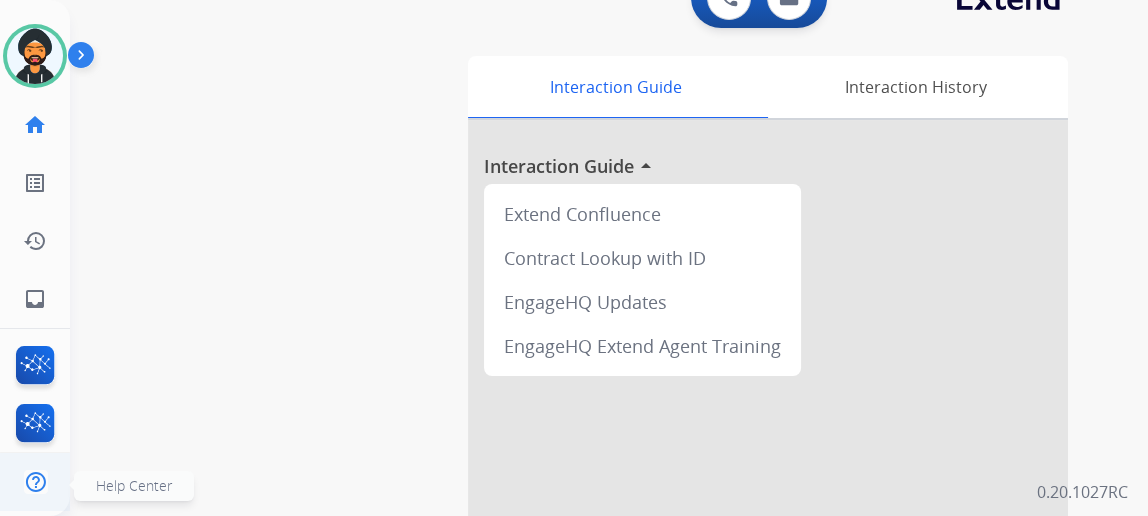 scroll, scrollTop: 0, scrollLeft: 0, axis: both 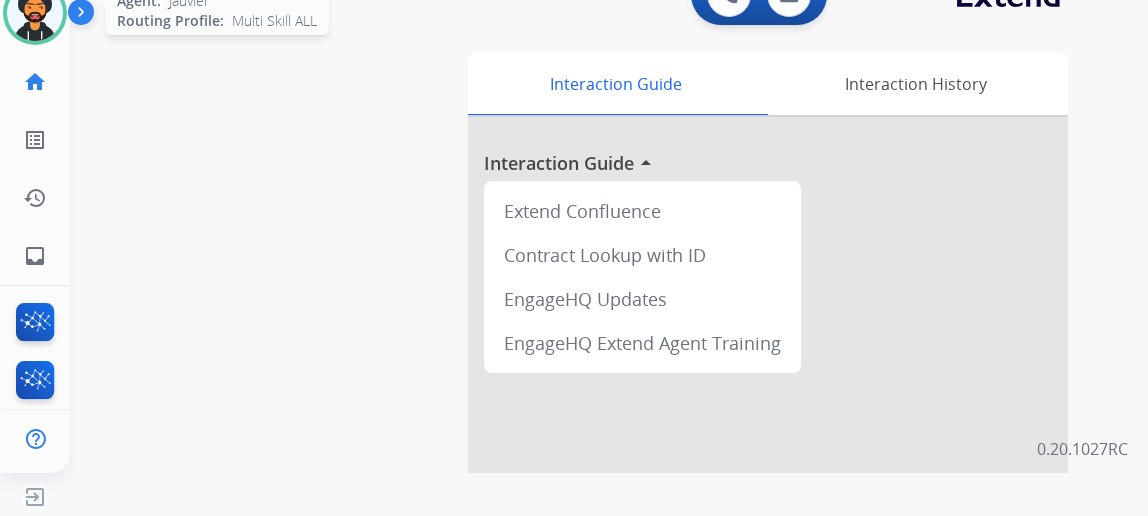click at bounding box center (35, 13) 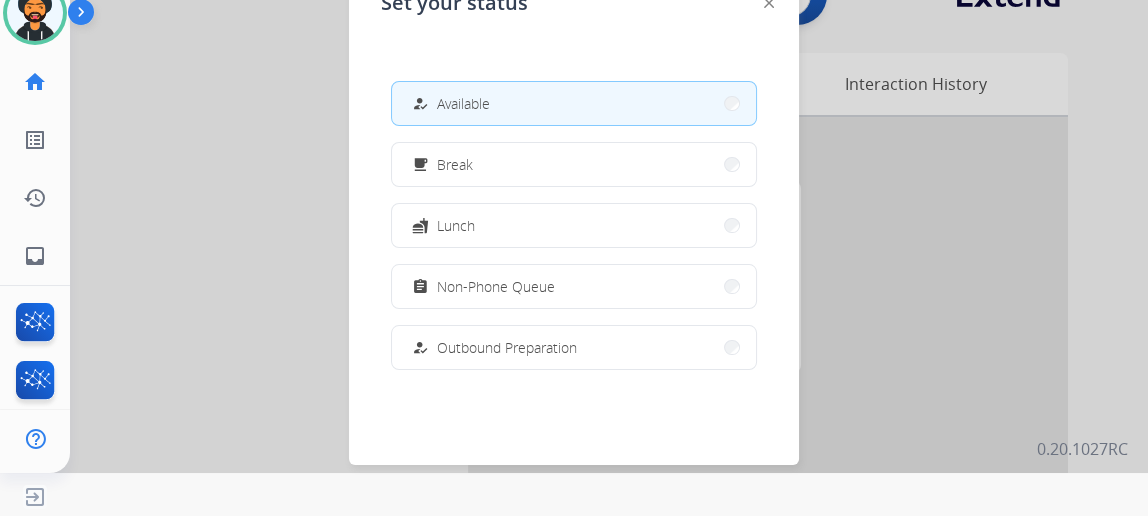 click on "how_to_reg Available" at bounding box center [574, 103] 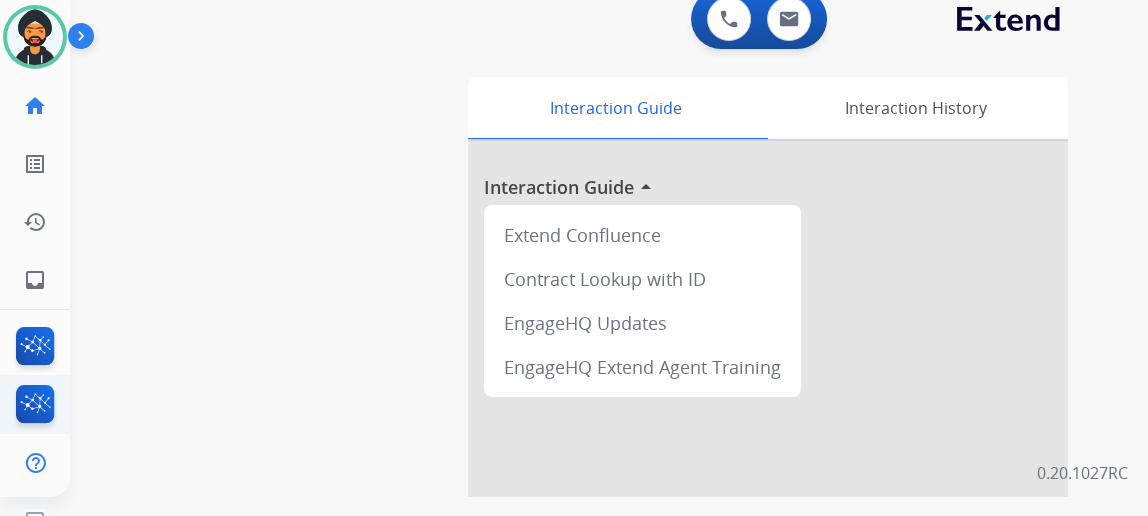 scroll, scrollTop: 0, scrollLeft: 0, axis: both 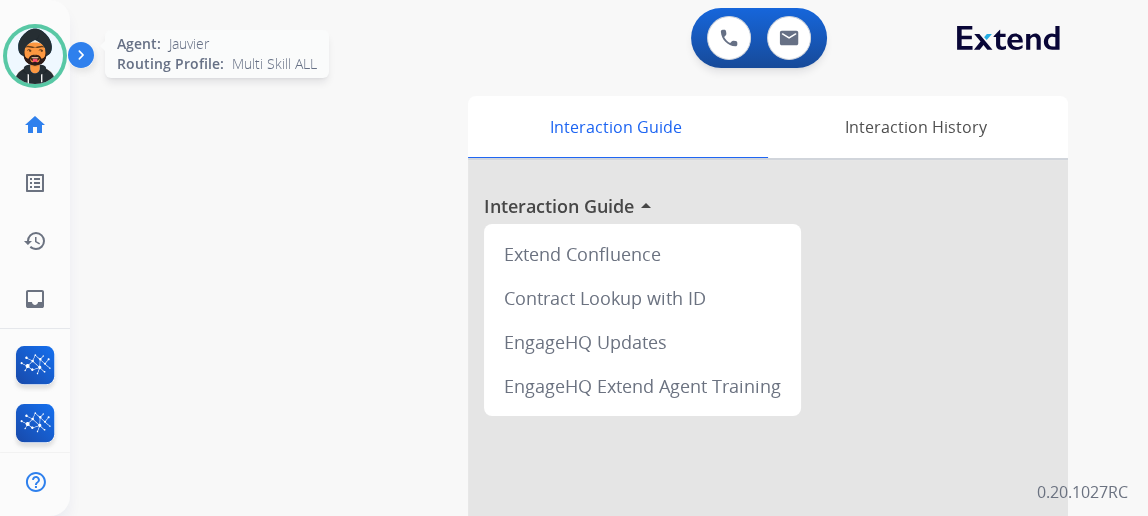 click at bounding box center [35, 56] 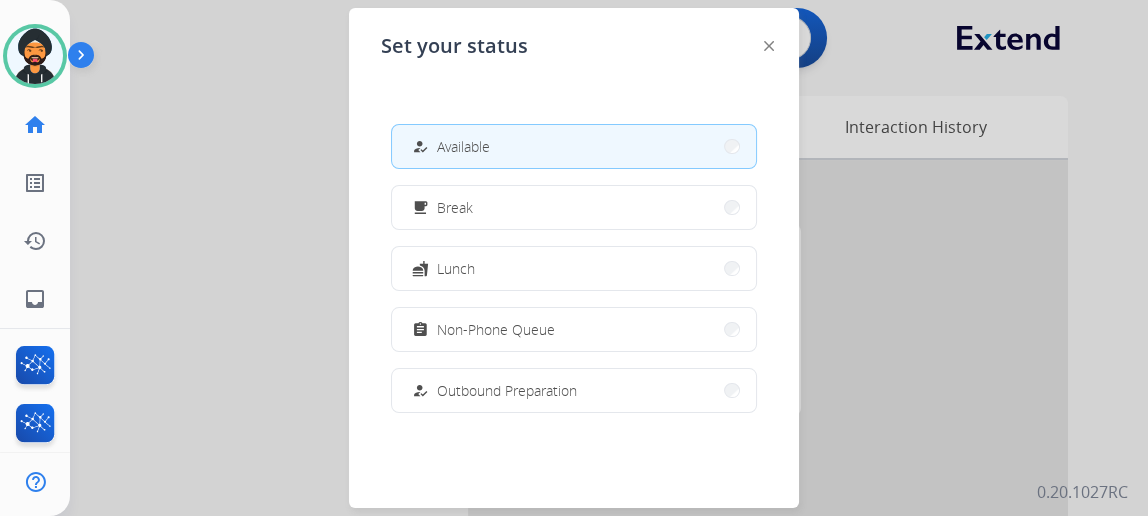 click on "how_to_reg Available" at bounding box center (574, 146) 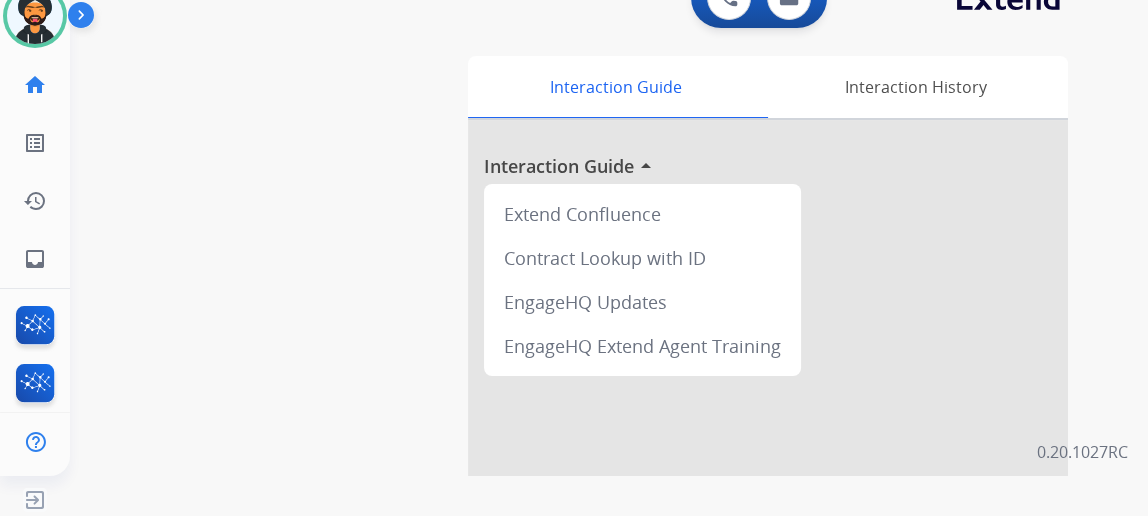 scroll, scrollTop: 43, scrollLeft: 0, axis: vertical 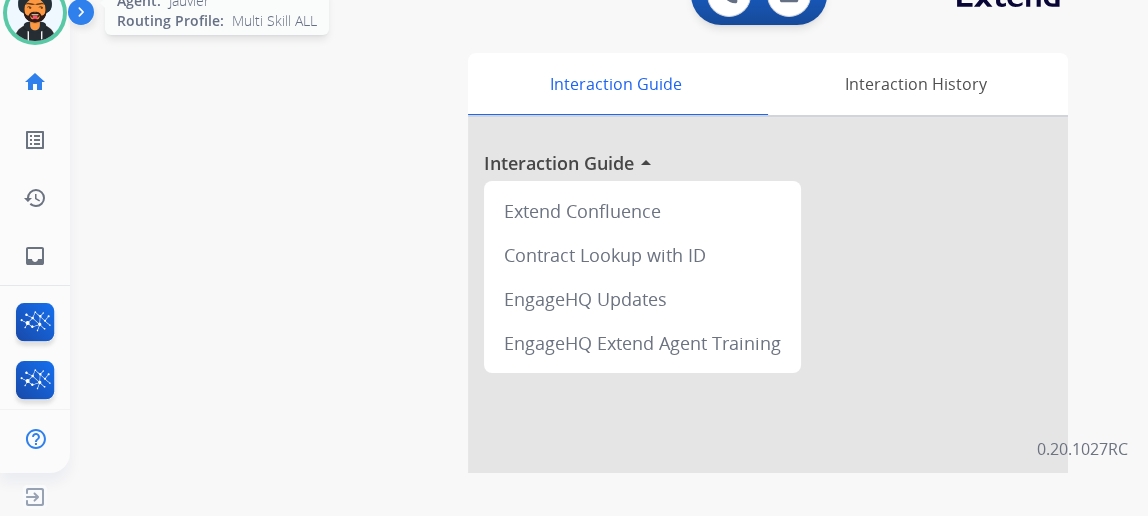 click at bounding box center (35, 13) 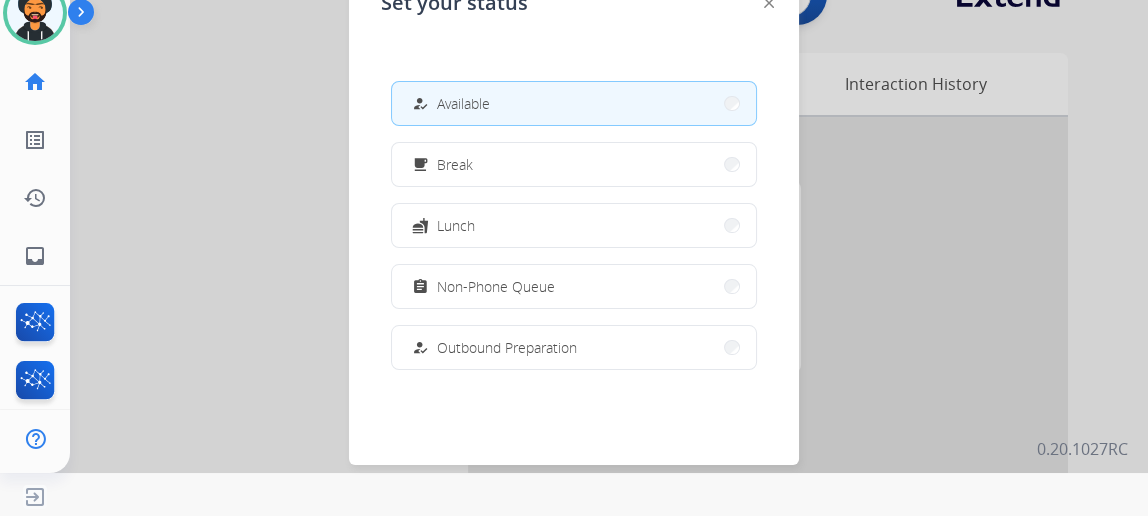 click at bounding box center (574, 215) 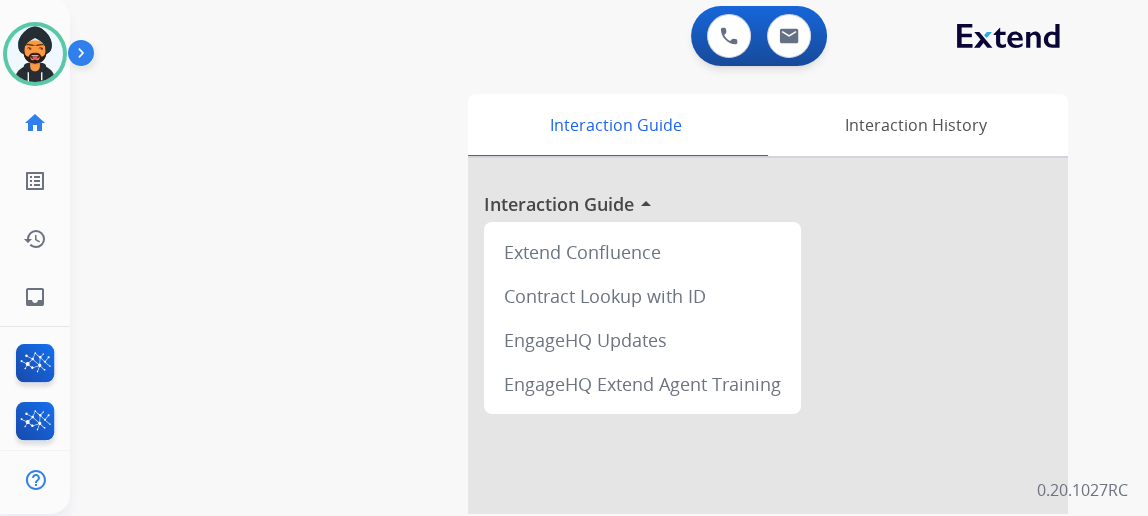 scroll, scrollTop: 0, scrollLeft: 0, axis: both 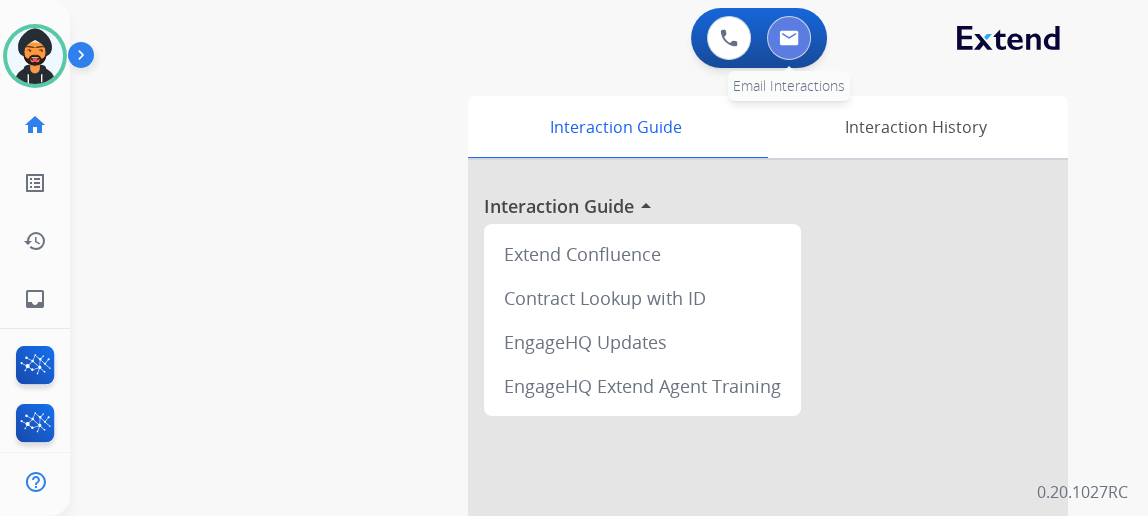 click at bounding box center [789, 38] 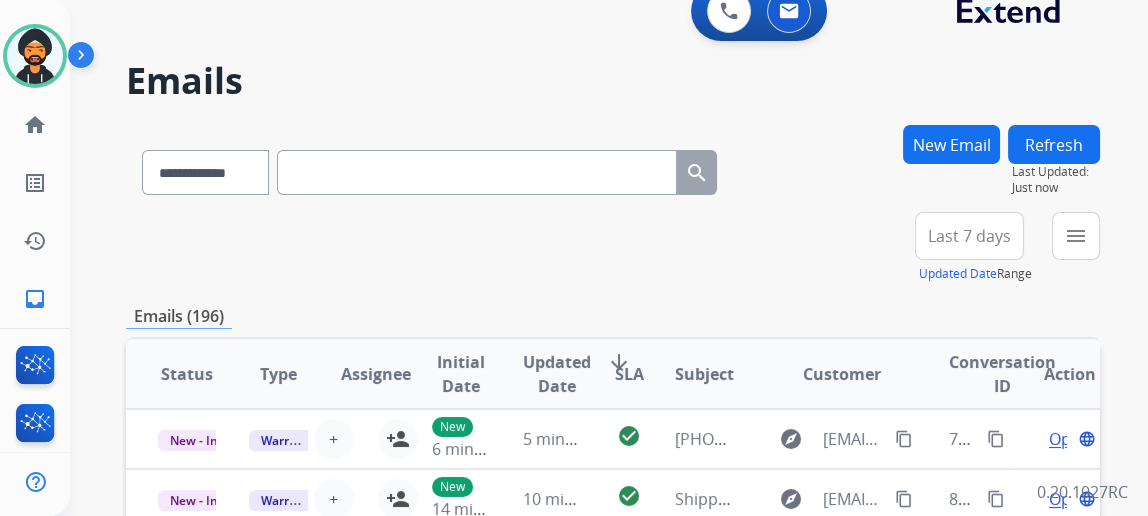 scroll, scrollTop: 0, scrollLeft: 0, axis: both 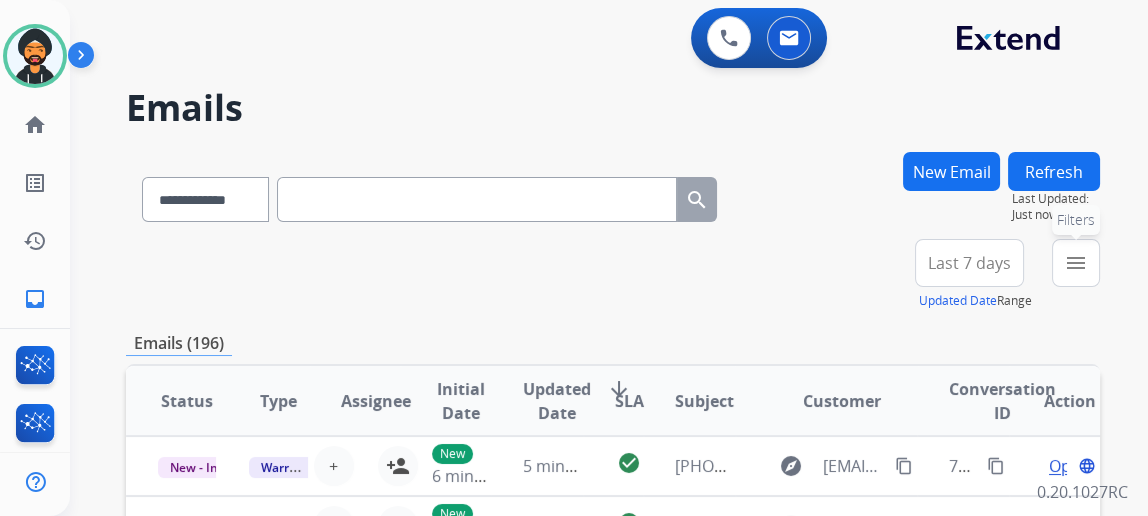 click on "menu" at bounding box center (1076, 263) 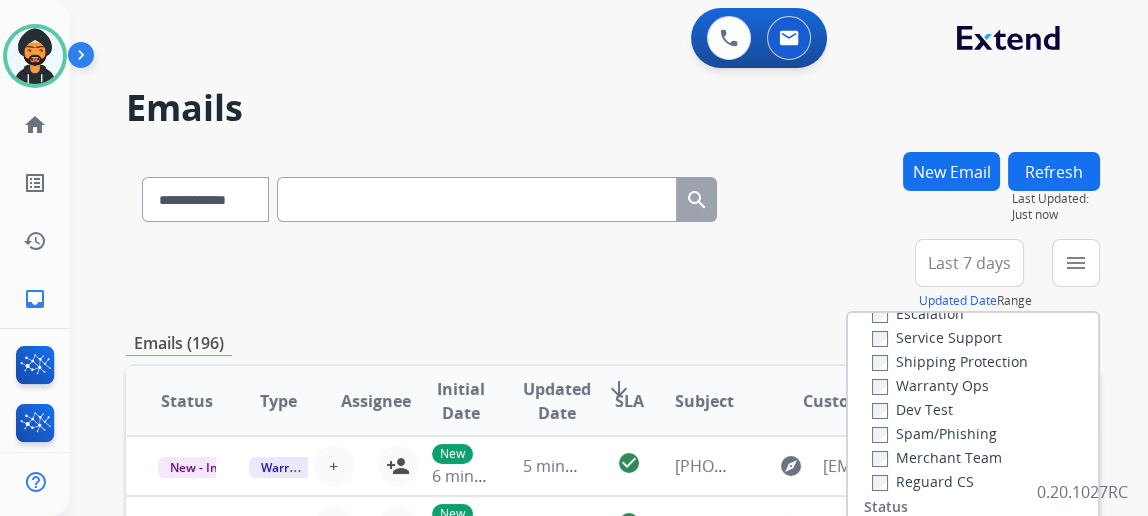 scroll, scrollTop: 181, scrollLeft: 0, axis: vertical 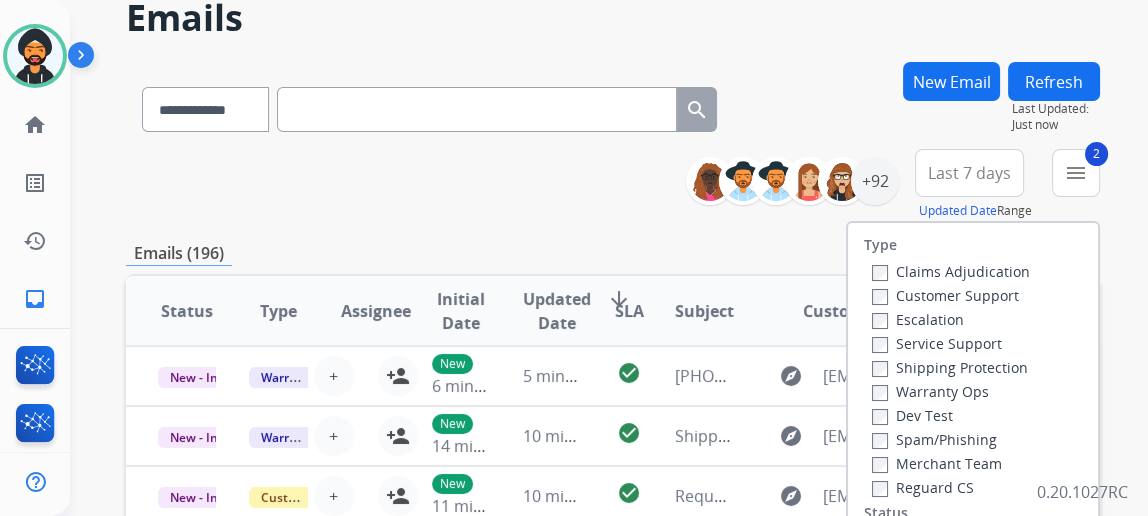 click on "Shipping Protection" at bounding box center [951, 367] 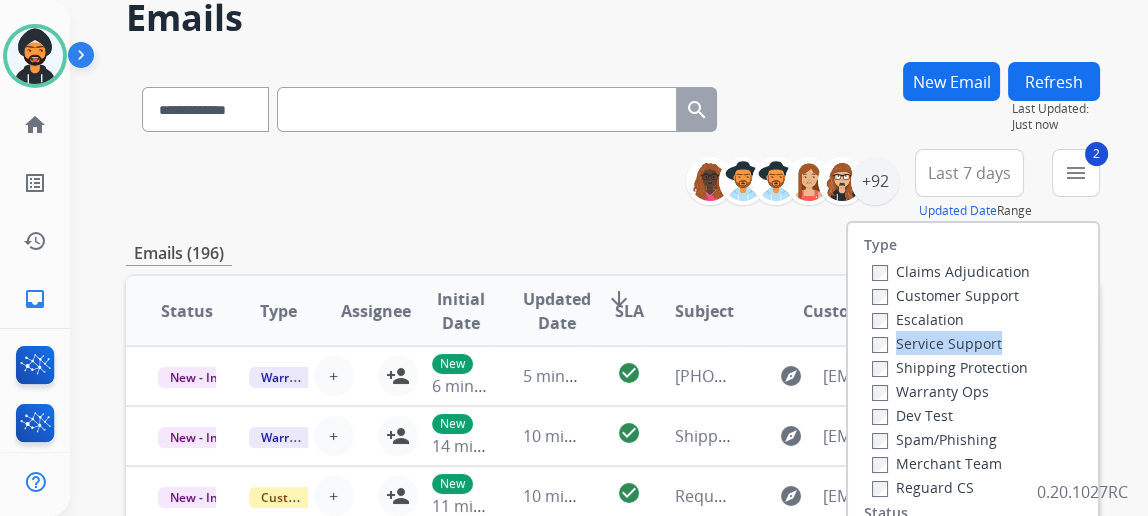 click on "Shipping Protection" at bounding box center (950, 367) 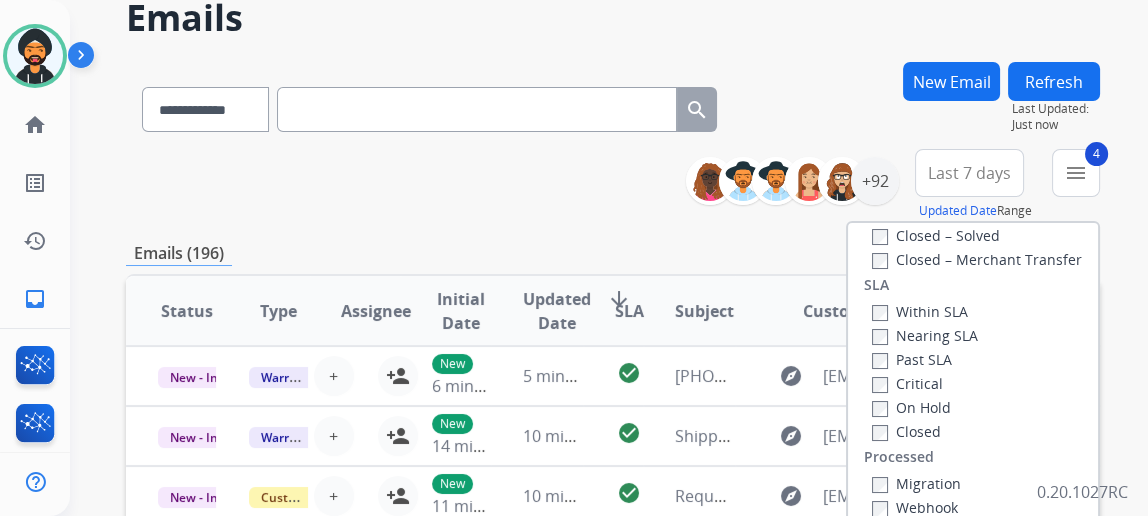 scroll, scrollTop: 527, scrollLeft: 0, axis: vertical 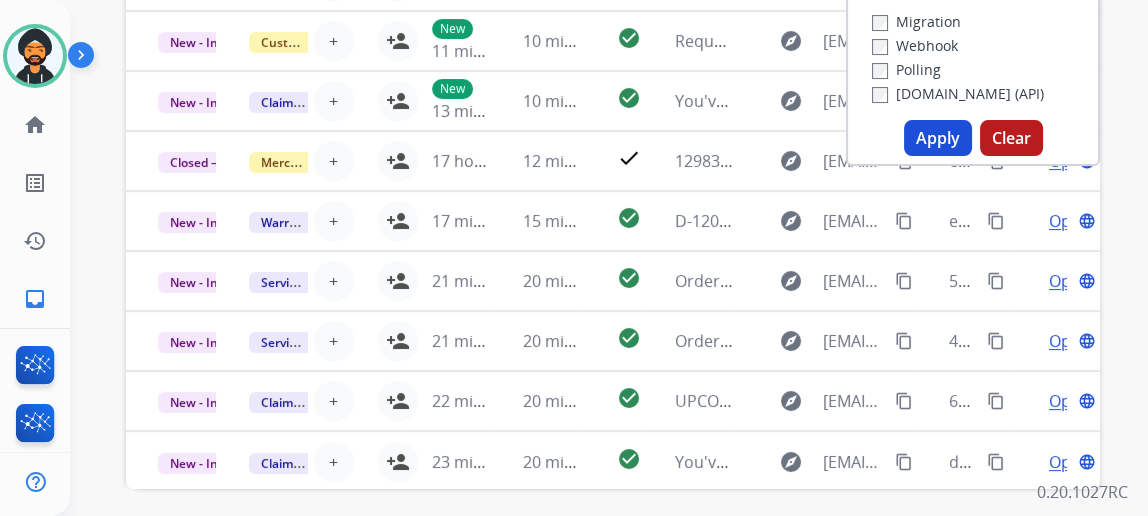 click on "Apply" at bounding box center [938, 138] 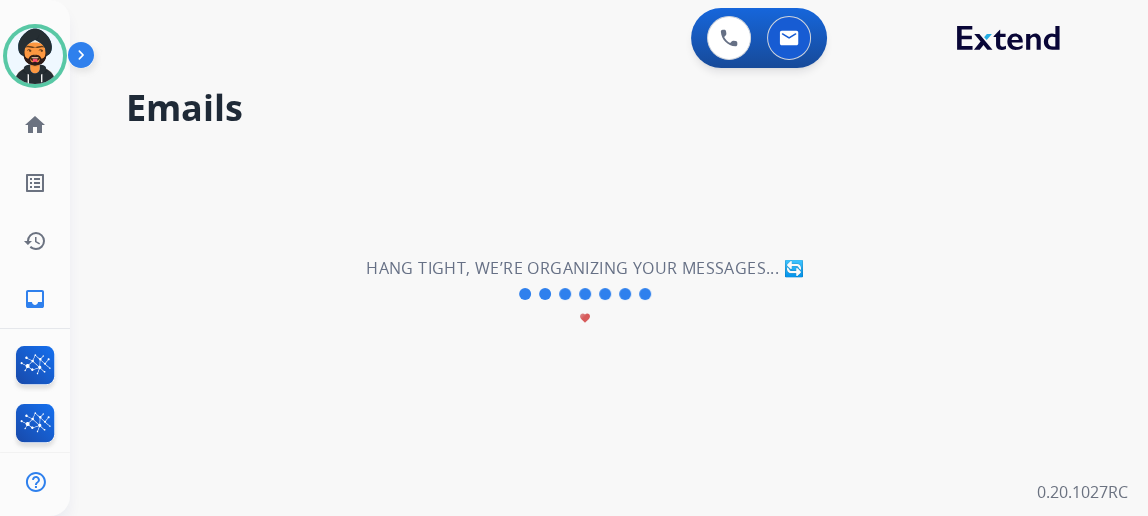 scroll, scrollTop: 0, scrollLeft: 0, axis: both 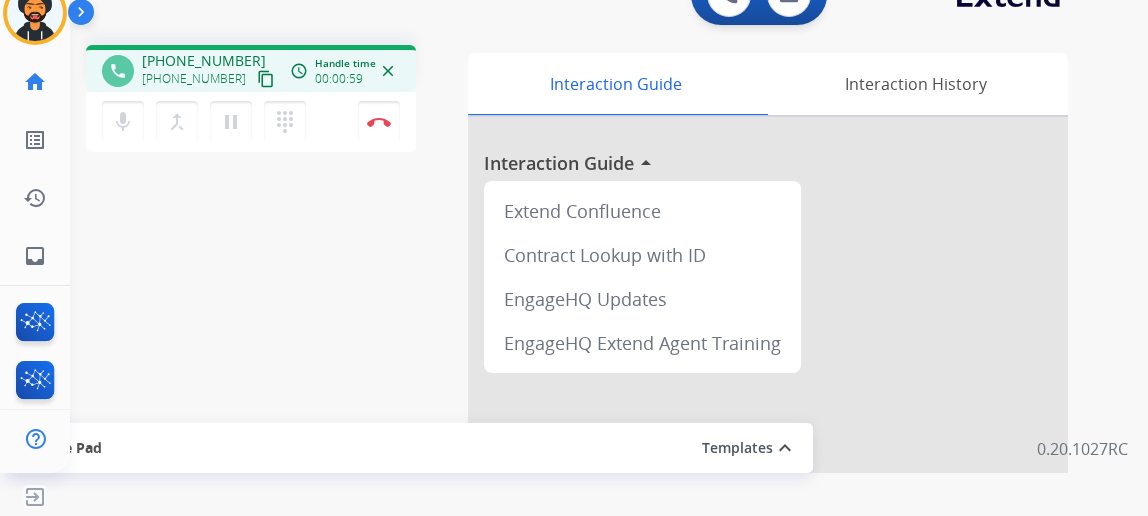 click on "content_copy" at bounding box center (266, 79) 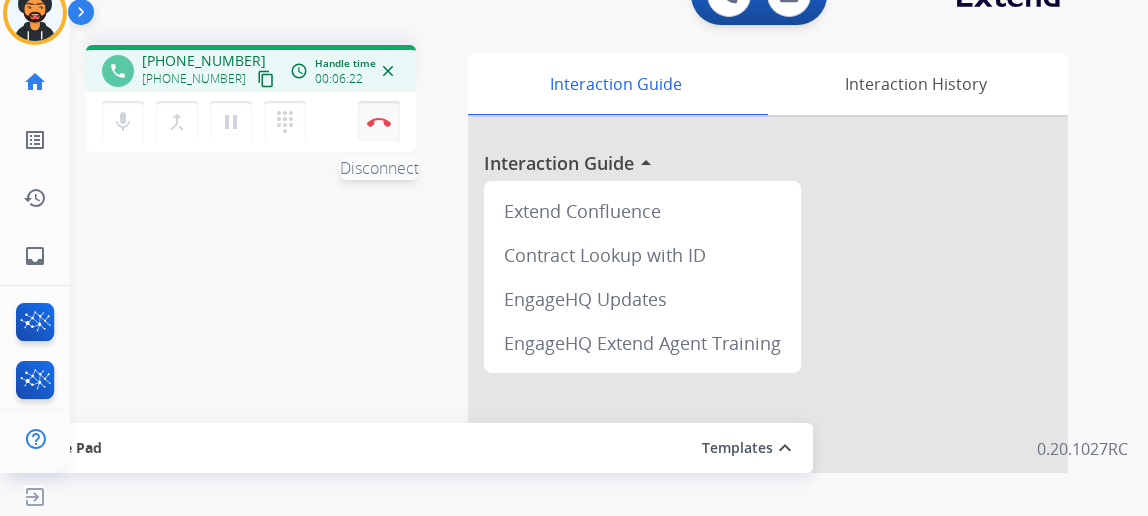 click at bounding box center [379, 122] 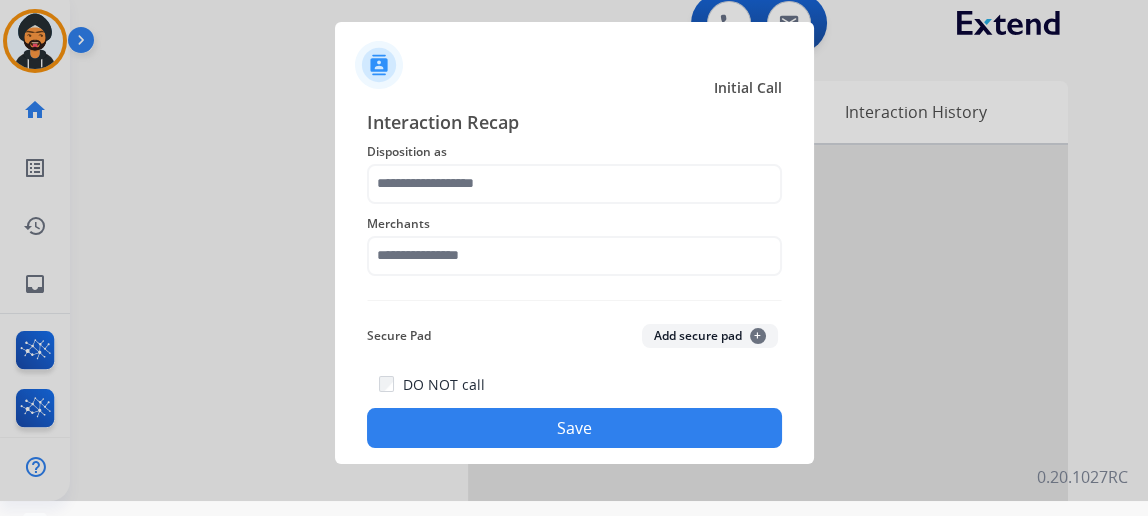 scroll, scrollTop: 0, scrollLeft: 0, axis: both 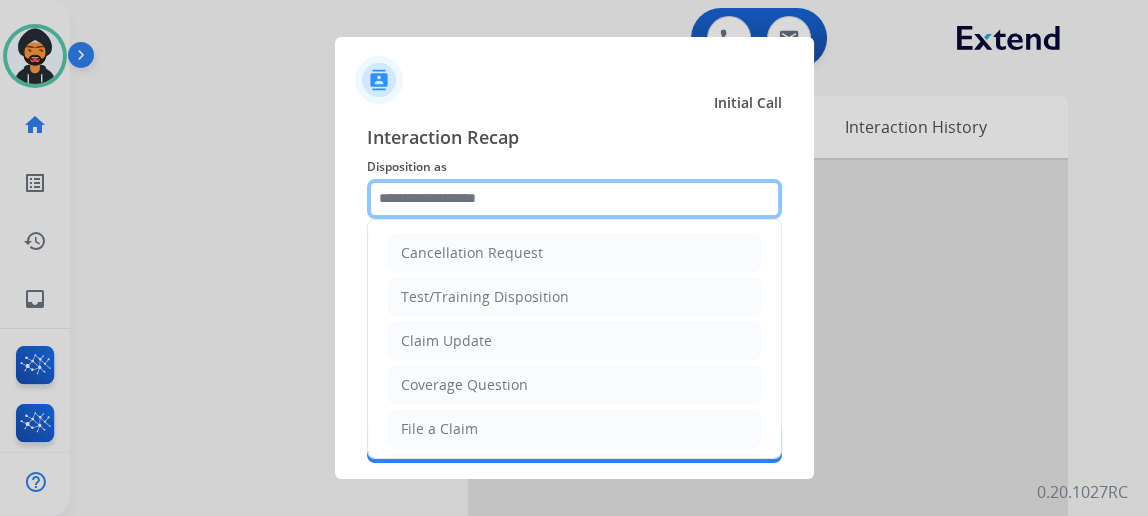 click 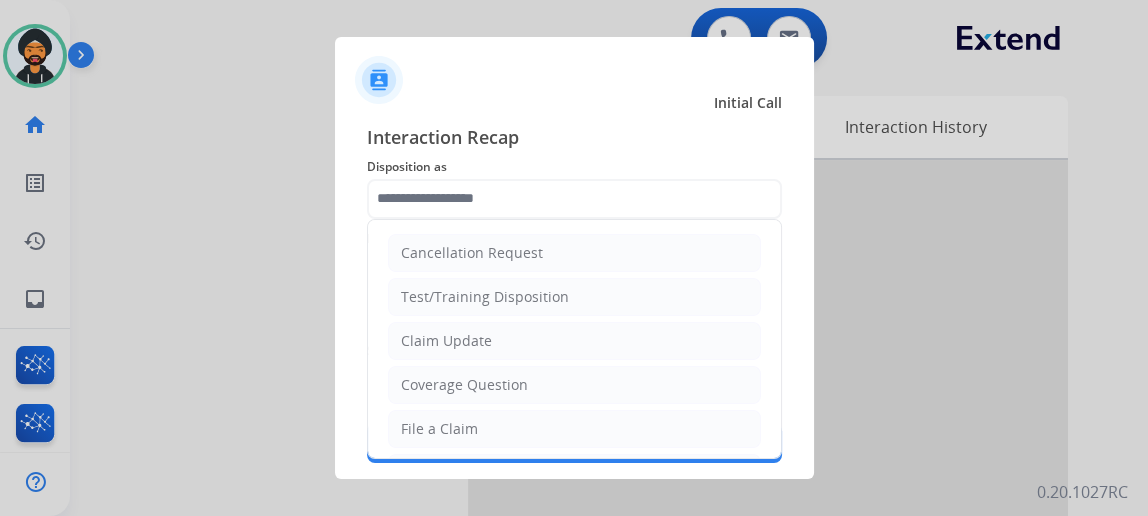 click on "Cancellation Request   Test/Training Disposition   Claim Update   Coverage Question   File a Claim   MyExtend Support   Virtual or Tremendous Card Support   Inquiring about Fraud   Account Update   Resend Contract or Shipping Label   Other   Service Support" 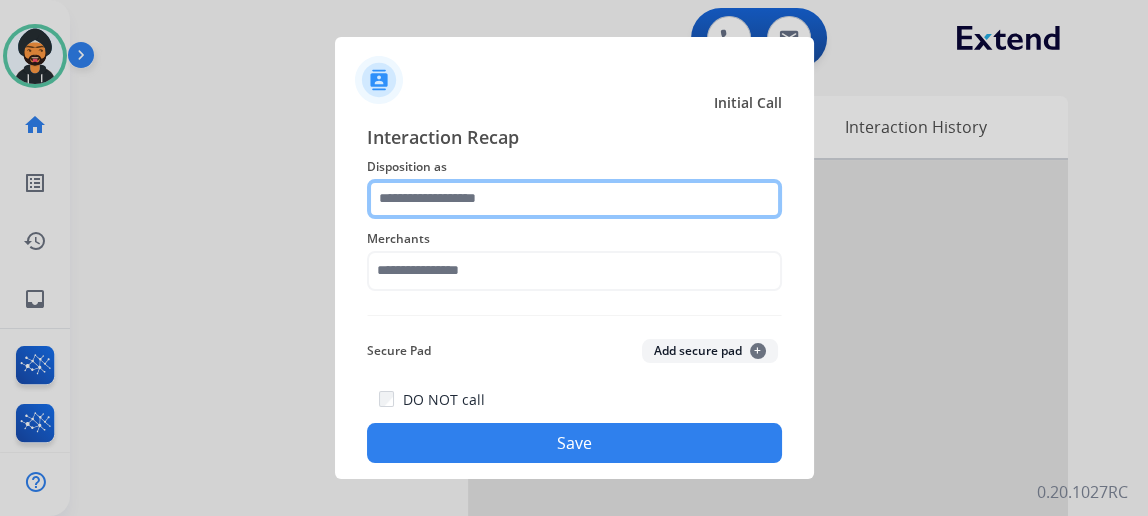 click 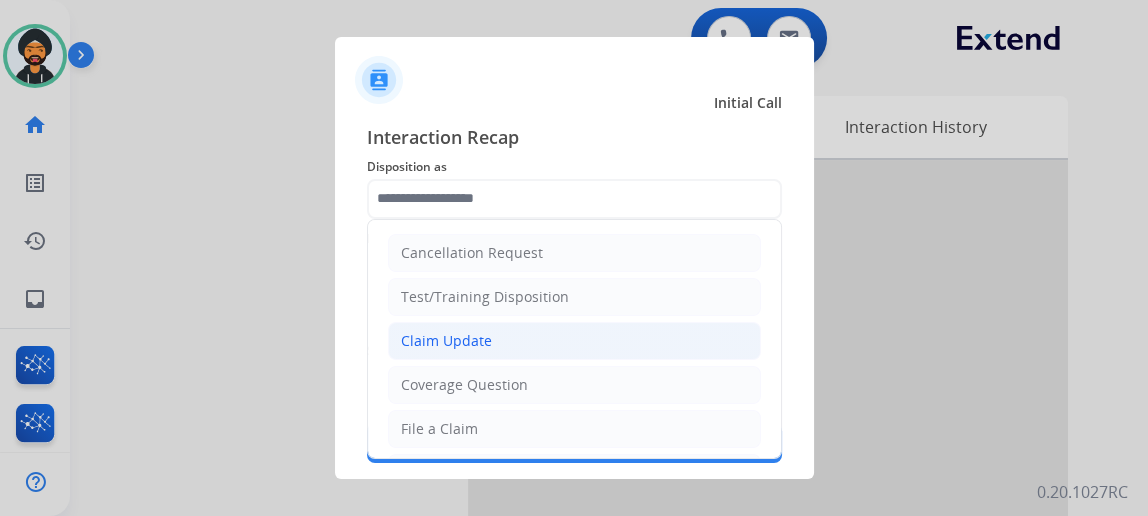 click on "Claim Update" 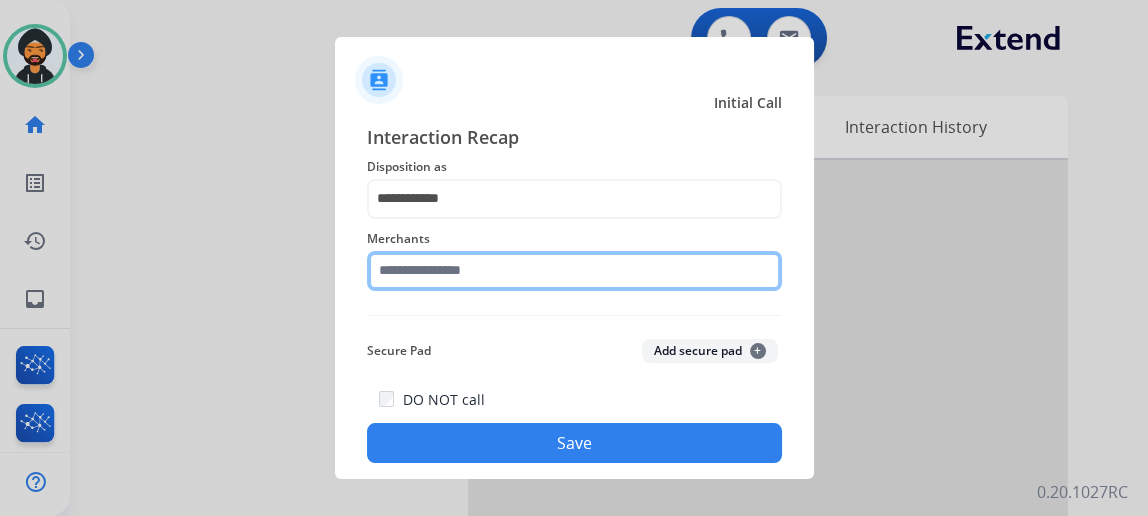 click 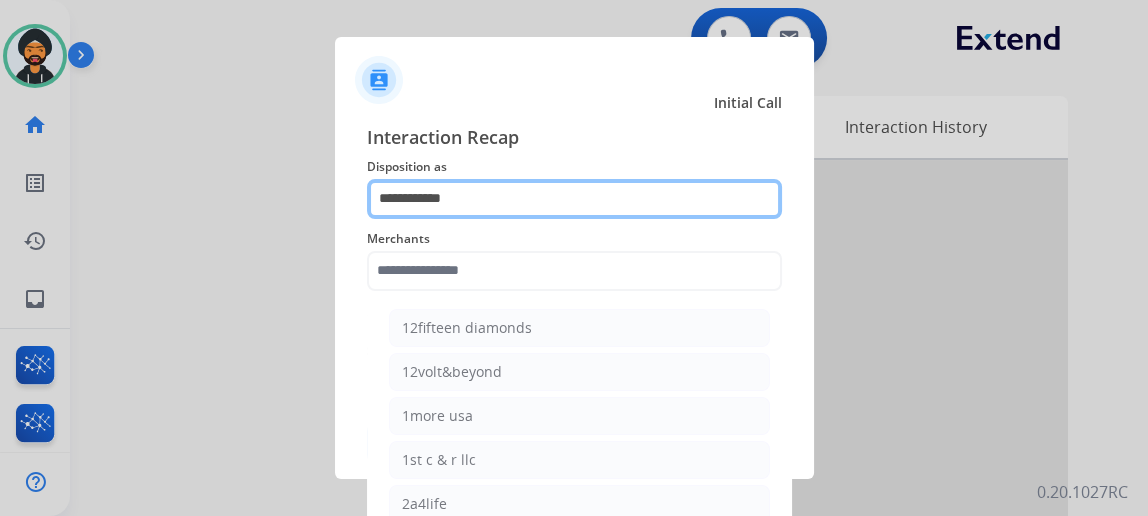 click on "**********" 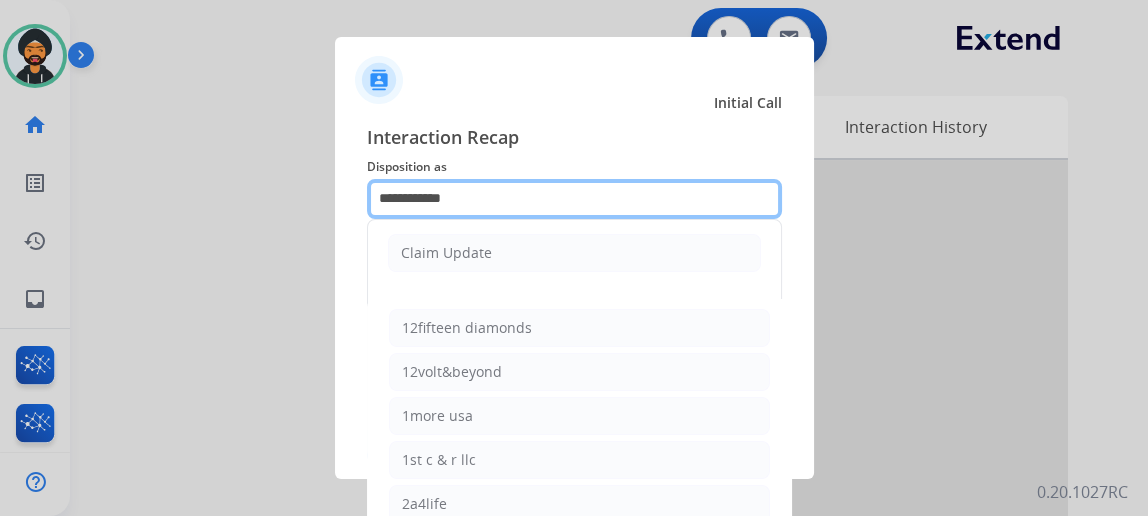click on "**********" 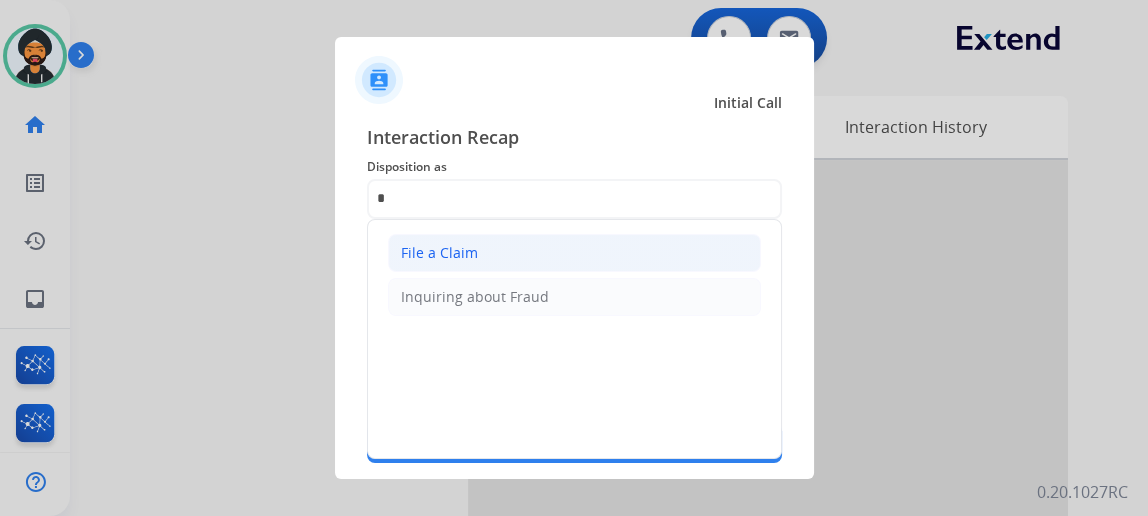 click on "File a Claim" 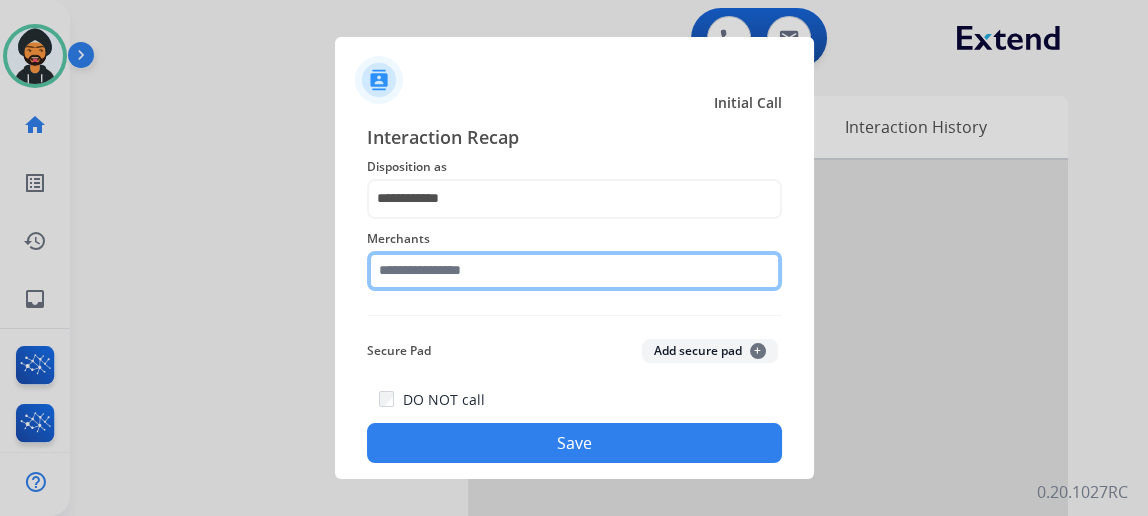 click 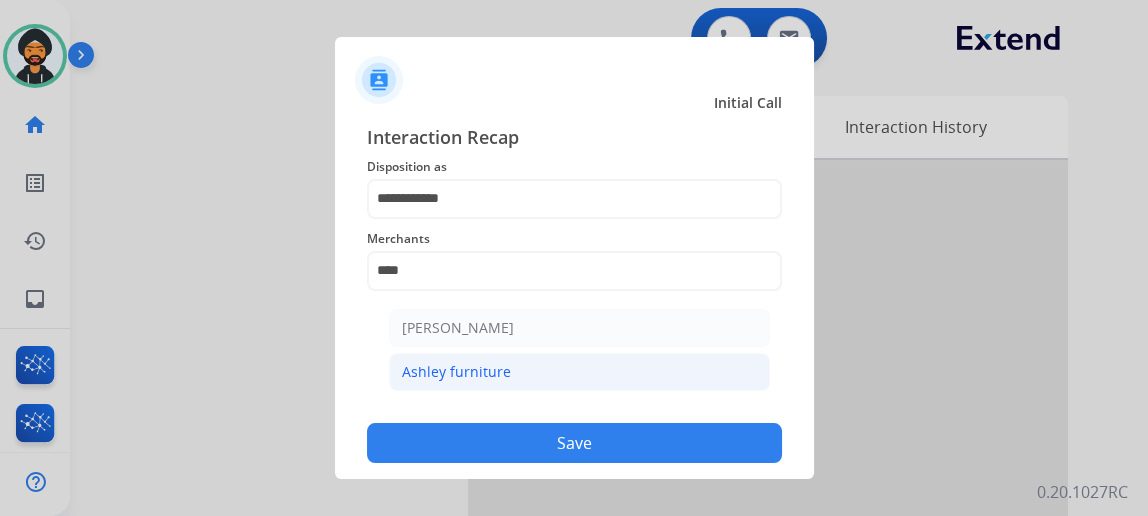 click on "Ashley furniture" 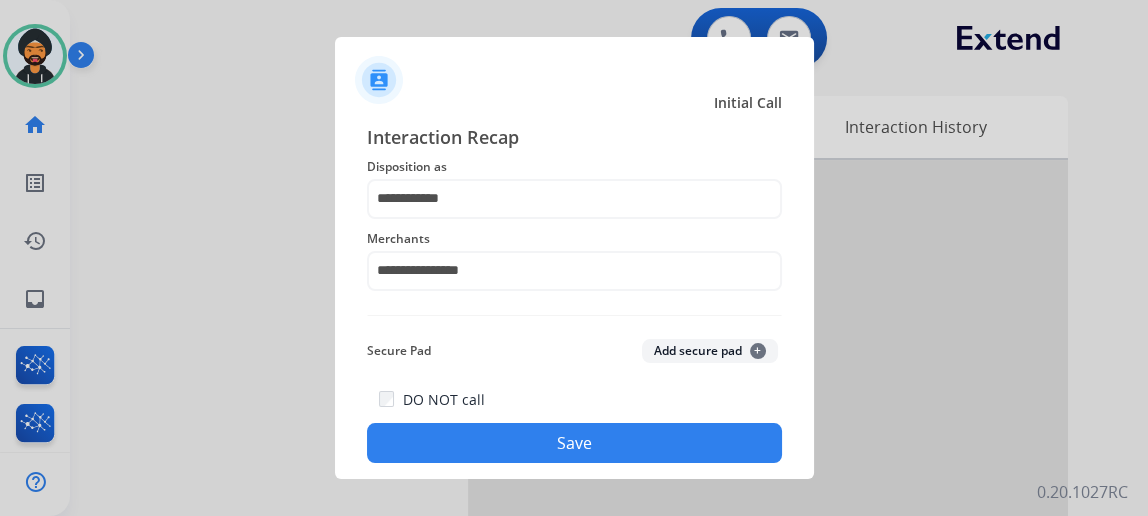 click on "Save" 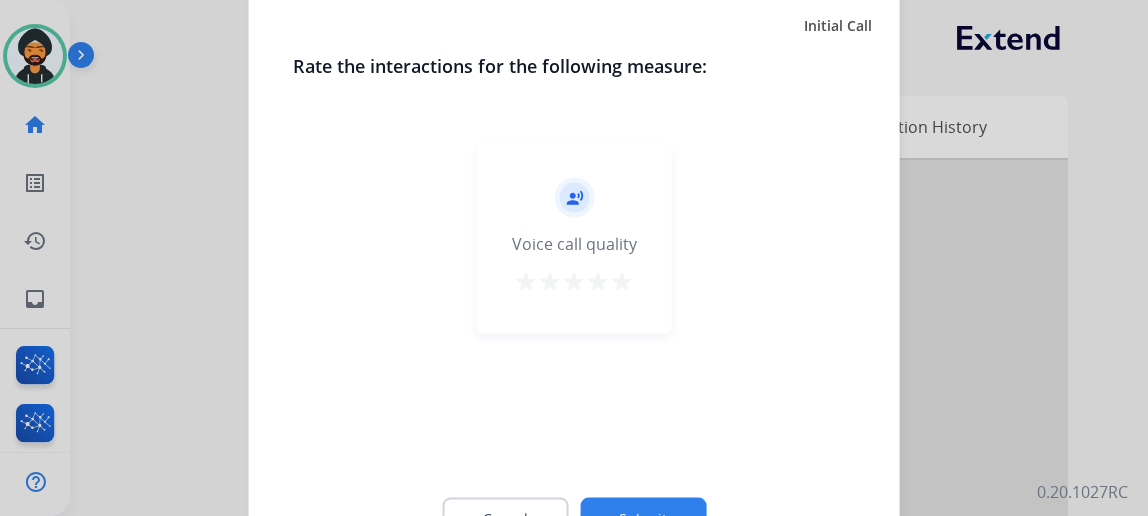 click on "Submit" 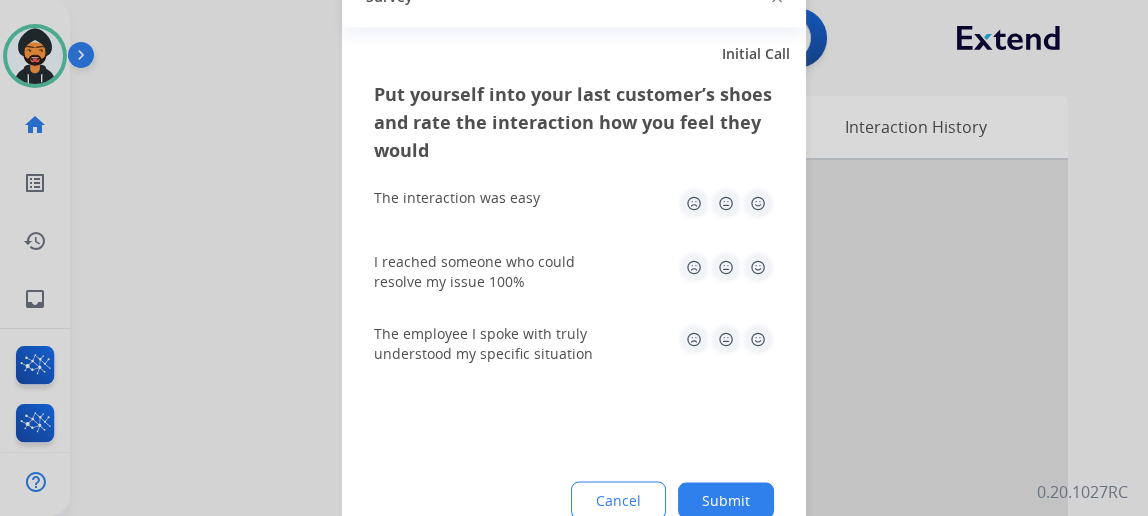 click on "Submit" 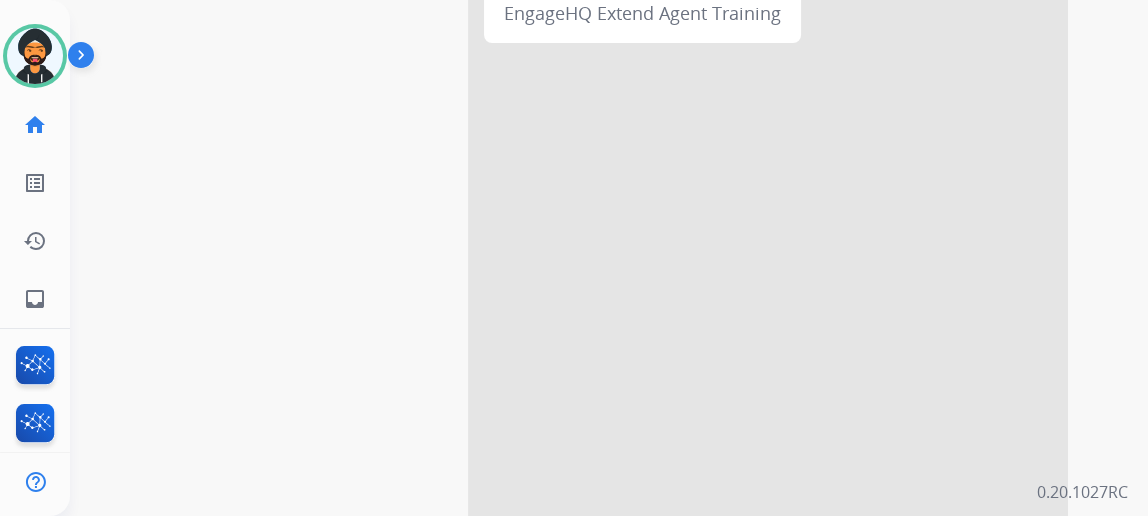 scroll, scrollTop: 373, scrollLeft: 0, axis: vertical 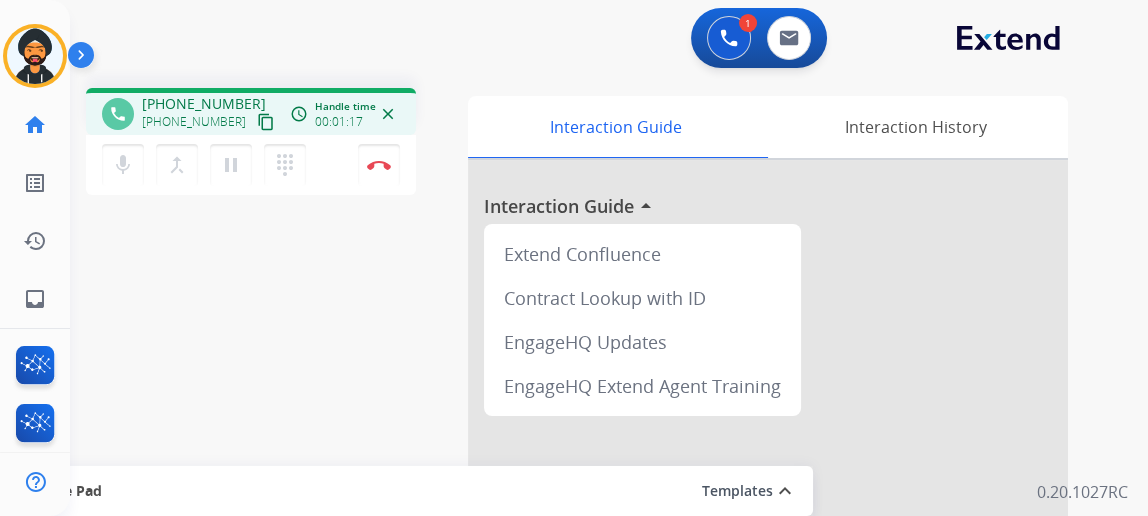 click on "content_copy" at bounding box center (266, 122) 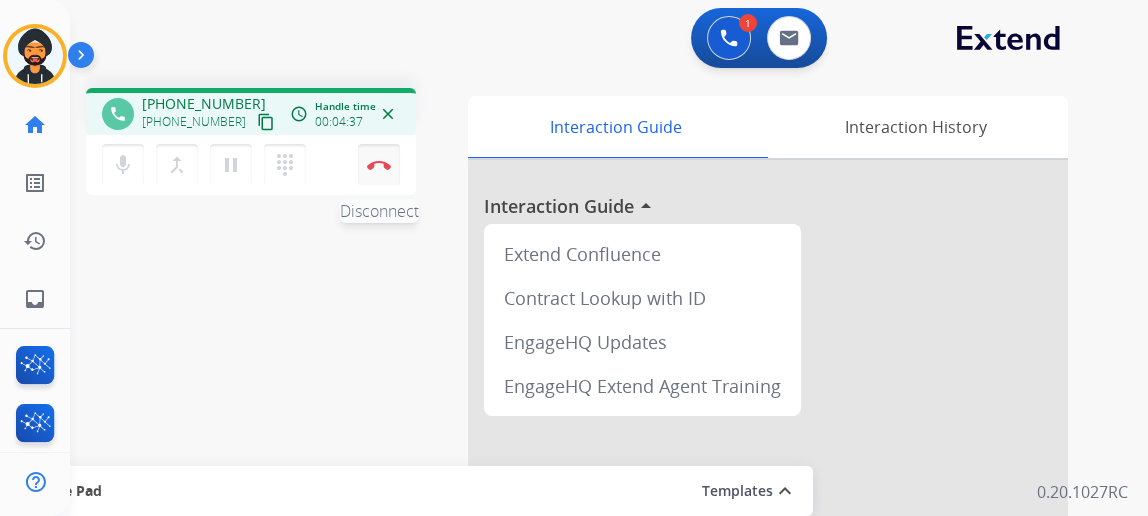 click at bounding box center [379, 165] 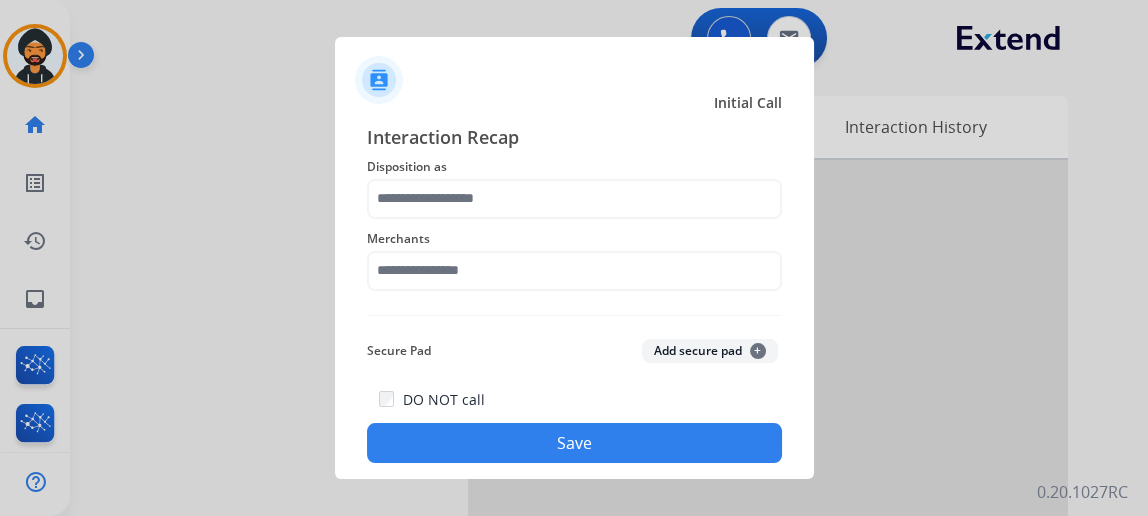 click on "Disposition as" 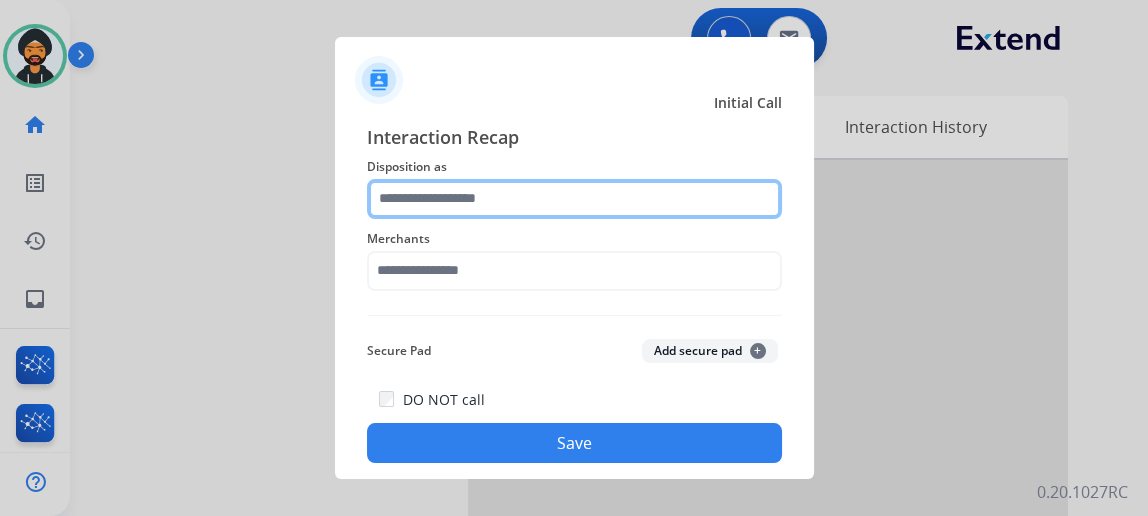 click 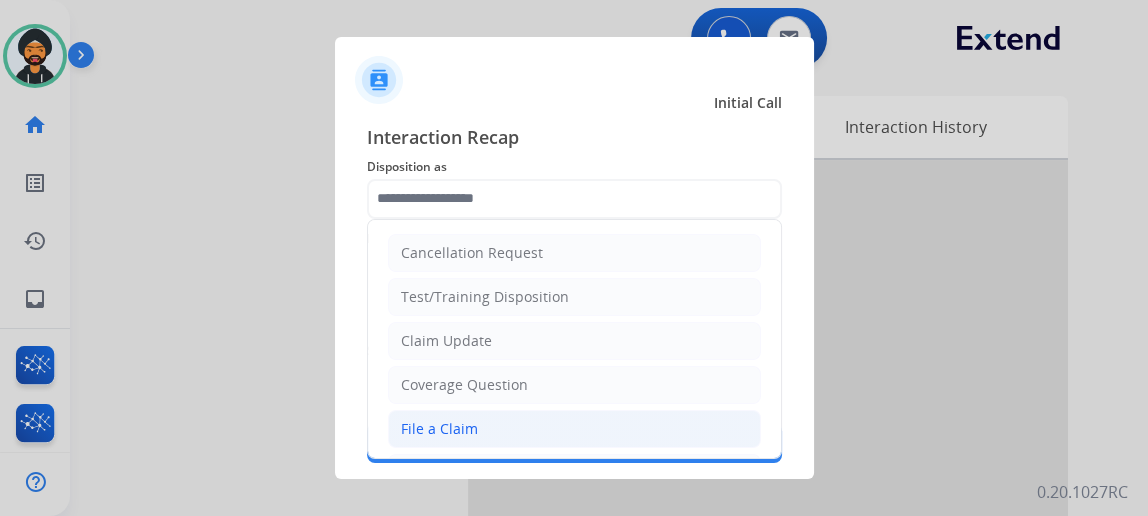 click on "File a Claim" 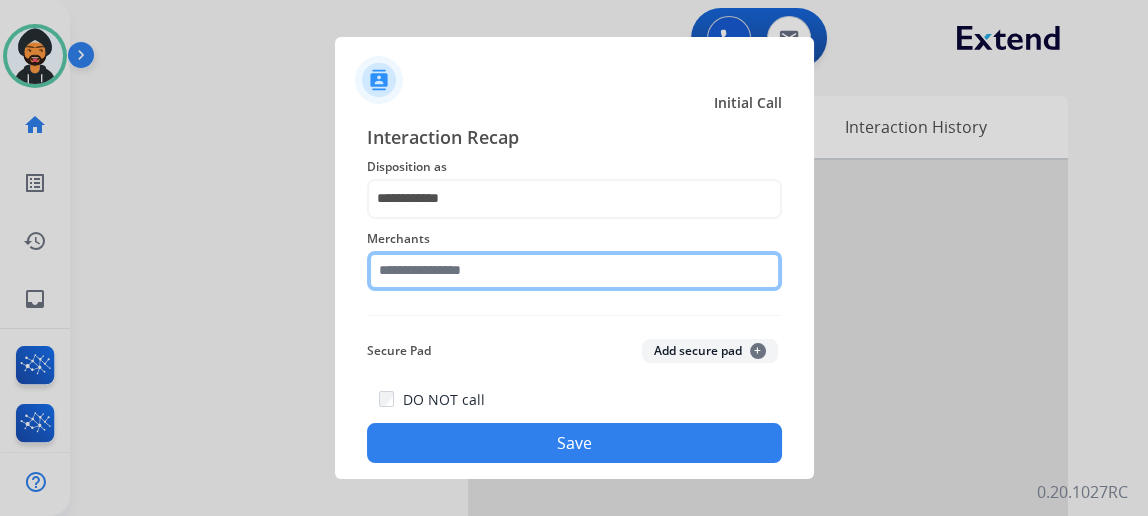 click 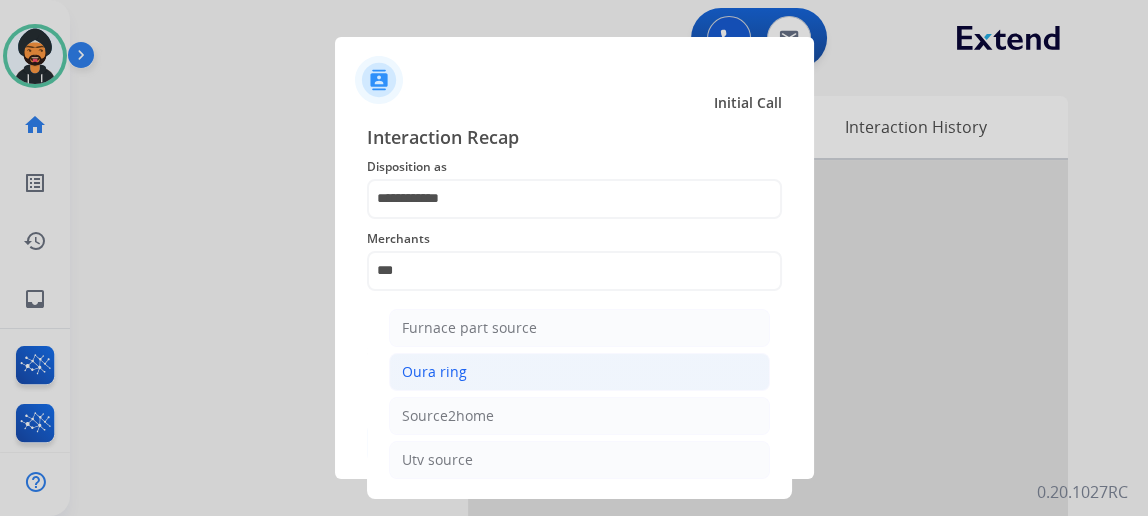 click on "Oura ring" 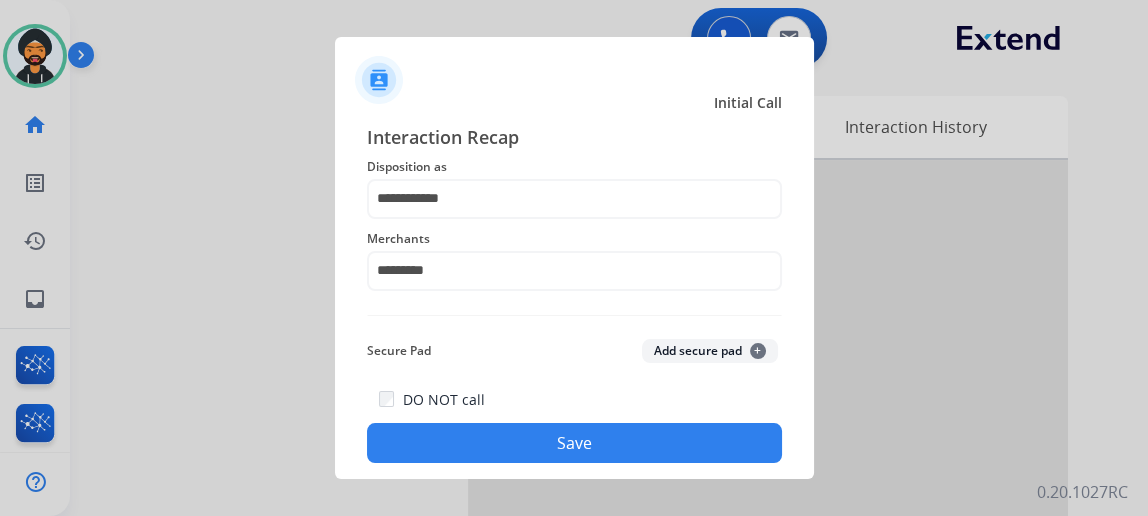 click on "Save" 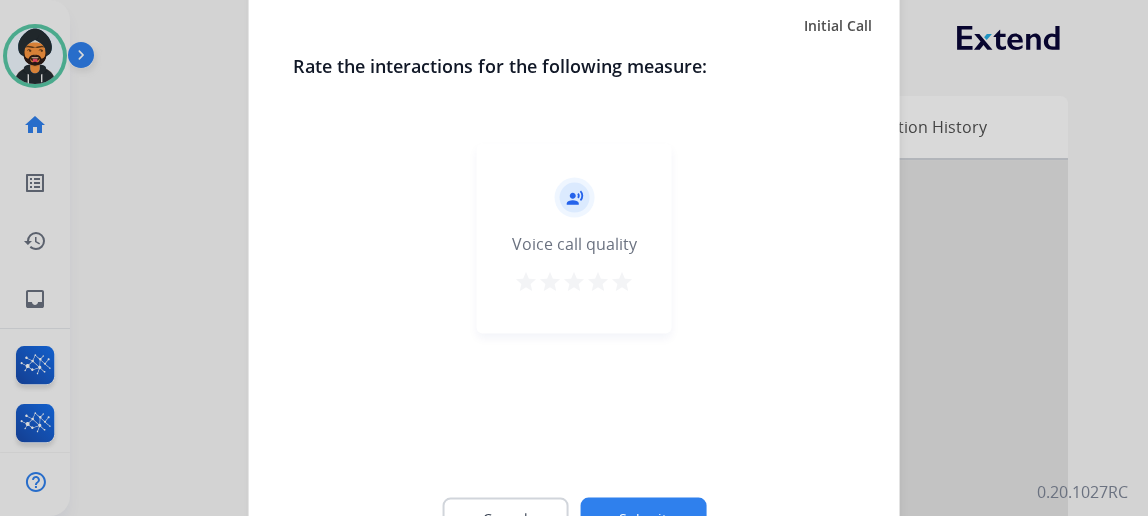 click on "Submit" 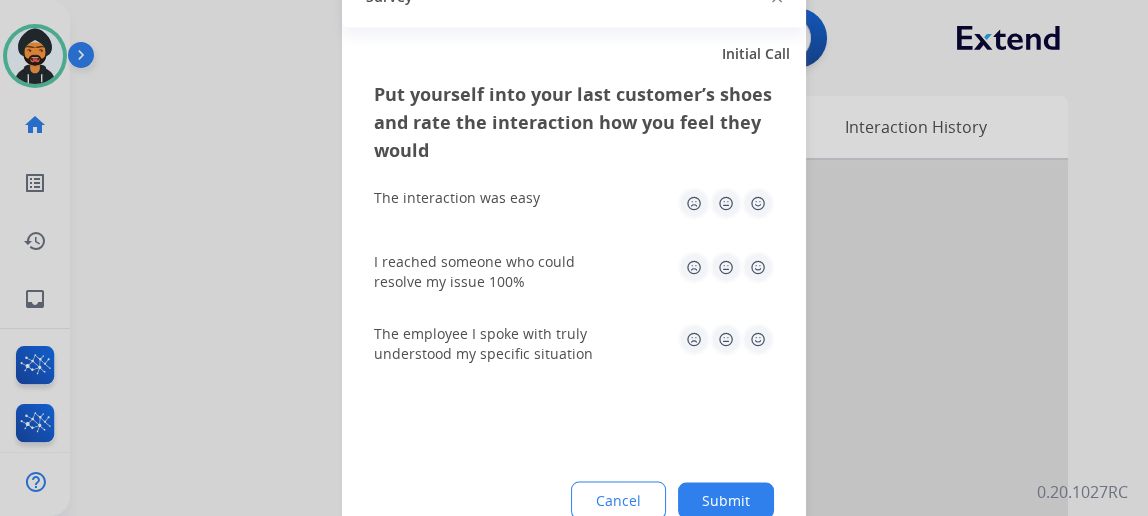 click on "Submit" 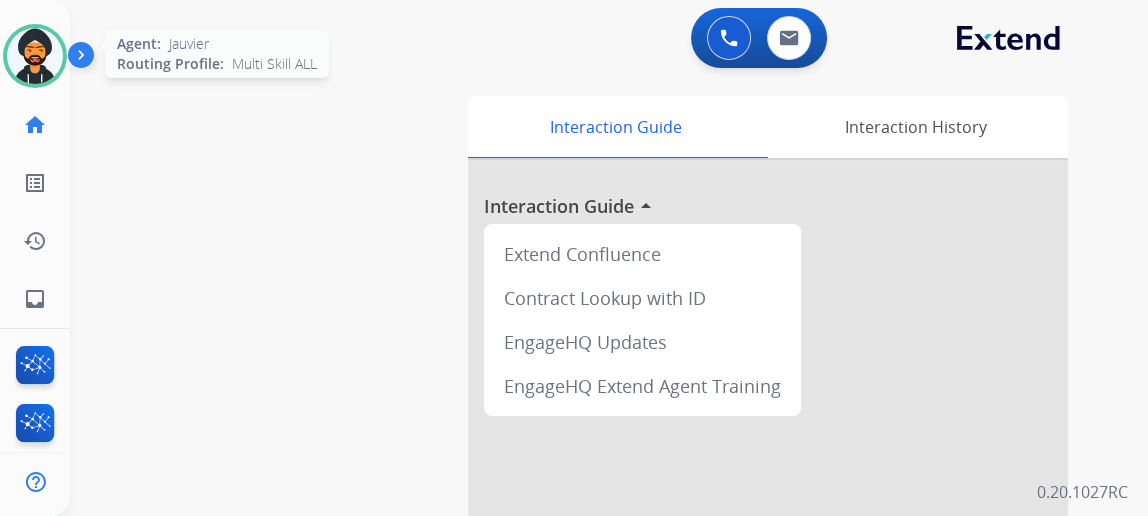 click at bounding box center [35, 56] 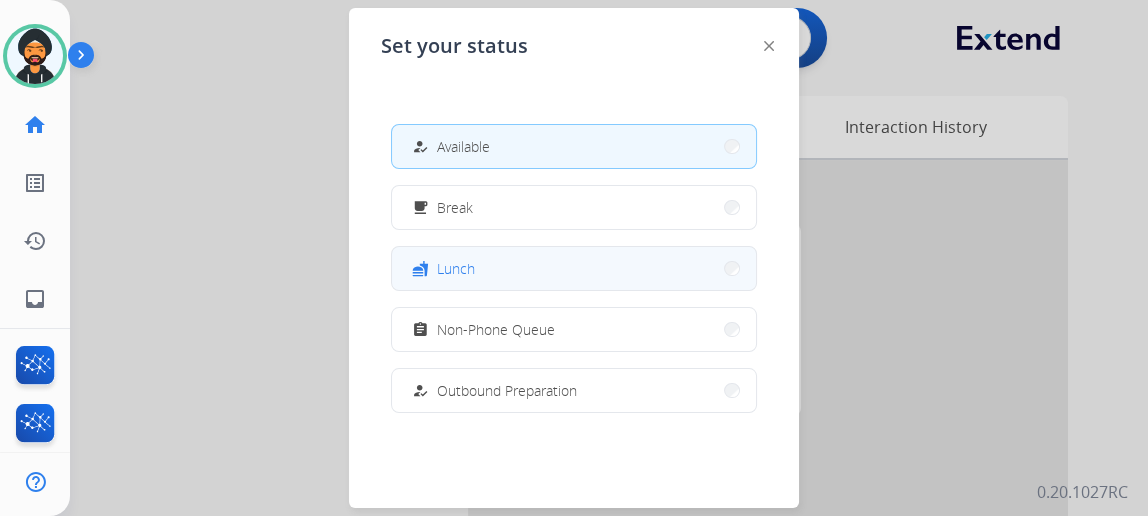 click on "fastfood Lunch" at bounding box center (574, 268) 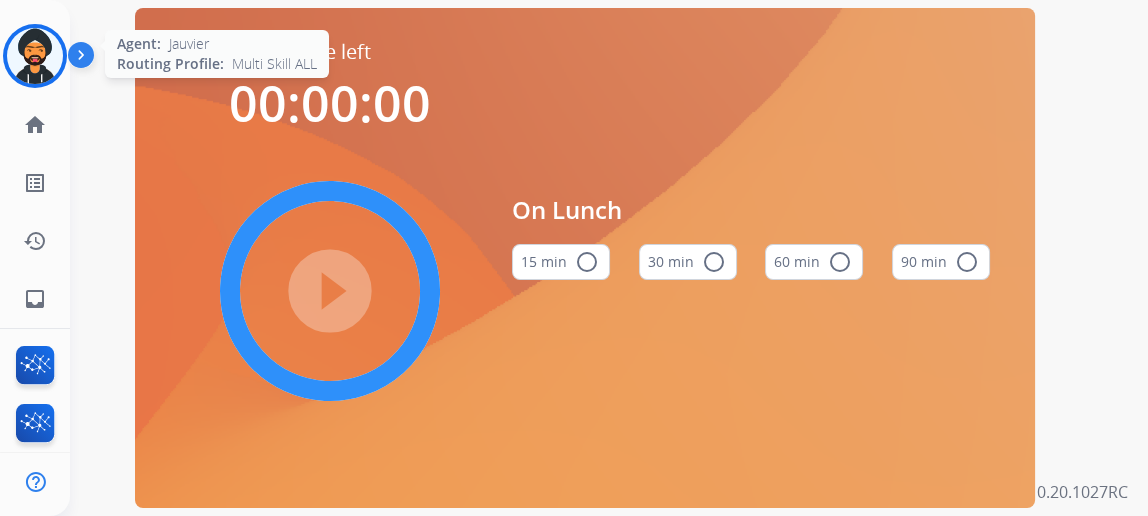 drag, startPoint x: 47, startPoint y: 50, endPoint x: 89, endPoint y: 60, distance: 43.174065 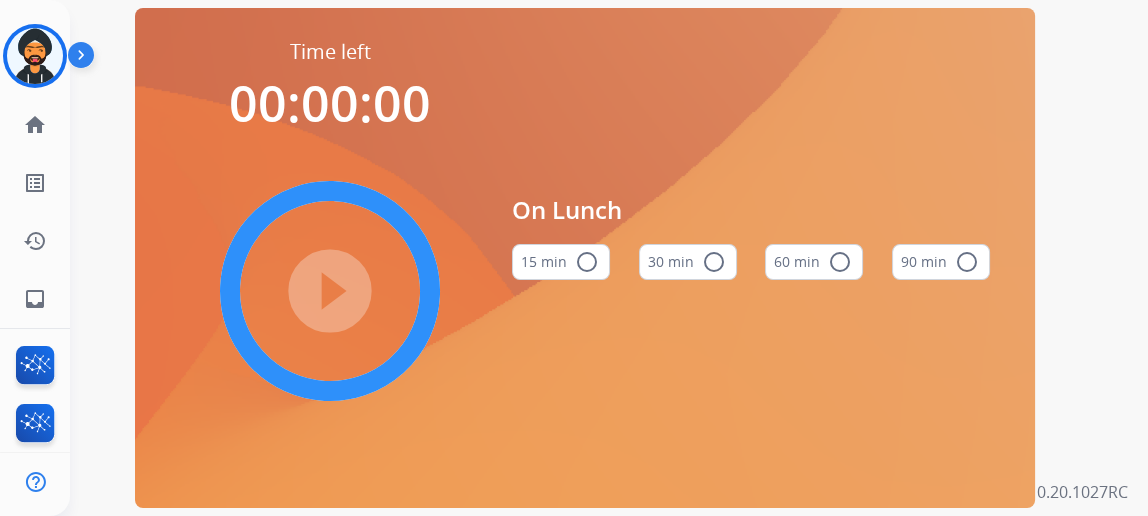 click at bounding box center (35, 56) 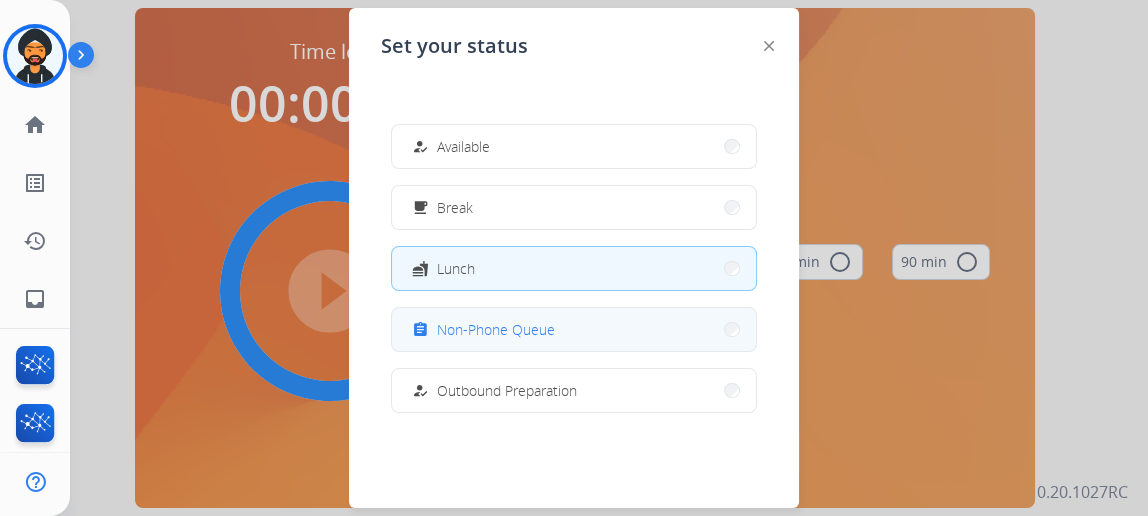 click on "Non-Phone Queue" at bounding box center [496, 329] 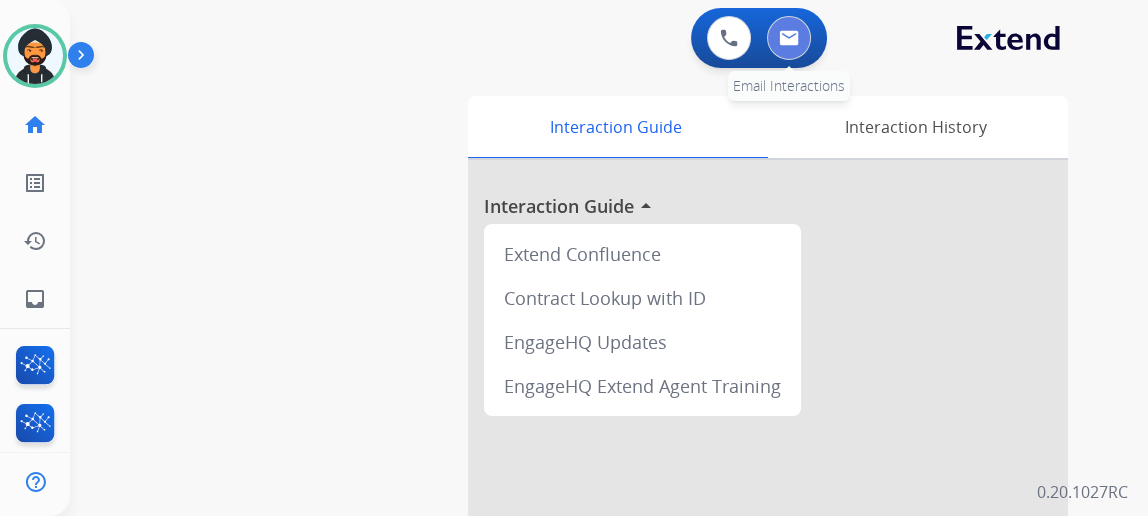 click at bounding box center [789, 38] 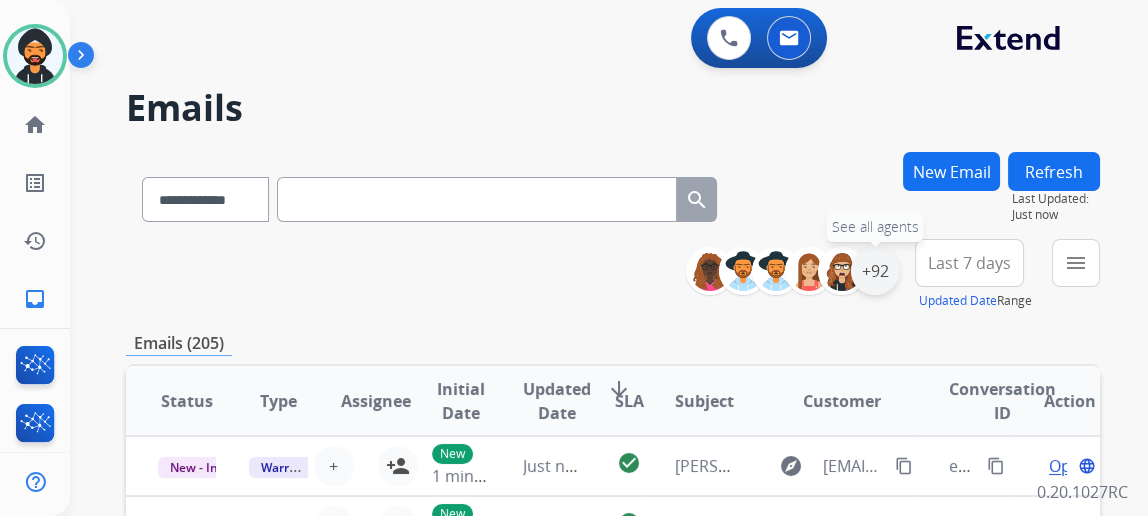 click on "+92" at bounding box center (875, 271) 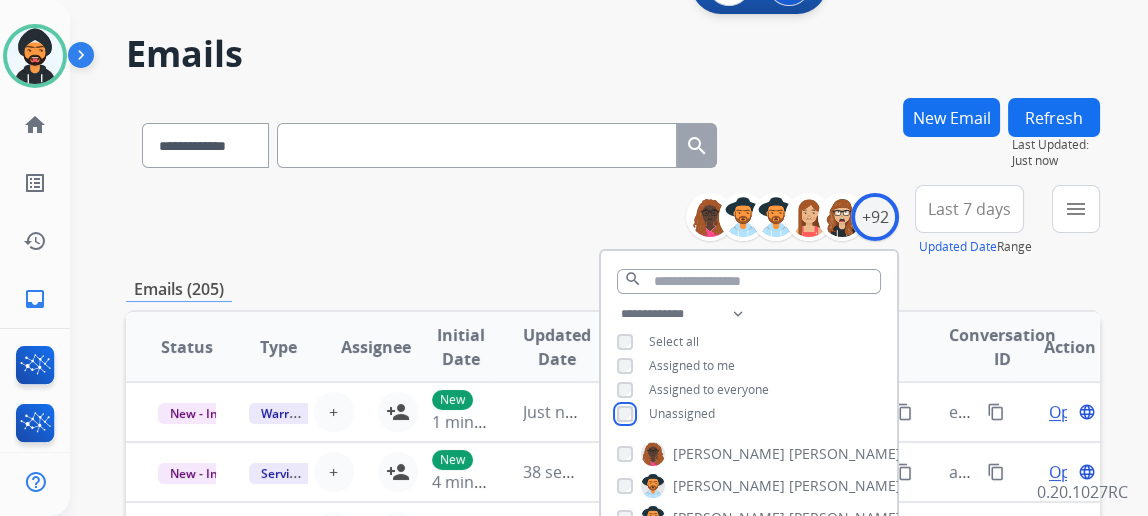 scroll, scrollTop: 181, scrollLeft: 0, axis: vertical 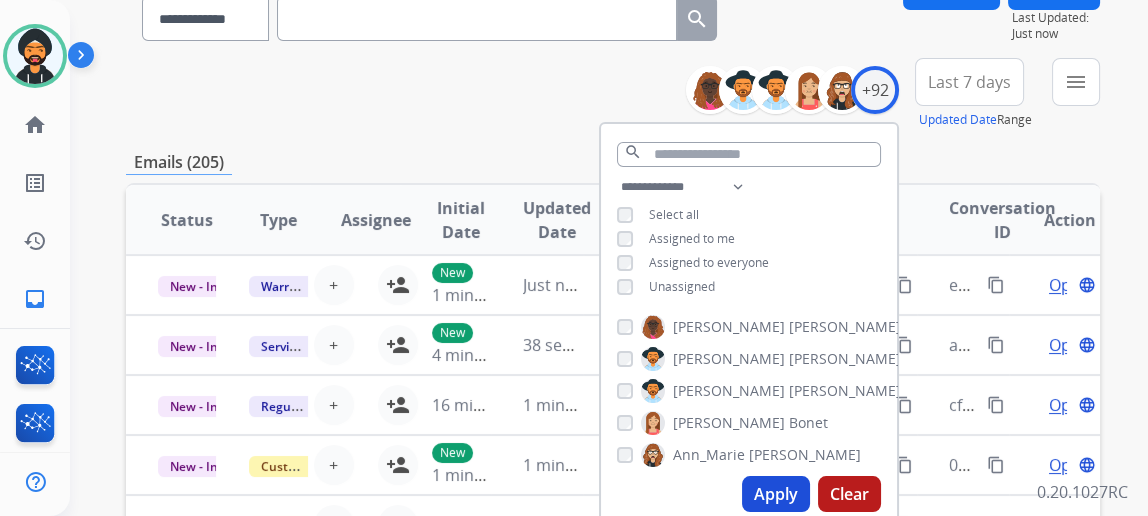 click on "Apply" at bounding box center (776, 494) 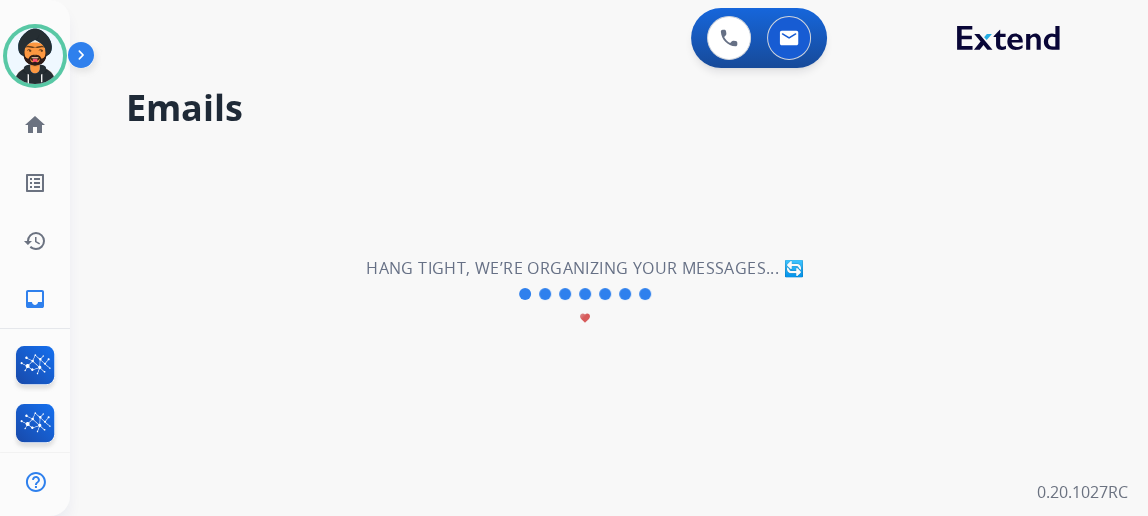 scroll, scrollTop: 0, scrollLeft: 0, axis: both 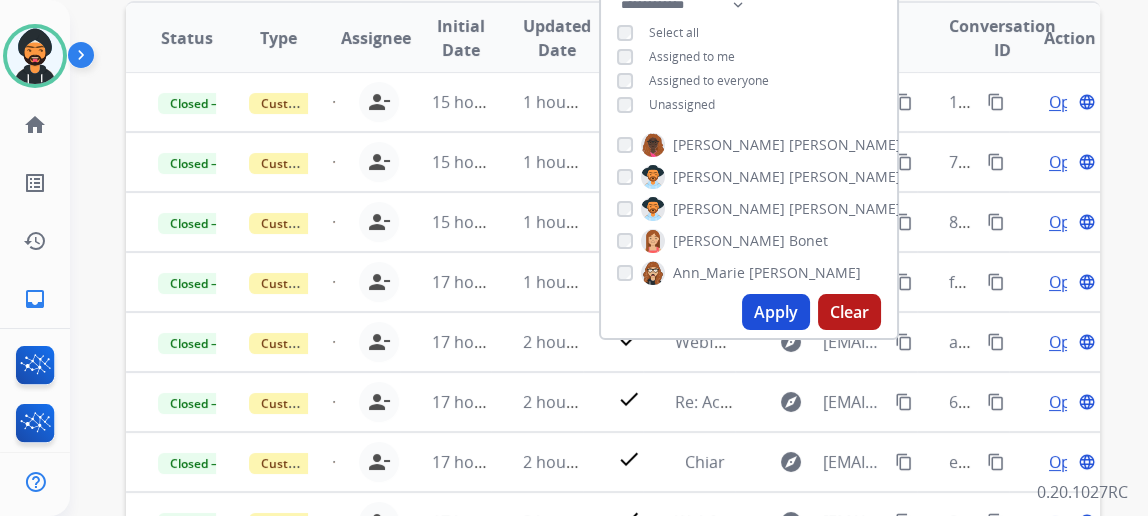 click on "Apply" at bounding box center (776, 312) 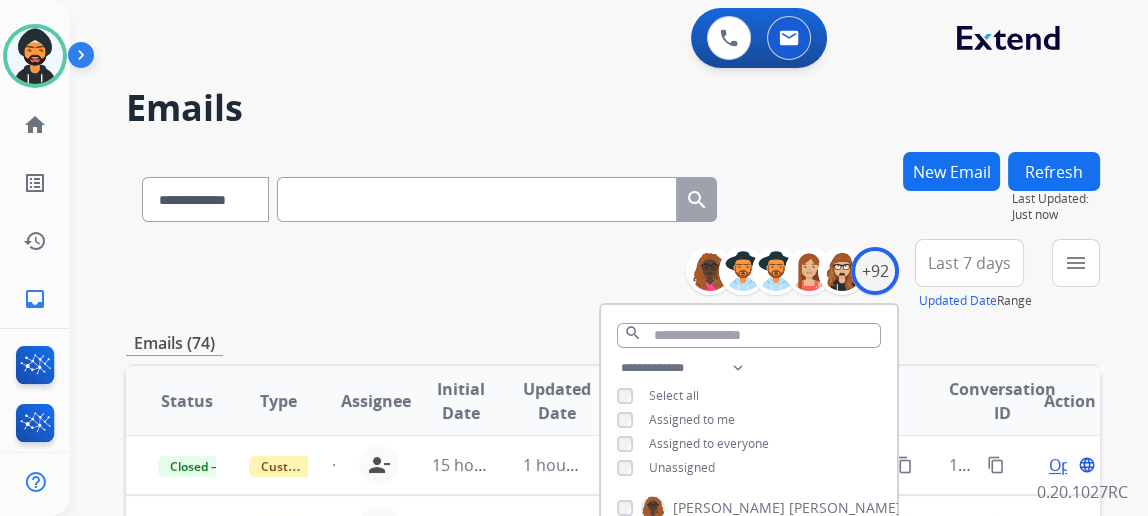 drag, startPoint x: 438, startPoint y: 265, endPoint x: 433, endPoint y: 279, distance: 14.866069 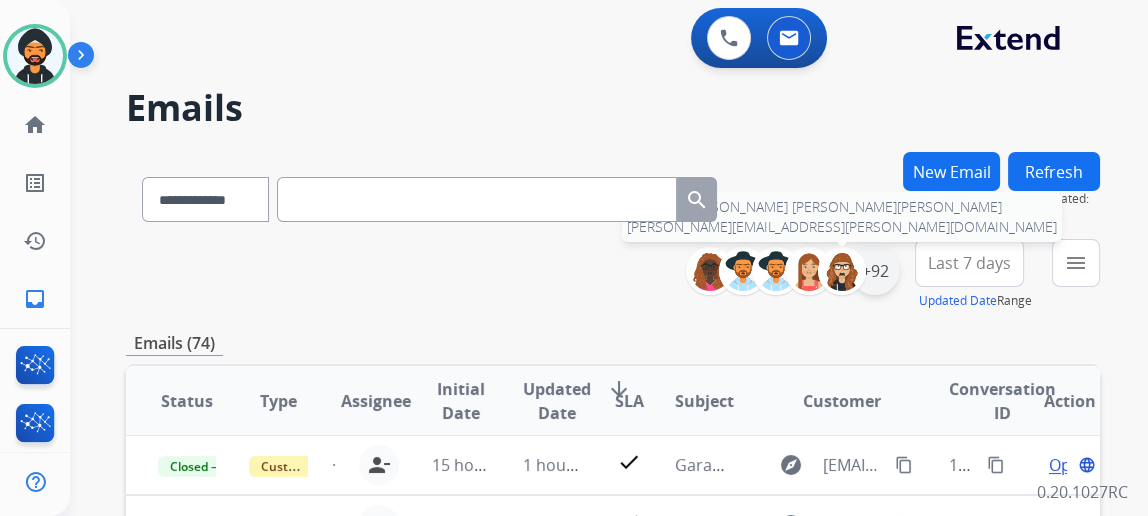 click on "+92" at bounding box center (875, 271) 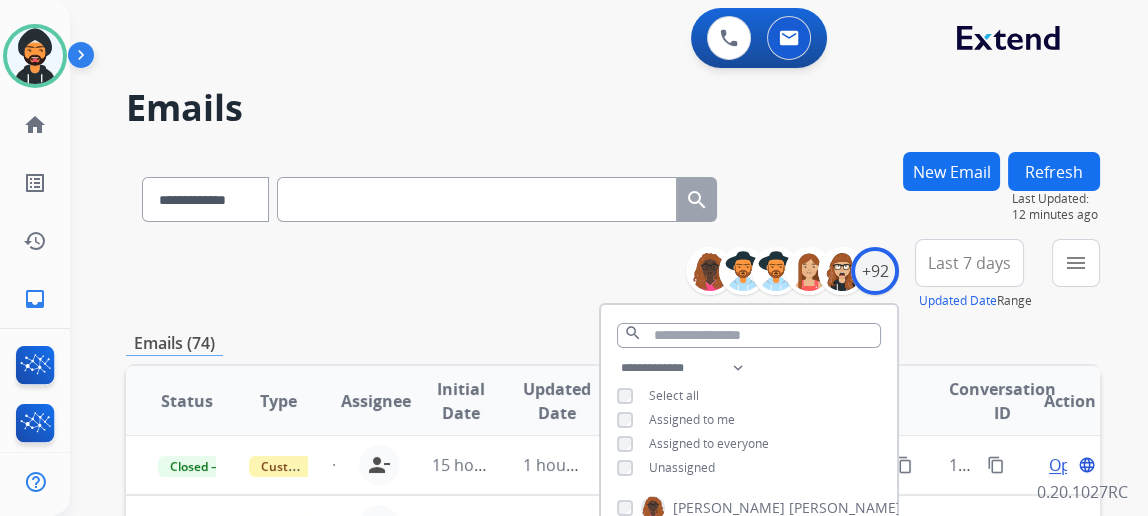 scroll, scrollTop: 0, scrollLeft: 0, axis: both 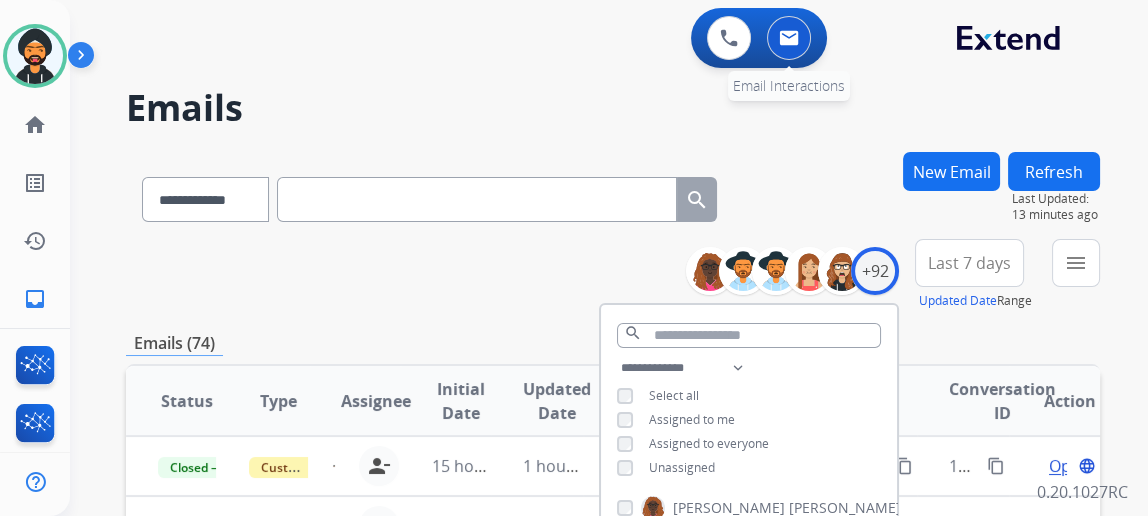click at bounding box center (789, 38) 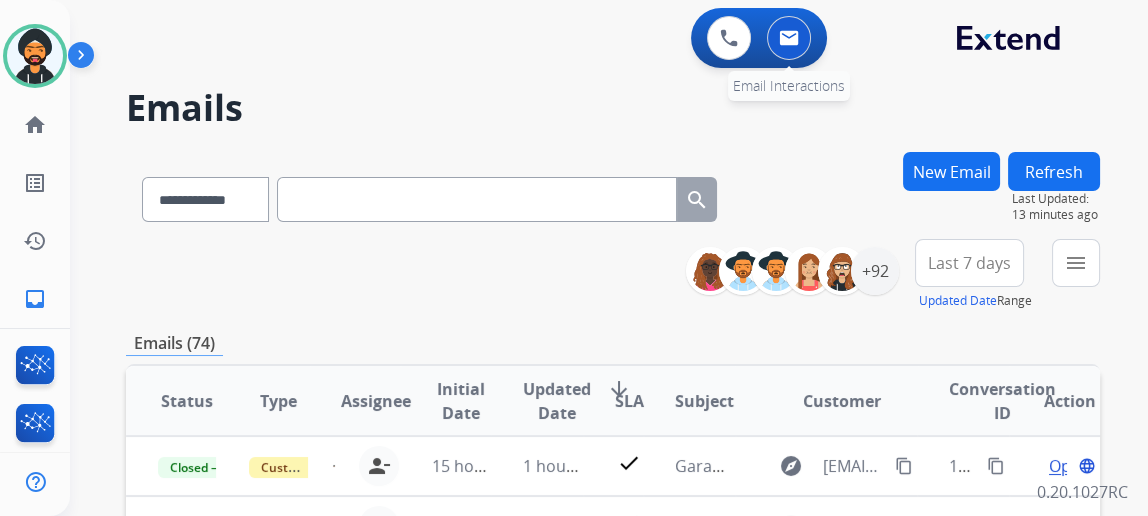 click at bounding box center (789, 38) 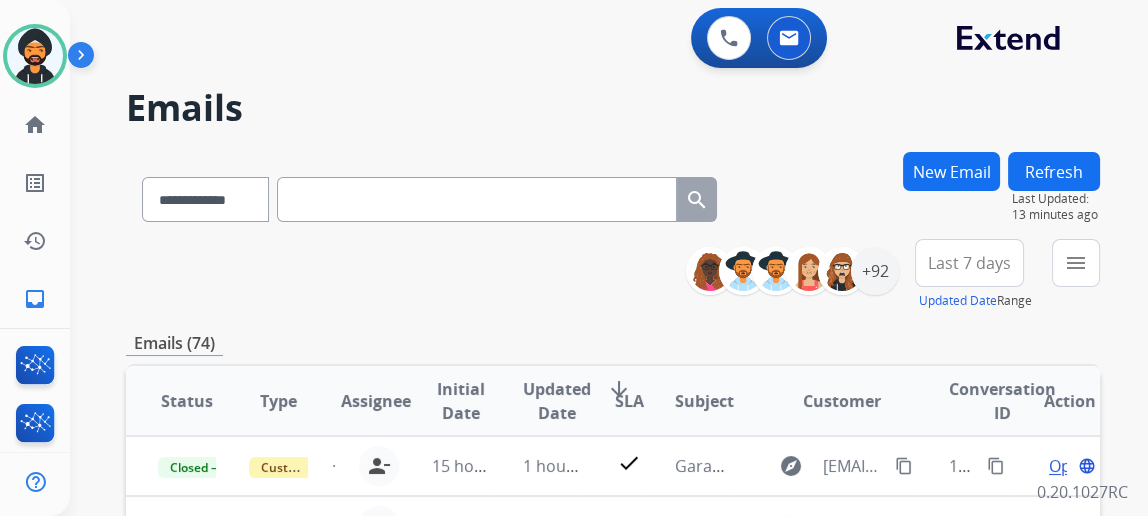 click on "New Email" at bounding box center (951, 171) 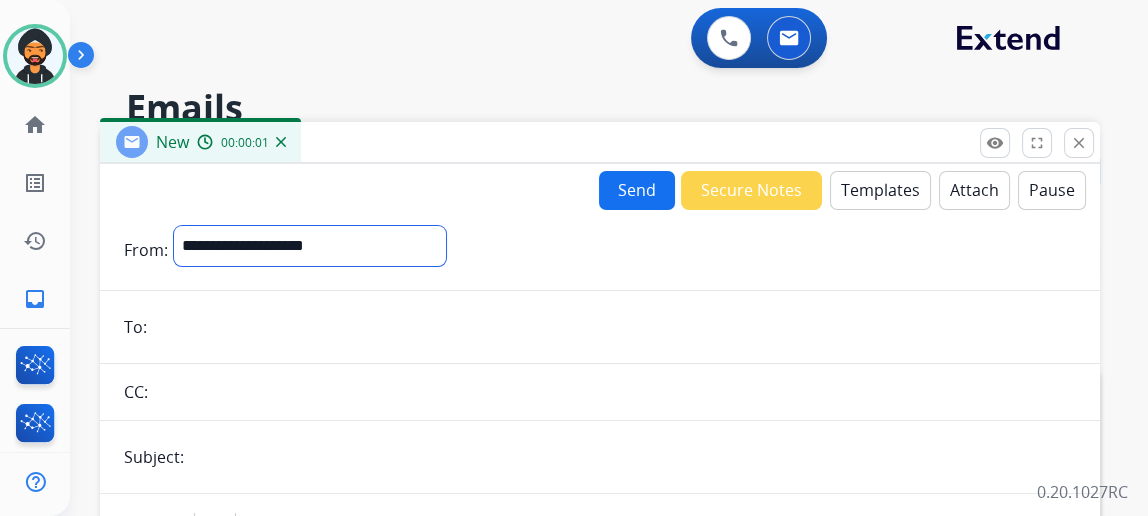 click on "**********" at bounding box center [310, 246] 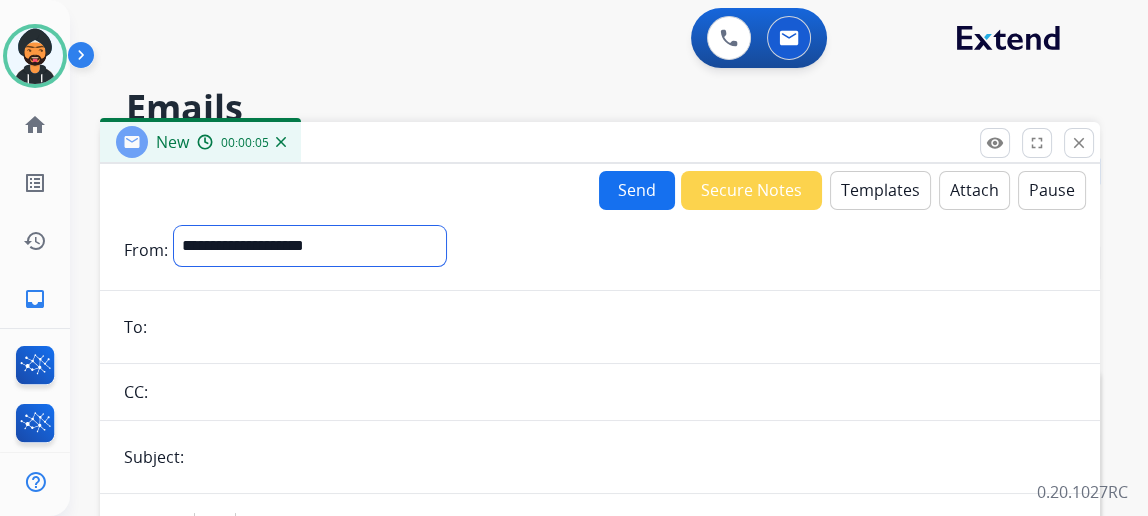 select on "**********" 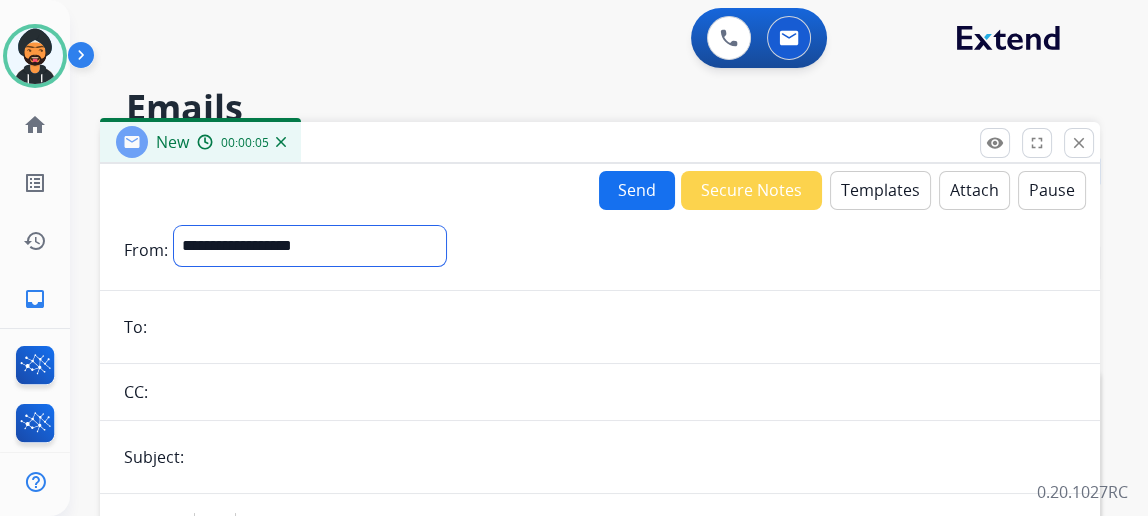 click on "**********" at bounding box center [310, 246] 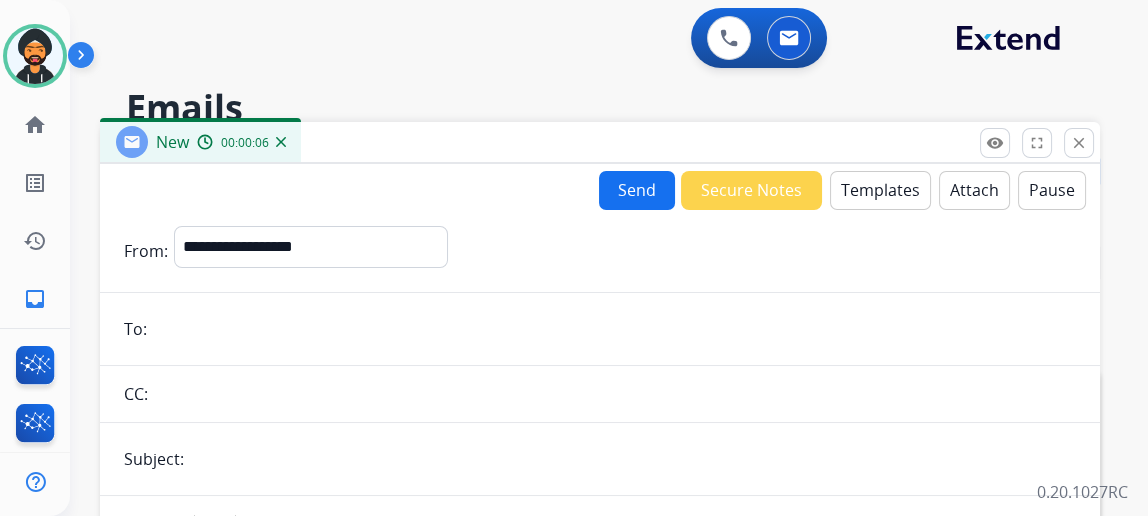 paste on "**********" 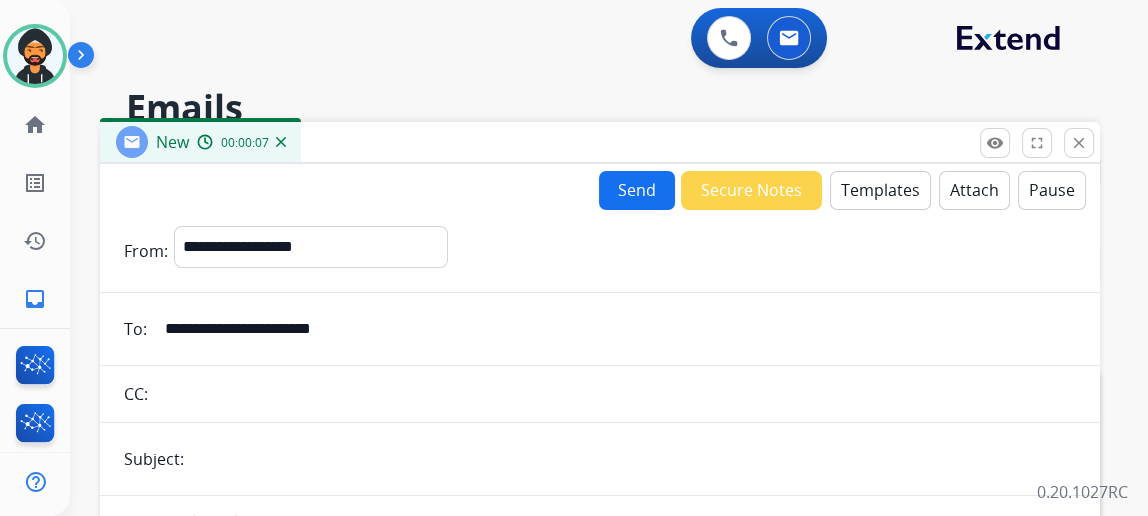 type on "**********" 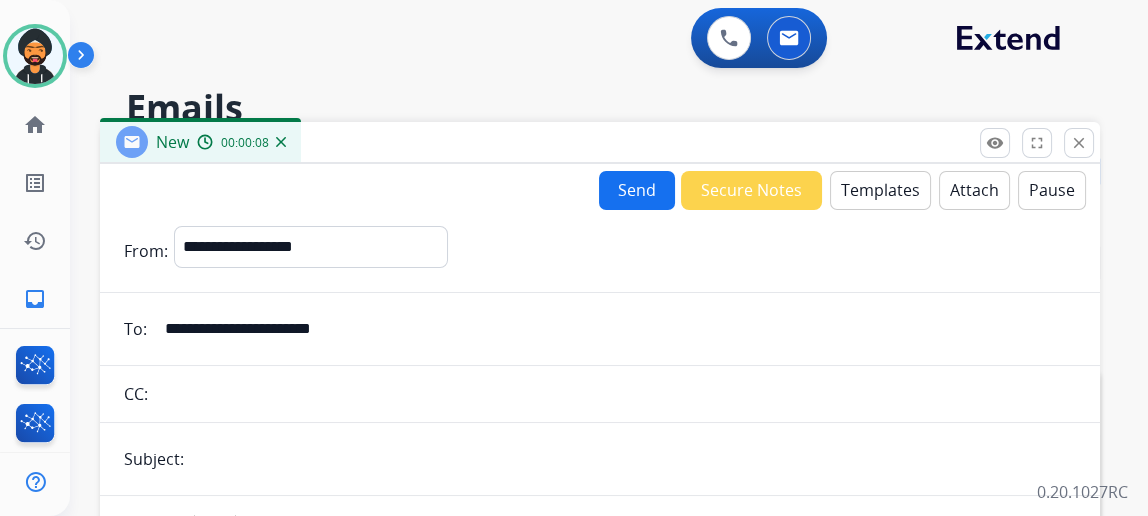 type on "**********" 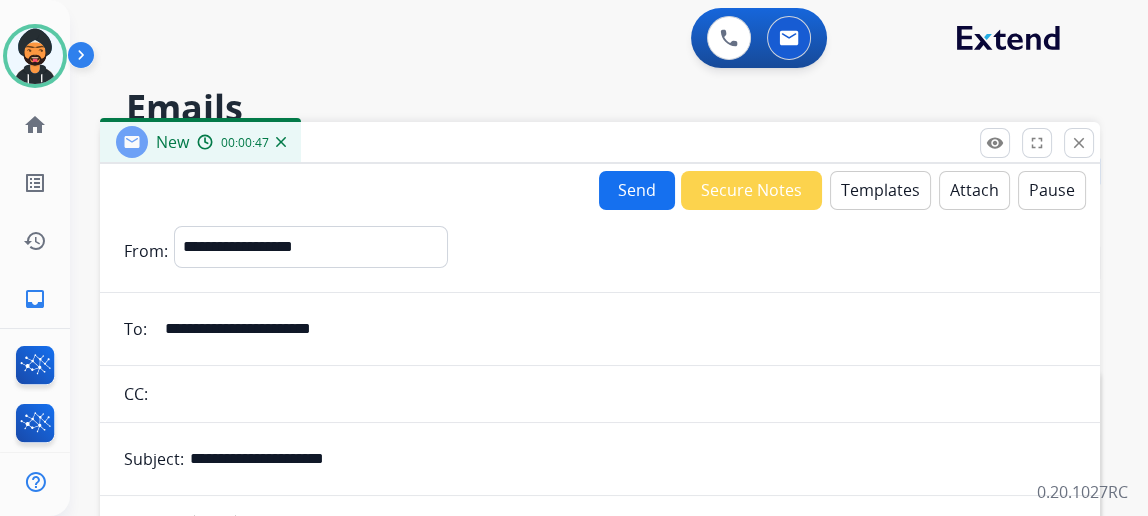click on "Templates" at bounding box center (880, 190) 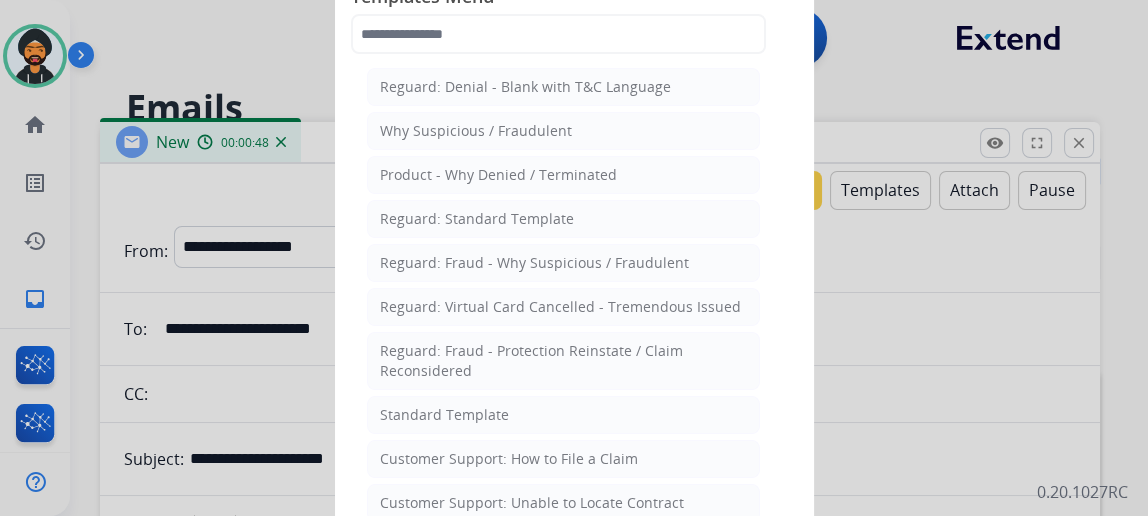 scroll, scrollTop: 90, scrollLeft: 0, axis: vertical 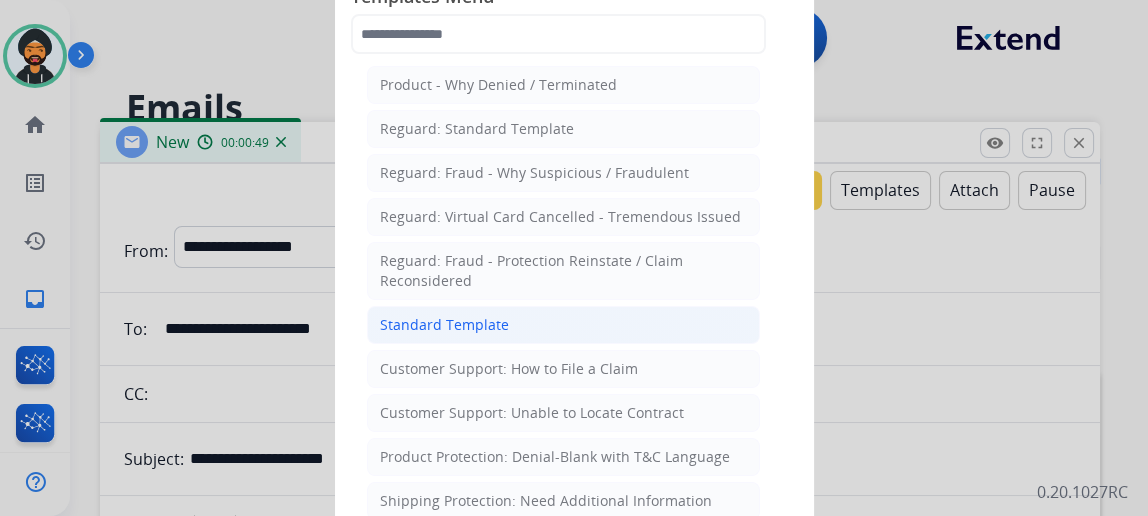 click on "Standard Template" 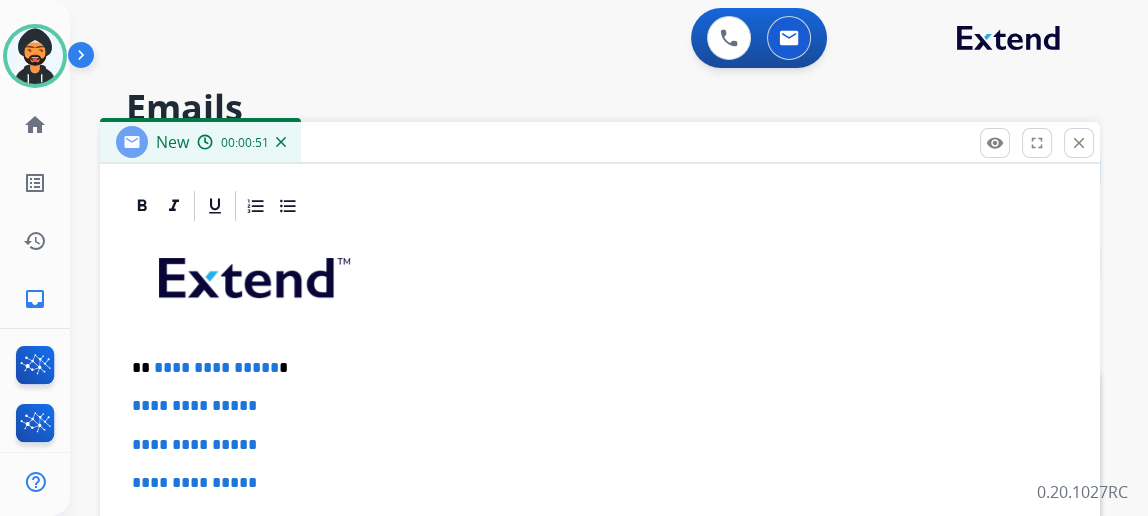 scroll, scrollTop: 458, scrollLeft: 0, axis: vertical 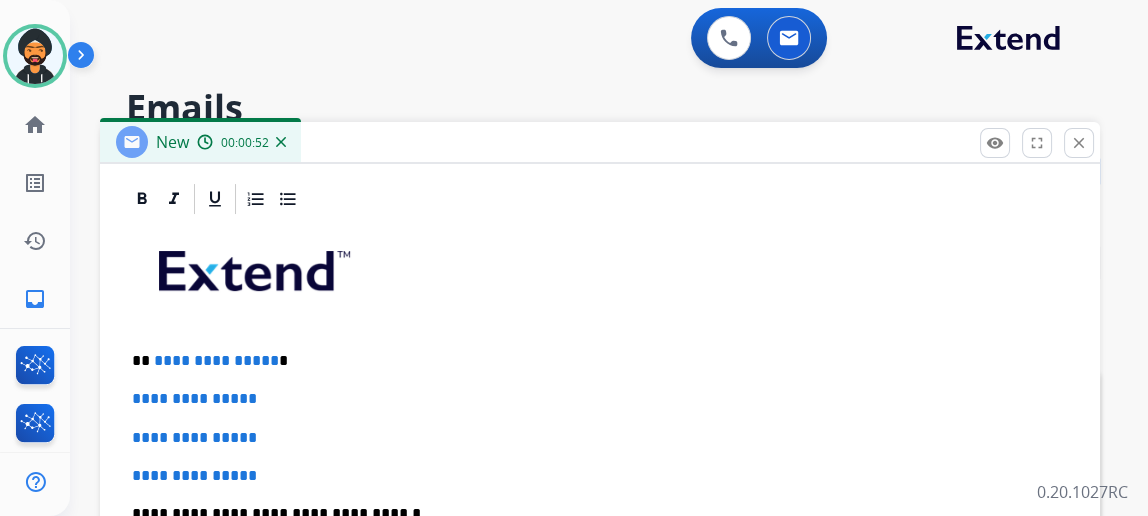 click on "**********" at bounding box center (600, 561) 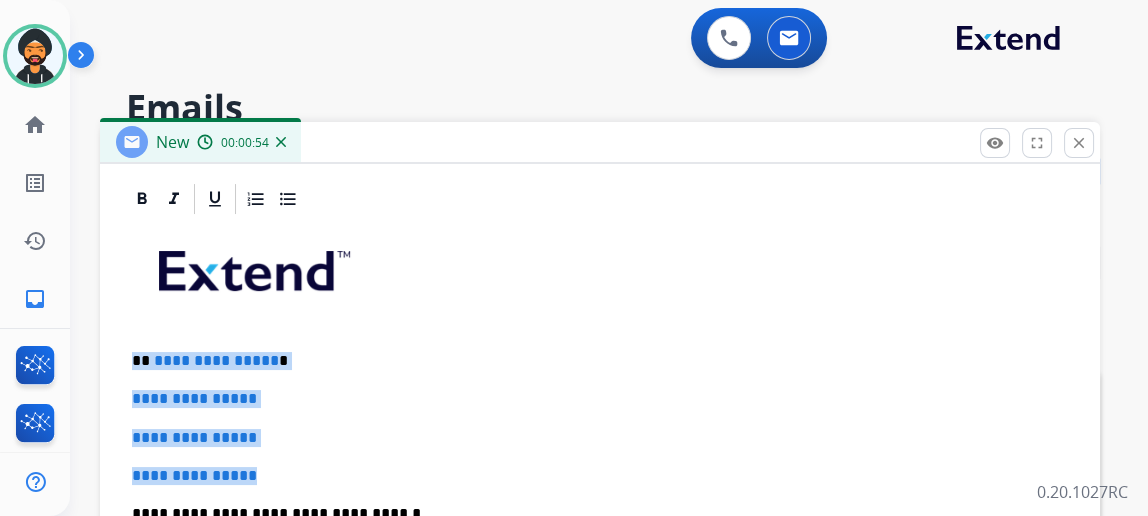 drag, startPoint x: 298, startPoint y: 466, endPoint x: 150, endPoint y: 357, distance: 183.80696 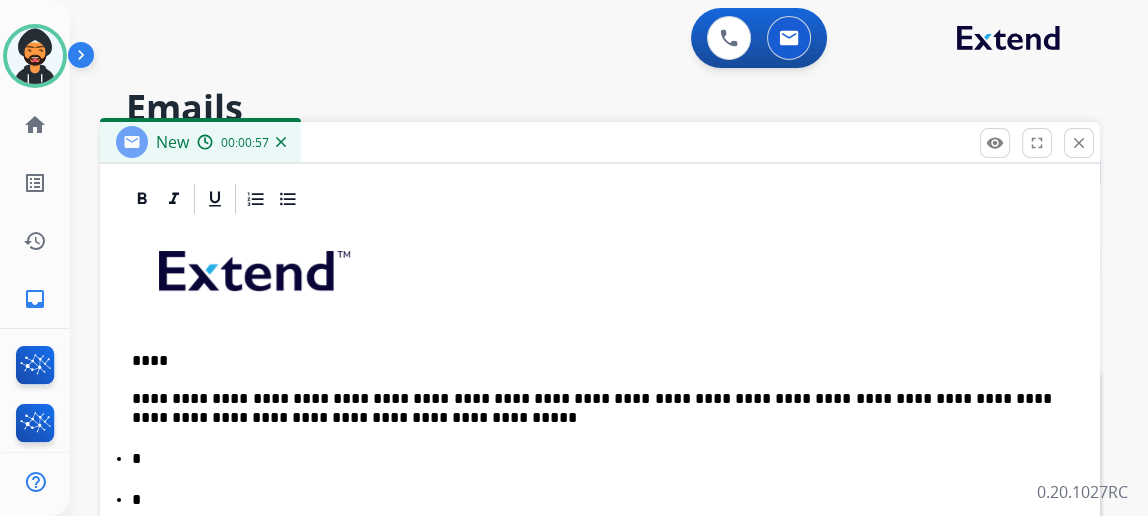 click on "****" at bounding box center [592, 361] 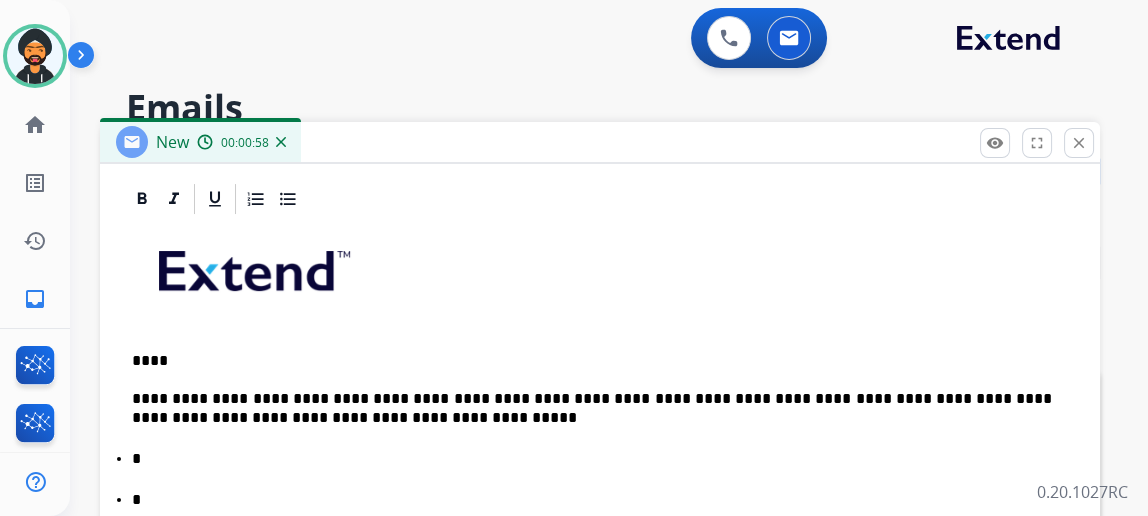click on "****" at bounding box center [592, 361] 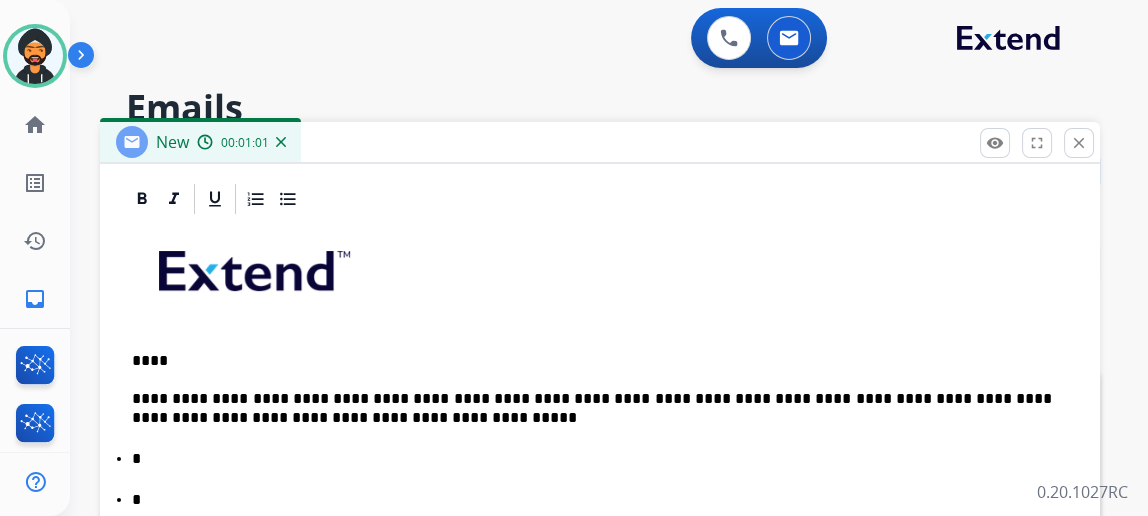 type 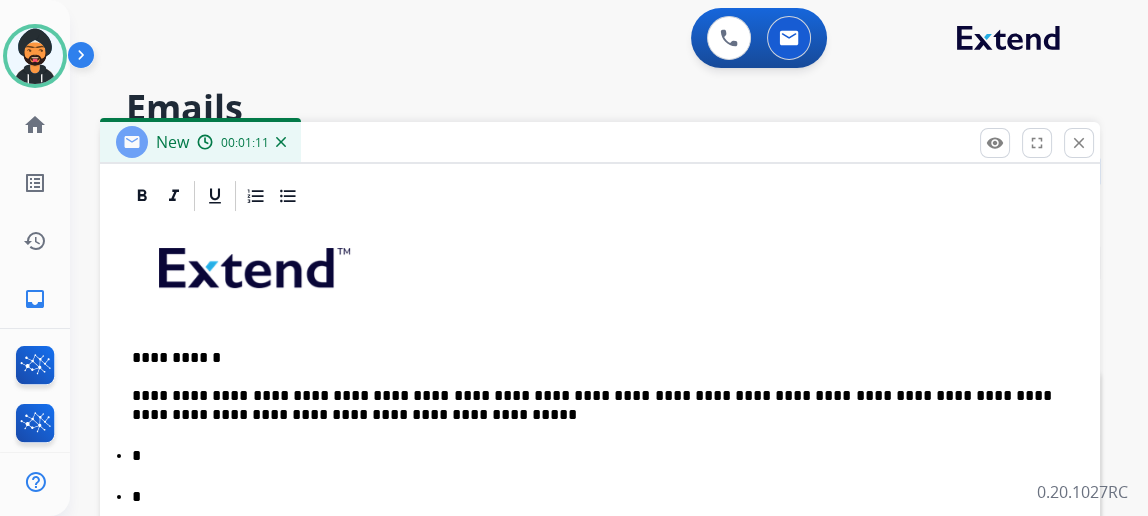 scroll, scrollTop: 481, scrollLeft: 0, axis: vertical 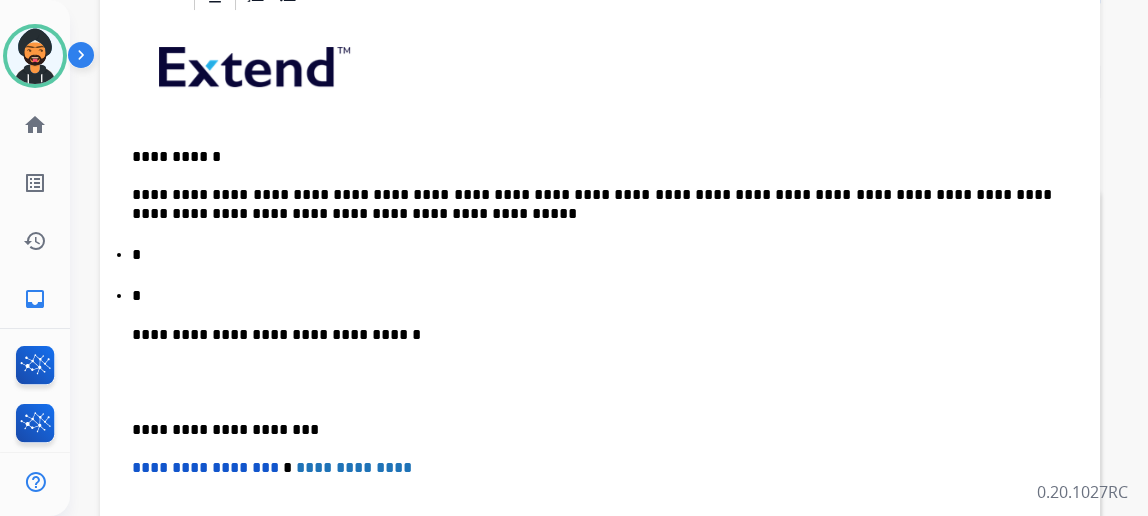 click on "**********" at bounding box center [600, 349] 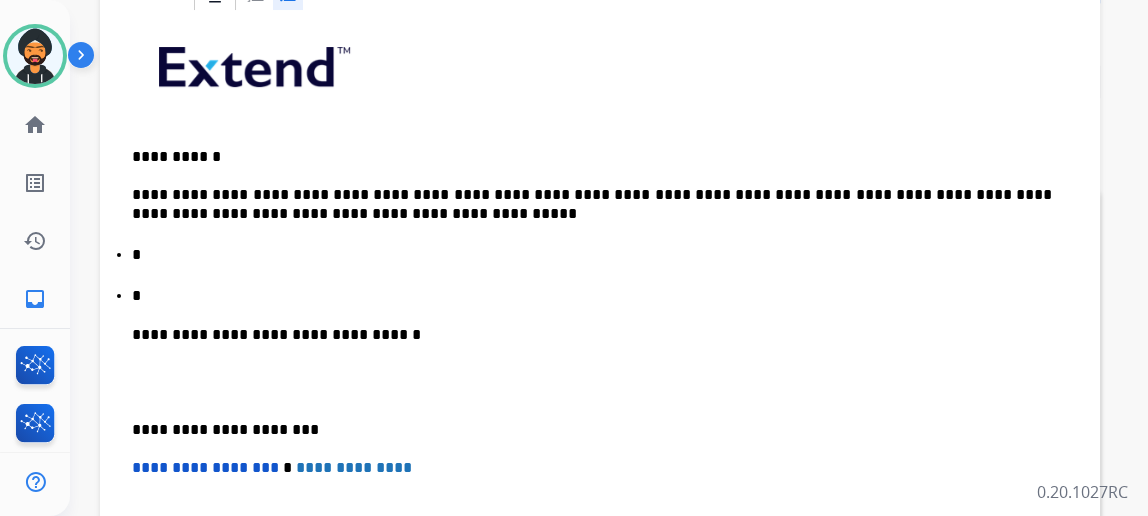 click on "**********" at bounding box center [600, 369] 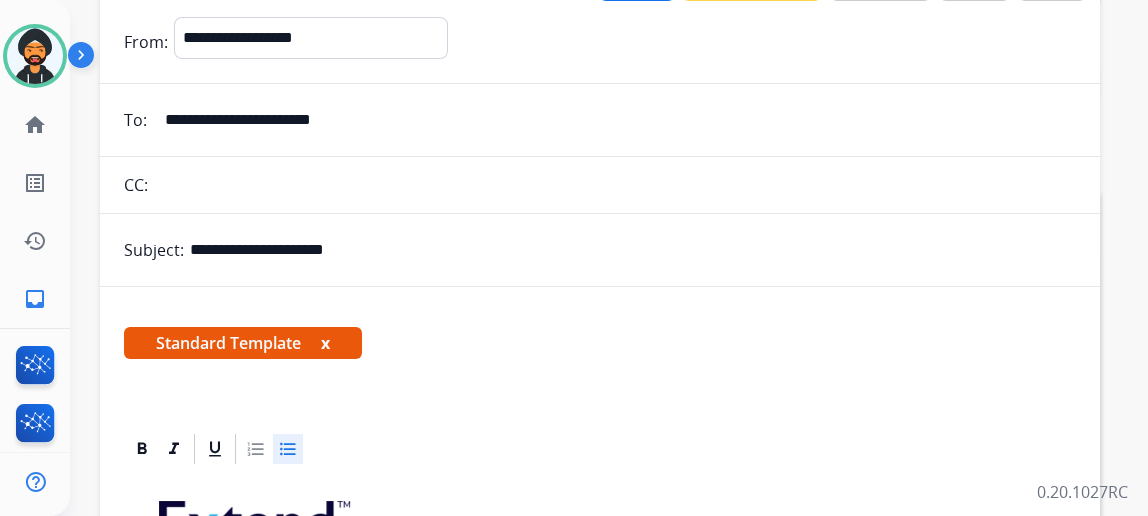 scroll, scrollTop: 209, scrollLeft: 0, axis: vertical 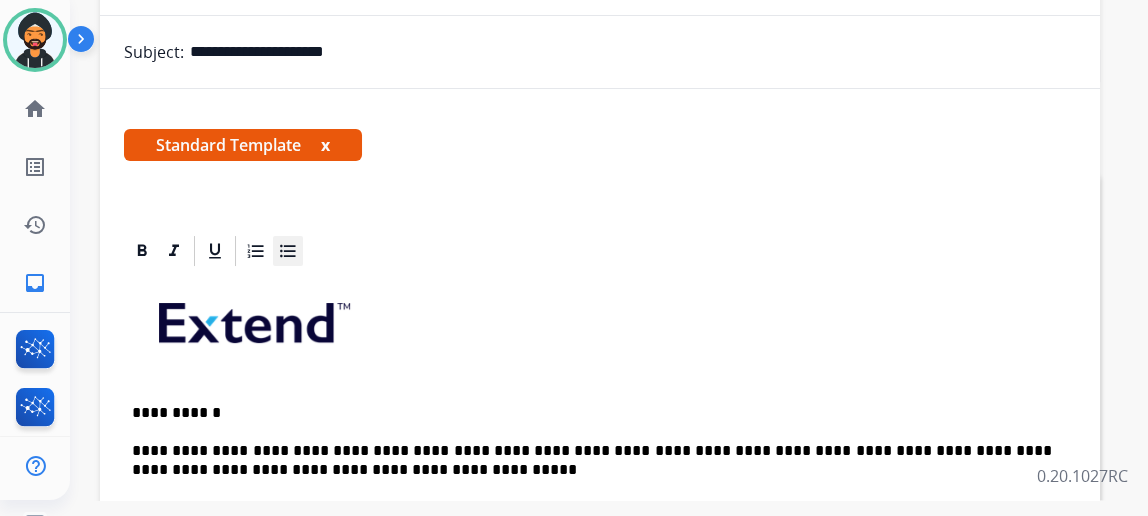 click at bounding box center (288, 251) 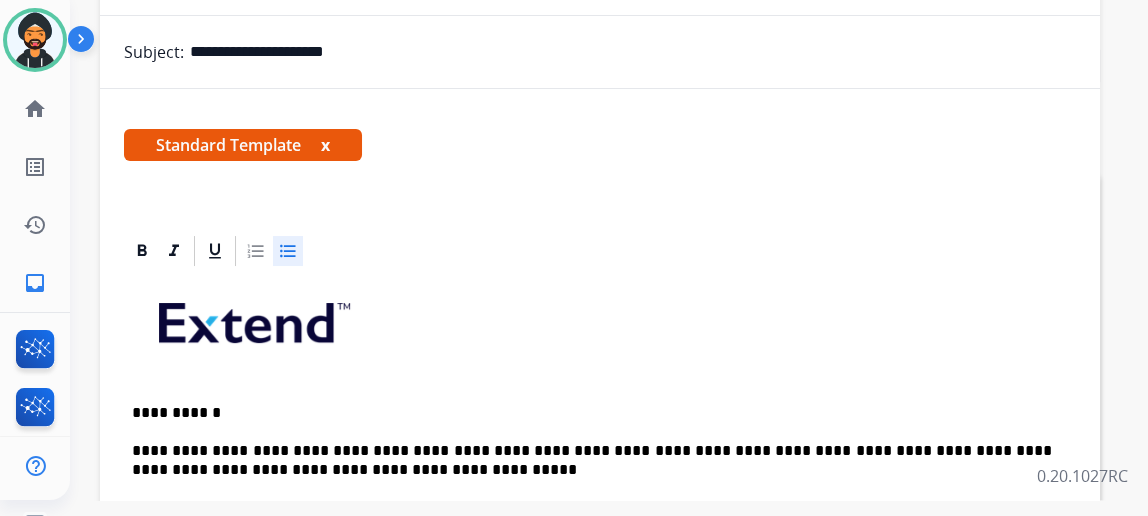 scroll, scrollTop: 479, scrollLeft: 0, axis: vertical 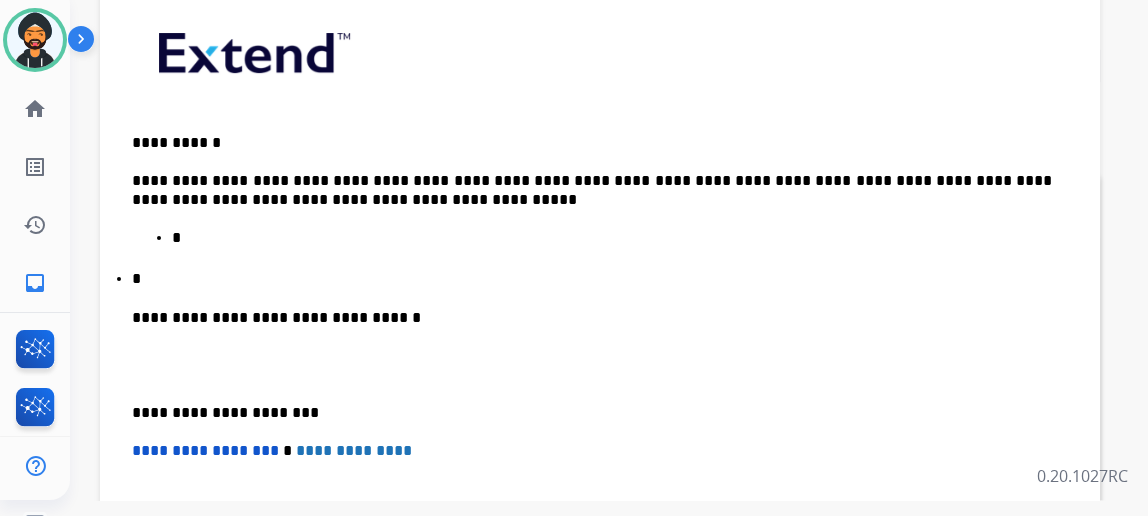 click on "**********" at bounding box center (600, 353) 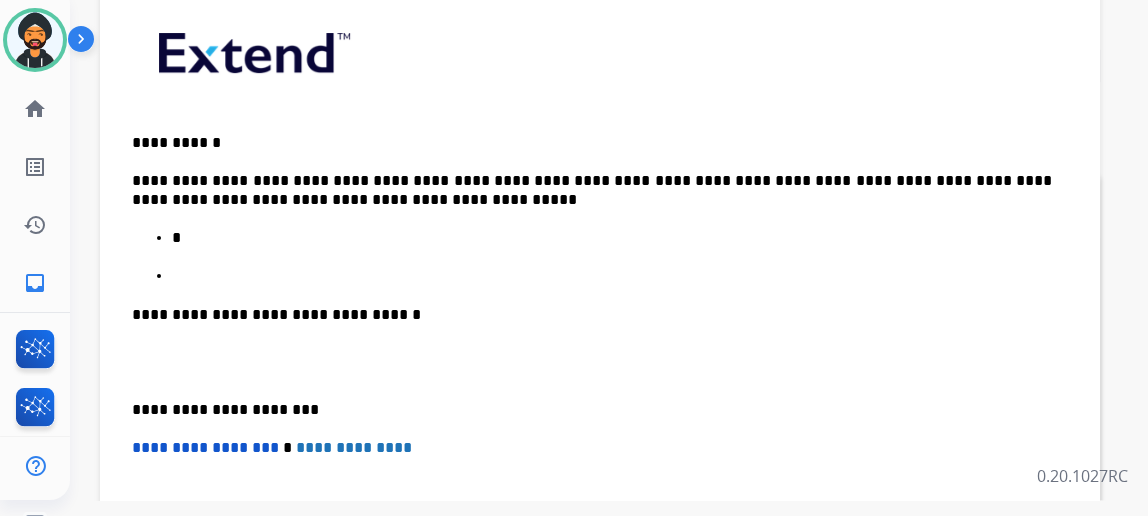 scroll, scrollTop: 476, scrollLeft: 0, axis: vertical 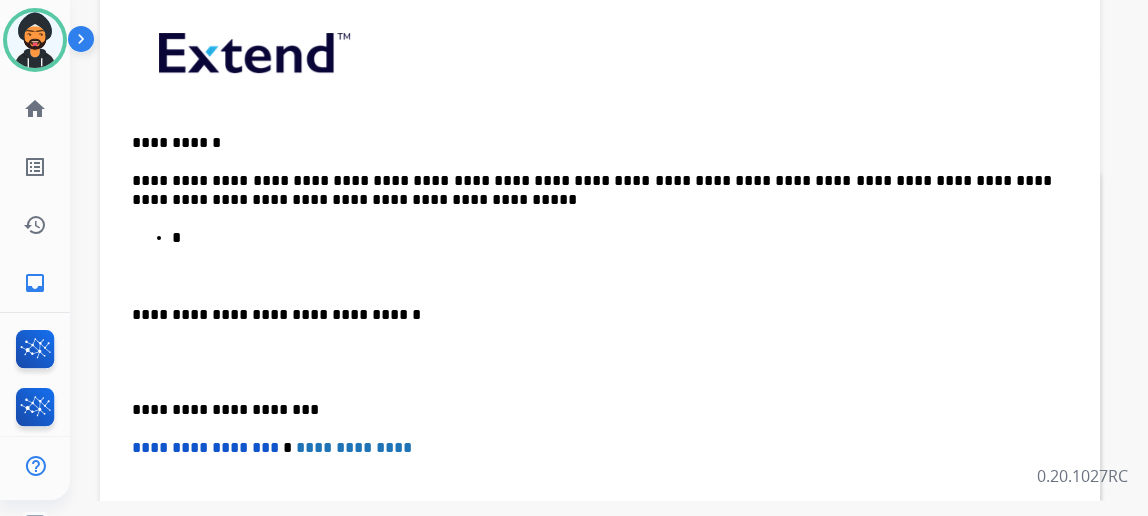 click on "*" at bounding box center (612, 238) 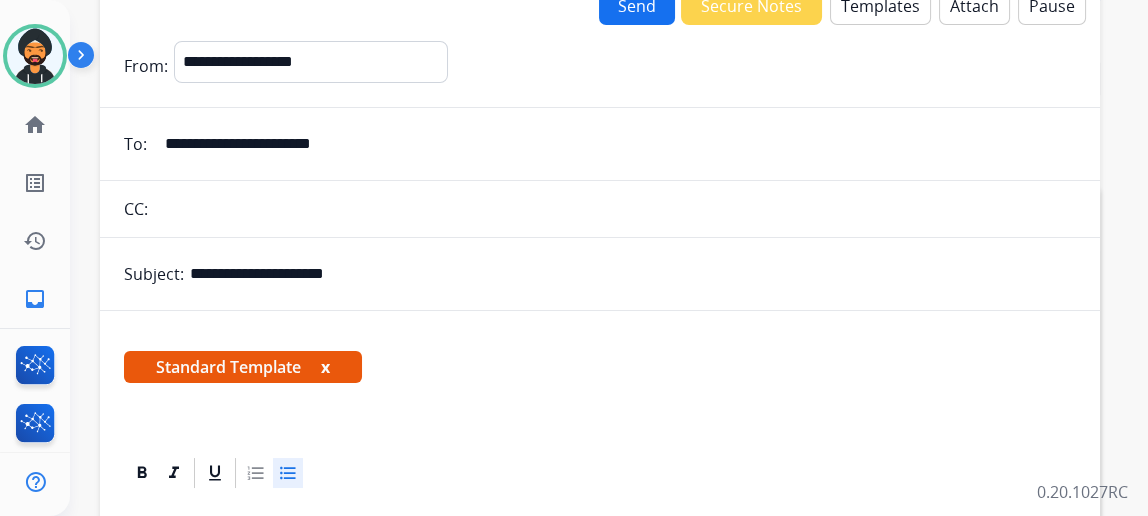 scroll, scrollTop: 0, scrollLeft: 0, axis: both 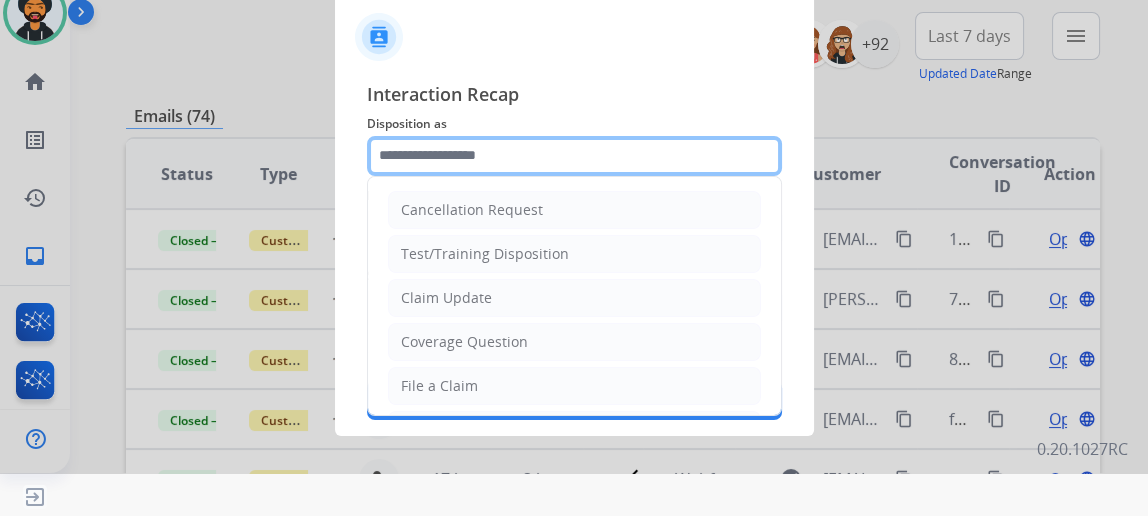 click 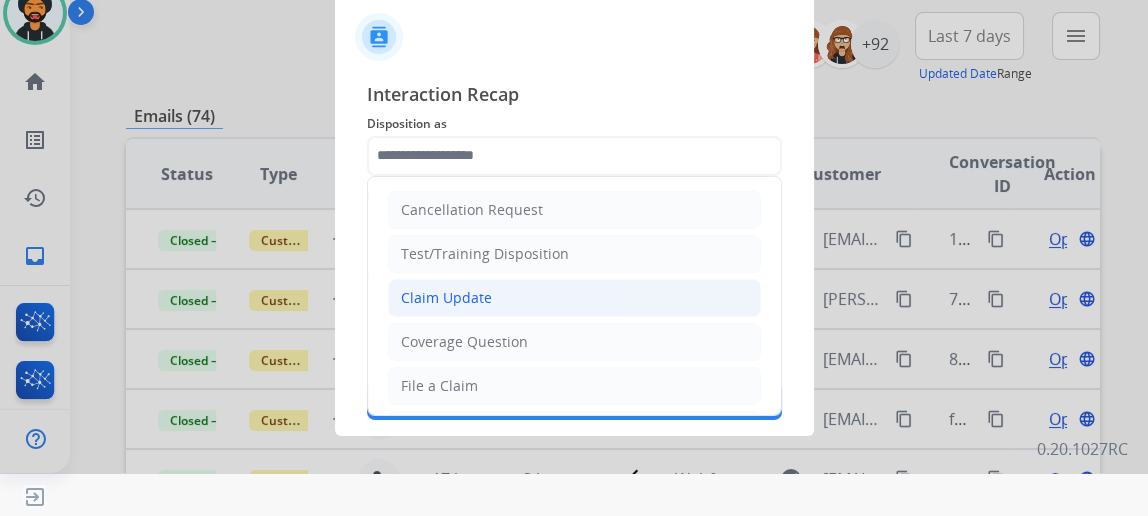 click on "Claim Update" 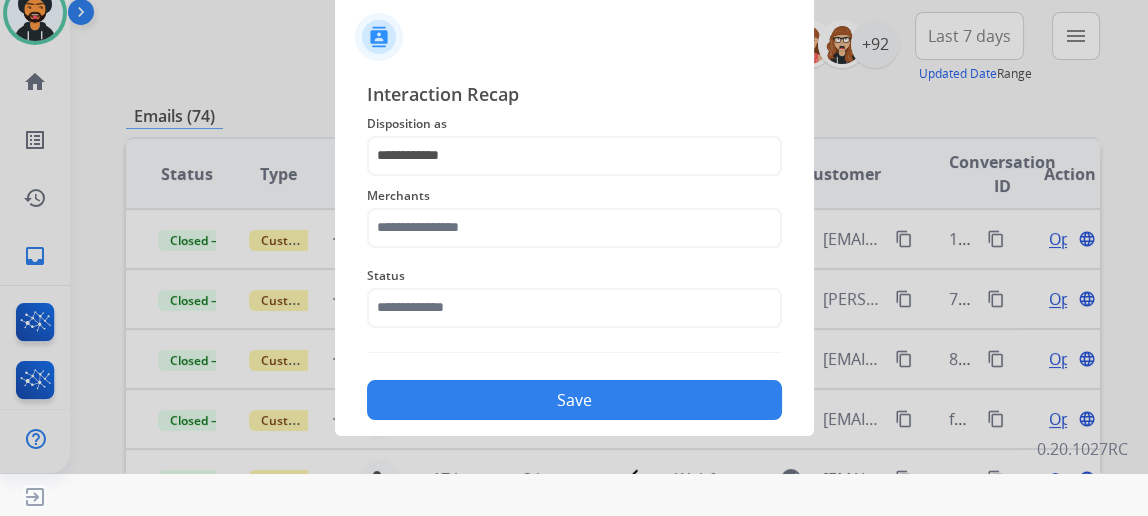 drag, startPoint x: 548, startPoint y: 190, endPoint x: 541, endPoint y: 206, distance: 17.464249 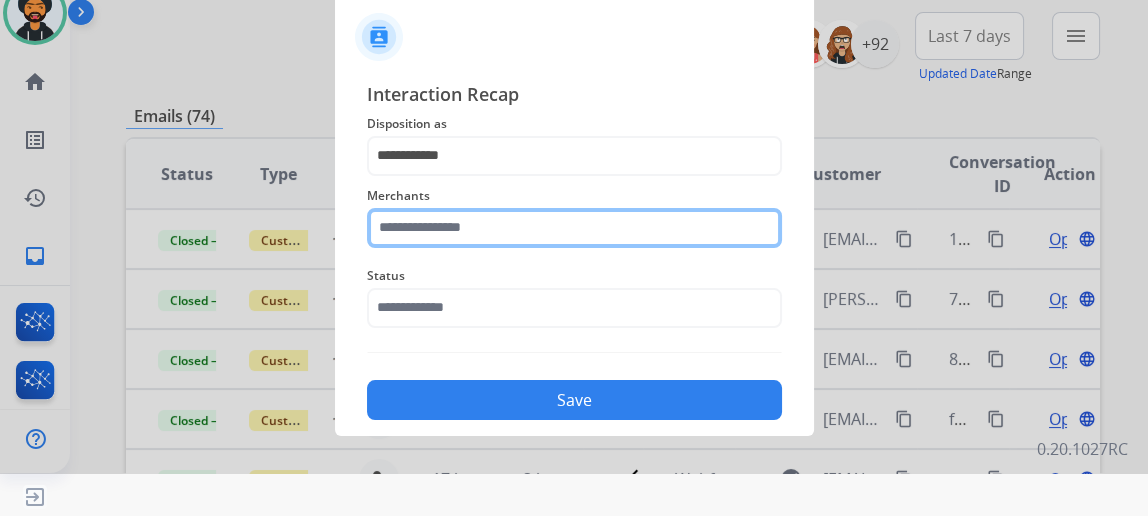 click 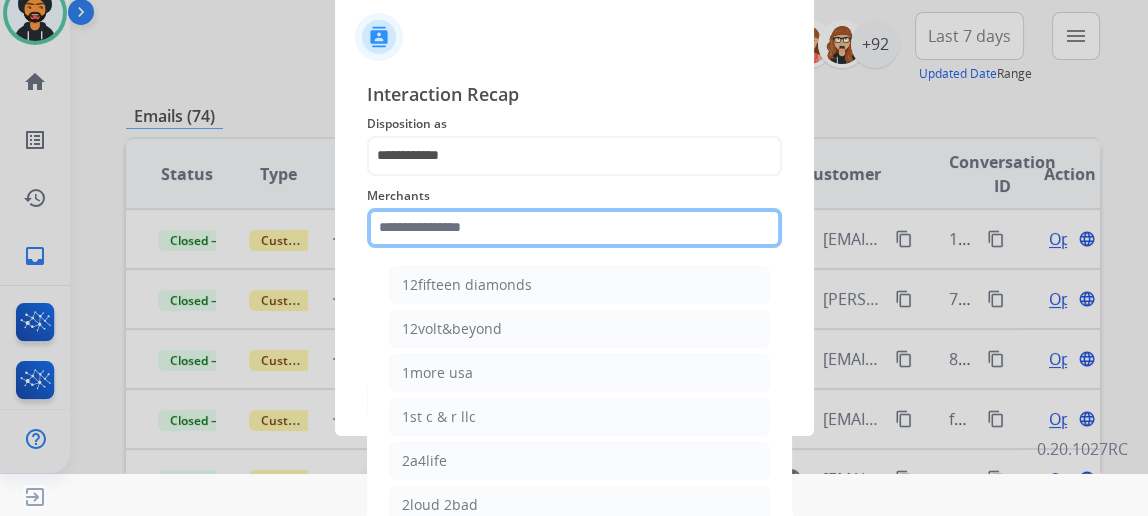 scroll, scrollTop: 0, scrollLeft: 0, axis: both 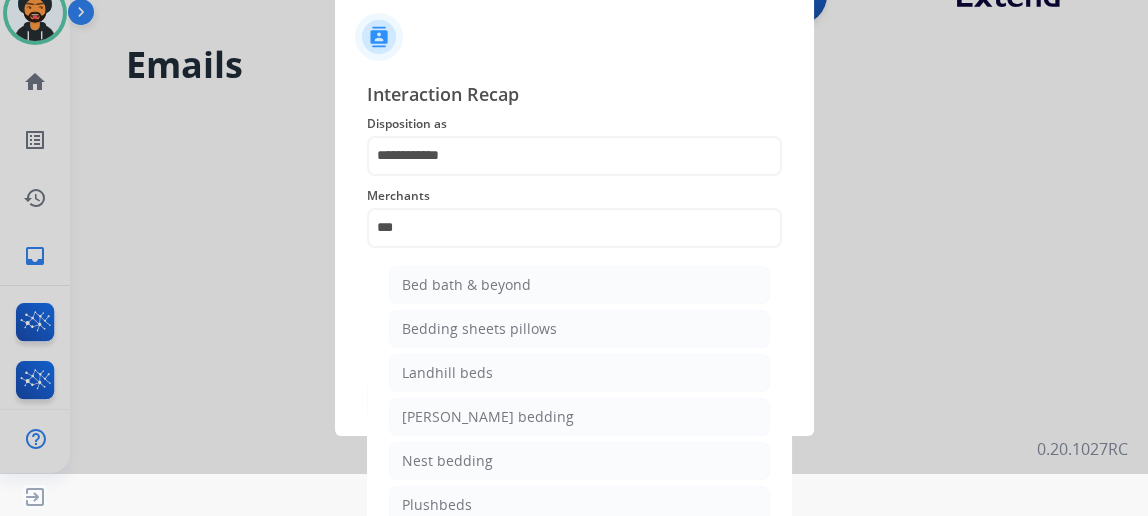 click on "Bed bath & beyond" 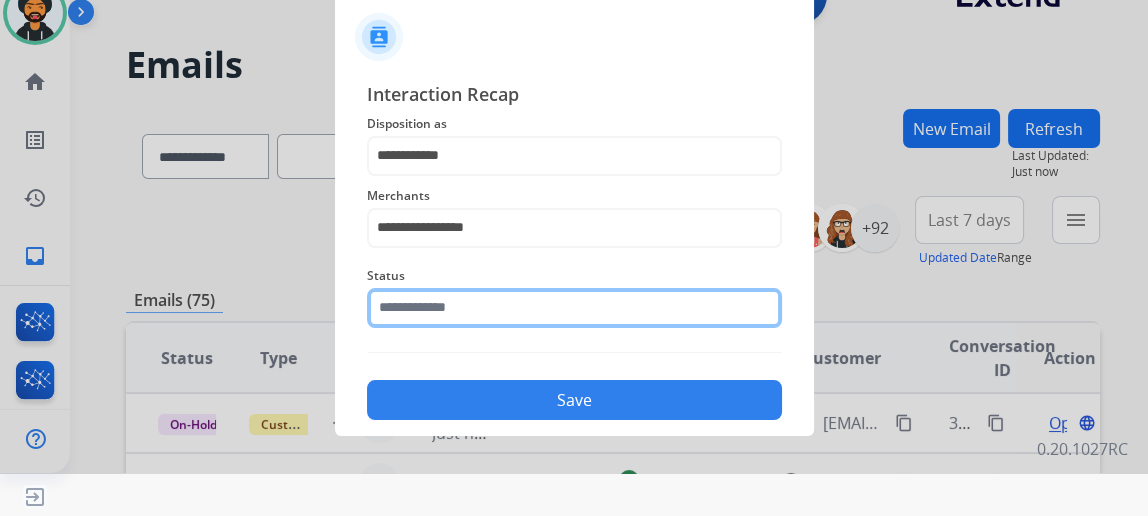 click 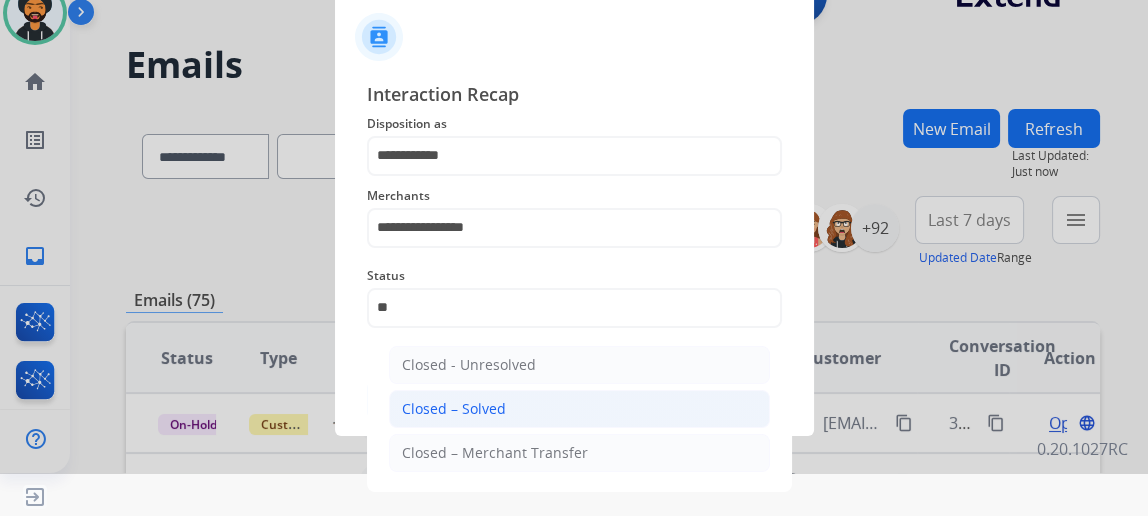 click on "Closed – Solved" 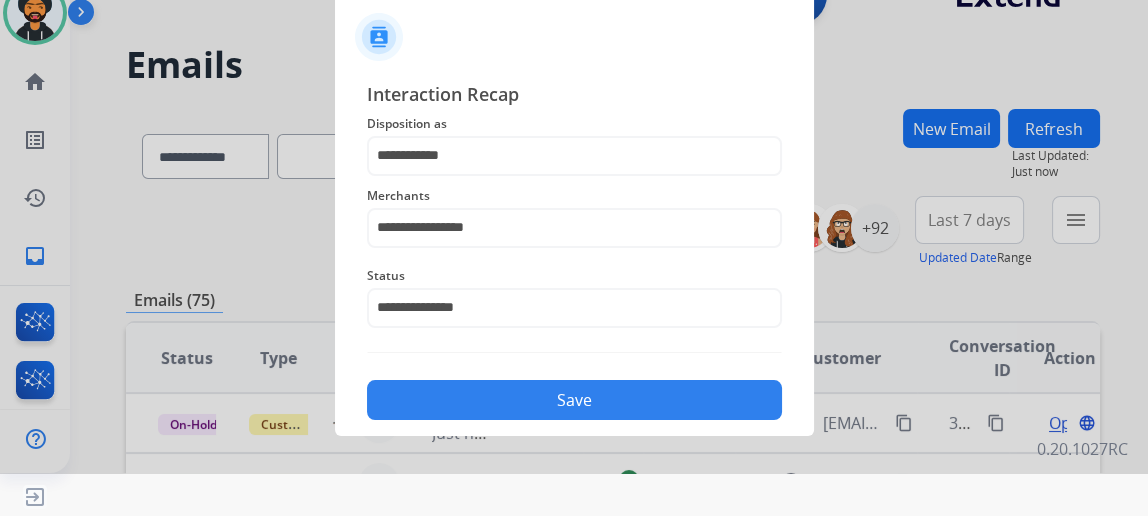 click on "Save" 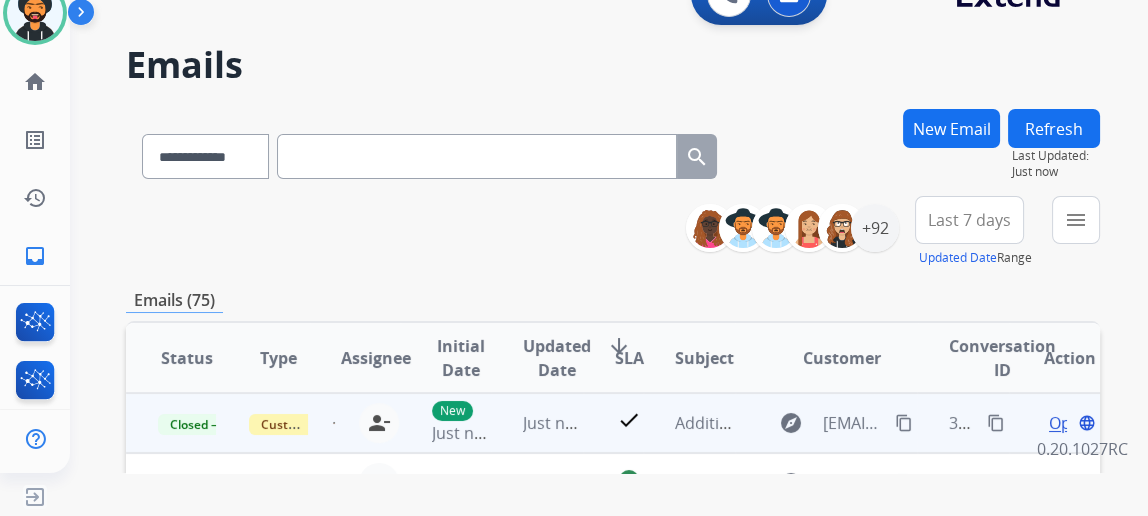 click on "content_copy" at bounding box center (996, 423) 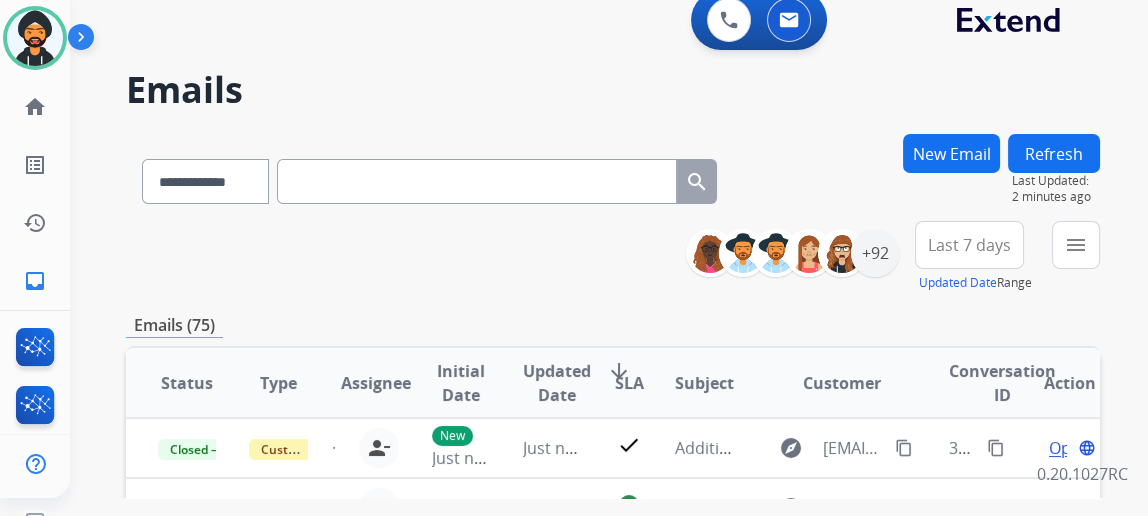 scroll, scrollTop: 0, scrollLeft: 0, axis: both 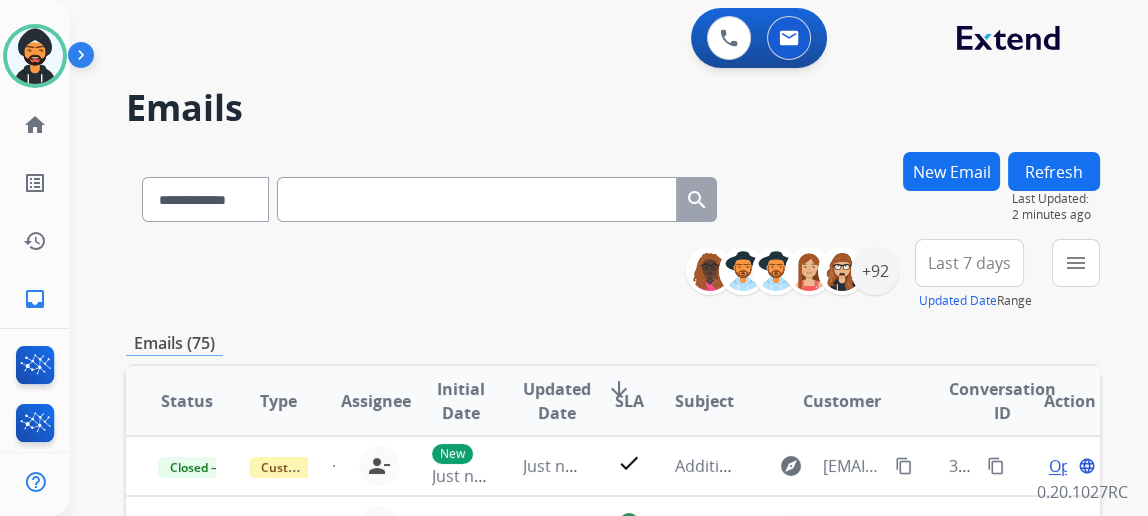 click on "New Email" at bounding box center (951, 195) 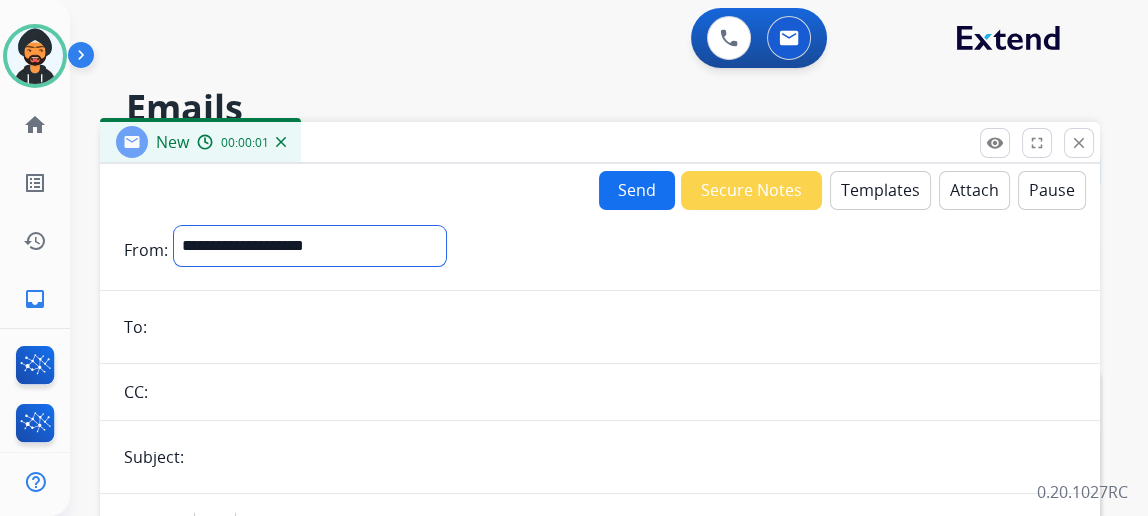click on "**********" at bounding box center (310, 246) 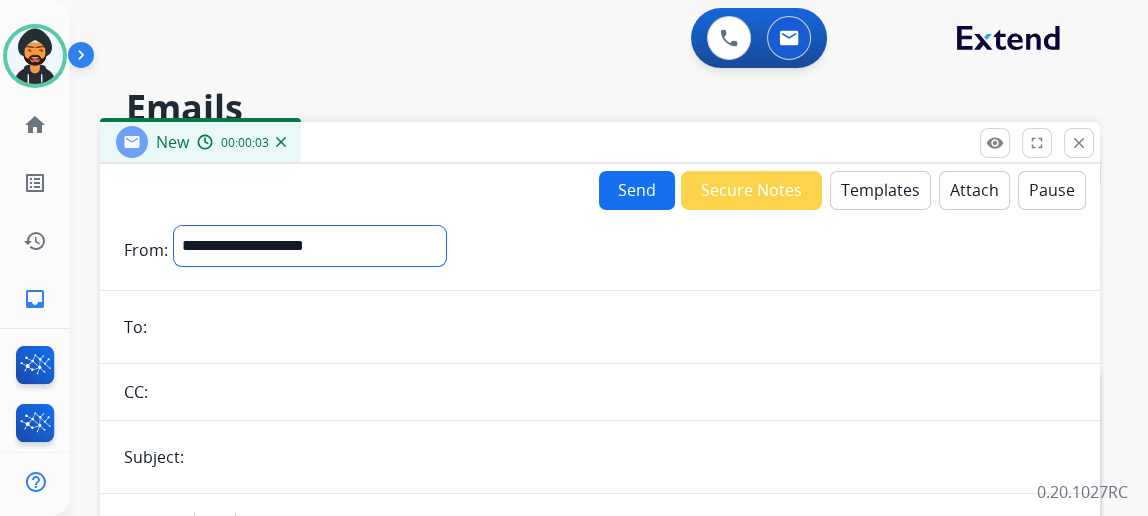 select on "**********" 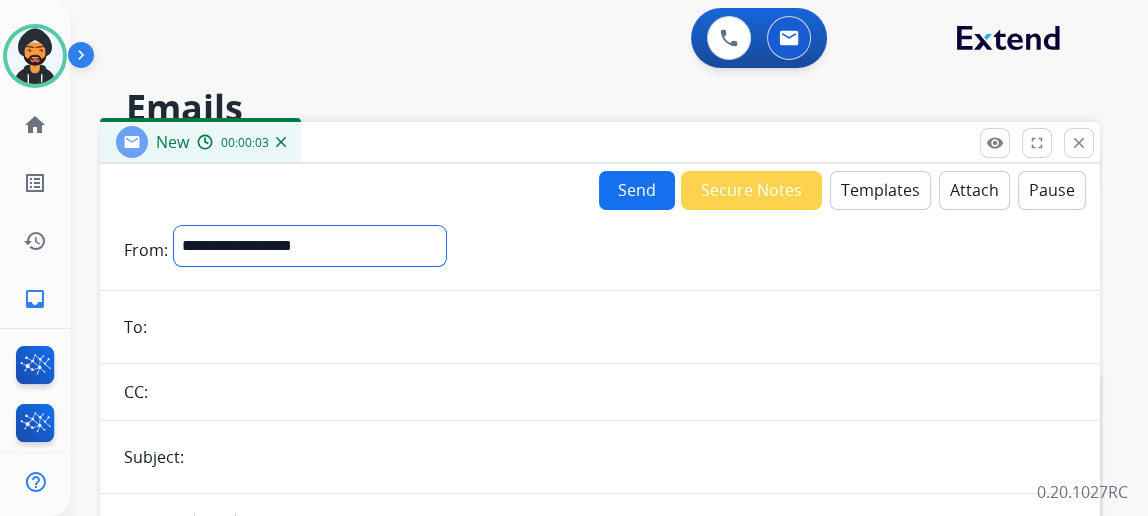 click on "**********" at bounding box center (310, 246) 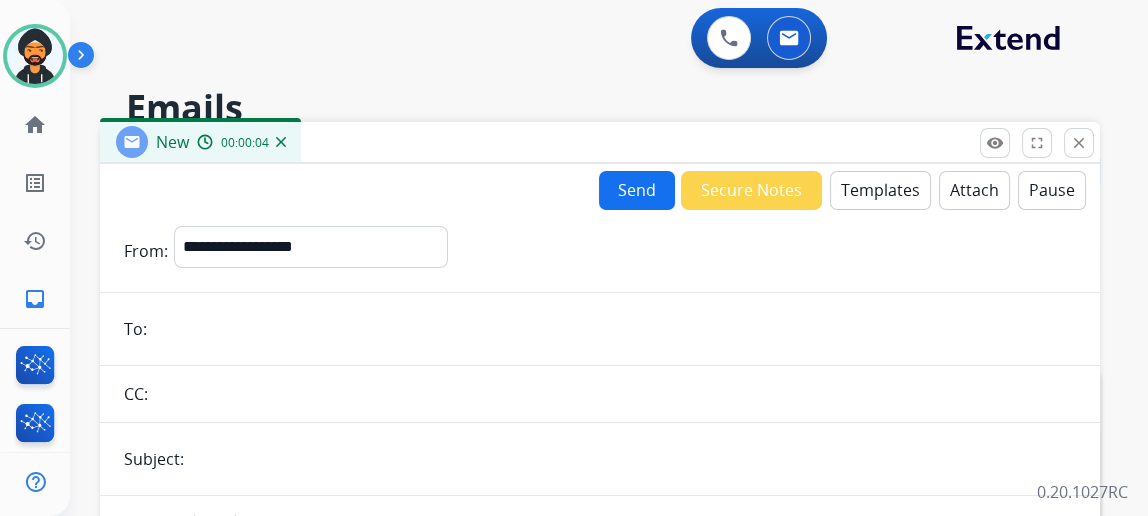 paste on "**********" 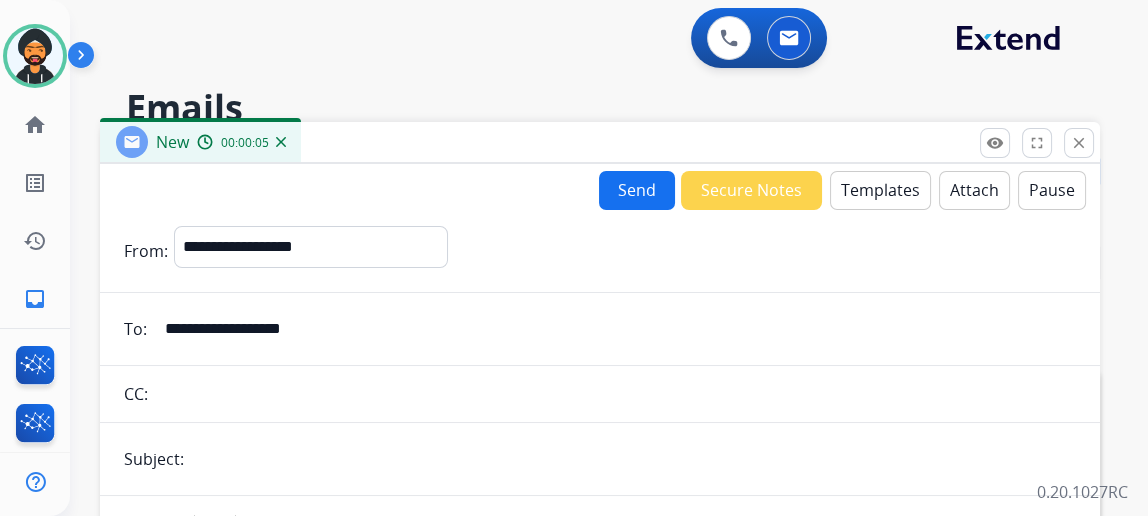 type on "**********" 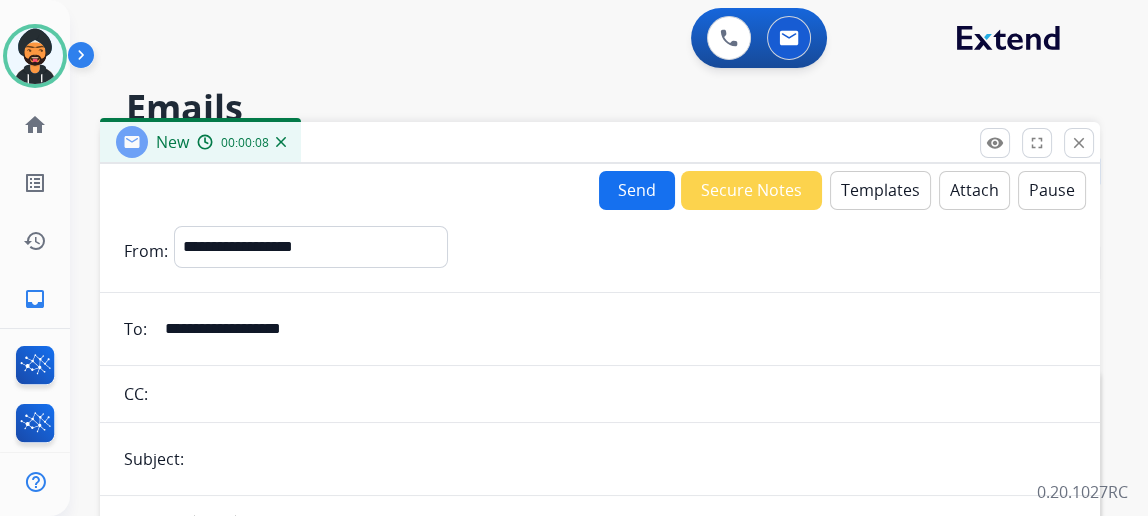 type on "**********" 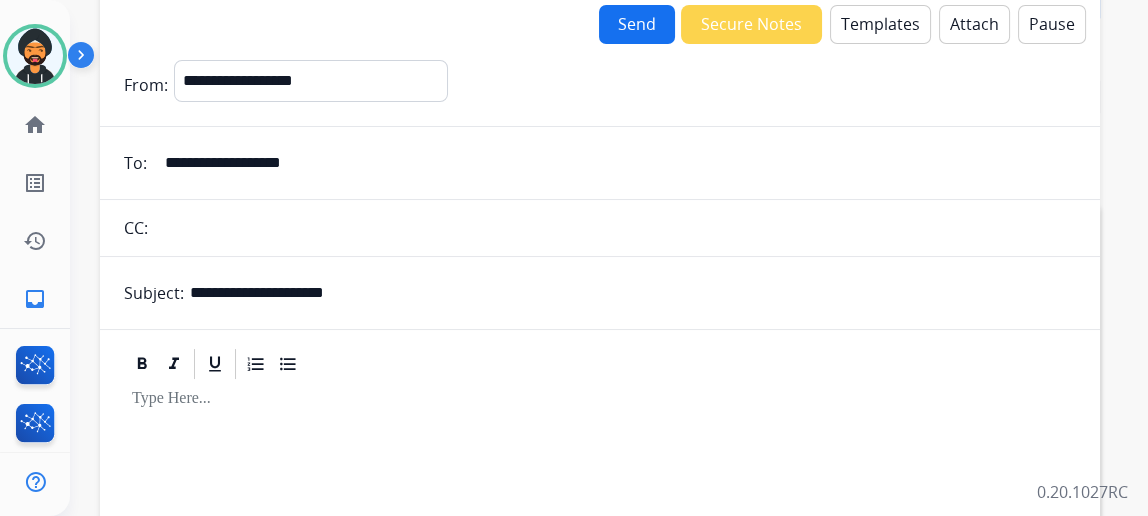 scroll, scrollTop: 0, scrollLeft: 0, axis: both 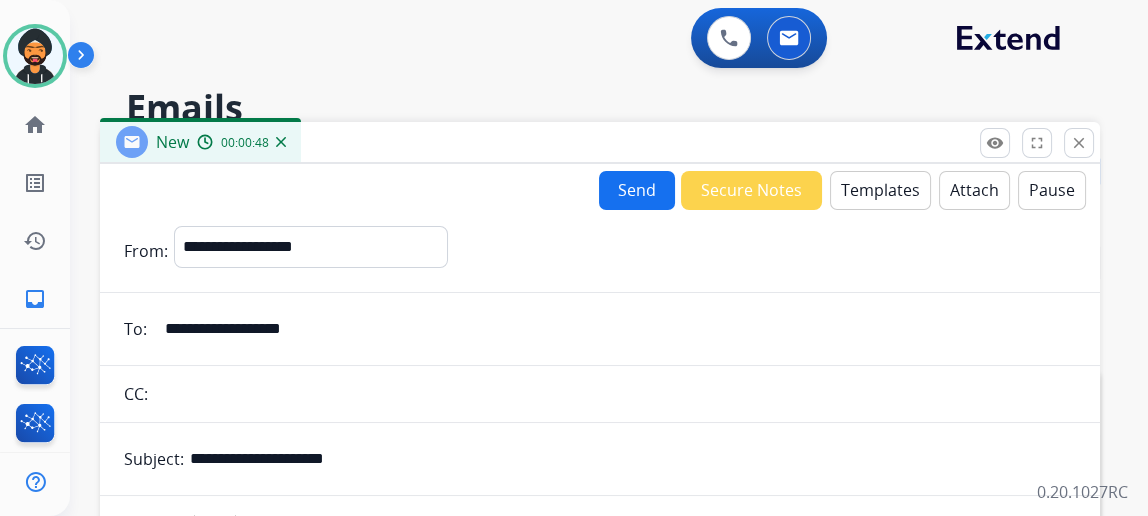 click on "Templates" at bounding box center [880, 190] 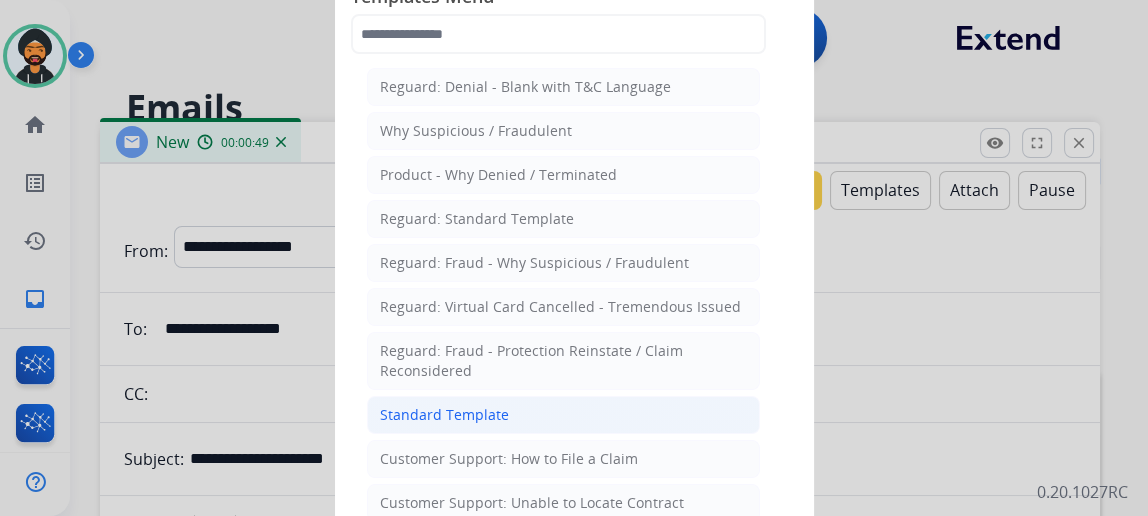 click on "Standard Template" 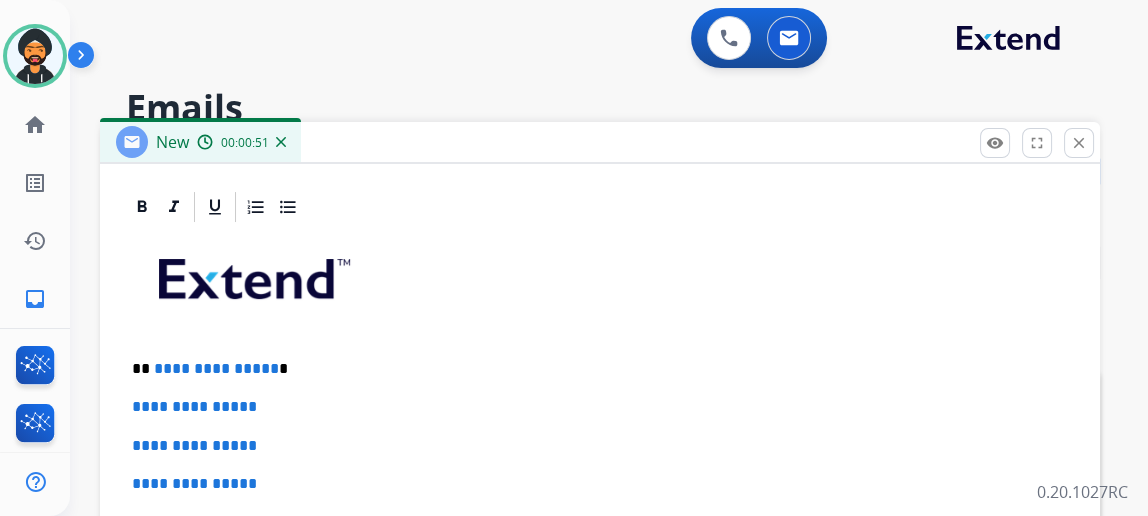 scroll, scrollTop: 458, scrollLeft: 0, axis: vertical 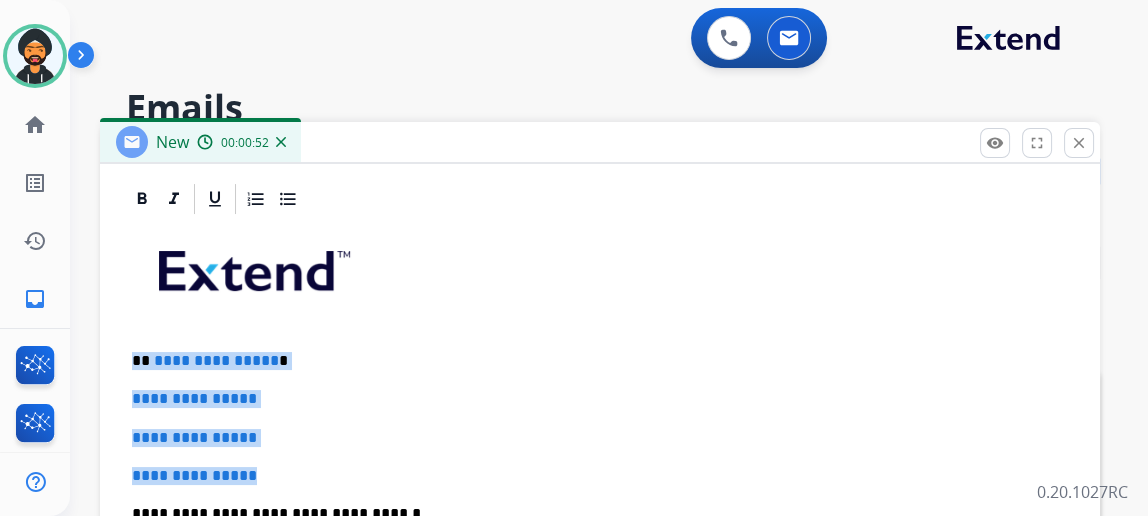 drag, startPoint x: 301, startPoint y: 469, endPoint x: 161, endPoint y: 351, distance: 183.0956 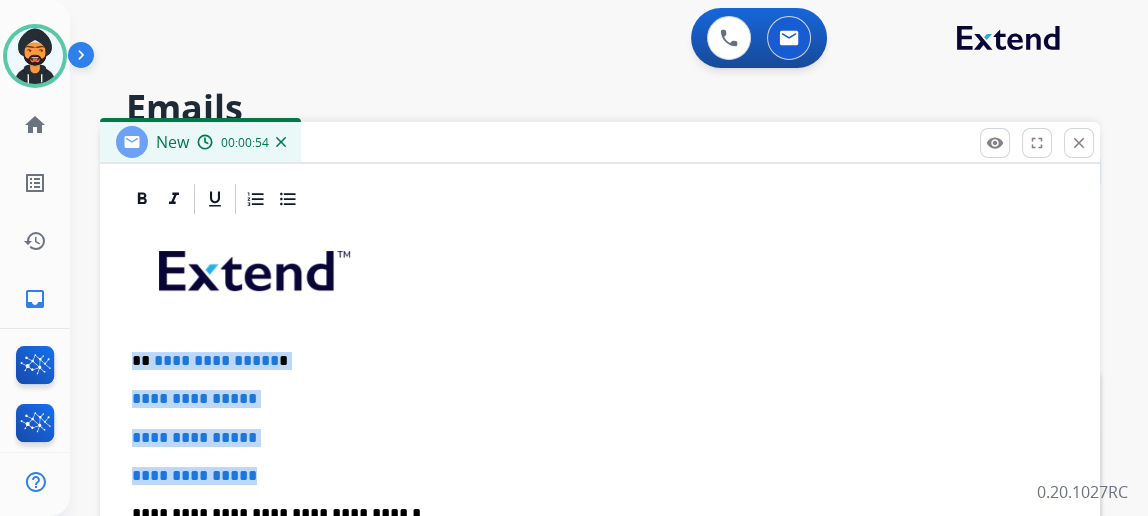 paste 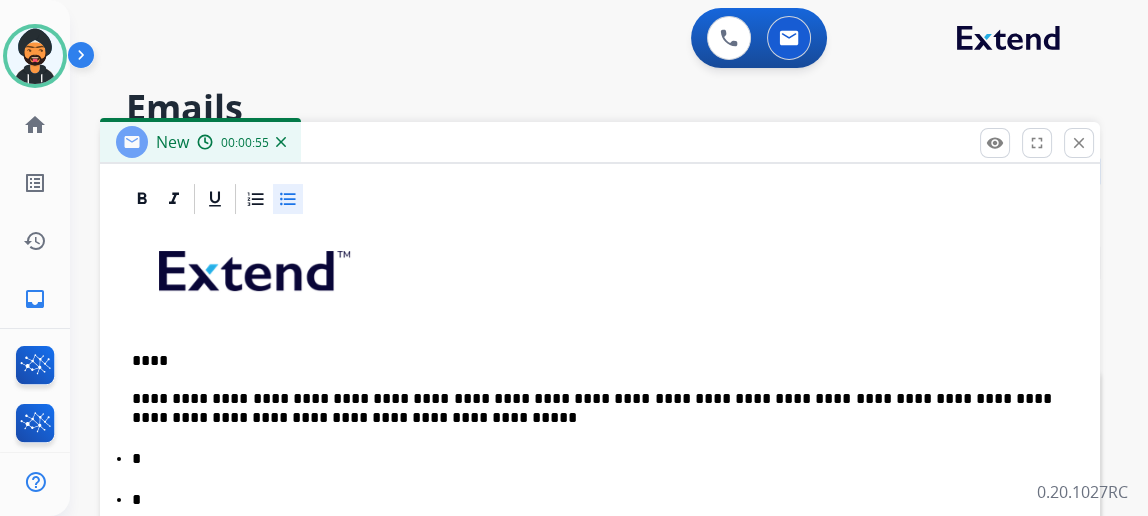 drag, startPoint x: 164, startPoint y: 350, endPoint x: 177, endPoint y: 350, distance: 13 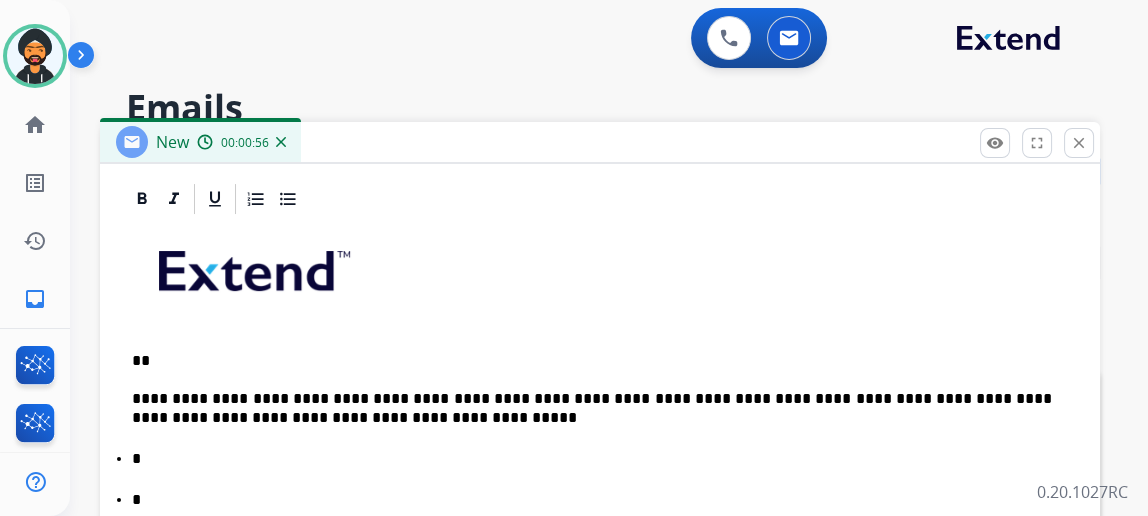 type 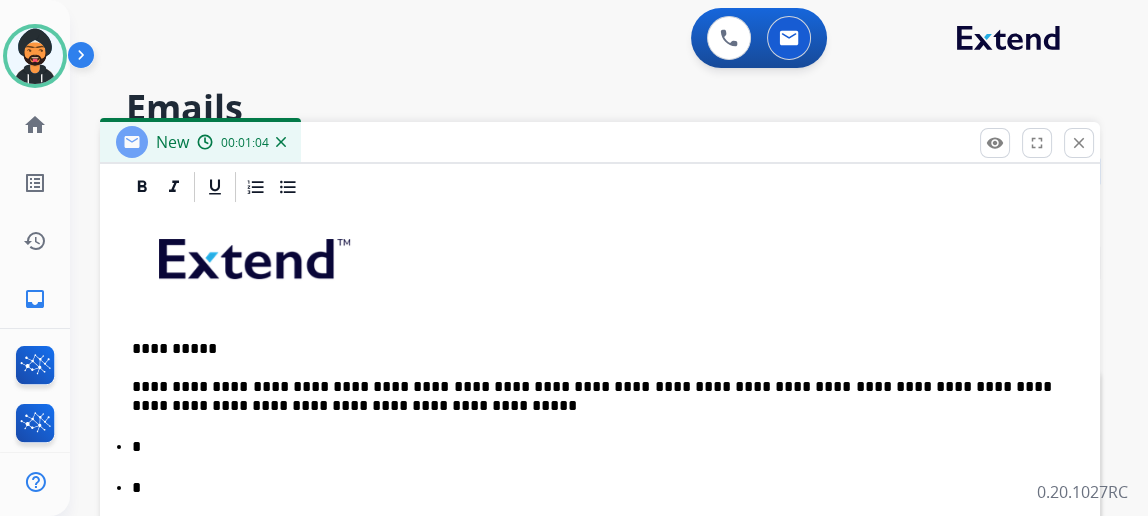 scroll, scrollTop: 481, scrollLeft: 0, axis: vertical 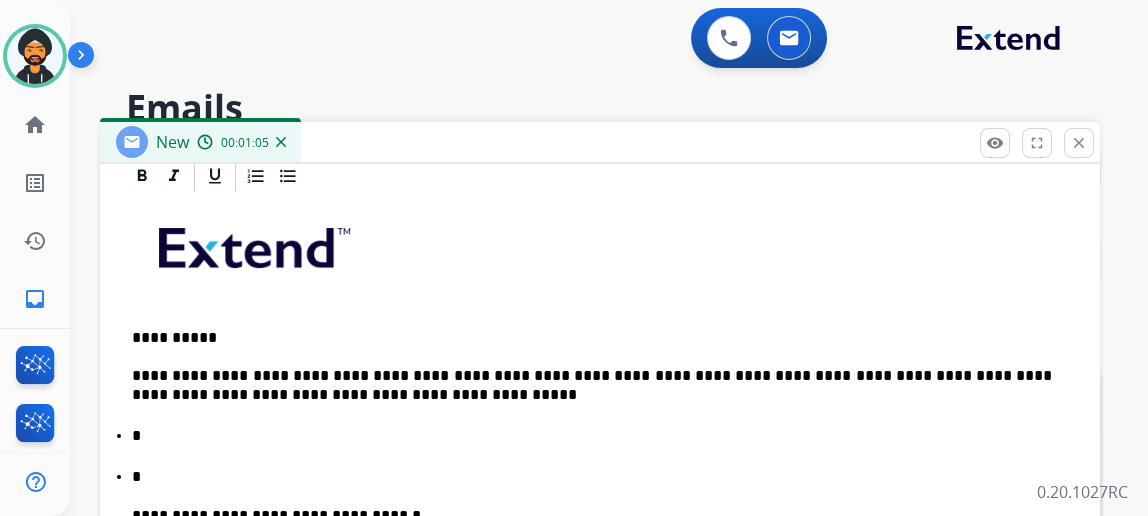 click on "* *" at bounding box center [600, 455] 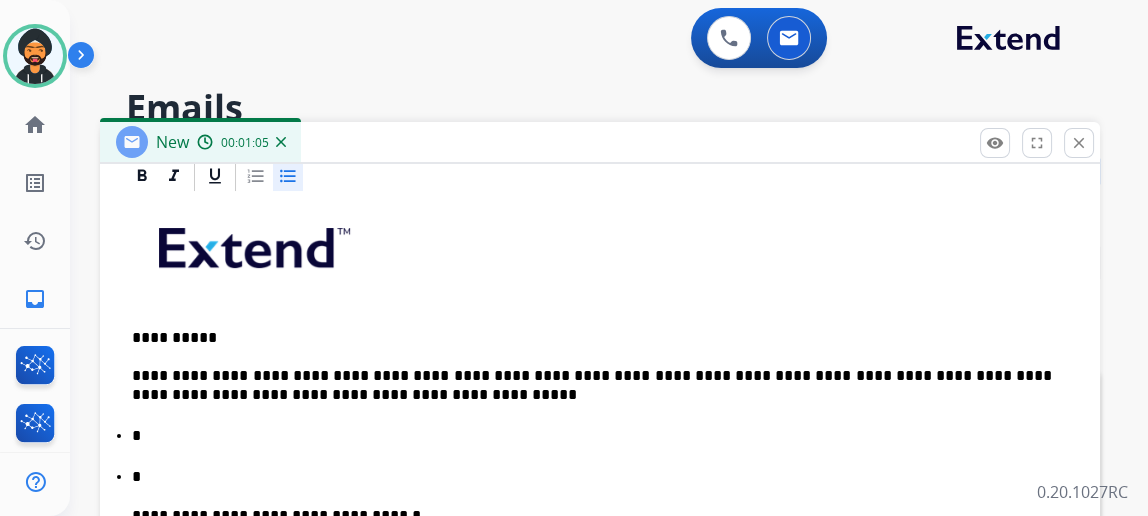 click on "*" at bounding box center [592, 436] 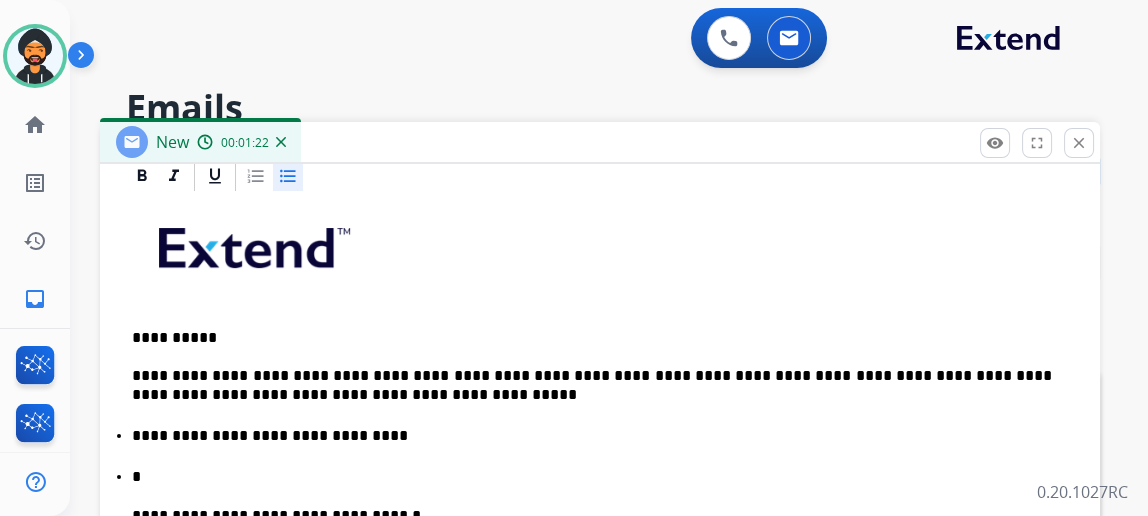click on "**********" at bounding box center (600, 550) 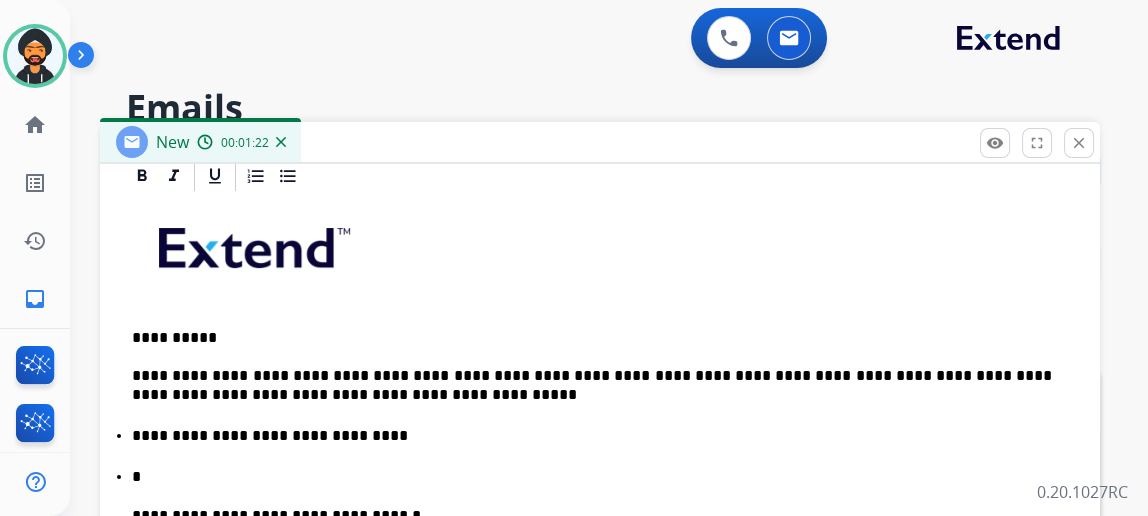 click on "**********" at bounding box center (600, 550) 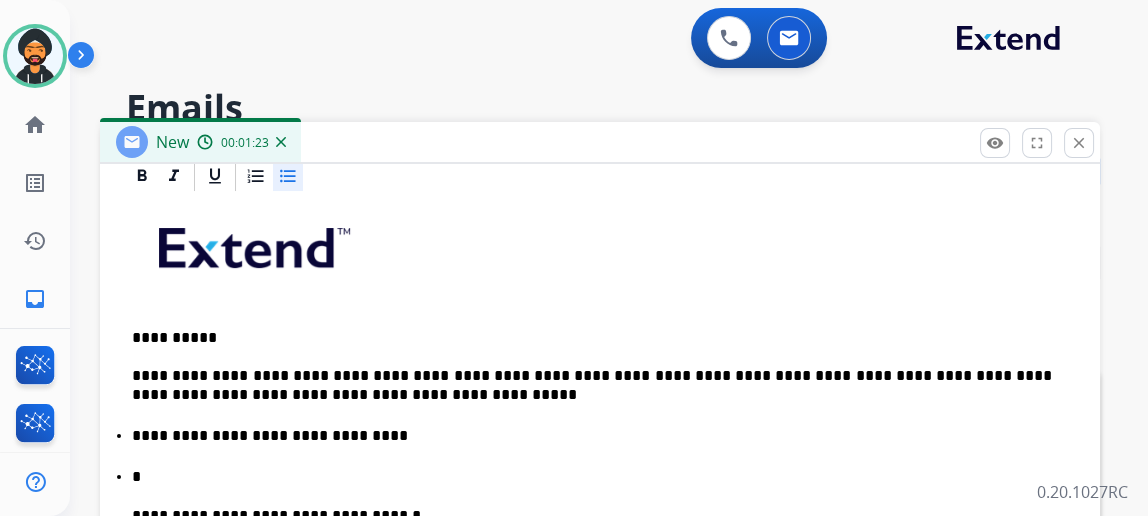 click on "*" at bounding box center (592, 477) 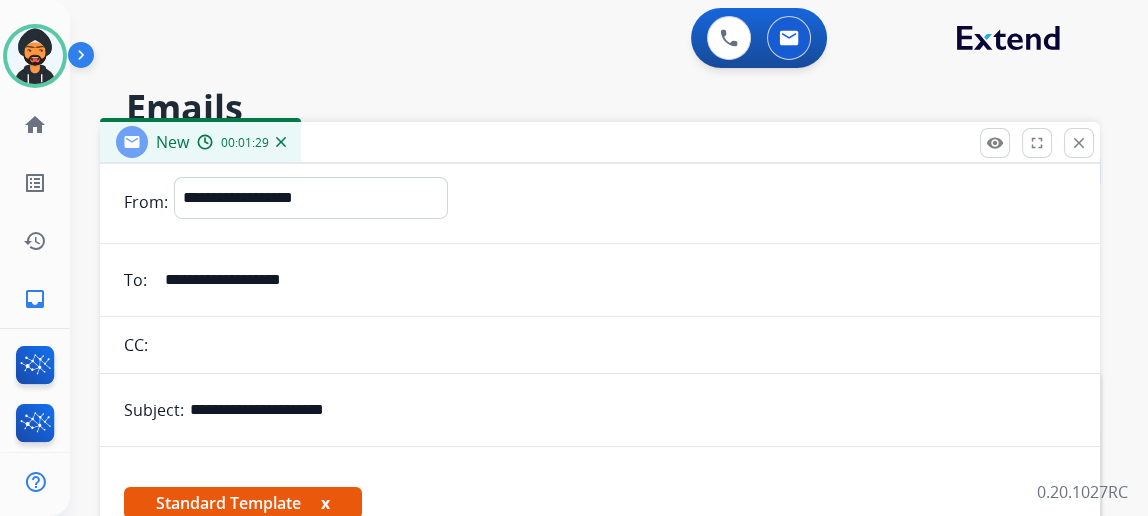 scroll, scrollTop: 0, scrollLeft: 0, axis: both 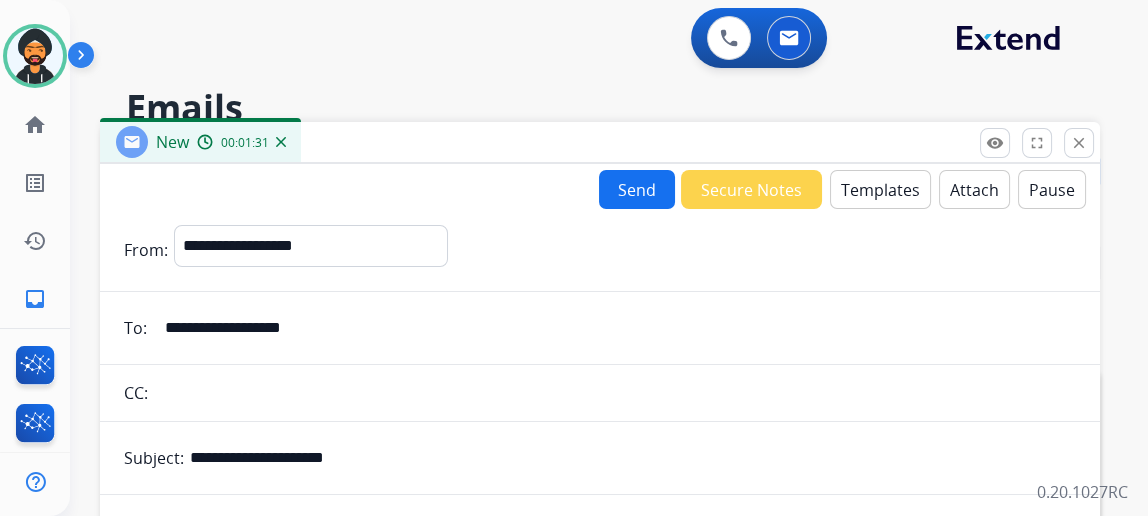 click on "Send" at bounding box center (637, 189) 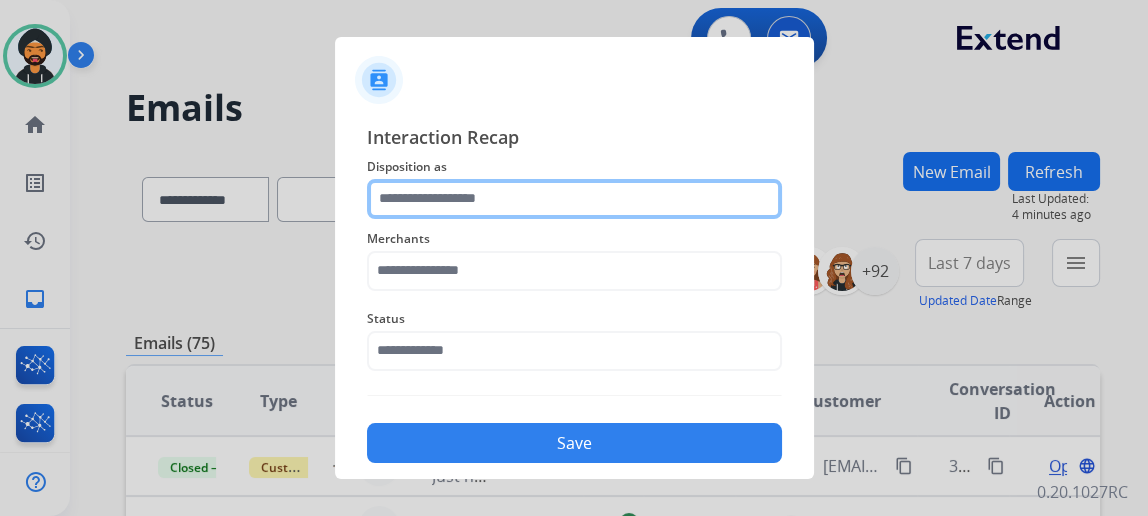 click 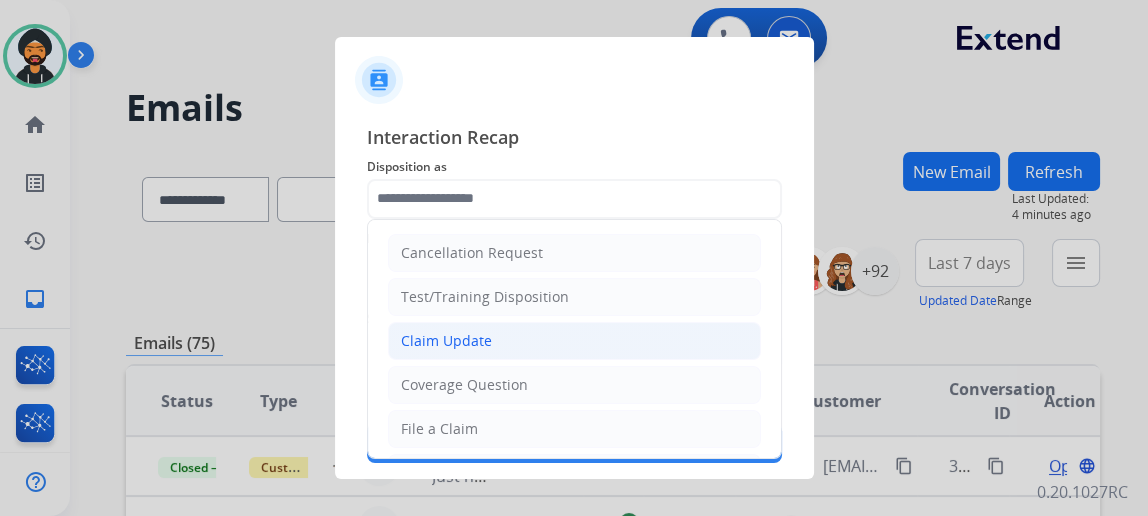 click on "Claim Update" 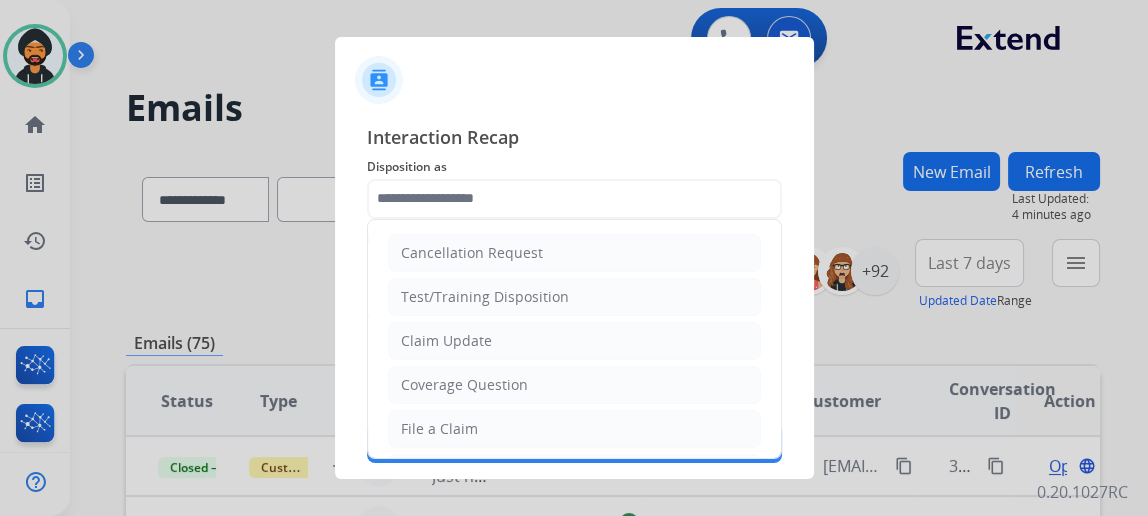 type on "**********" 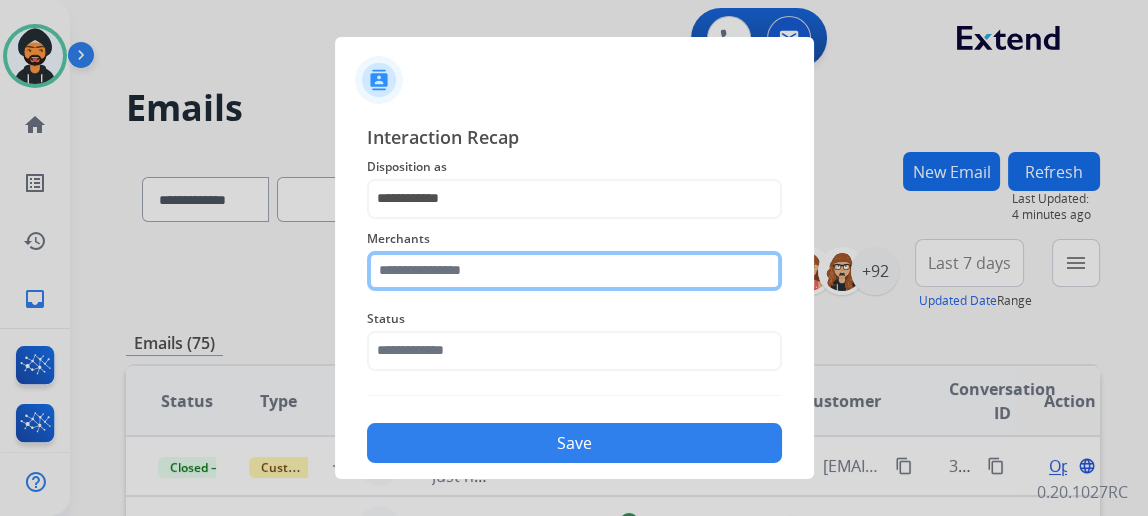 click 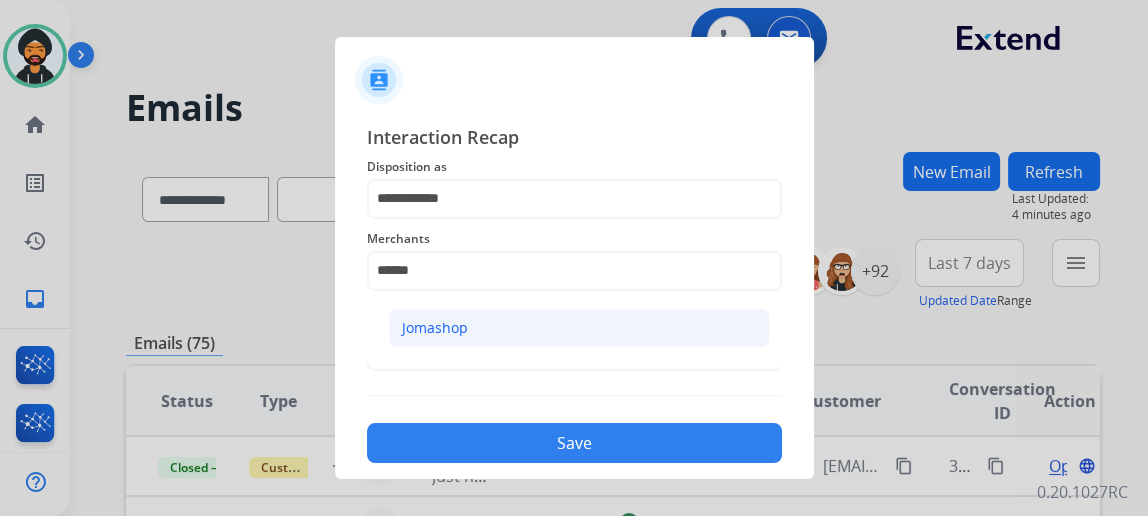 click on "Jomashop" 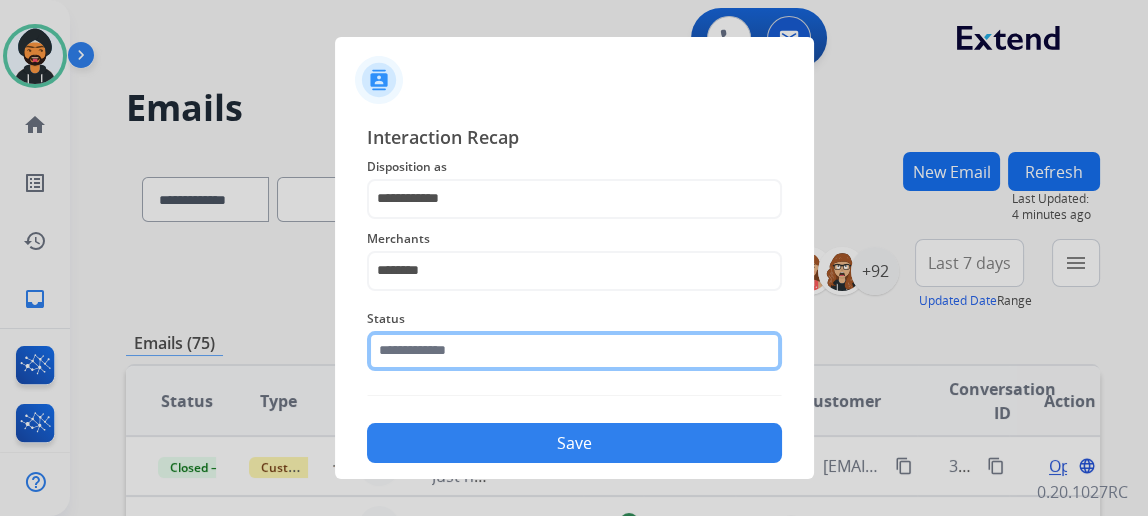 click 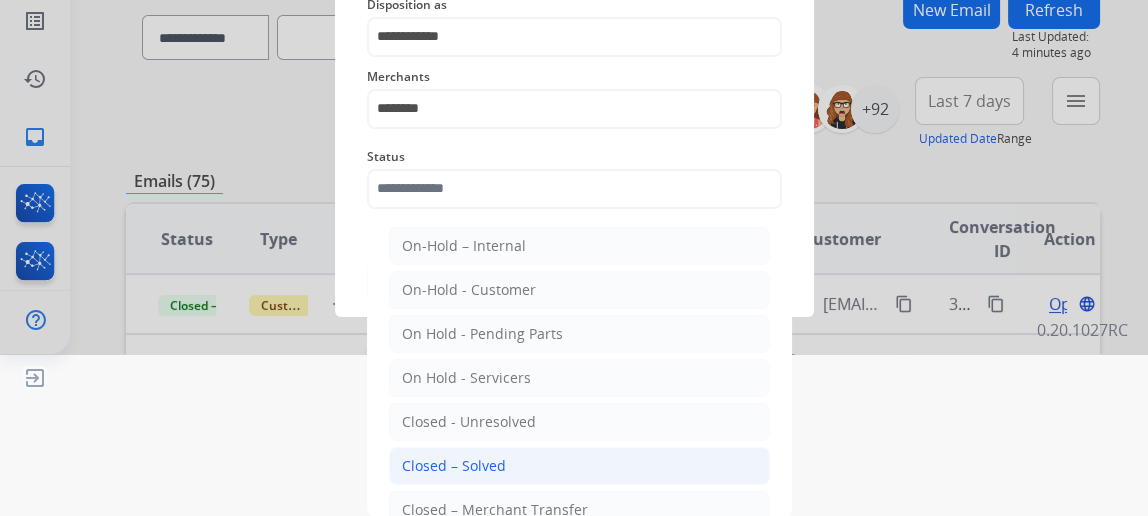 click on "Closed – Solved" 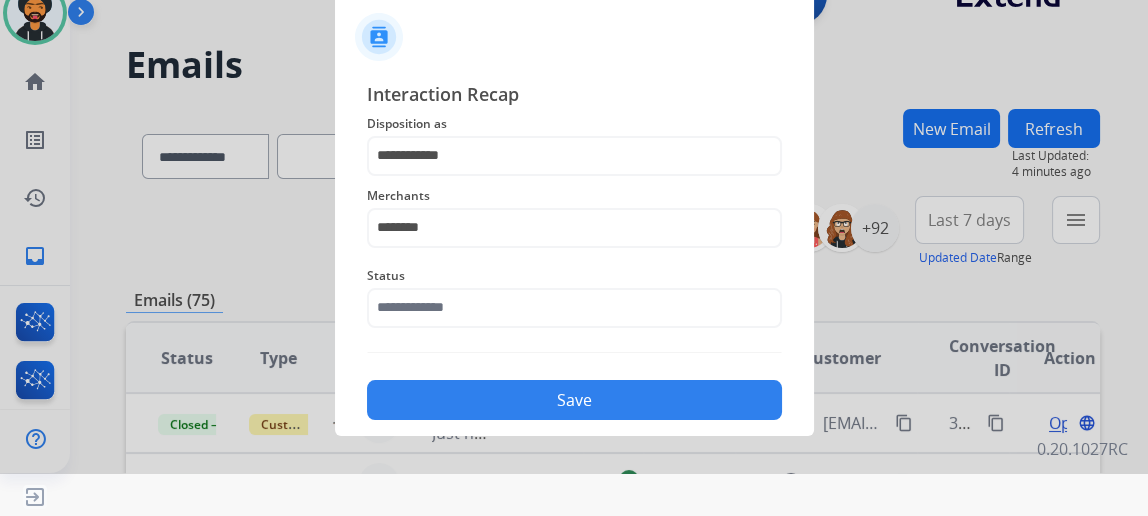 type on "**********" 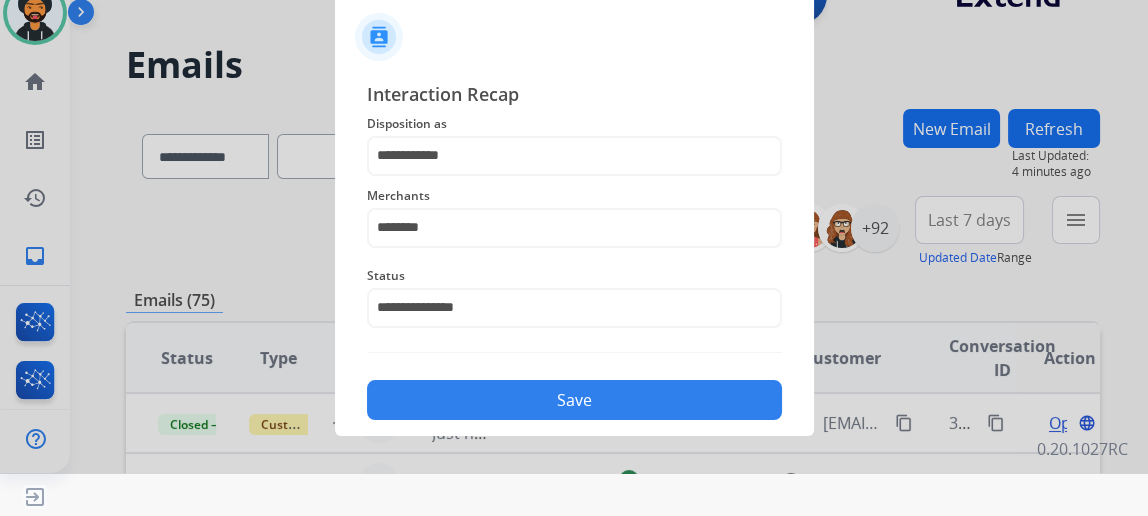 scroll, scrollTop: 43, scrollLeft: 0, axis: vertical 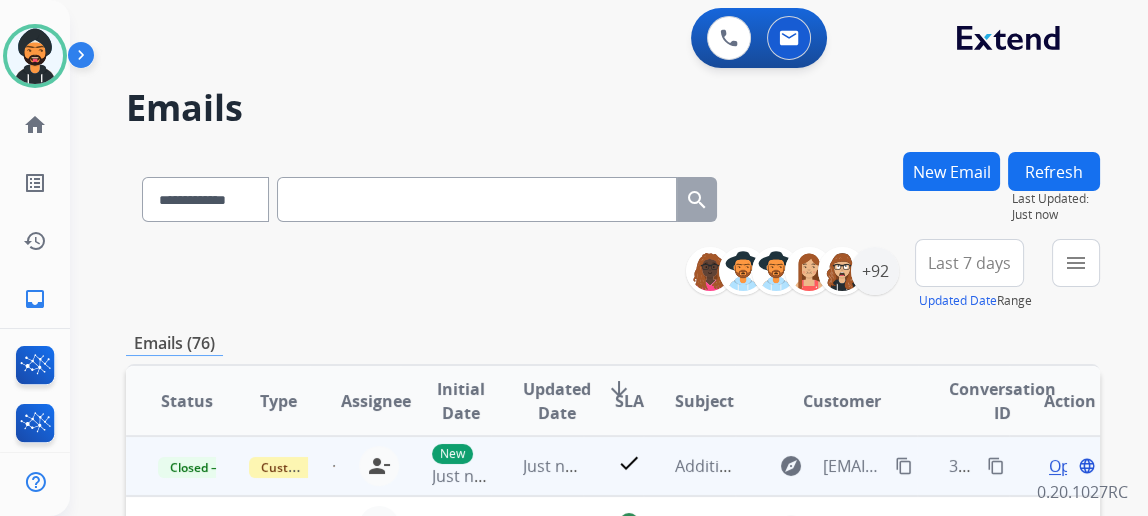 click on "content_copy" at bounding box center [996, 466] 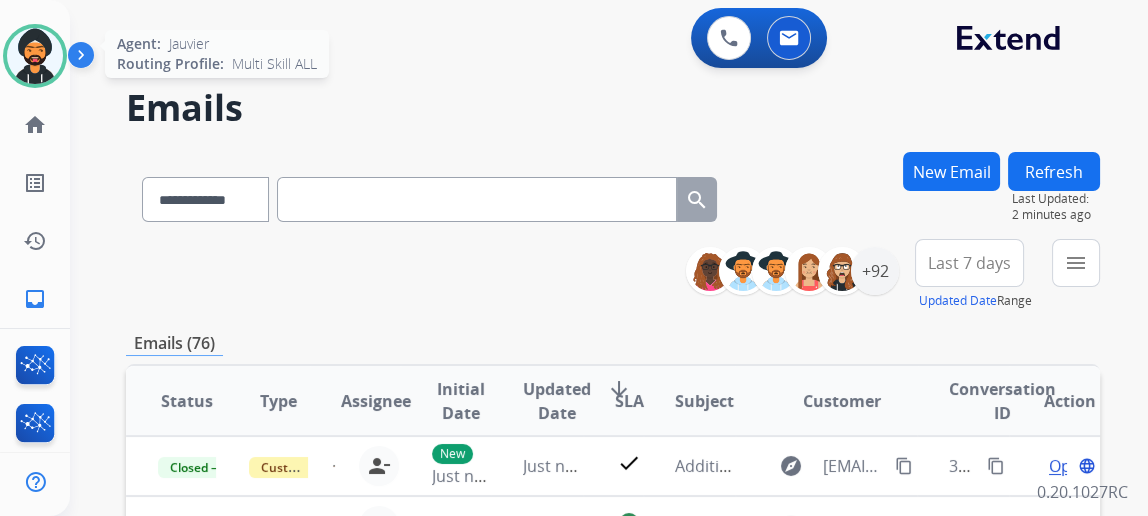 click at bounding box center [35, 56] 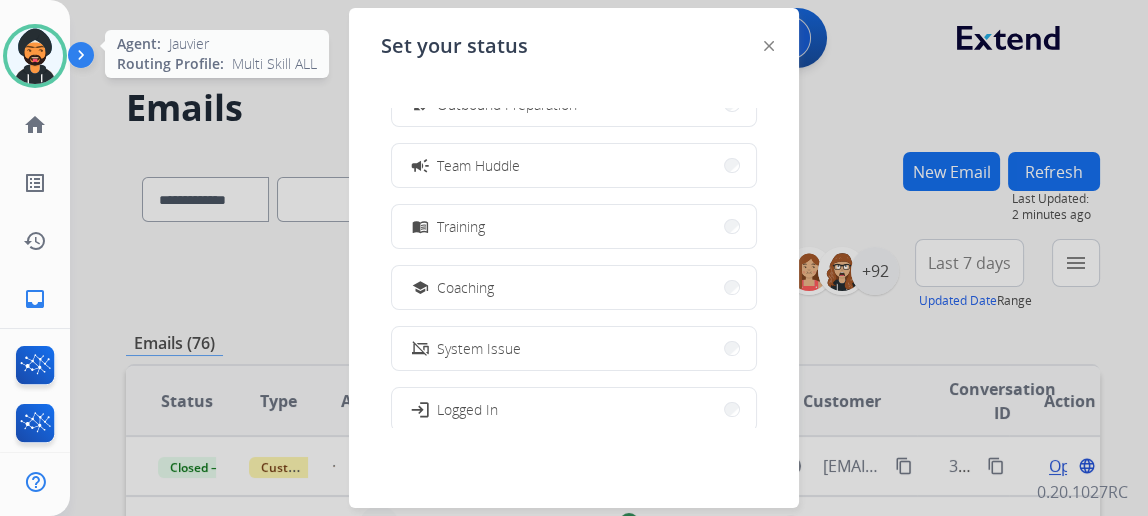 scroll, scrollTop: 376, scrollLeft: 0, axis: vertical 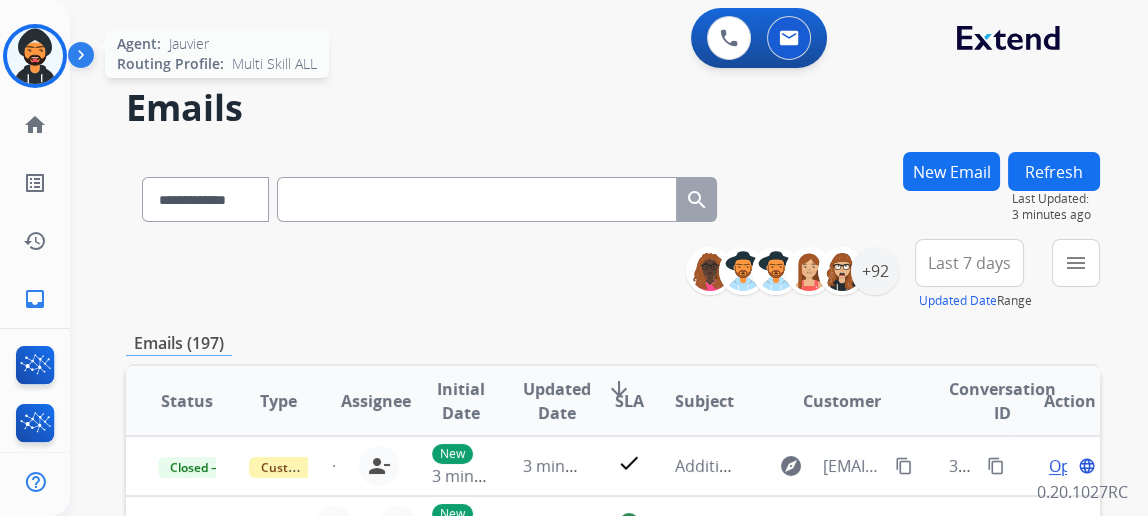 click at bounding box center [35, 56] 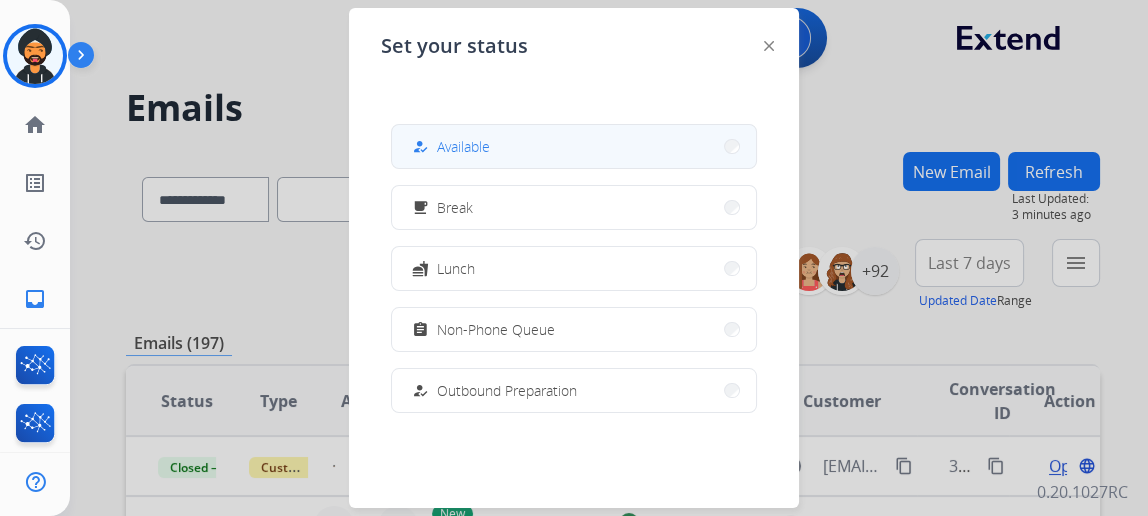 click on "how_to_reg Available" at bounding box center (574, 146) 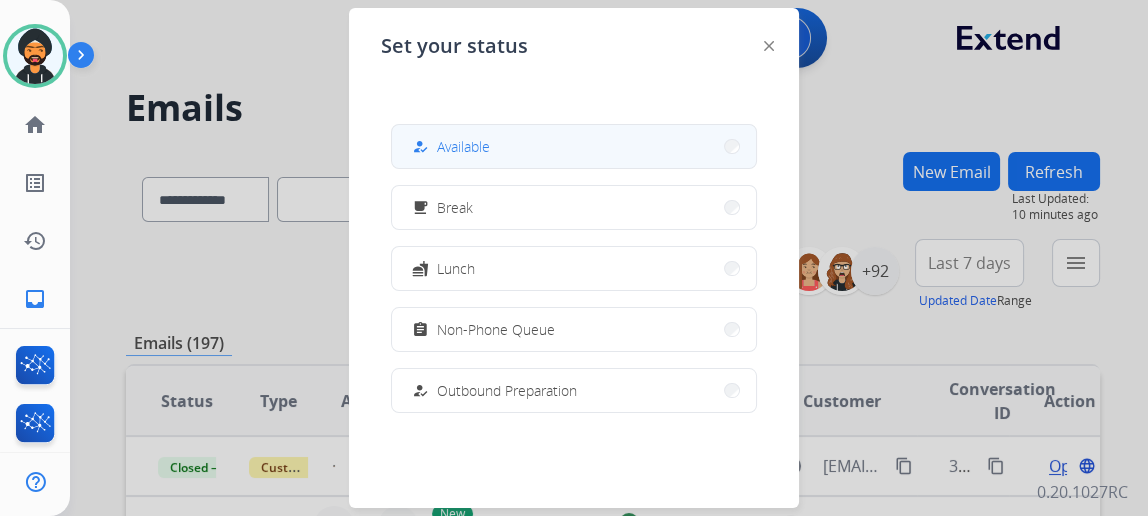 click on "how_to_reg Available" at bounding box center [449, 147] 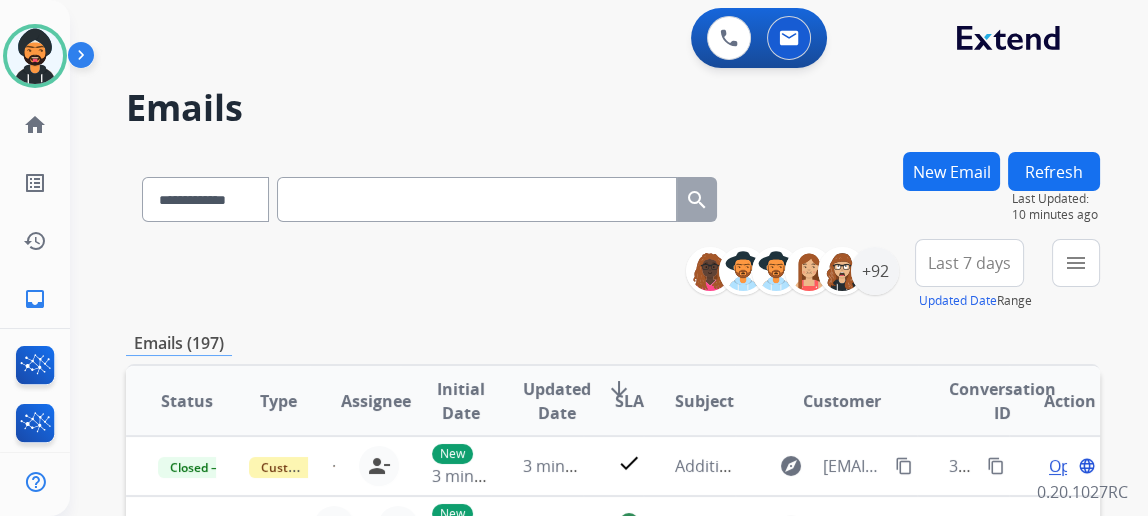 click on "**********" at bounding box center (585, 330) 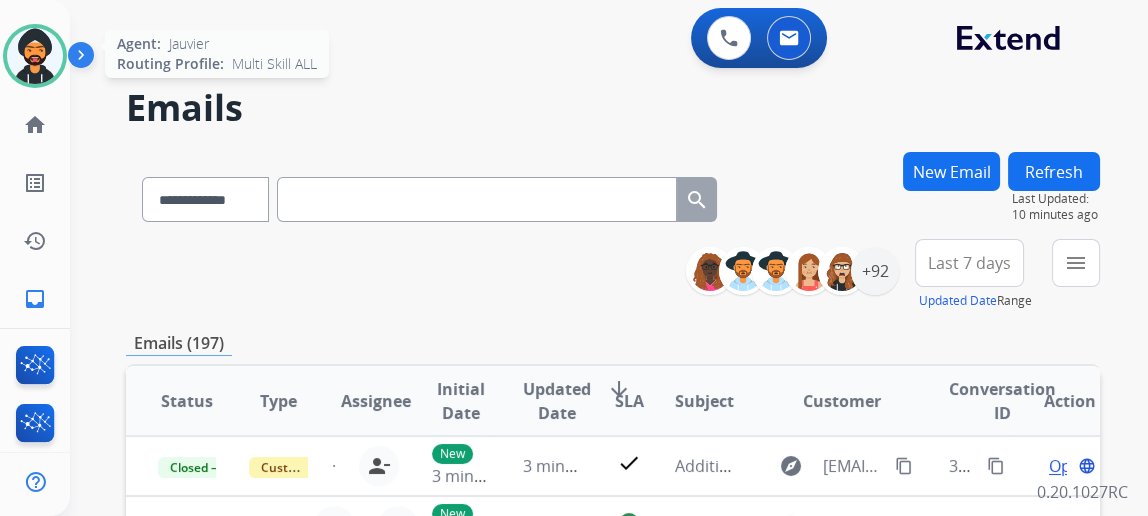 click at bounding box center [35, 56] 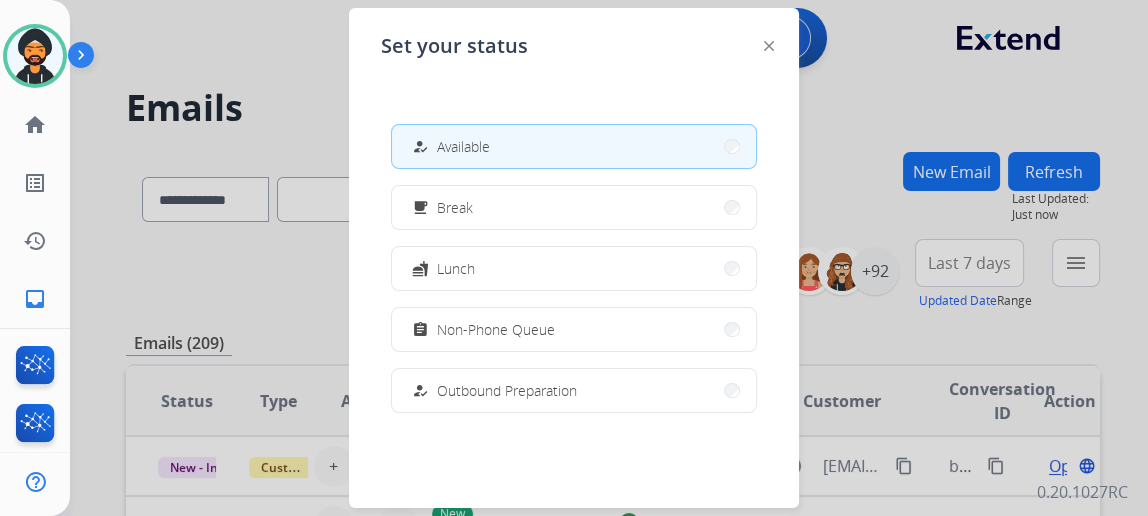 click at bounding box center (574, 258) 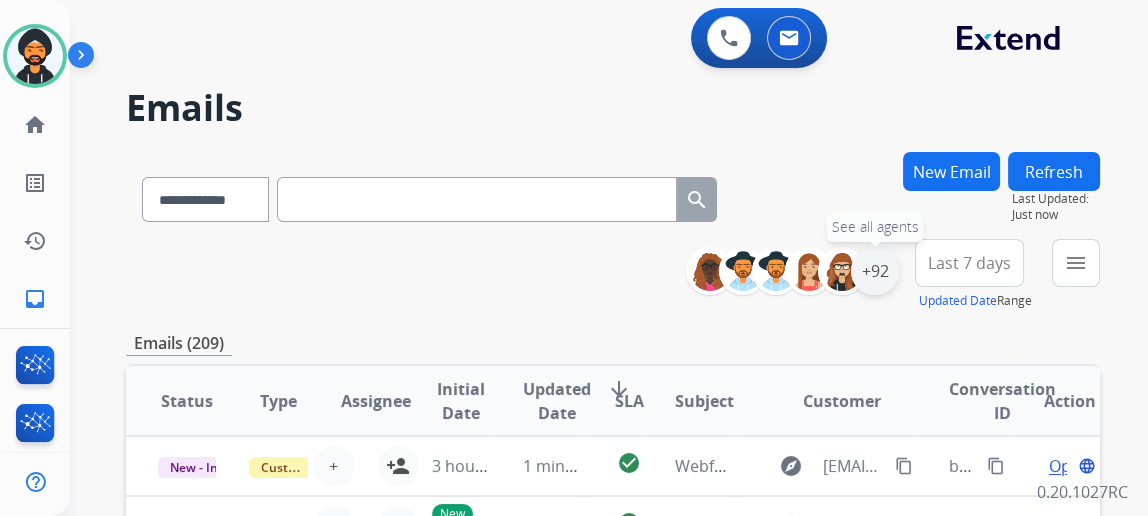 click on "+92" at bounding box center (875, 271) 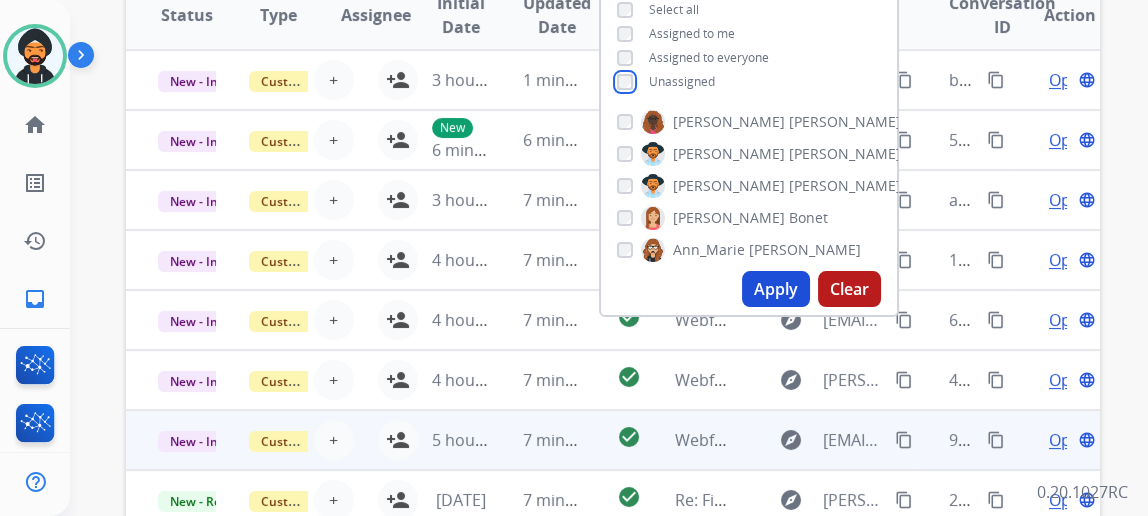 scroll, scrollTop: 454, scrollLeft: 0, axis: vertical 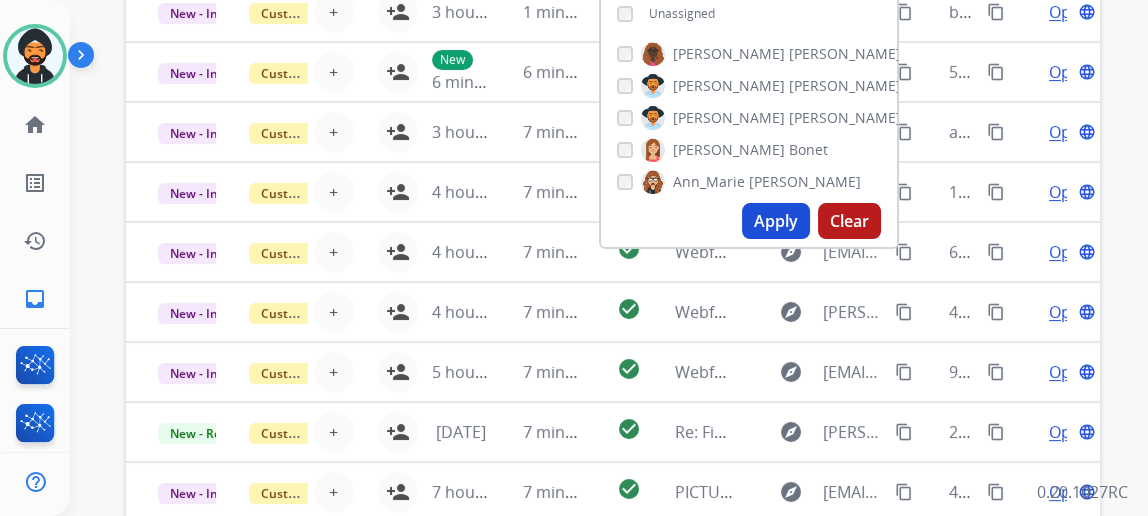 click on "Apply" at bounding box center (776, 221) 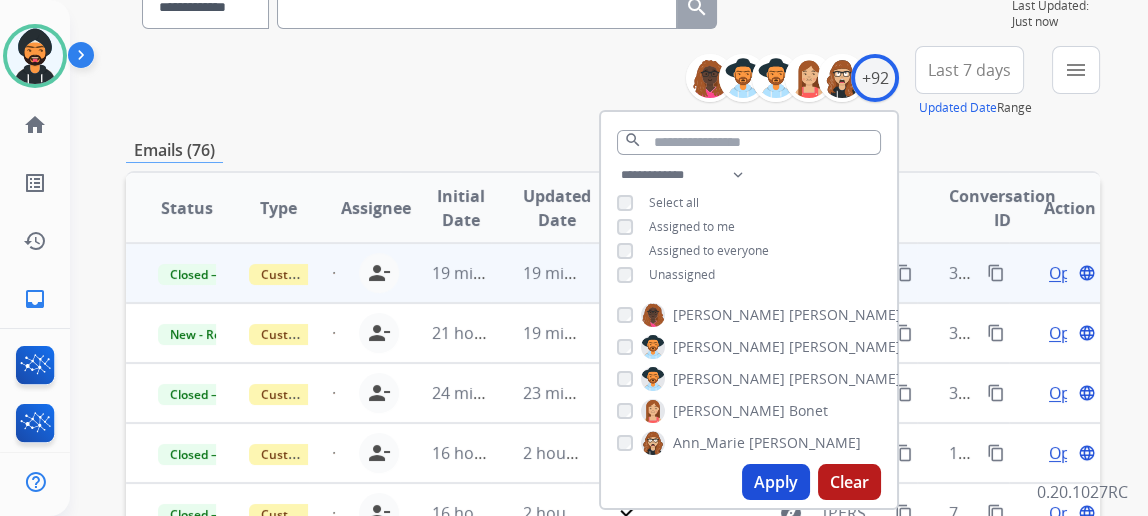 scroll, scrollTop: 272, scrollLeft: 0, axis: vertical 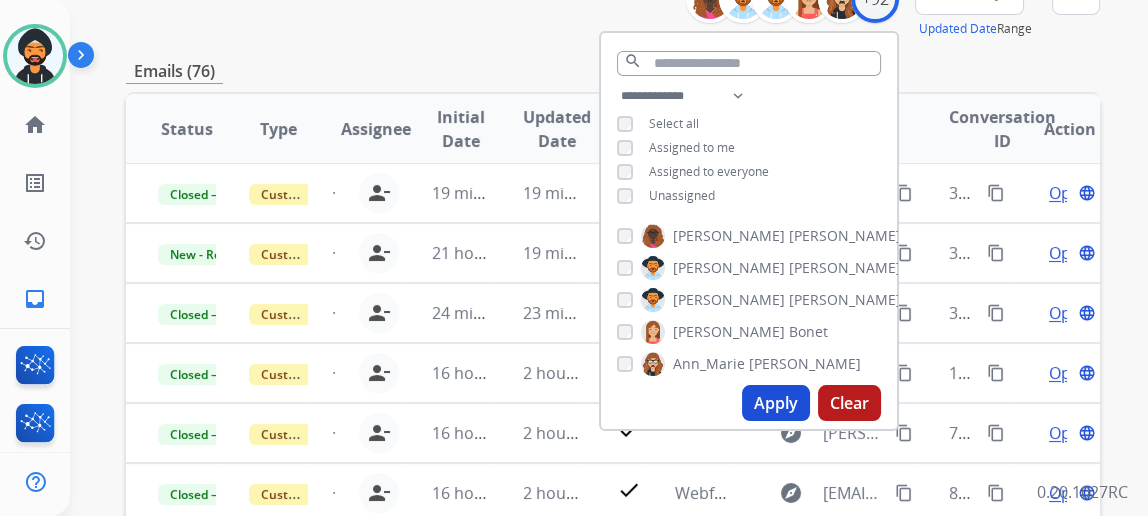 click on "Apply" at bounding box center (776, 403) 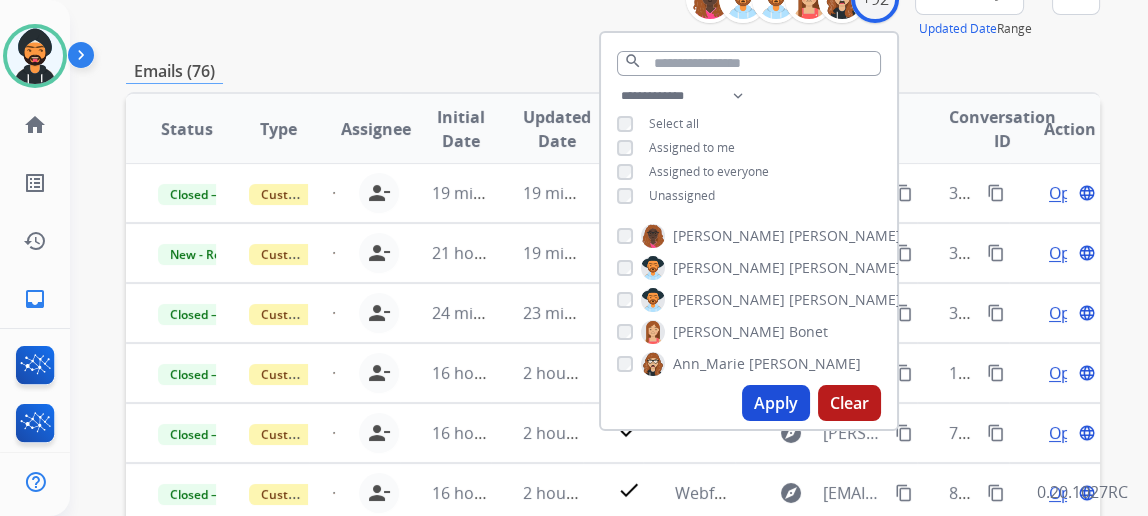 scroll, scrollTop: 0, scrollLeft: 0, axis: both 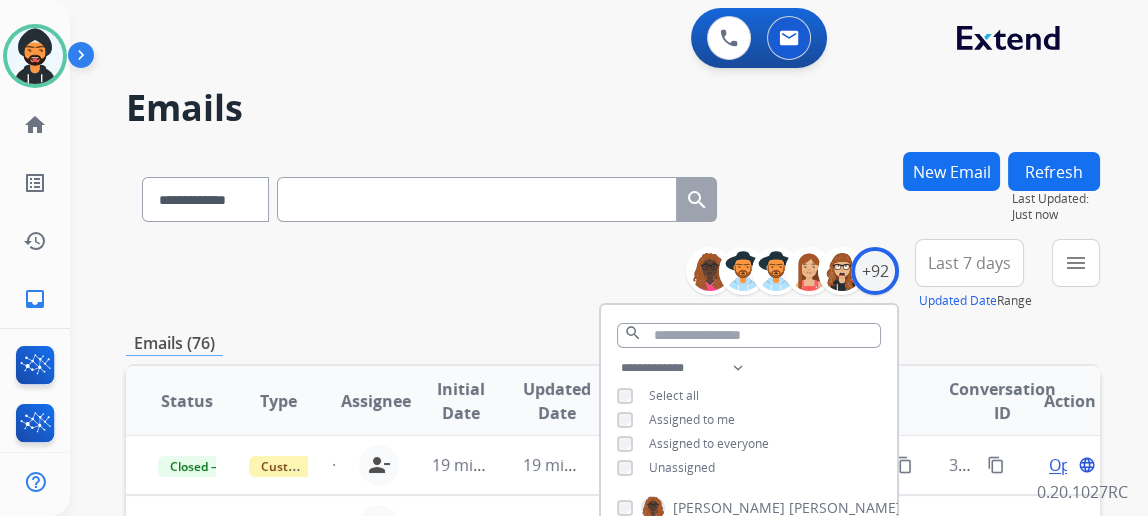click on "**********" at bounding box center (613, 195) 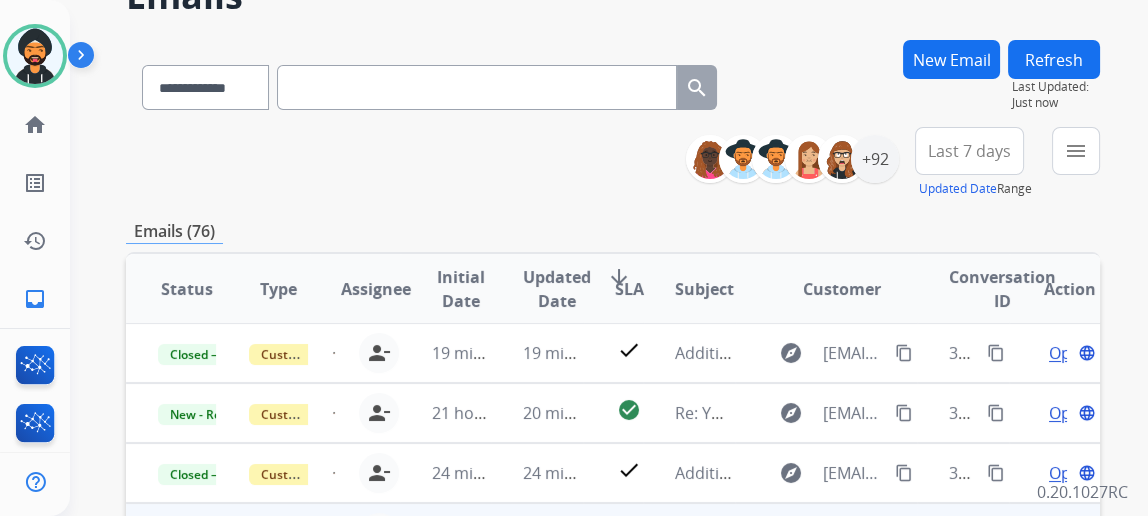 scroll, scrollTop: 454, scrollLeft: 0, axis: vertical 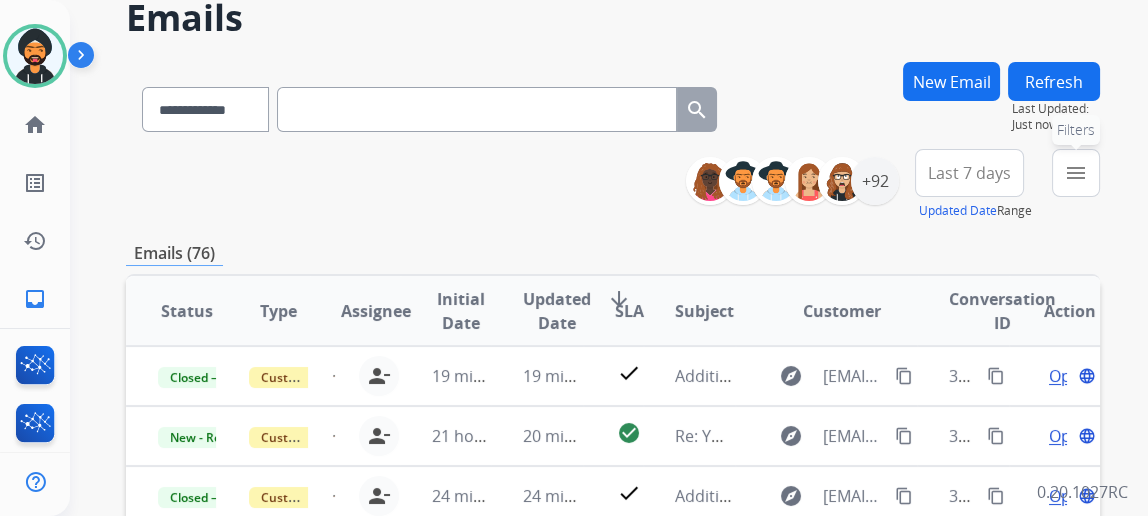 click on "menu" at bounding box center (1076, 173) 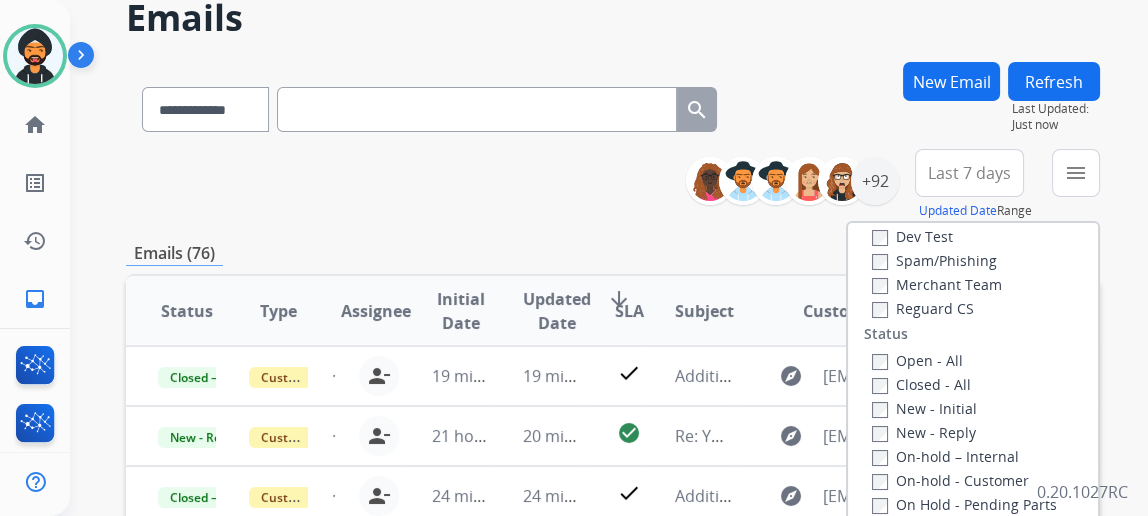 scroll, scrollTop: 181, scrollLeft: 0, axis: vertical 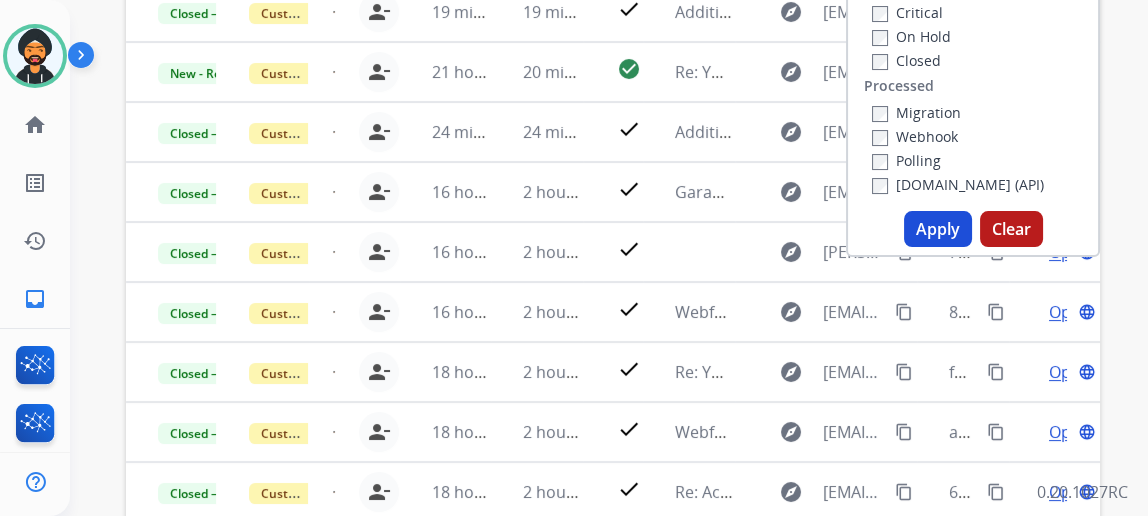 click on "Apply" at bounding box center [938, 229] 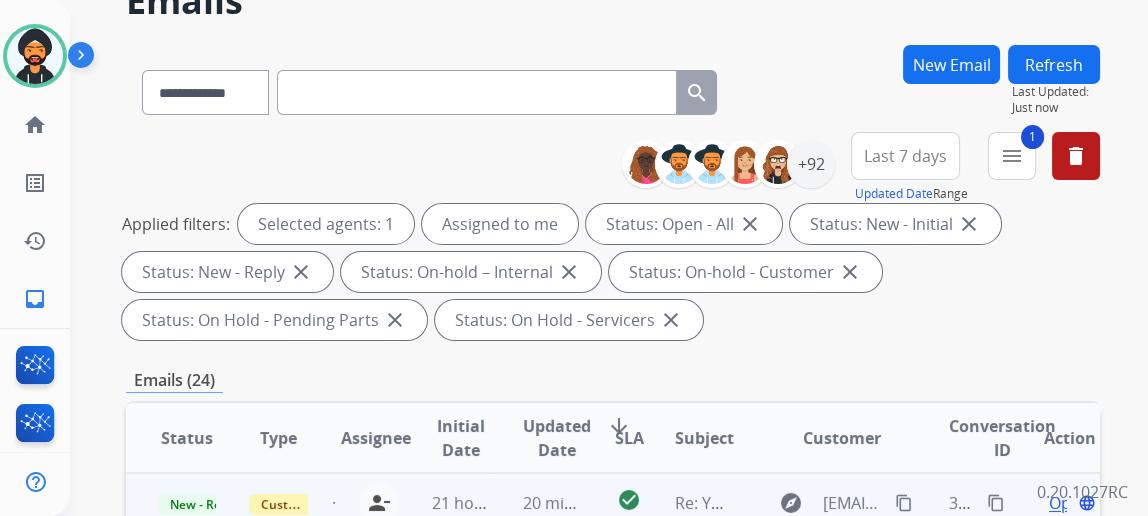 scroll, scrollTop: 272, scrollLeft: 0, axis: vertical 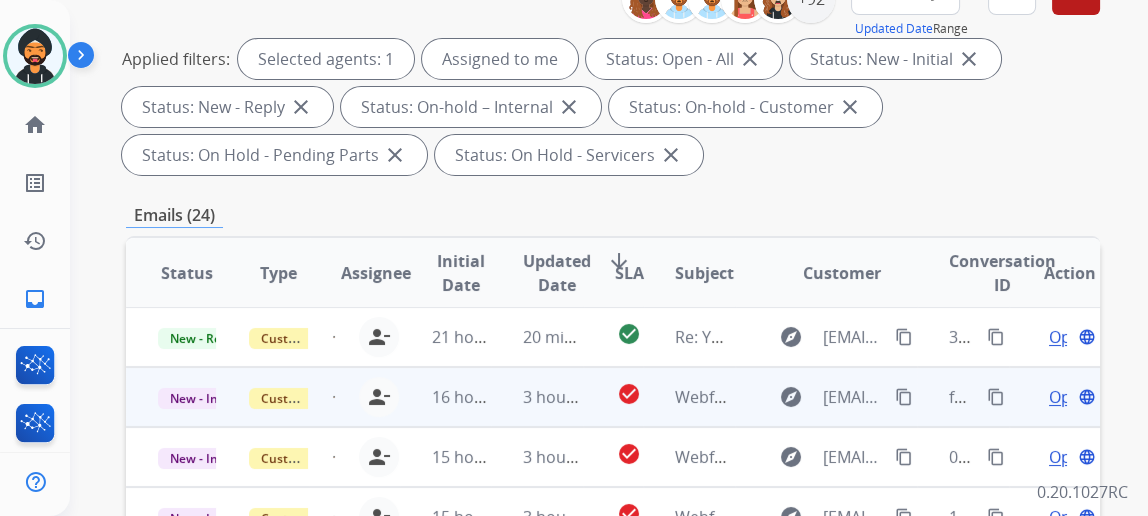 click on "Open" at bounding box center (1069, 397) 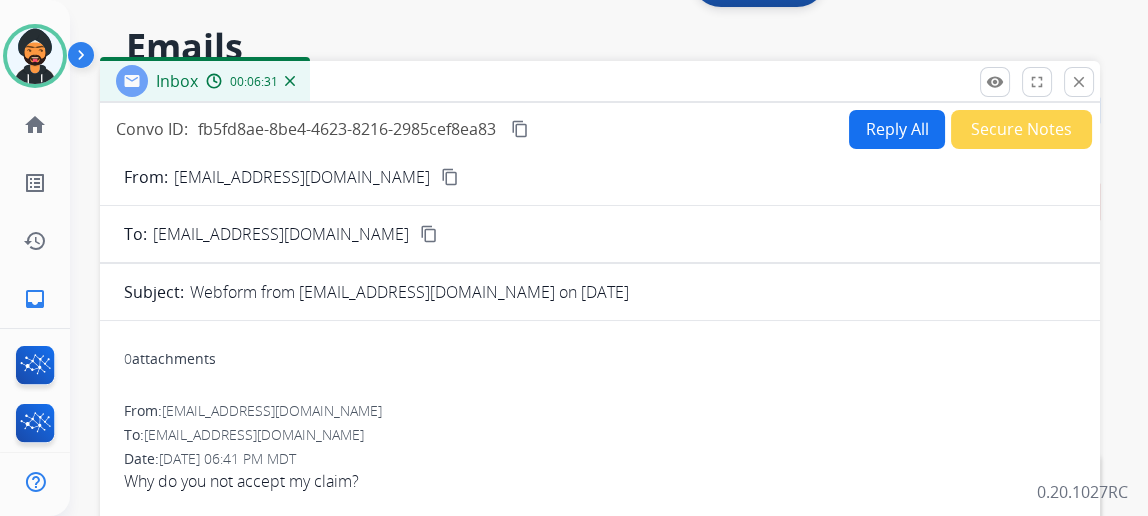 scroll, scrollTop: 0, scrollLeft: 0, axis: both 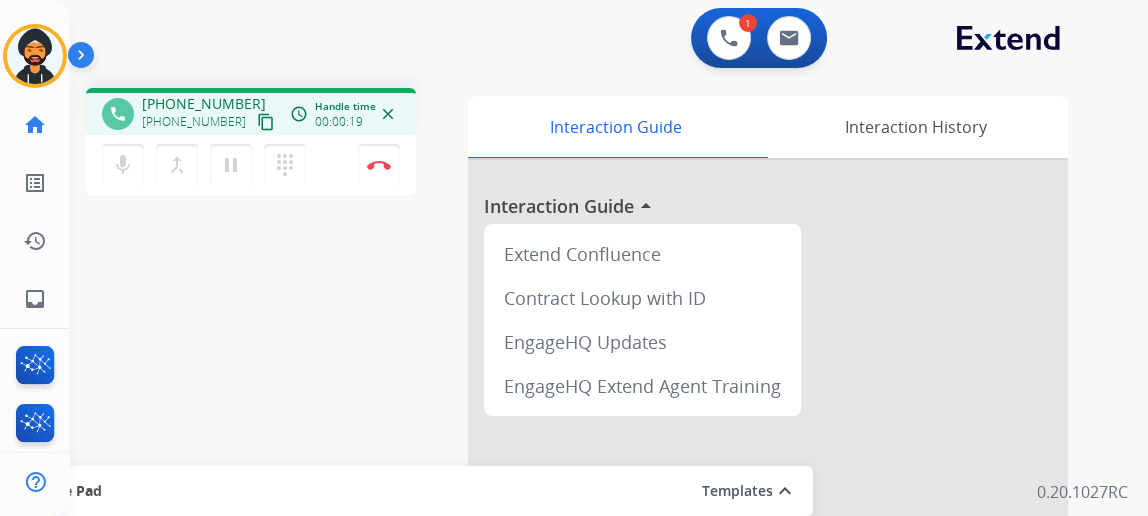 click on "content_copy" at bounding box center (266, 122) 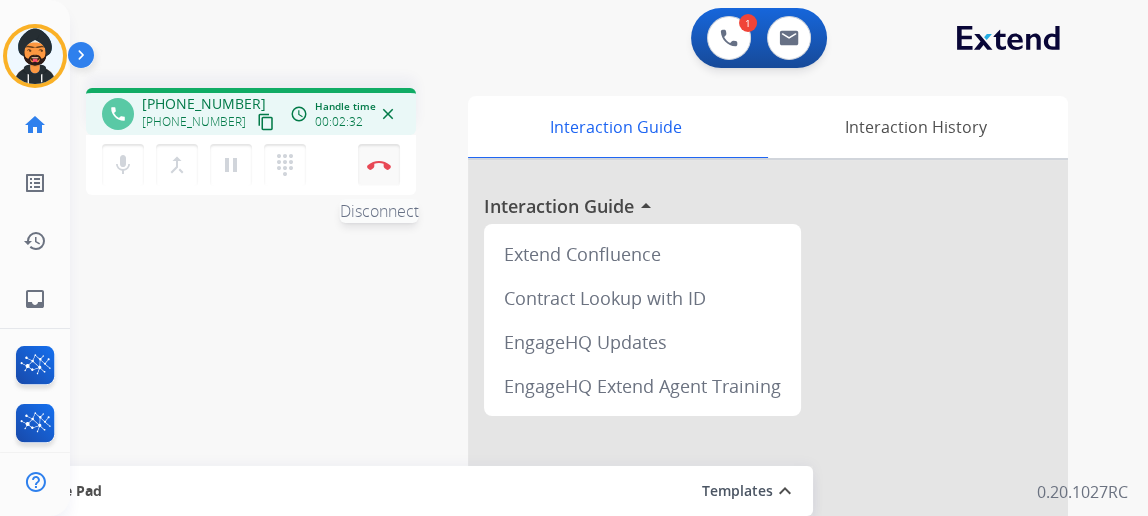 click at bounding box center (379, 165) 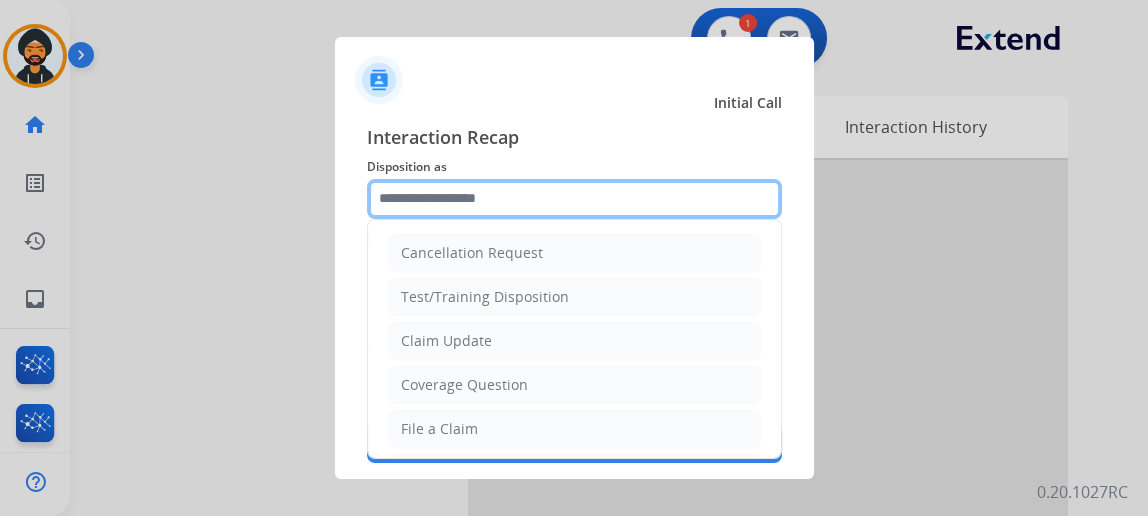 click 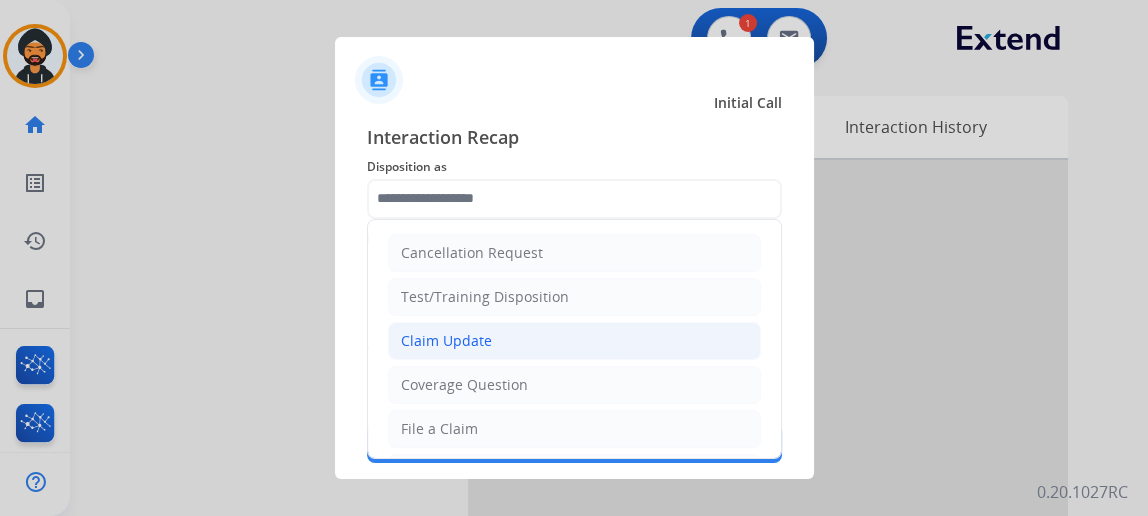 click on "Claim Update" 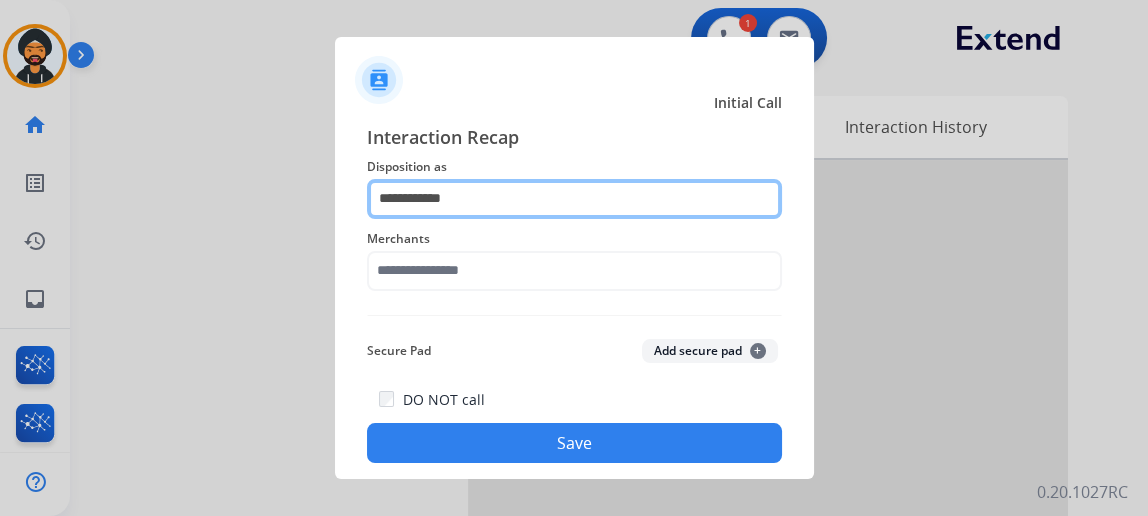 click on "**********" 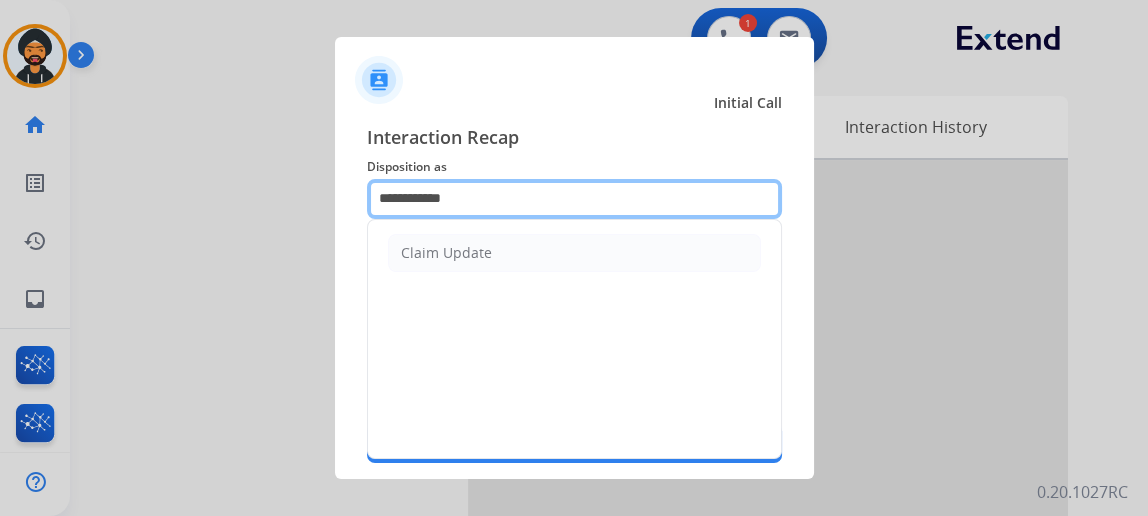 click on "**********" 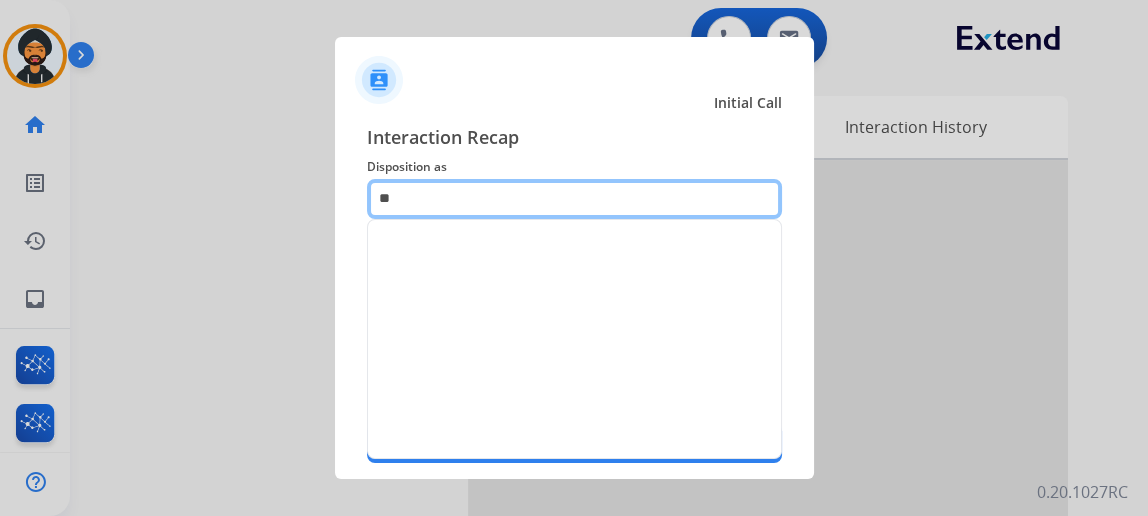 type on "*" 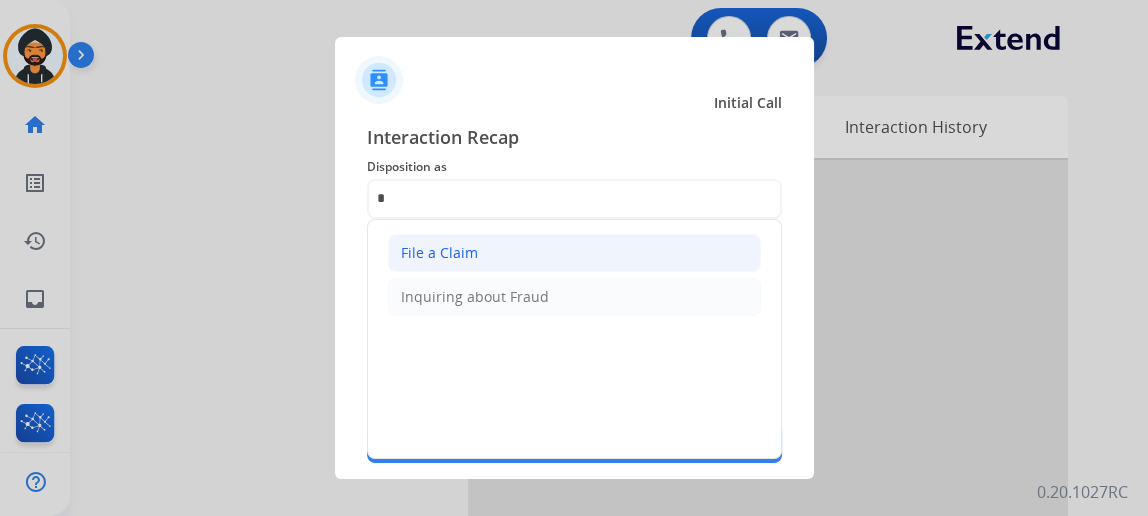 click on "File a Claim" 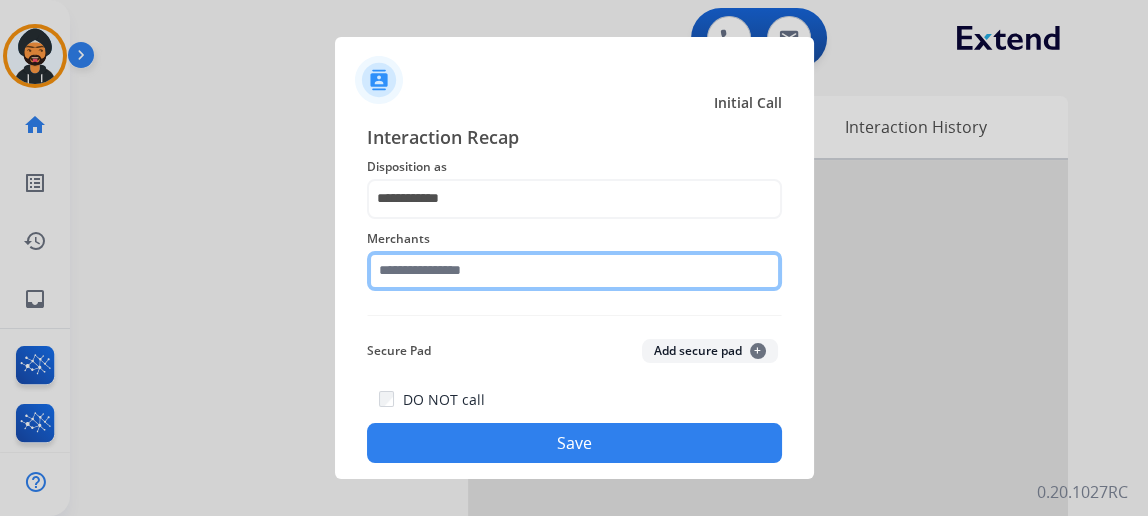 click 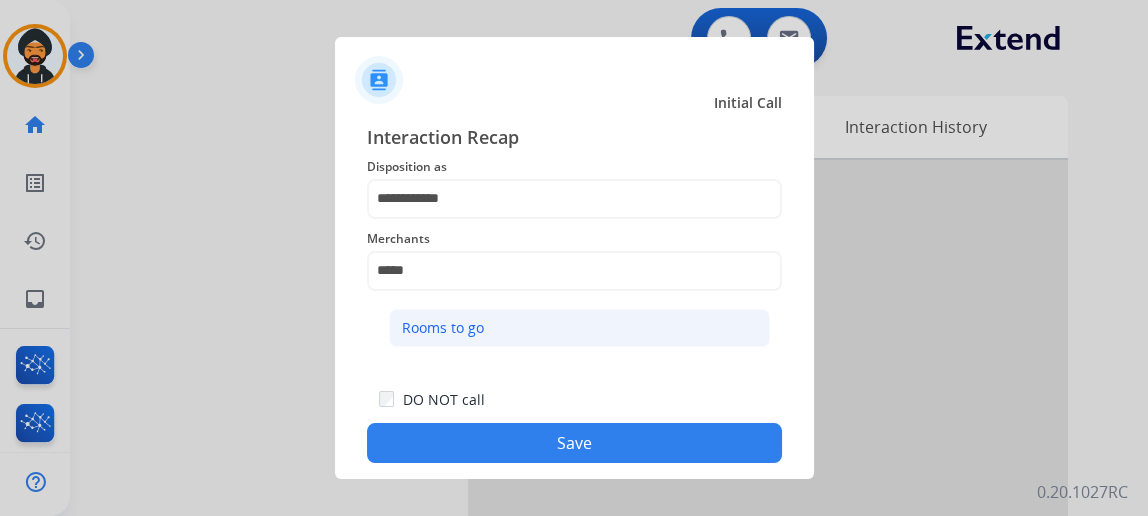 click on "Rooms to go" 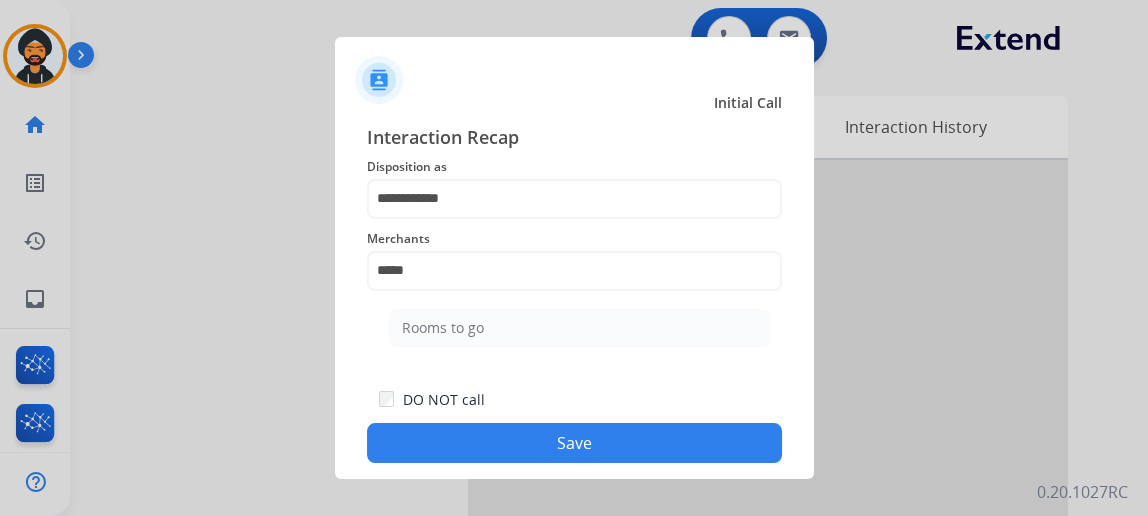 type on "**********" 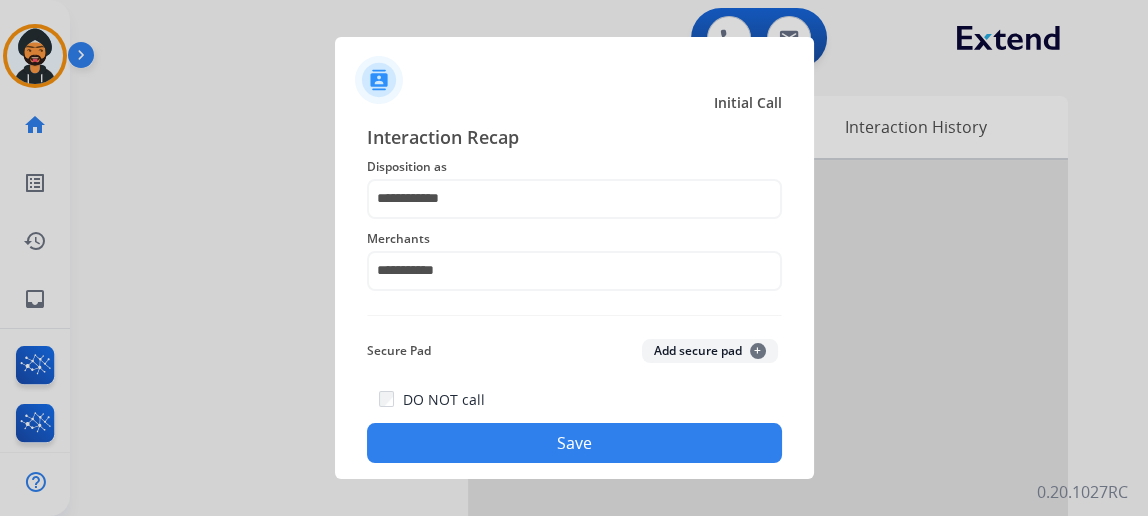 click on "Save" 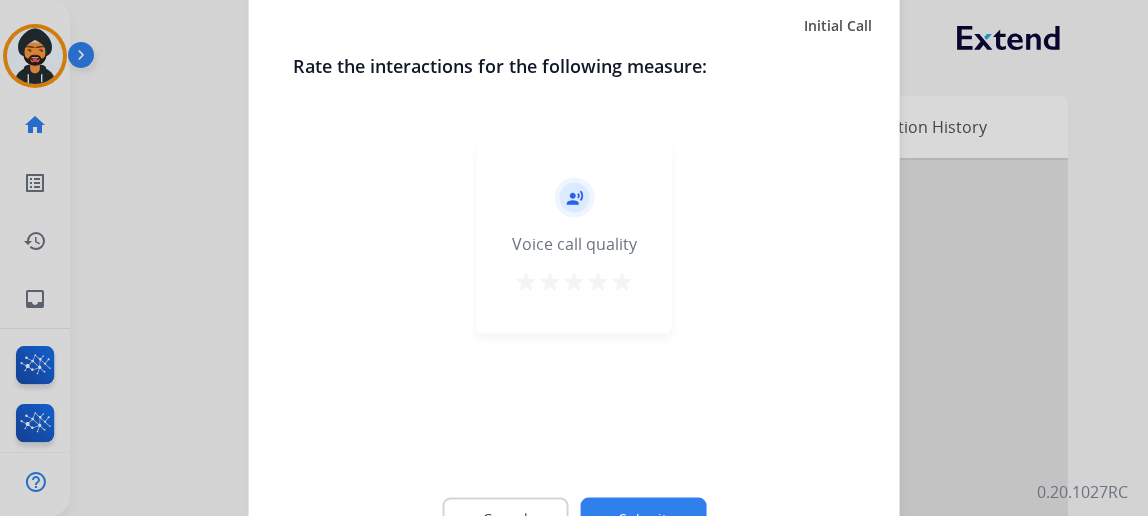 click on "Cancel Submit" 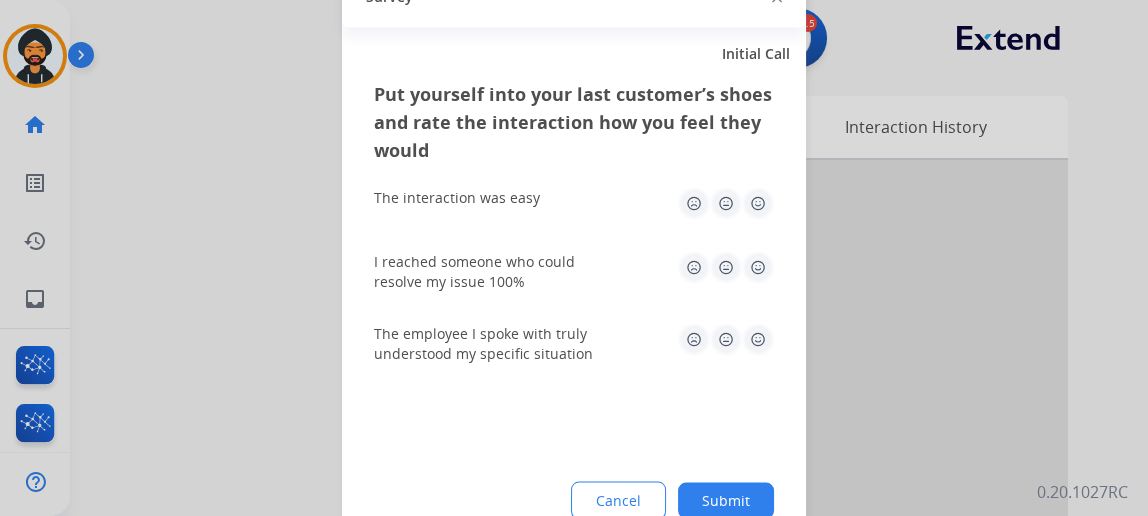 click on "Submit" 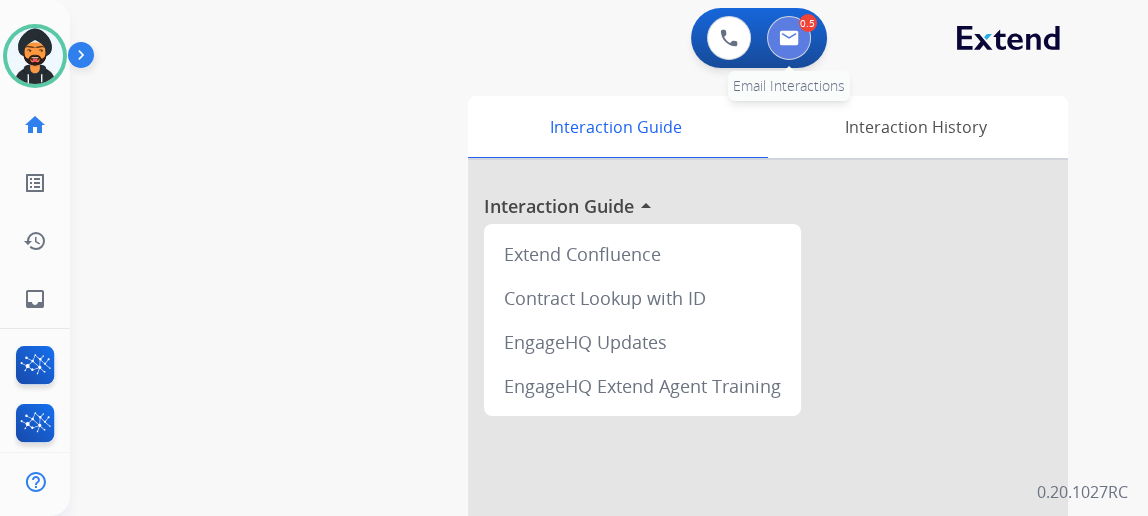click at bounding box center [789, 38] 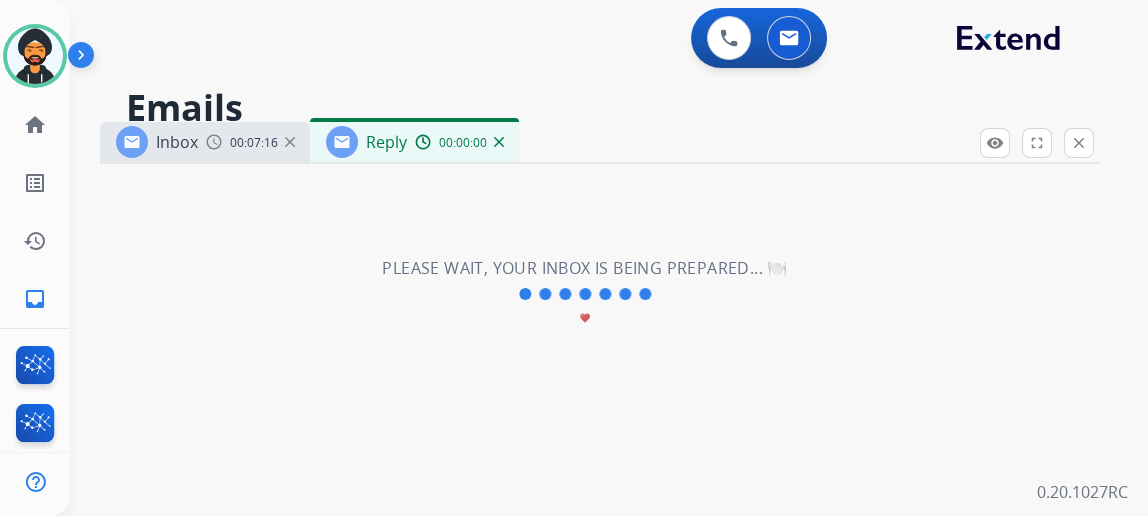 select on "**********" 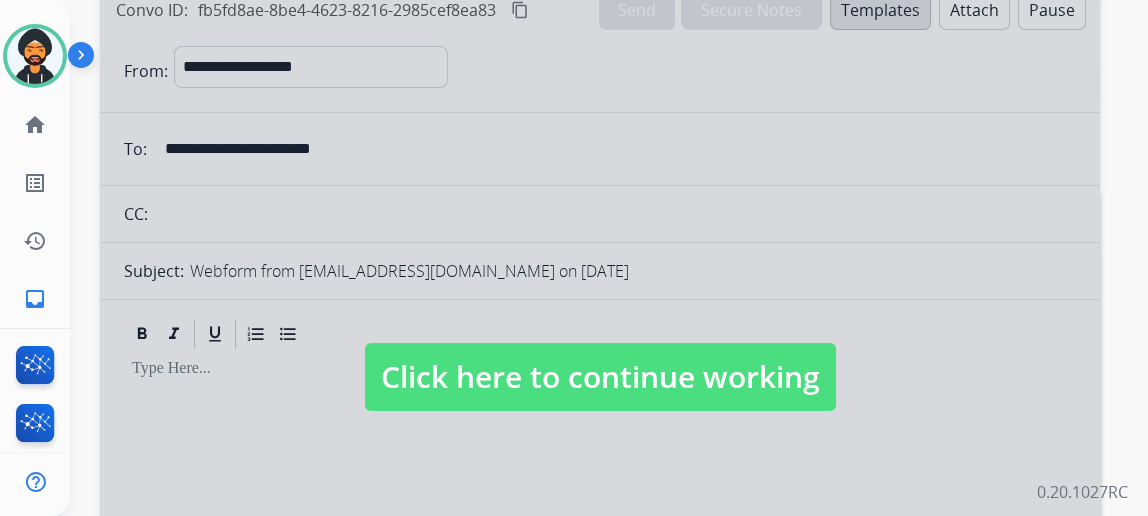 scroll, scrollTop: 181, scrollLeft: 0, axis: vertical 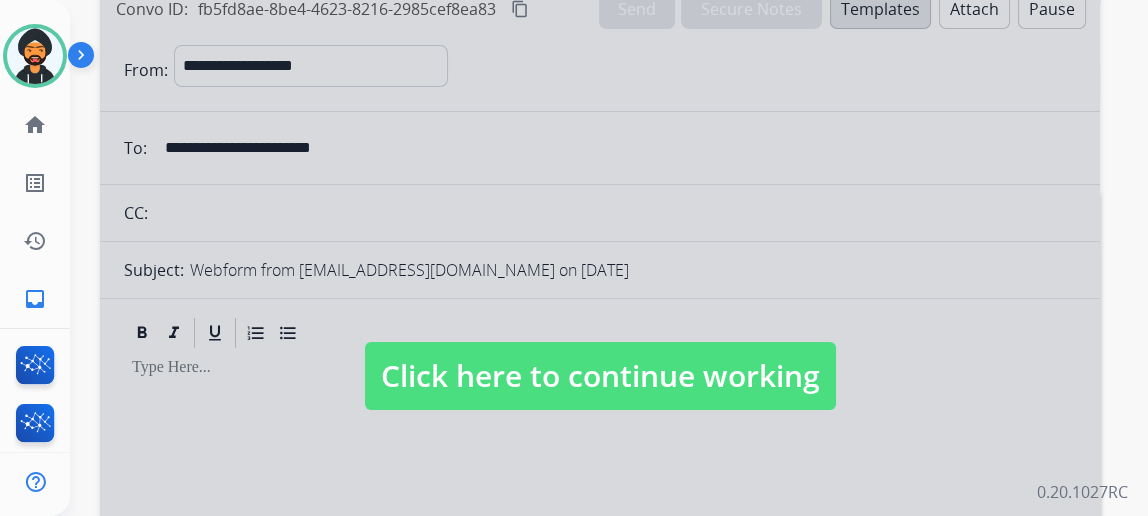 click on "Click here to continue working" at bounding box center [600, 376] 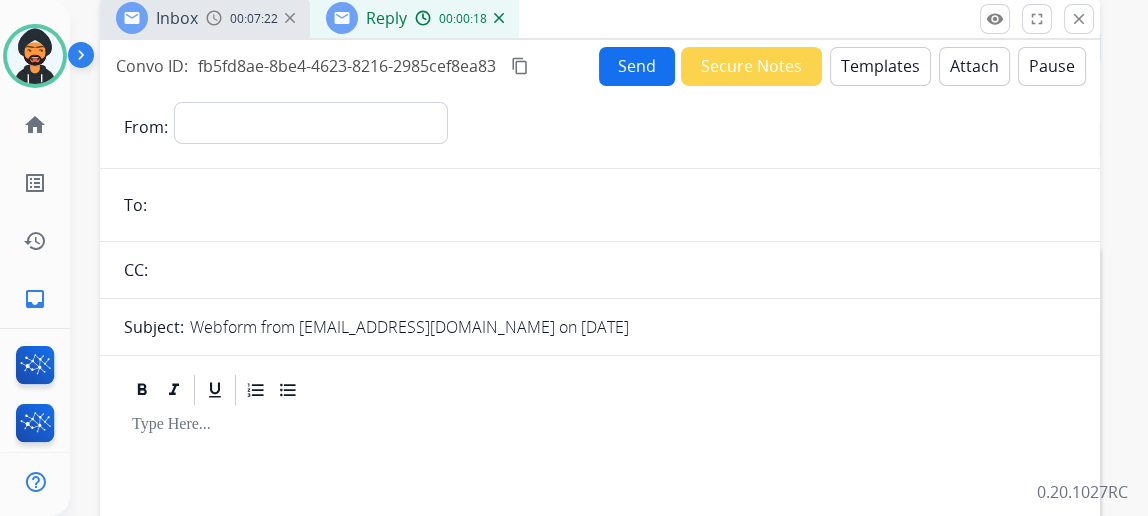 scroll, scrollTop: 0, scrollLeft: 0, axis: both 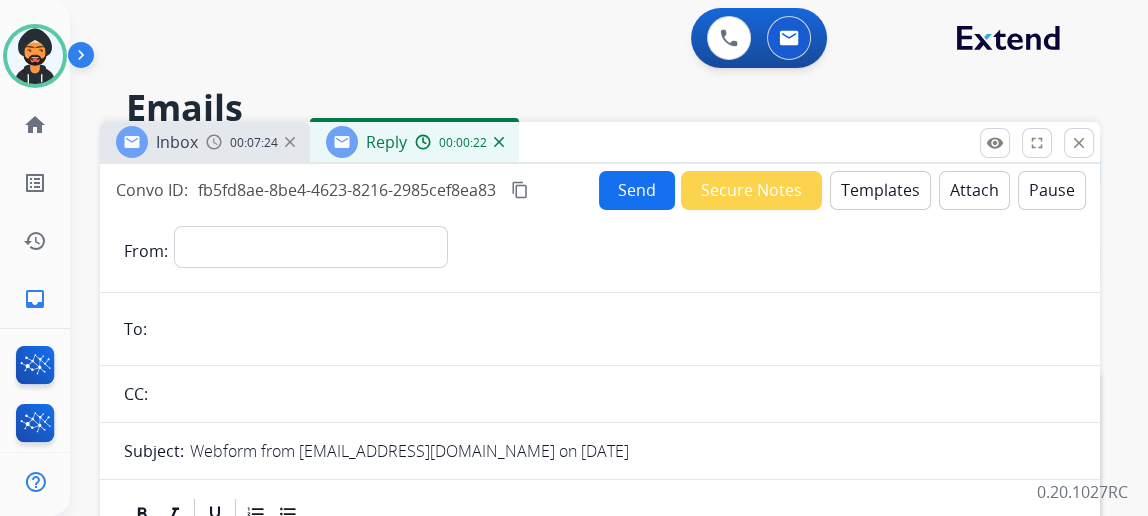 click at bounding box center [499, 142] 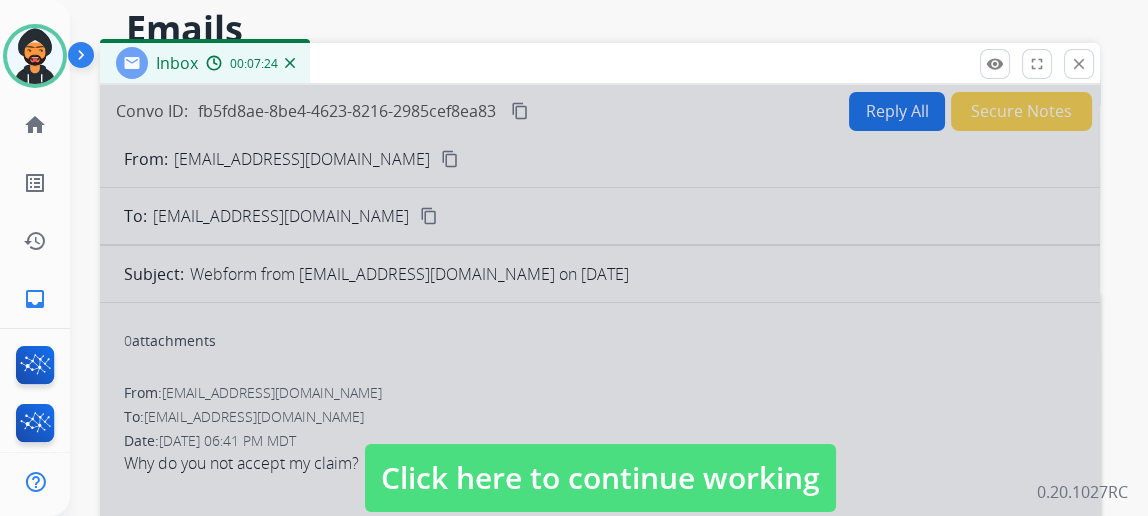 scroll, scrollTop: 181, scrollLeft: 0, axis: vertical 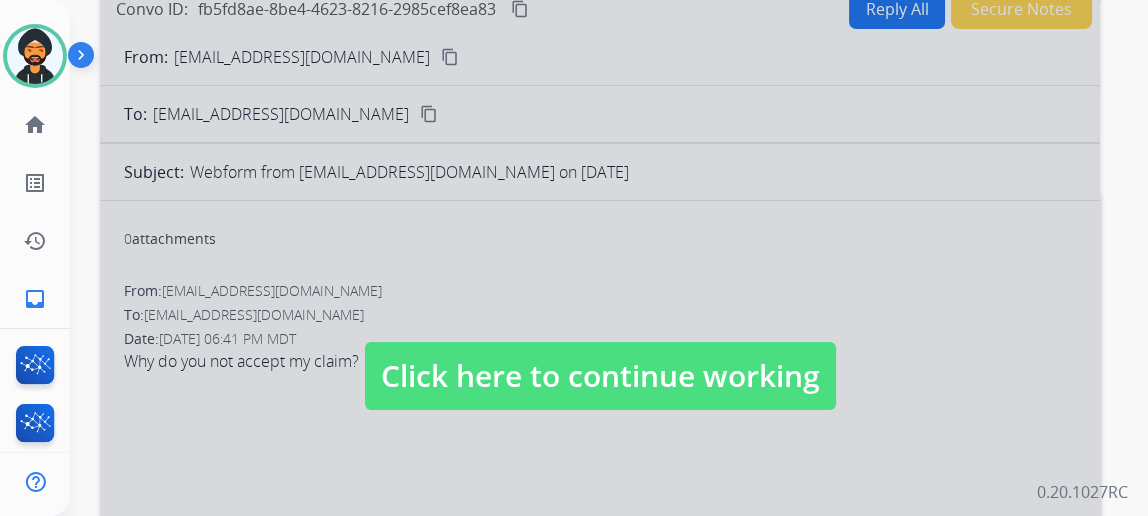 click at bounding box center [600, 356] 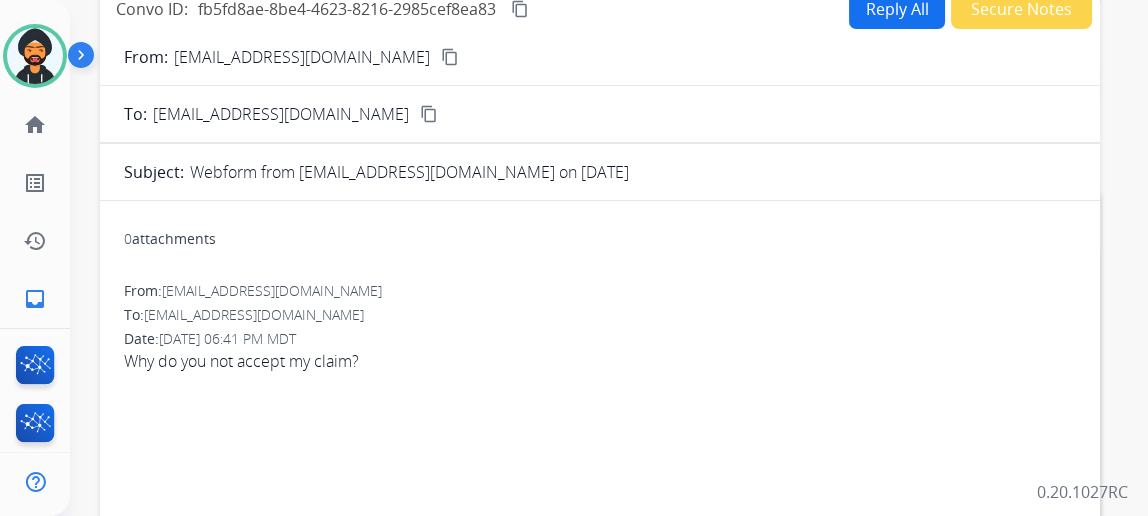 click on "content_copy" at bounding box center (450, 57) 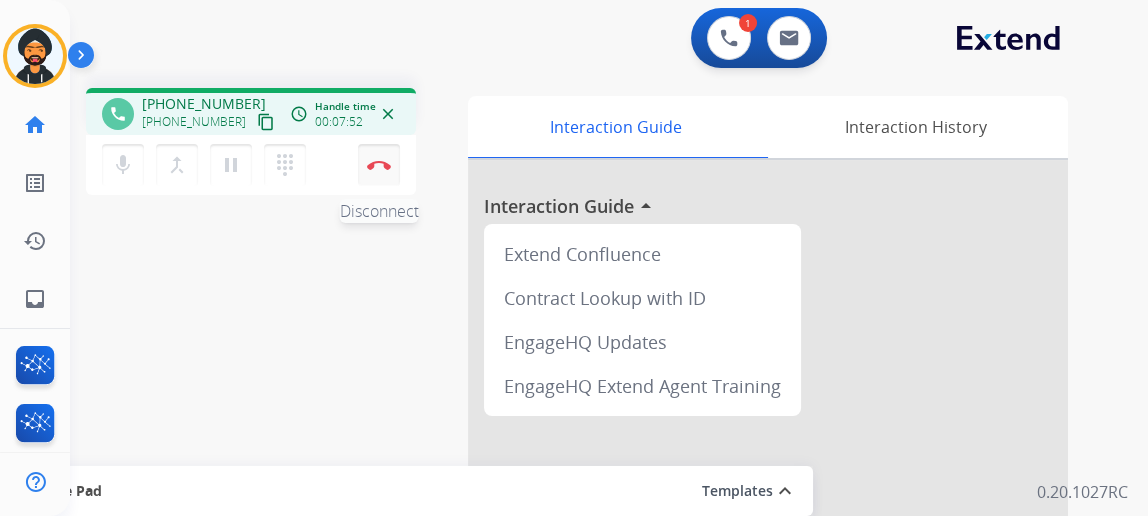 click at bounding box center [379, 165] 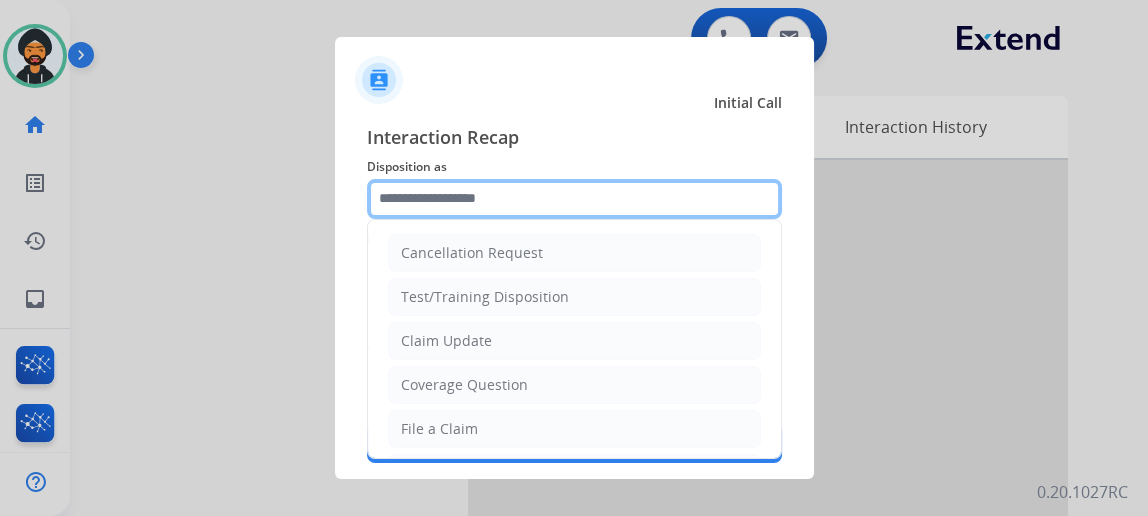 click 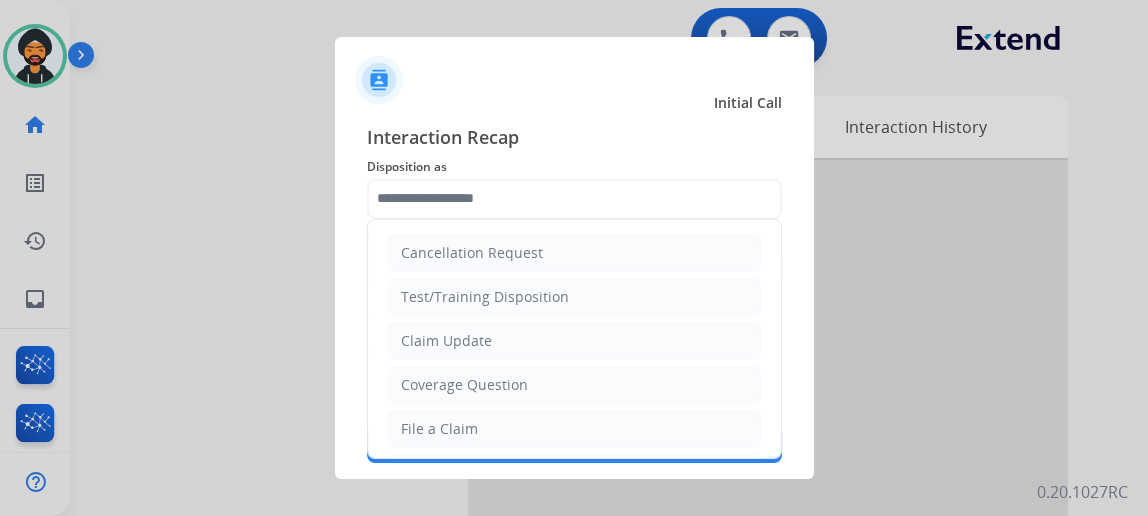 click on "File a Claim" 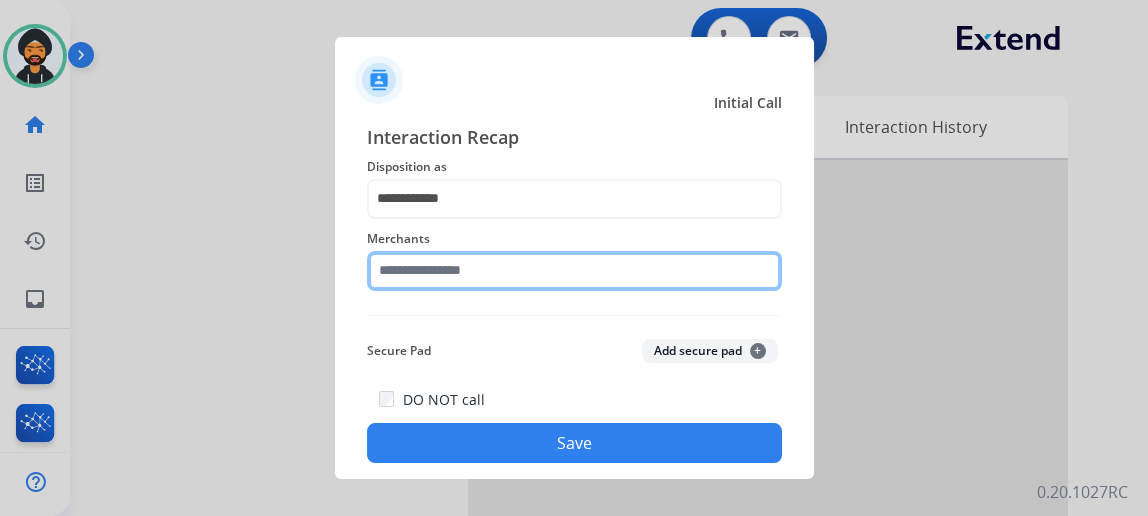 click 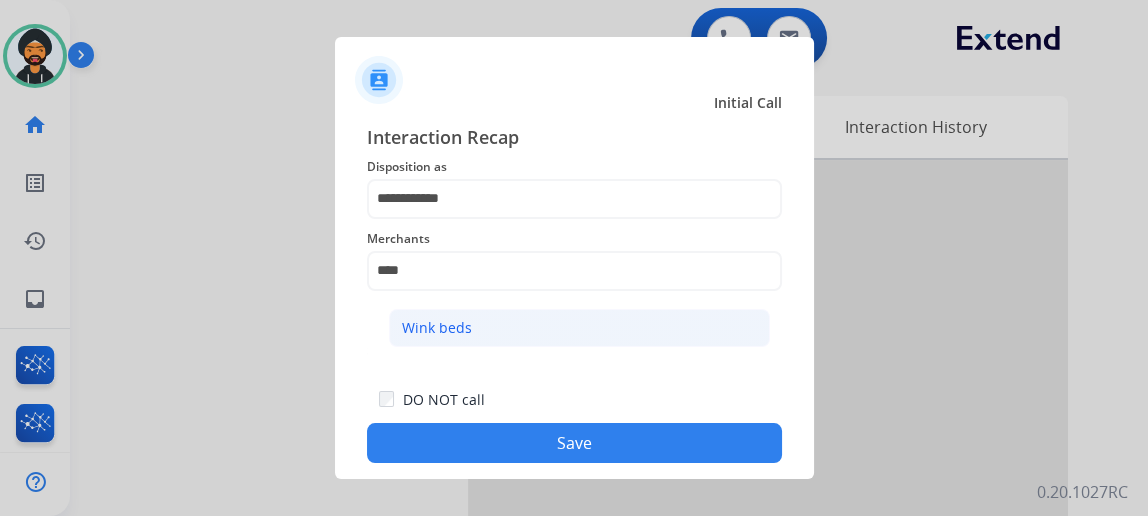click on "Wink beds" 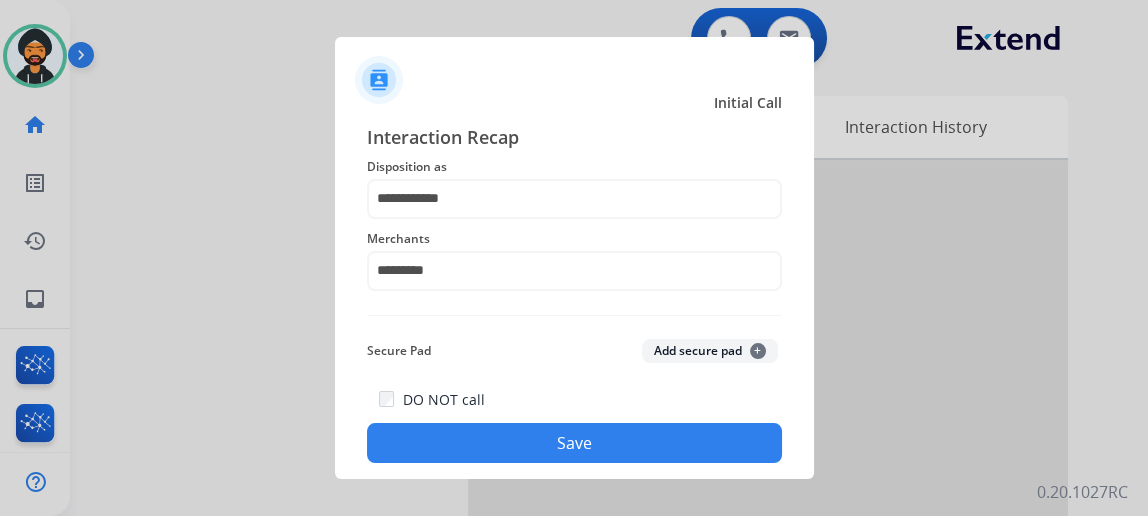 click on "Save" 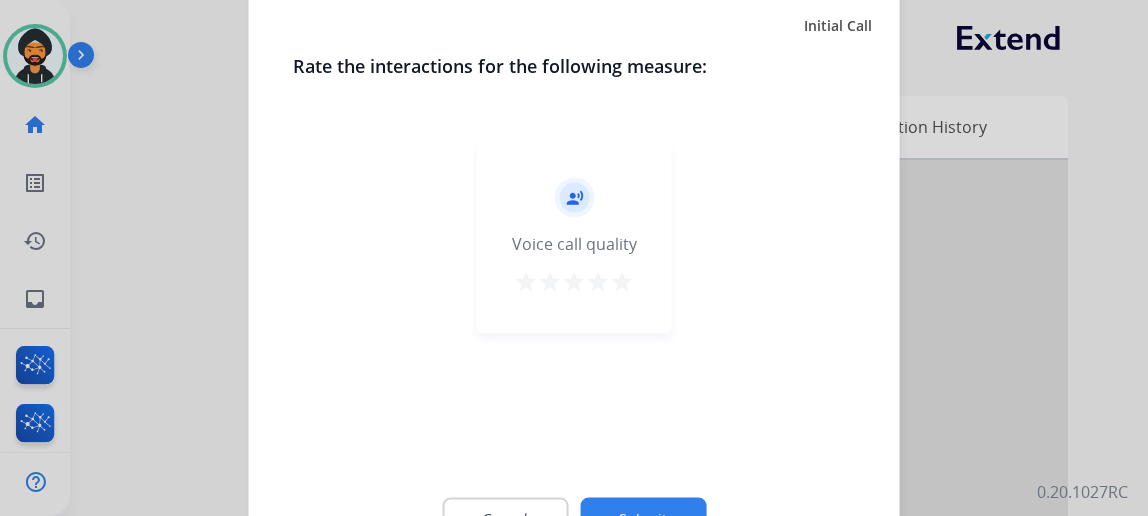 click on "Submit" 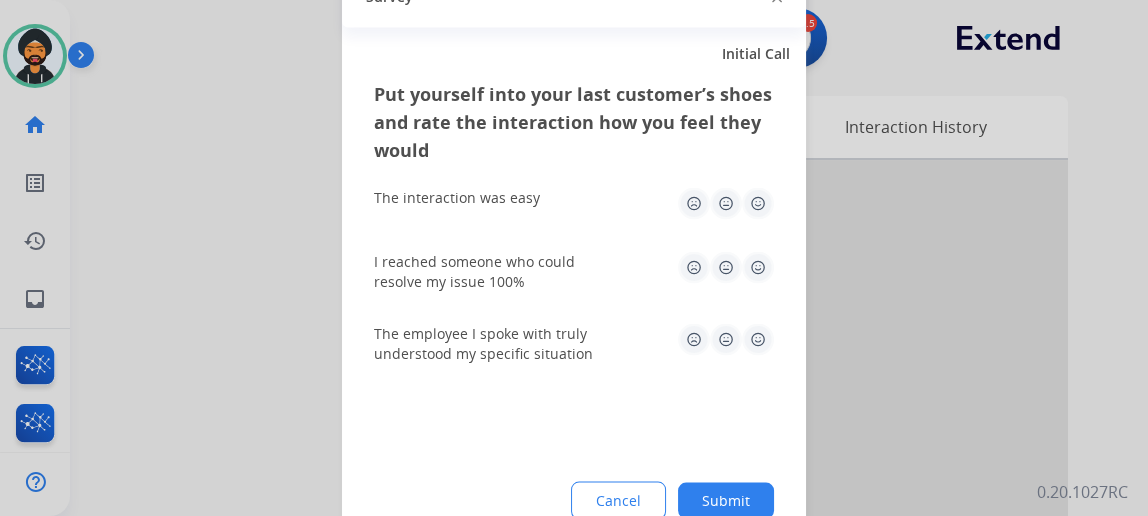 click on "Submit" 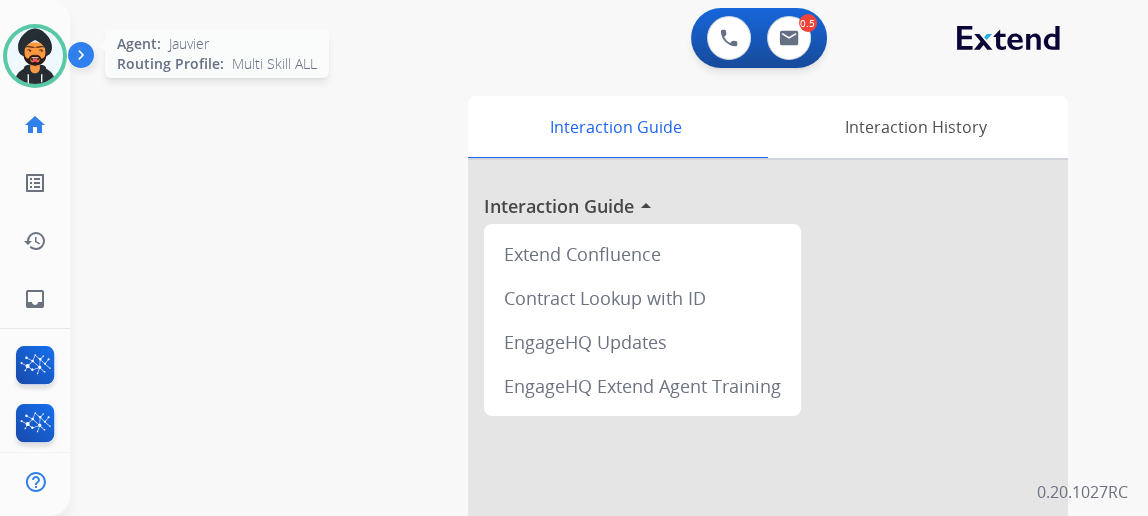 click at bounding box center [35, 56] 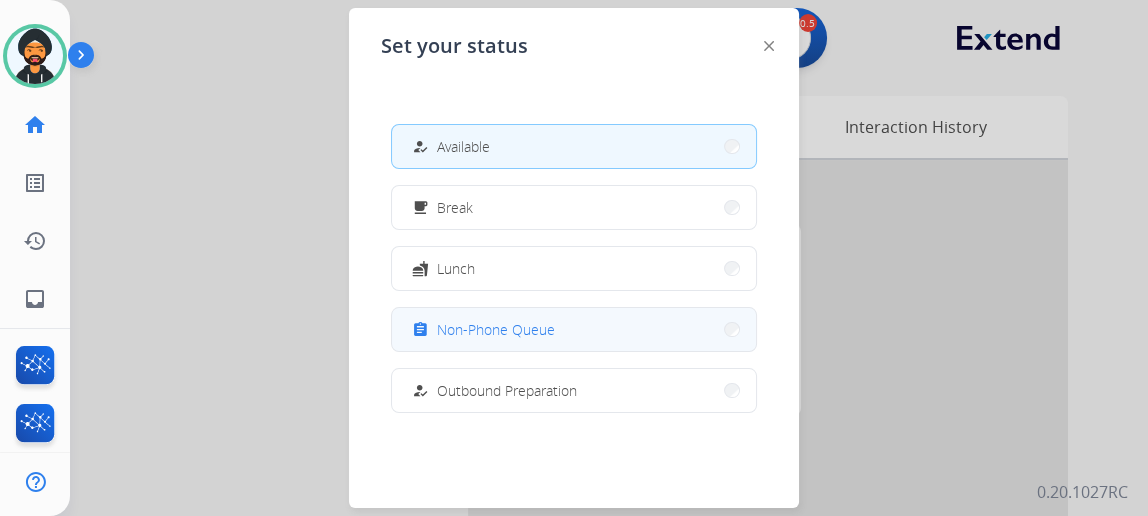 click on "assignment Non-Phone Queue" at bounding box center (574, 329) 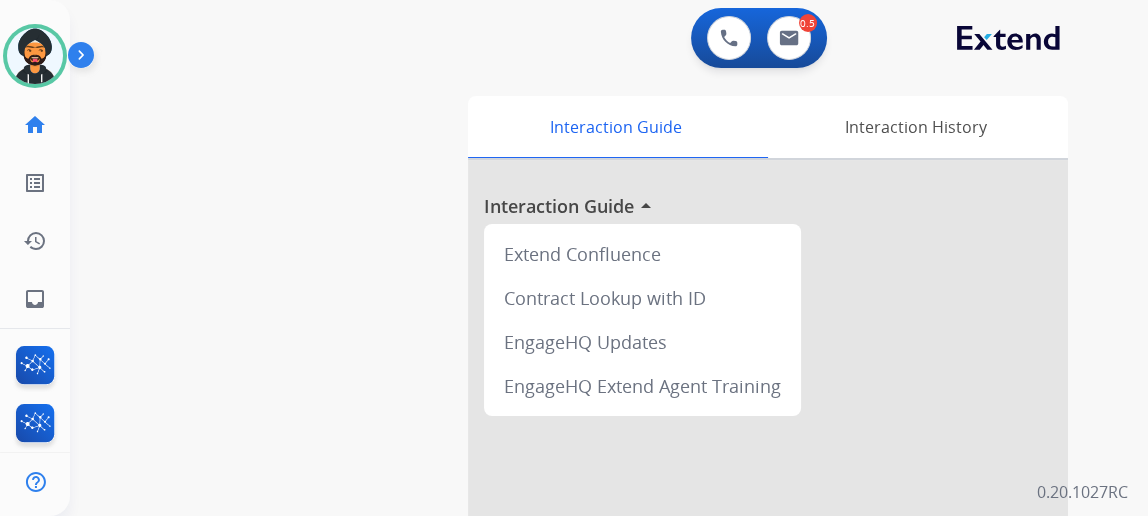 click at bounding box center (85, 59) 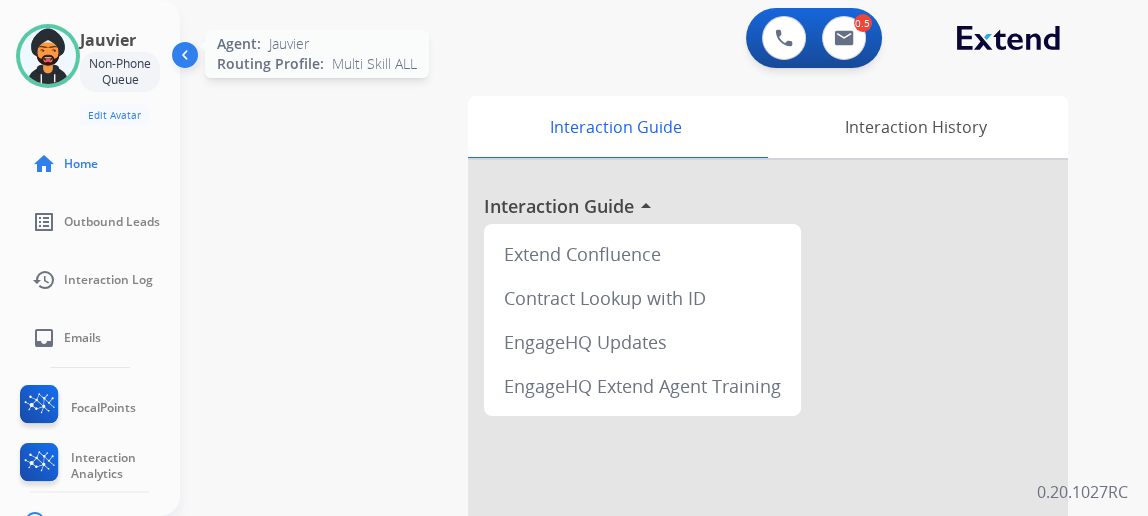 click at bounding box center (48, 56) 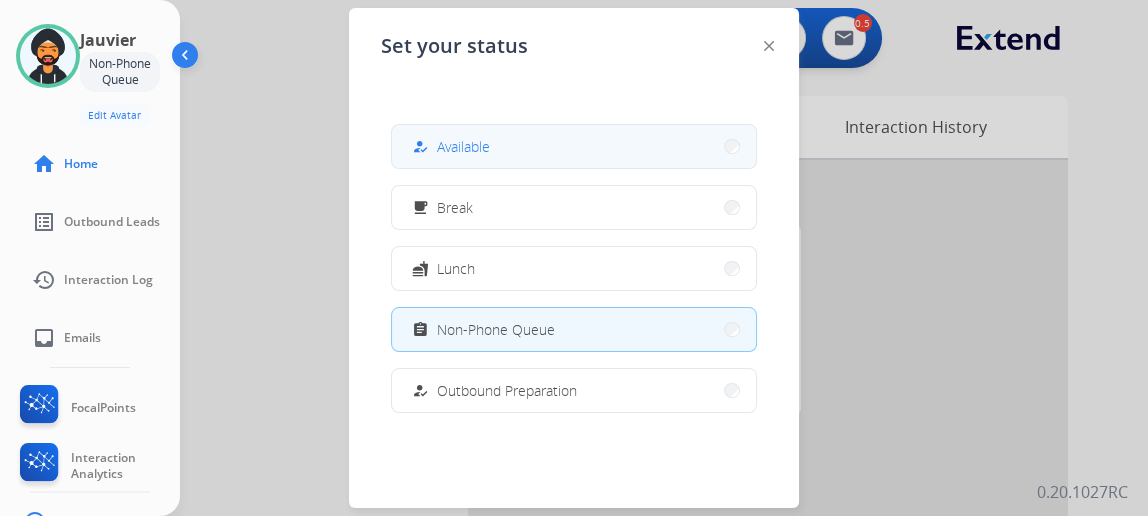 click on "Available" at bounding box center [463, 146] 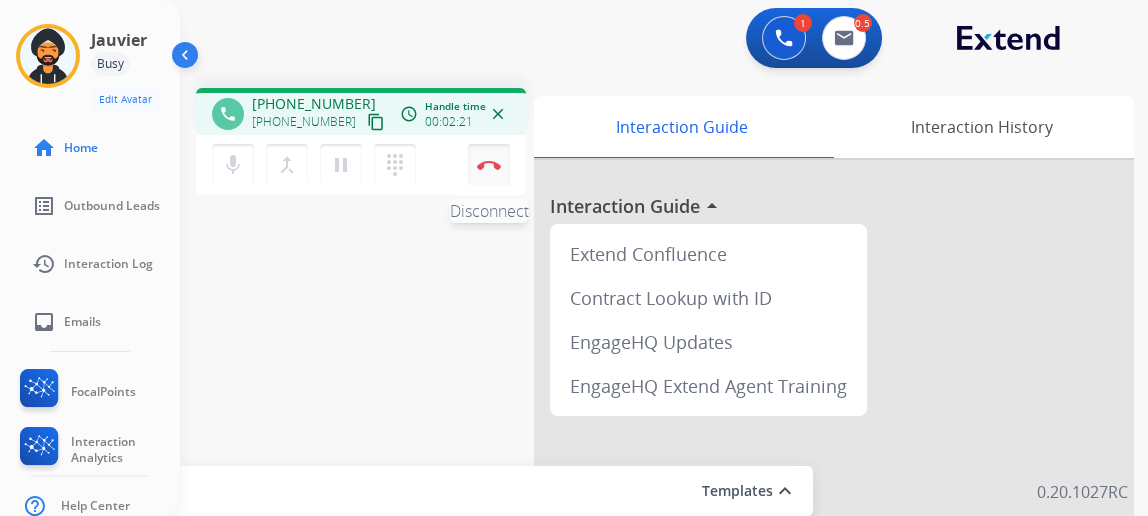 click on "Disconnect" at bounding box center (489, 165) 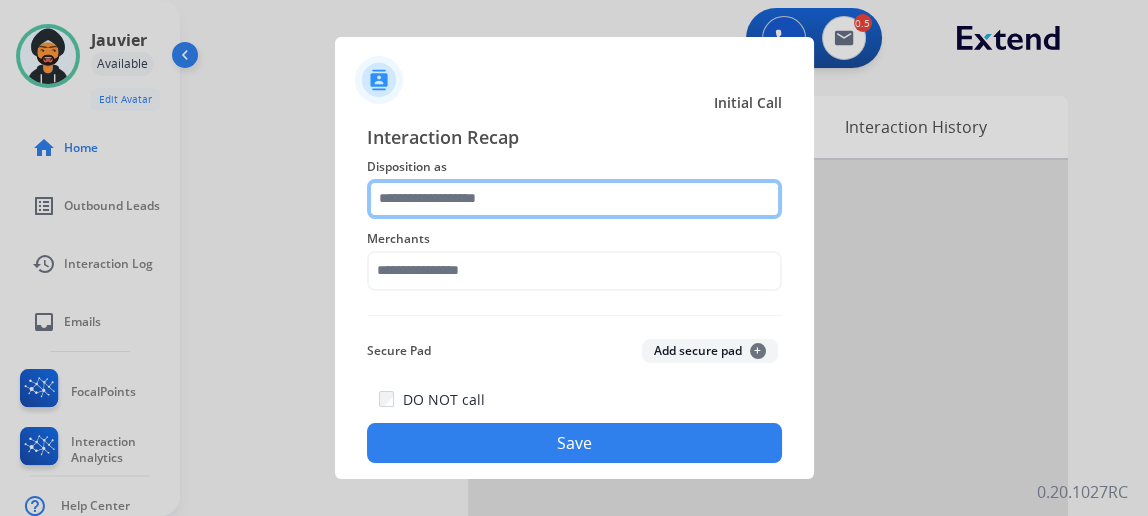 click 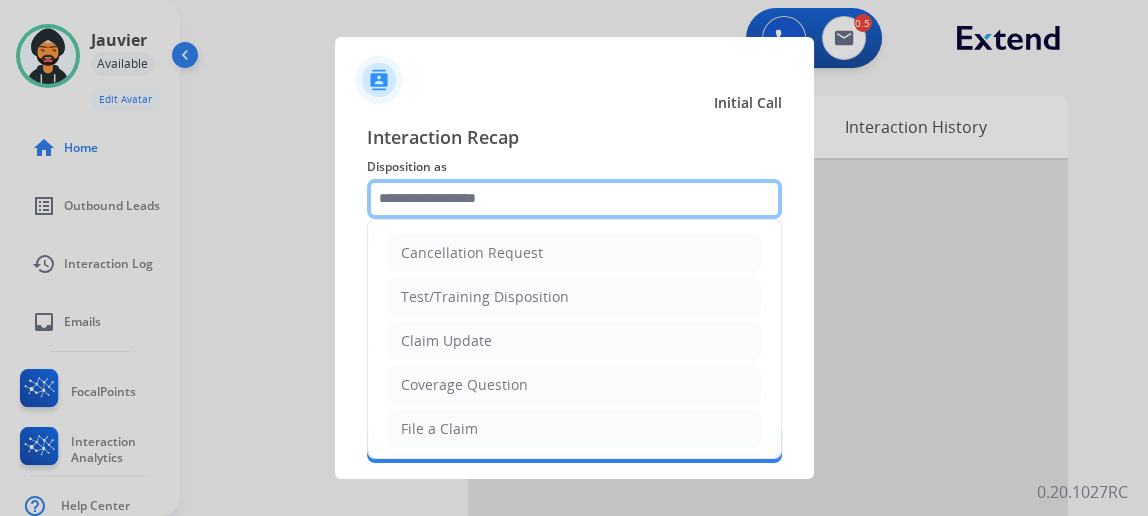 click 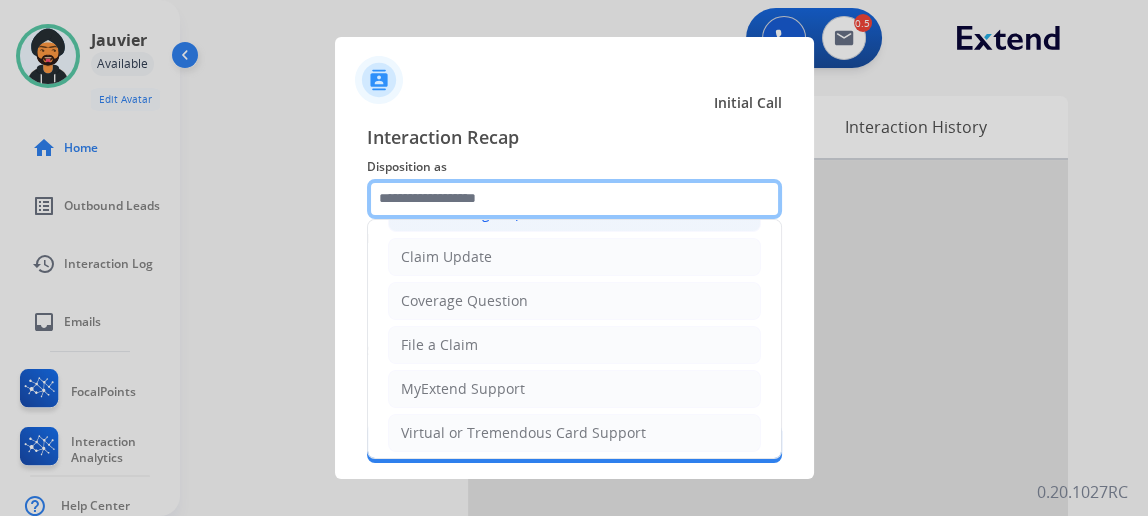 scroll, scrollTop: 0, scrollLeft: 0, axis: both 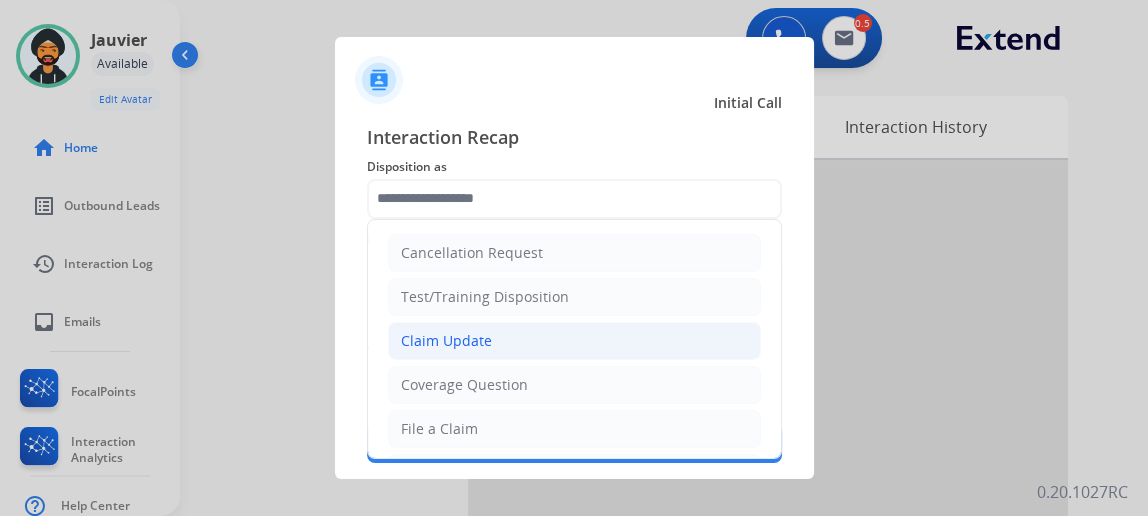 click on "Claim Update" 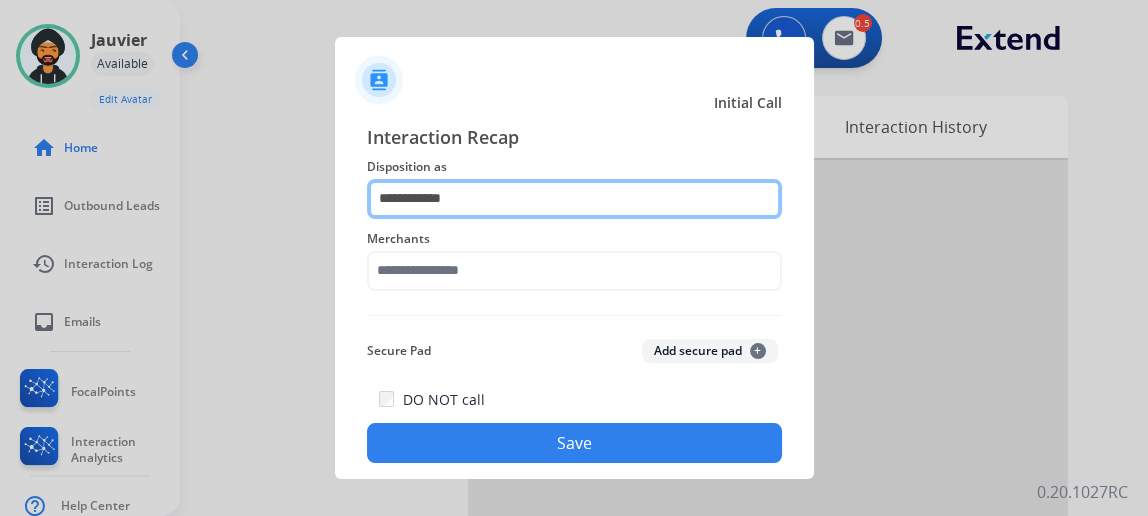 click on "**********" 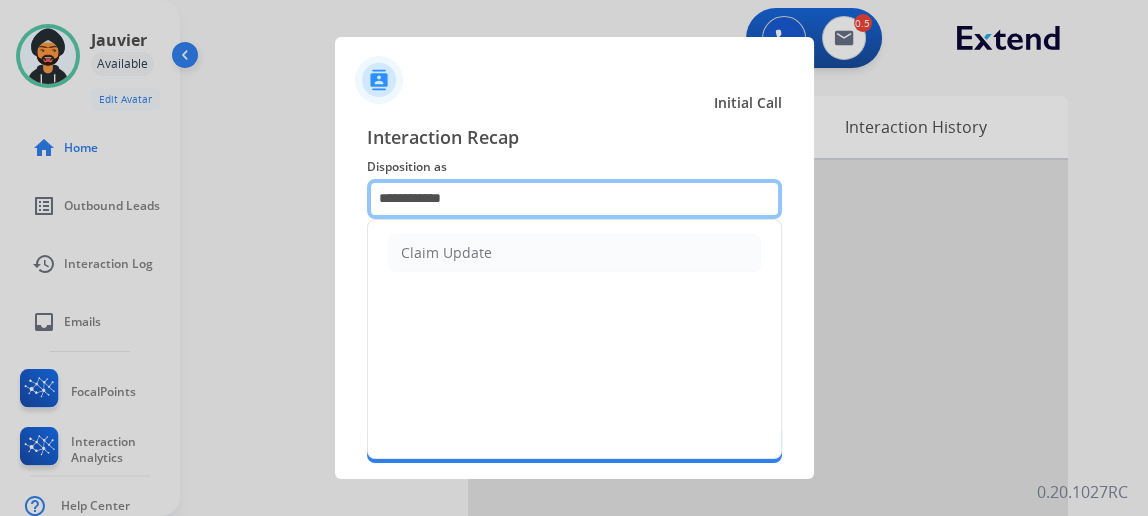 click on "**********" 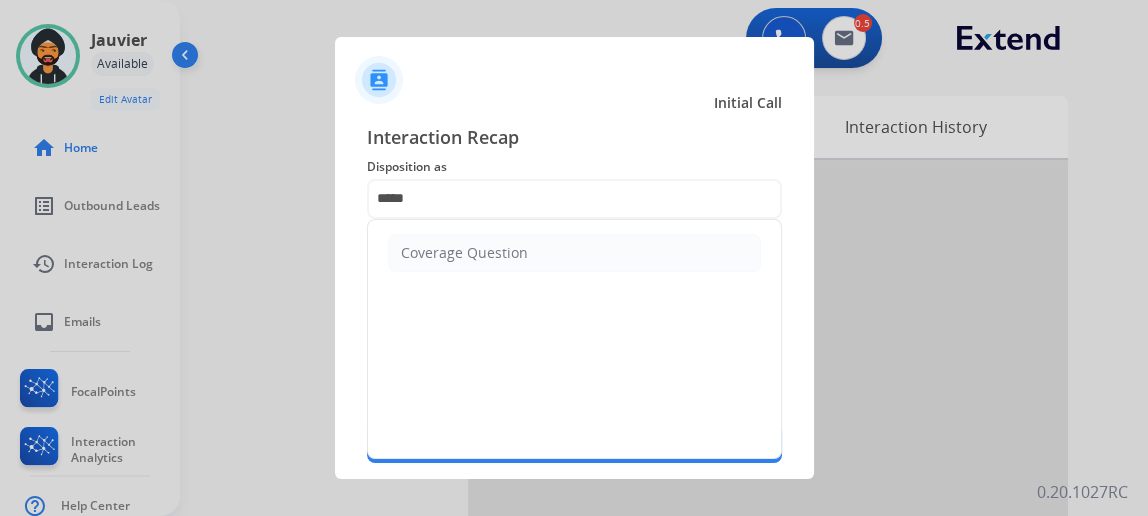 drag, startPoint x: 510, startPoint y: 252, endPoint x: 496, endPoint y: 237, distance: 20.518284 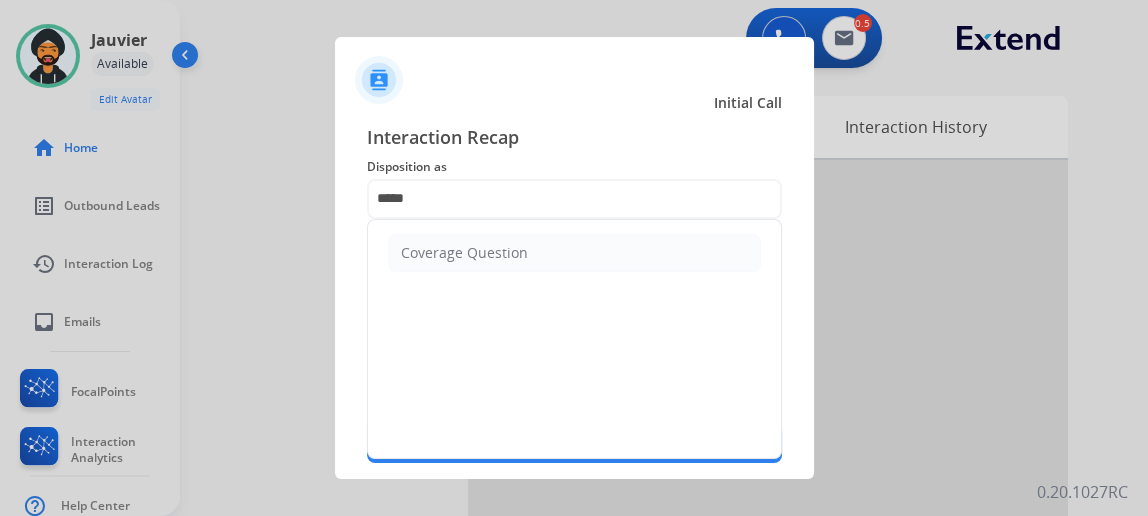 click on "Coverage Question" 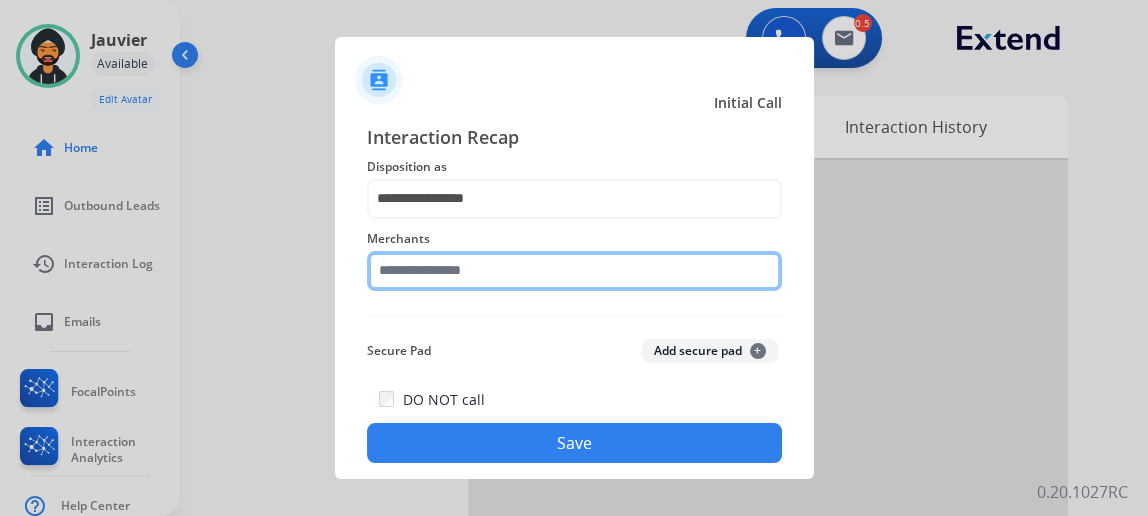 click 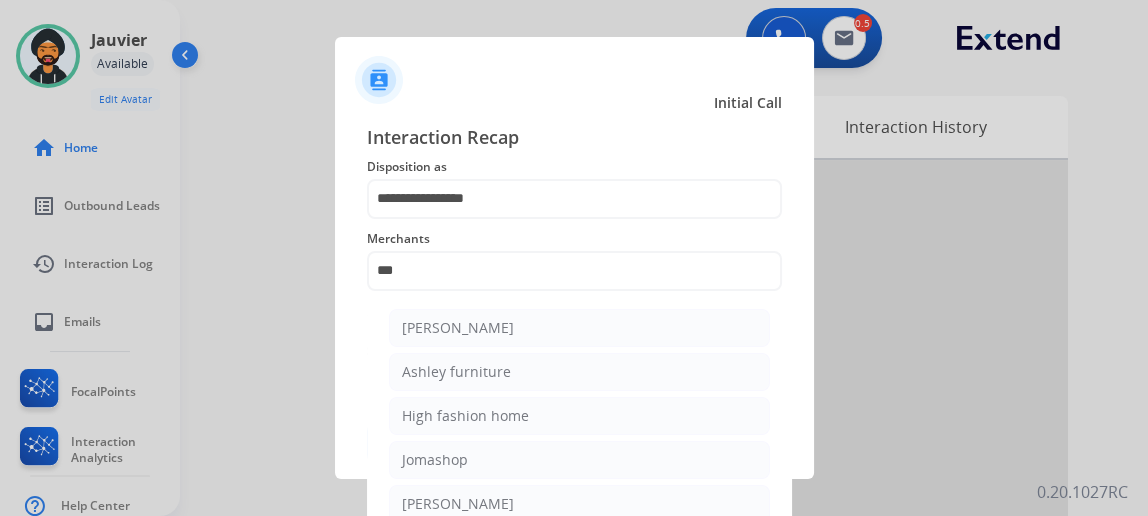 click on "Ashley furniture" 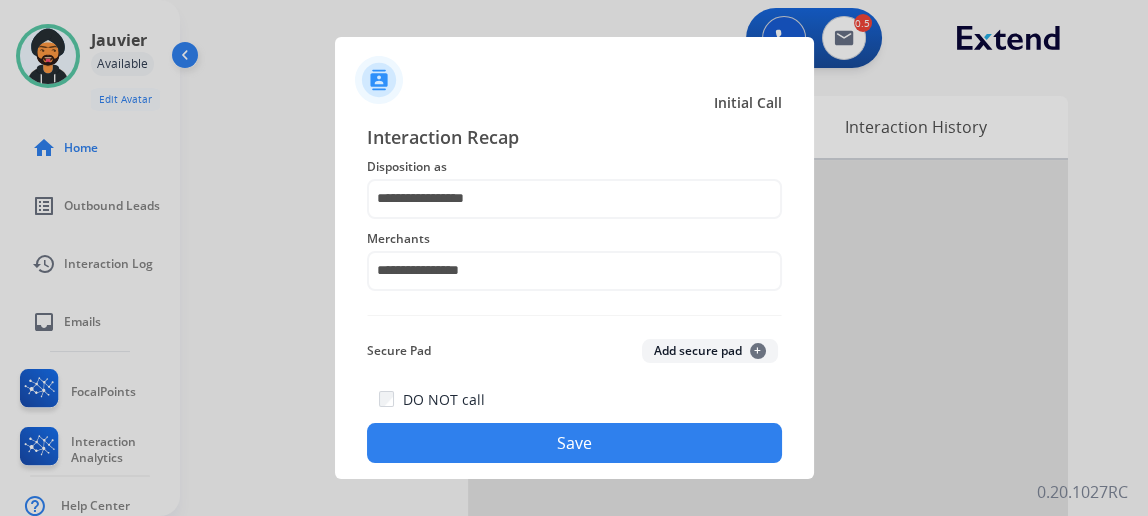 click on "Save" 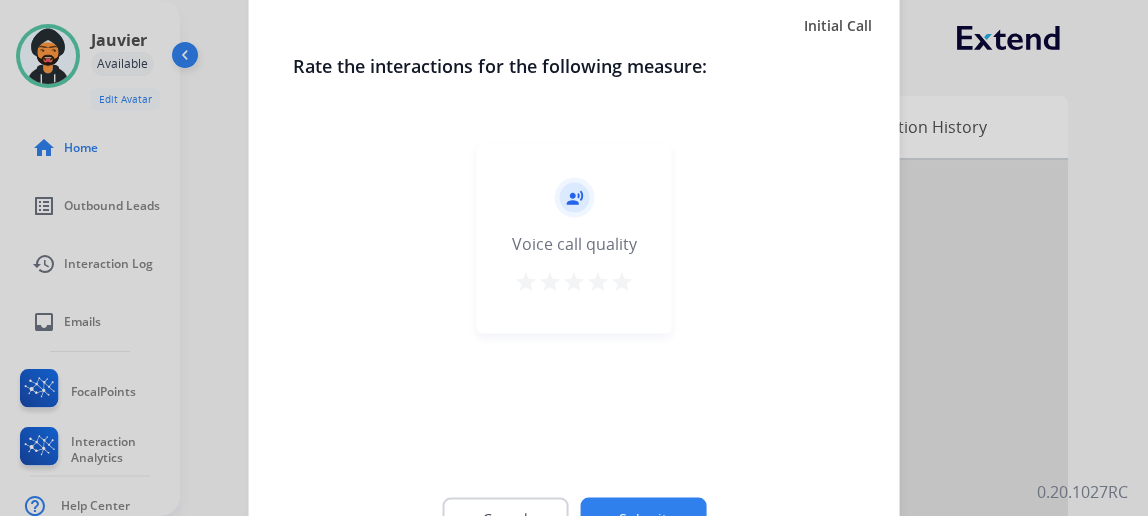 click on "Submit" 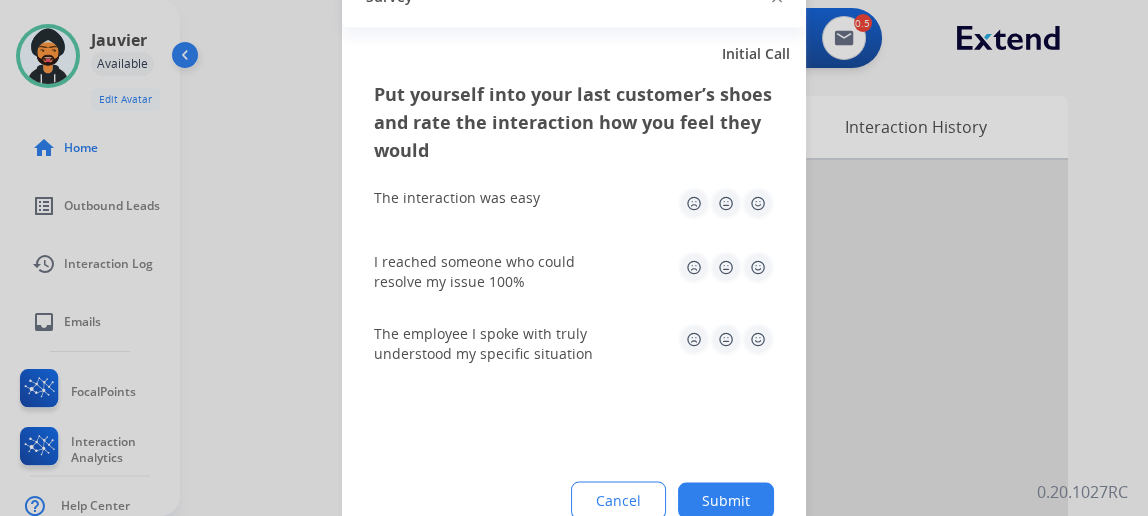 drag, startPoint x: 685, startPoint y: 505, endPoint x: 696, endPoint y: 396, distance: 109.55364 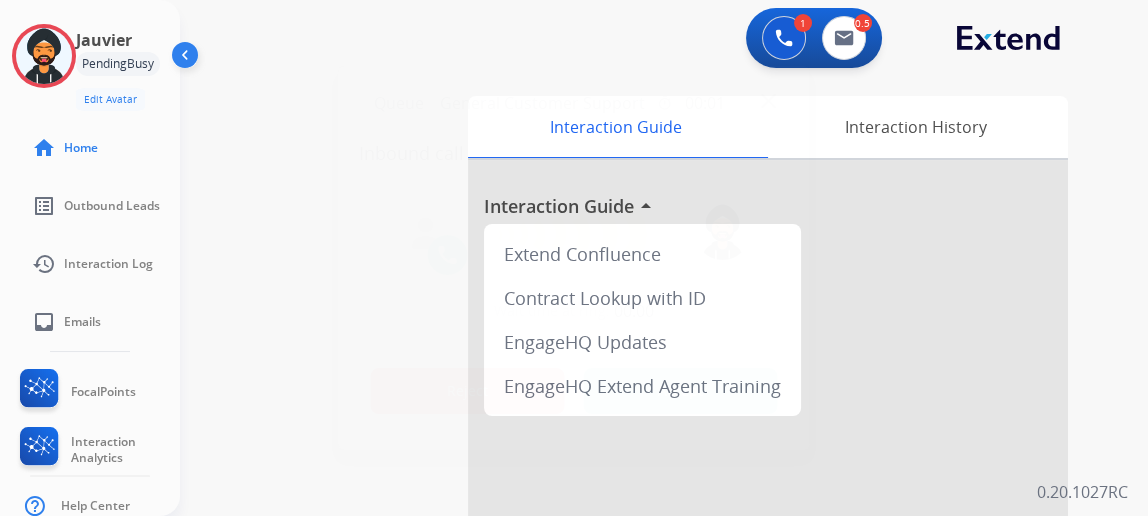 click on "Reject" at bounding box center (468, 391) 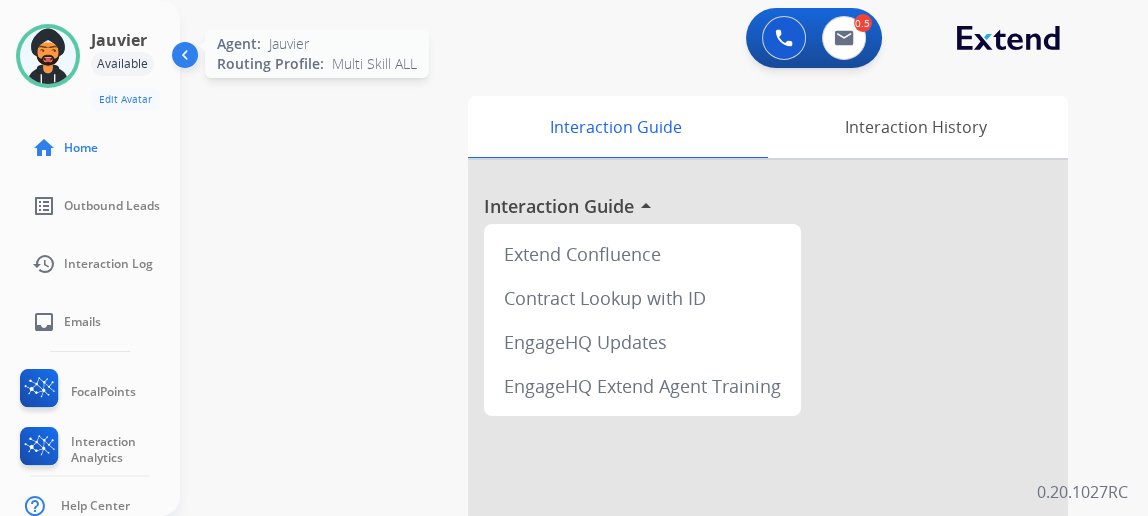 click at bounding box center [48, 56] 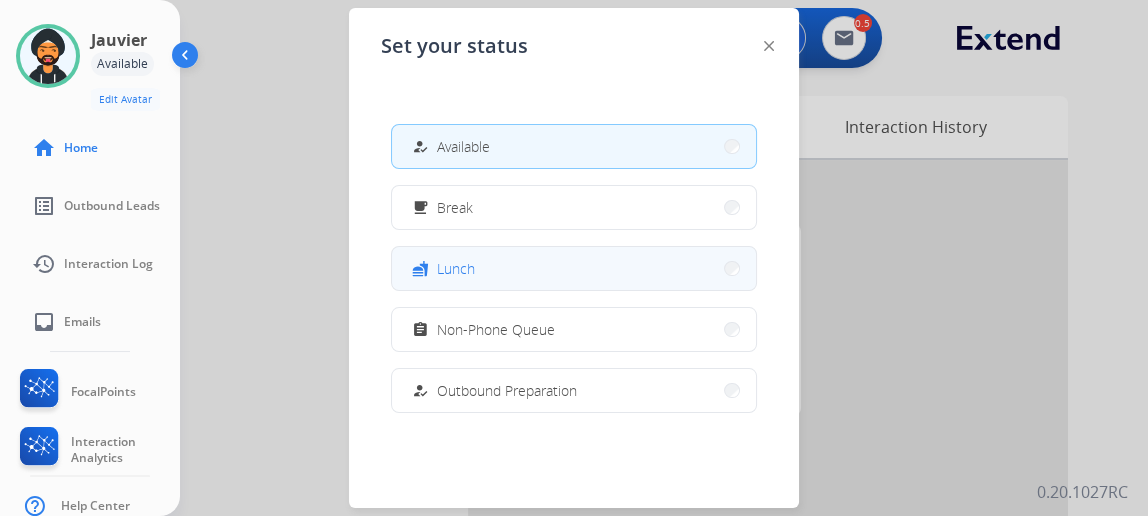 click on "fastfood Lunch" at bounding box center [574, 268] 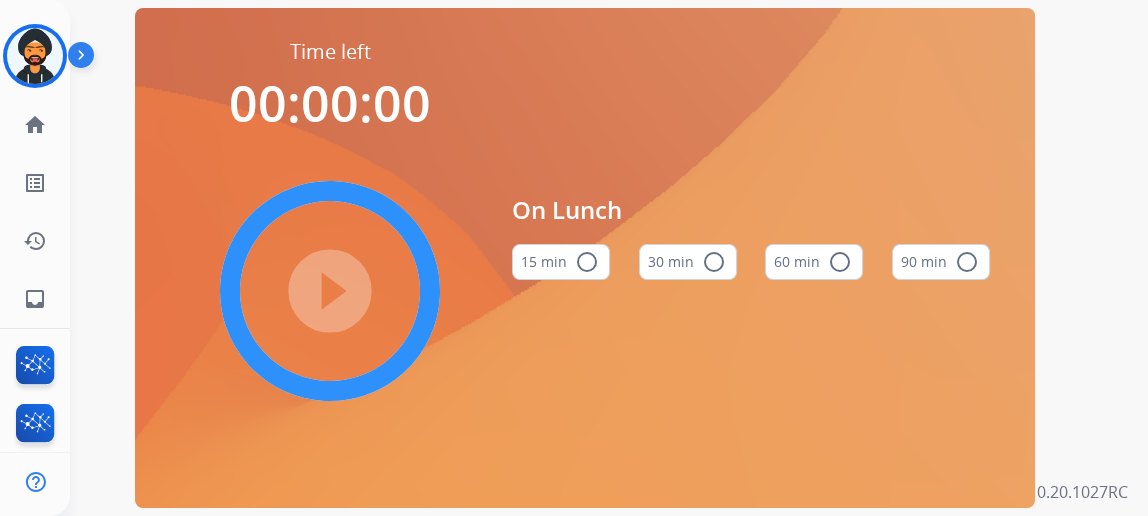 click on "60 min  radio_button_unchecked" at bounding box center (814, 262) 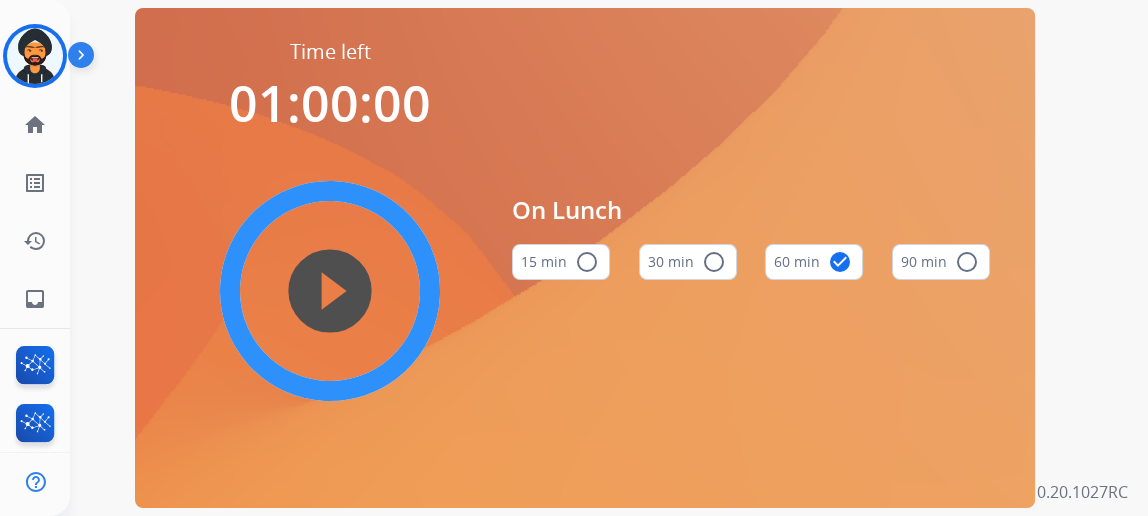 type 